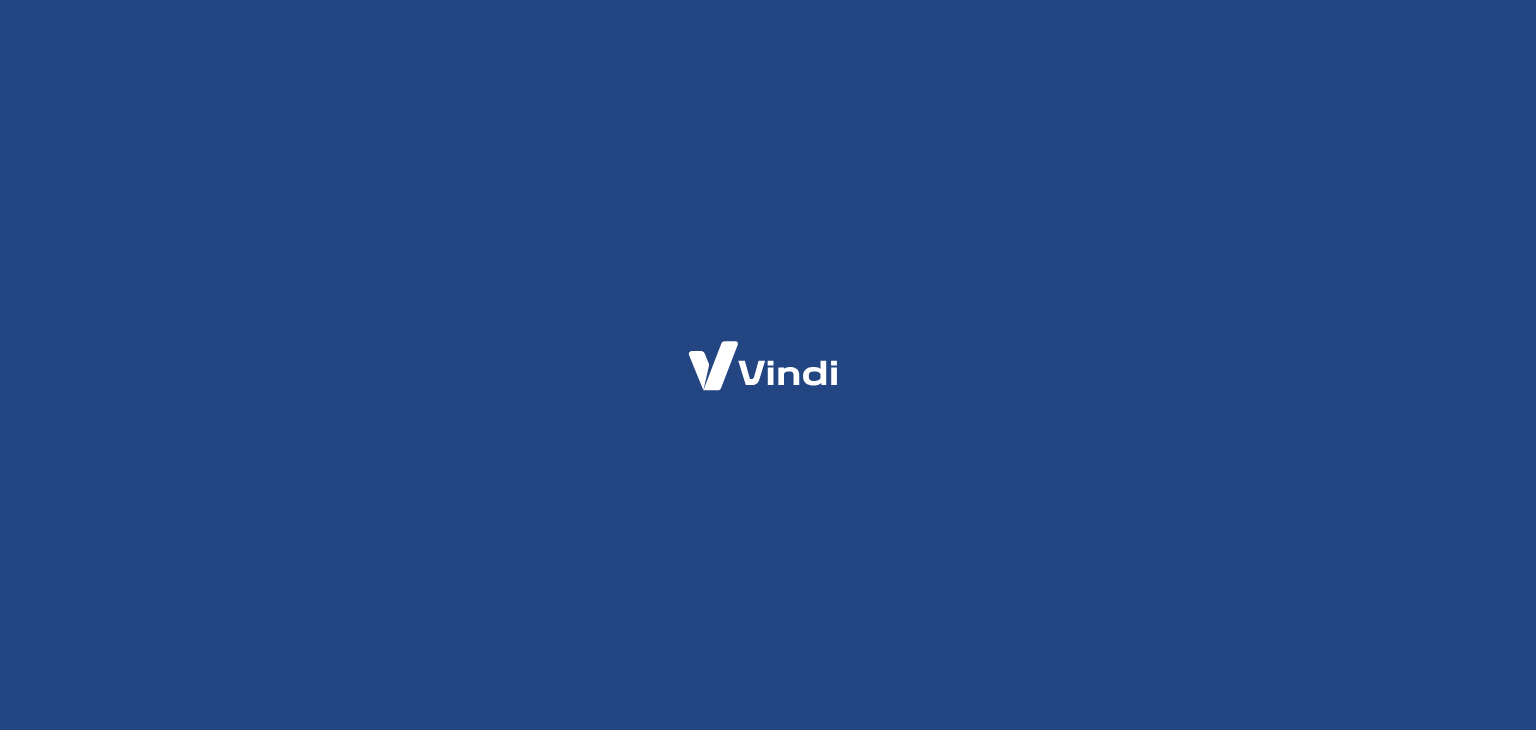 scroll, scrollTop: 0, scrollLeft: 0, axis: both 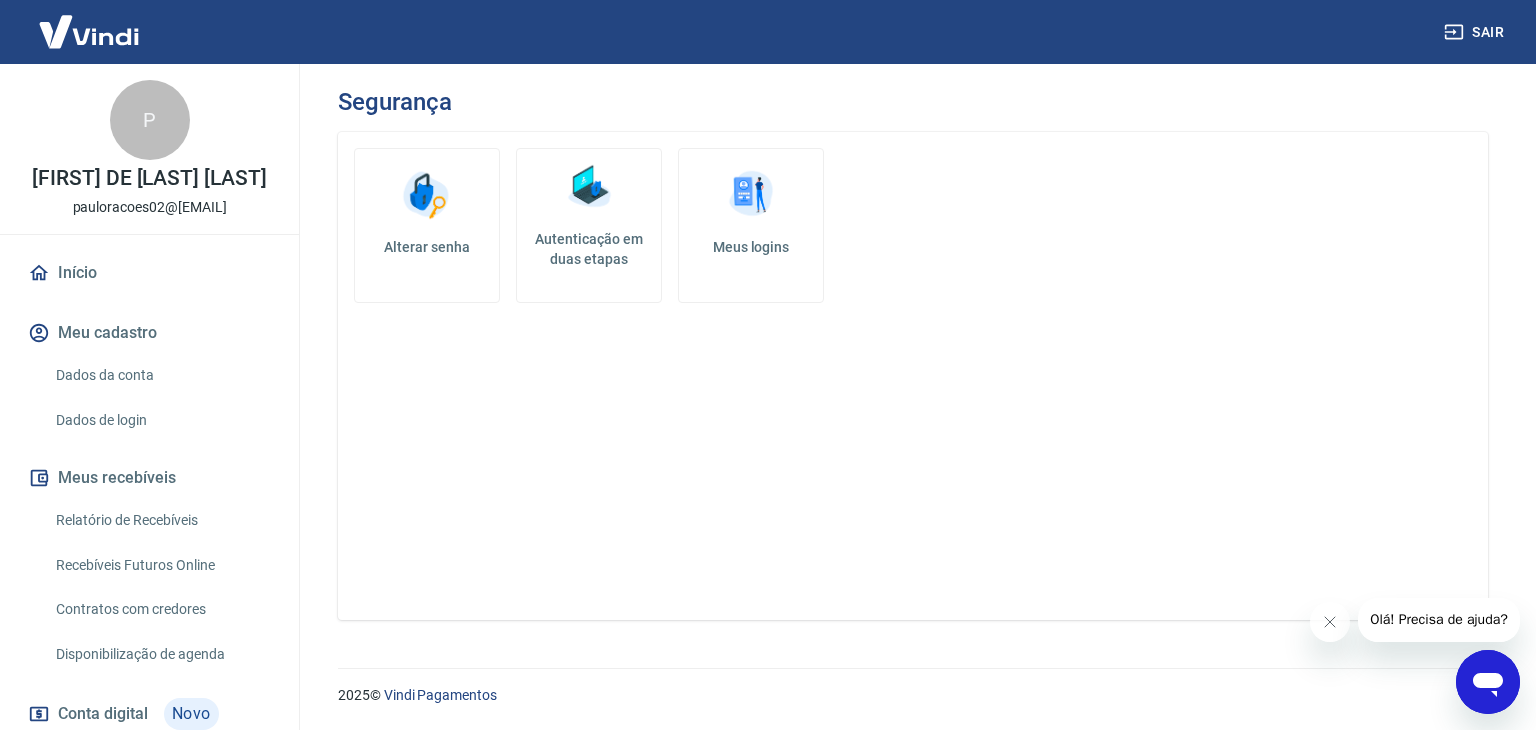 click on "Autenticação em duas etapas" at bounding box center (589, 249) 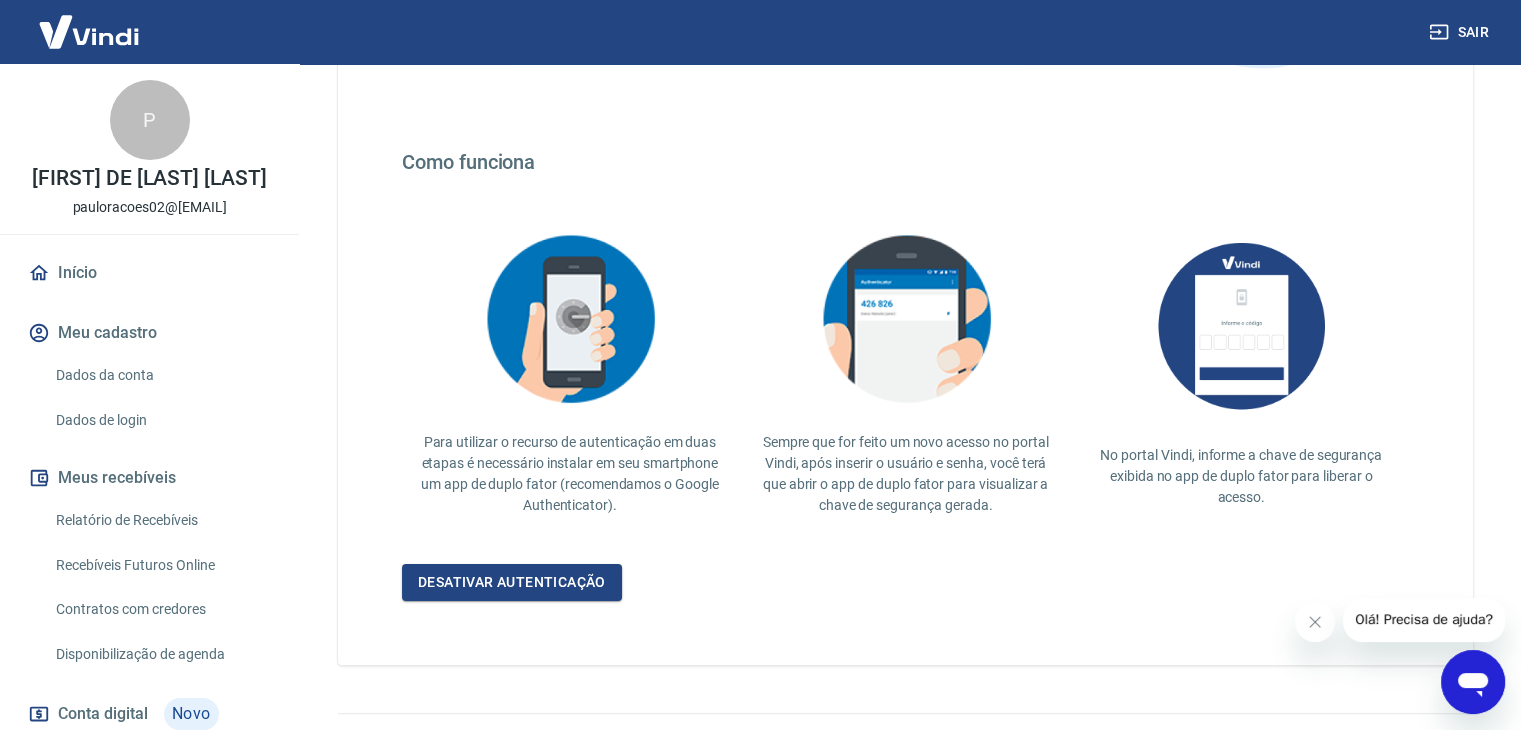 scroll, scrollTop: 354, scrollLeft: 0, axis: vertical 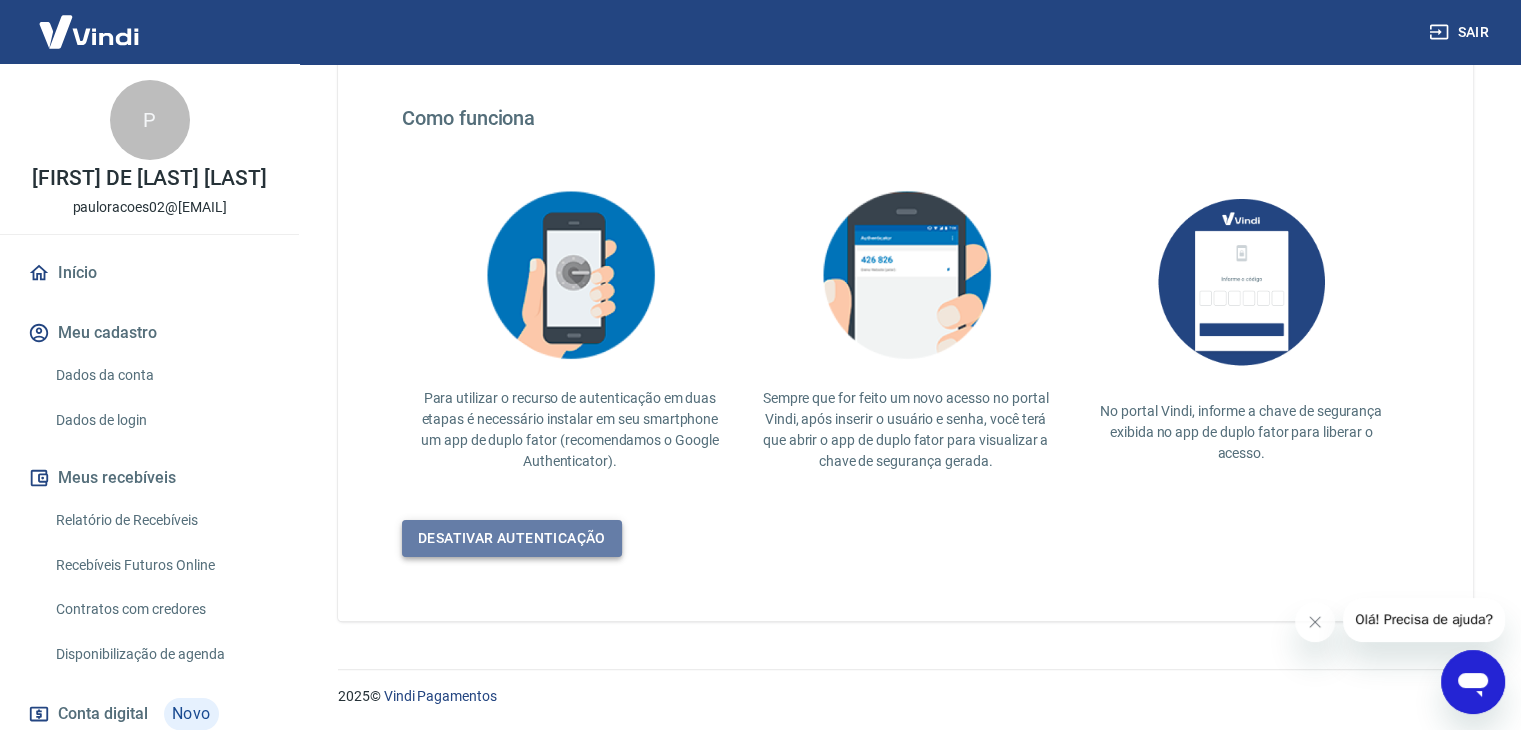 click on "Desativar autenticação" at bounding box center [512, 538] 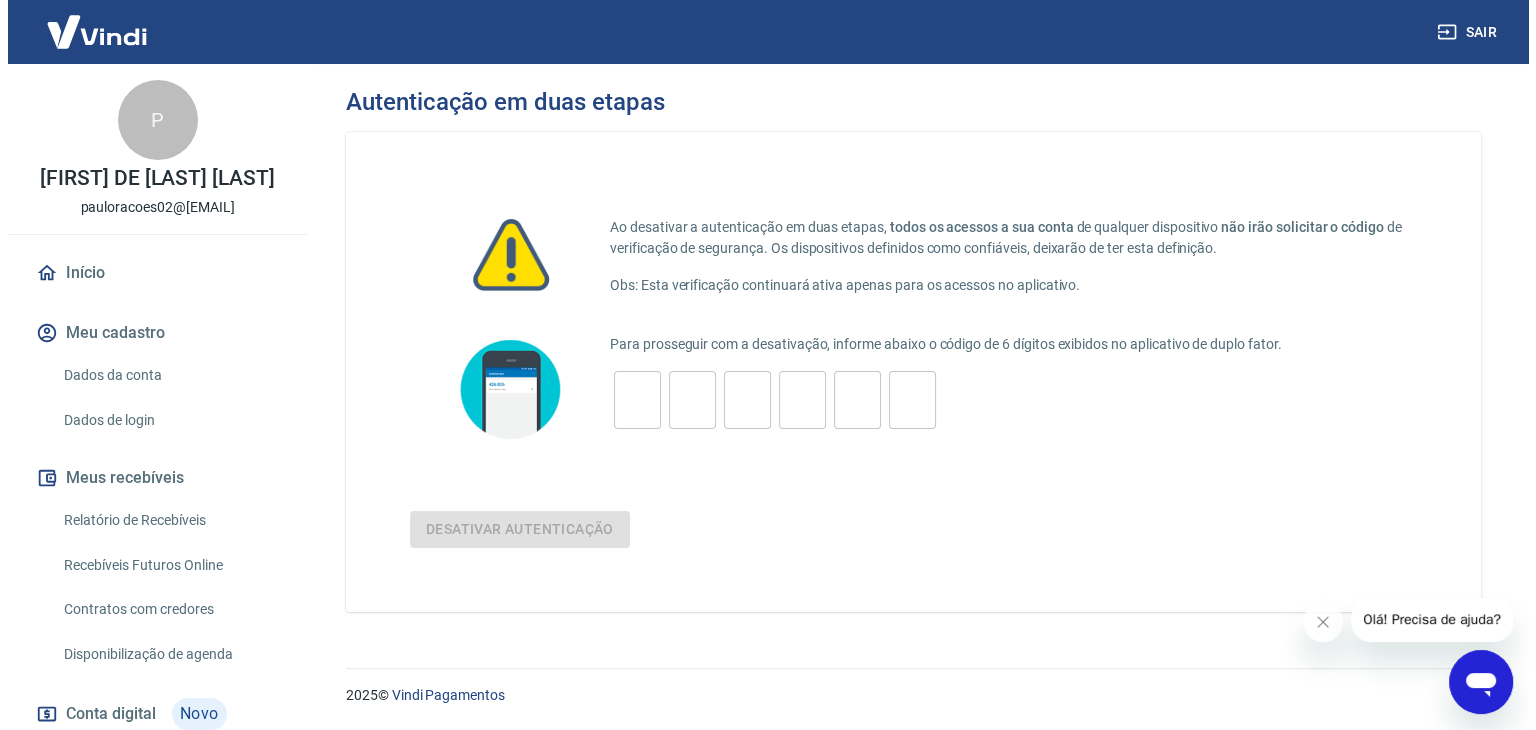 scroll, scrollTop: 0, scrollLeft: 0, axis: both 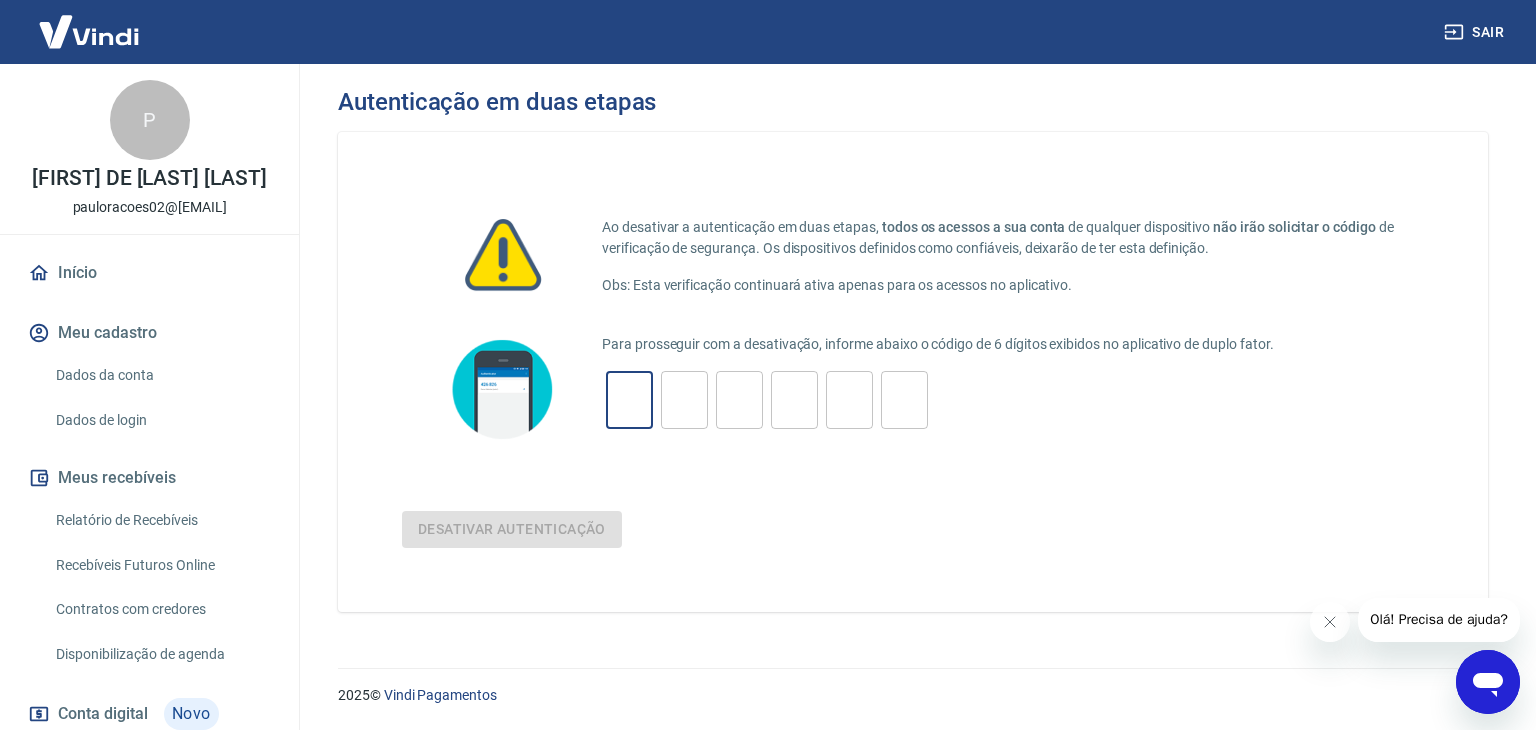 click at bounding box center (629, 400) 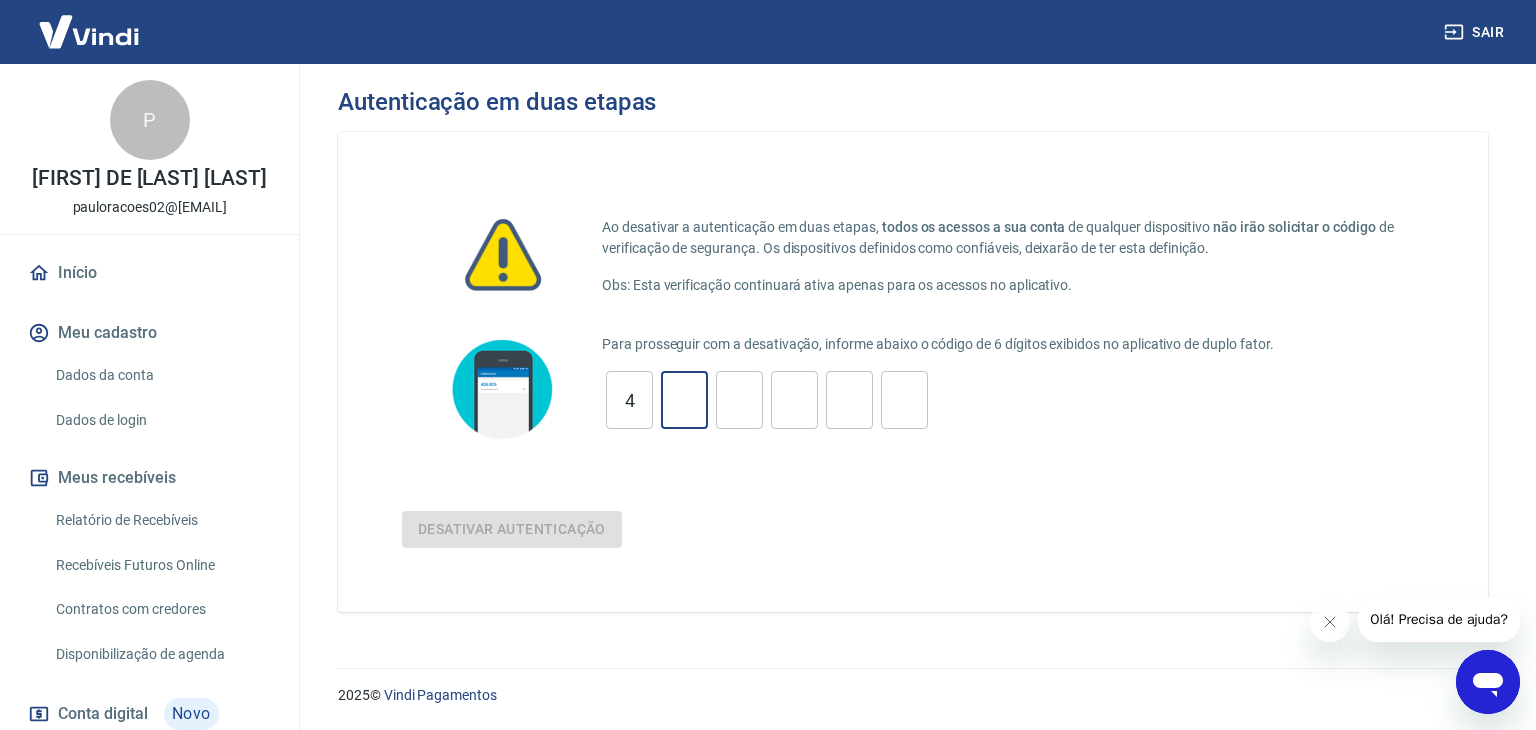 type on "2" 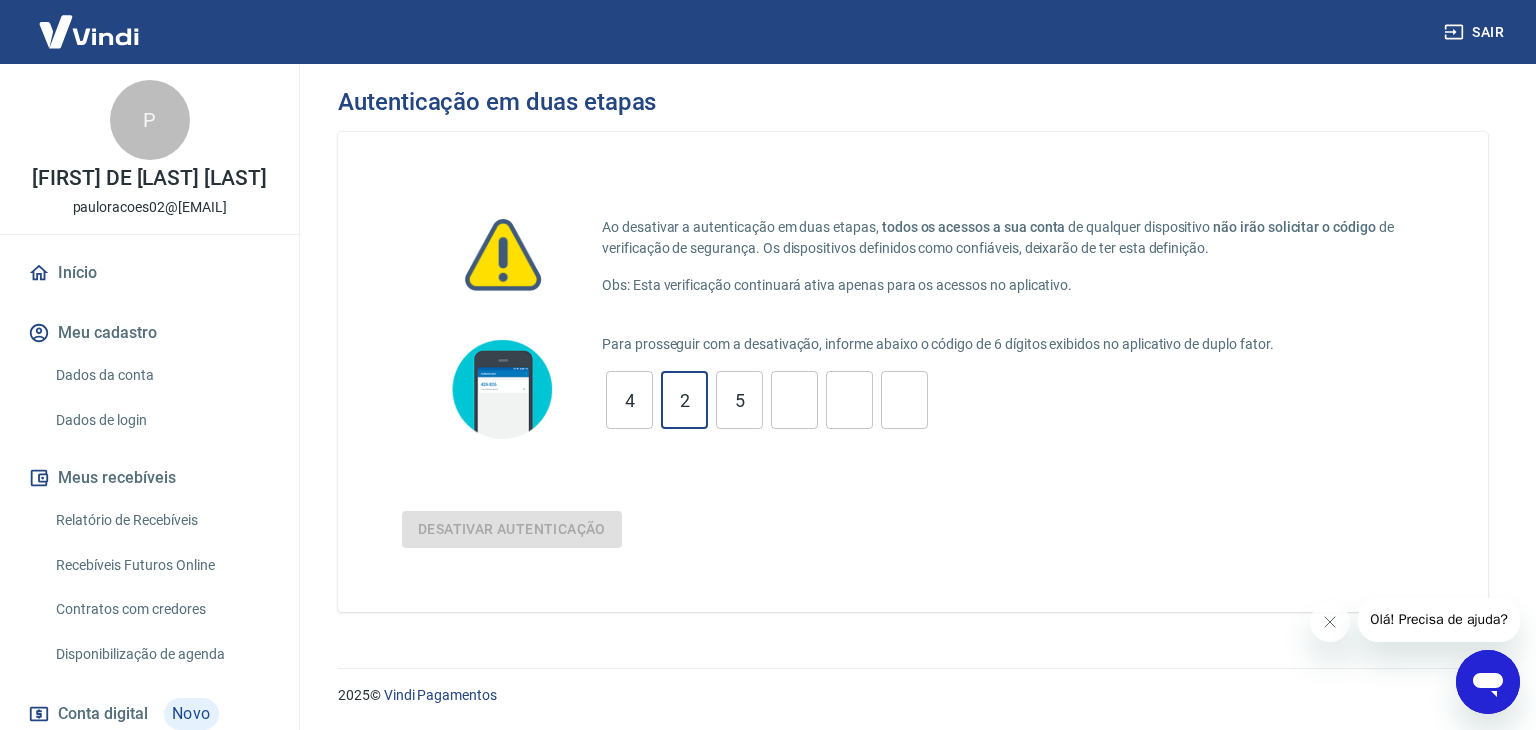 type on "5" 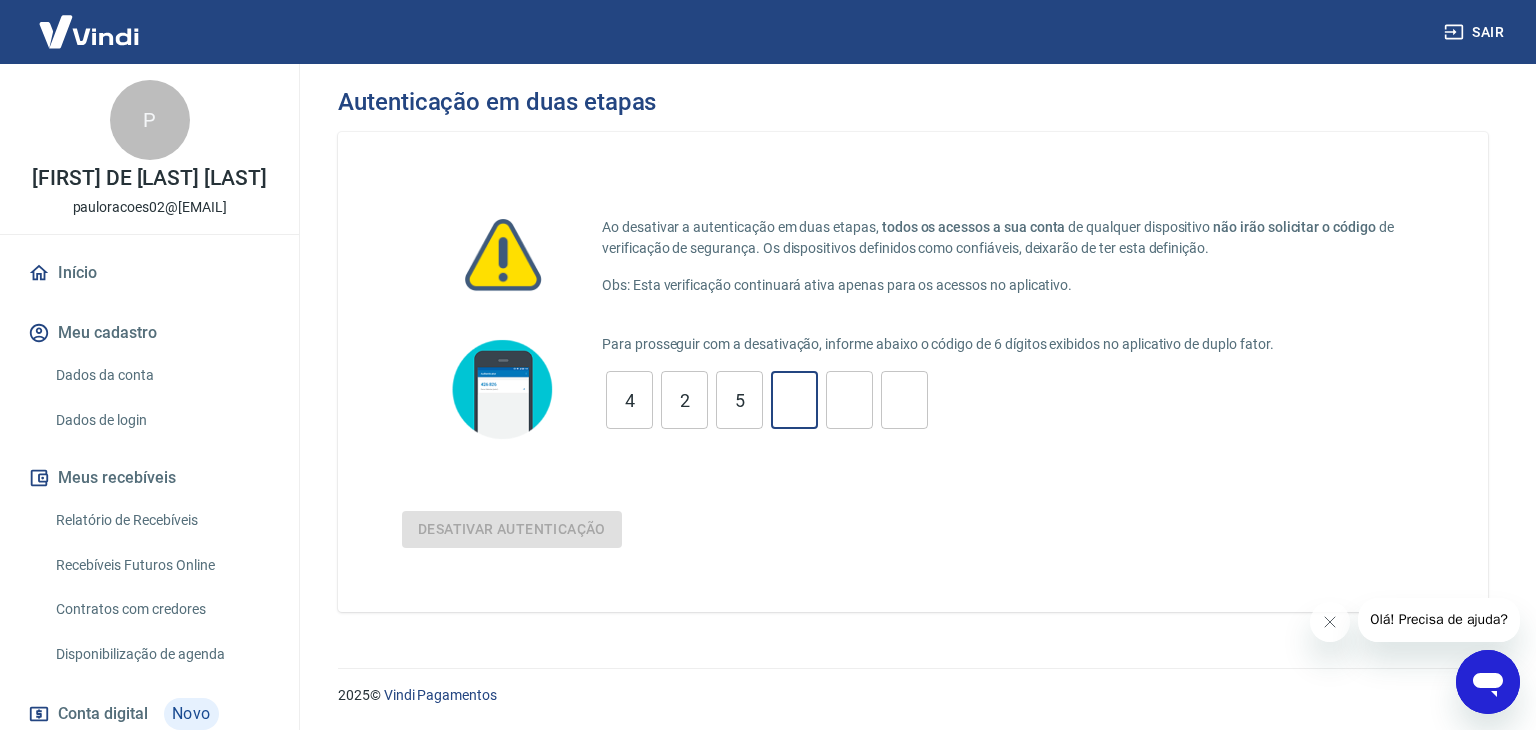 type on "6" 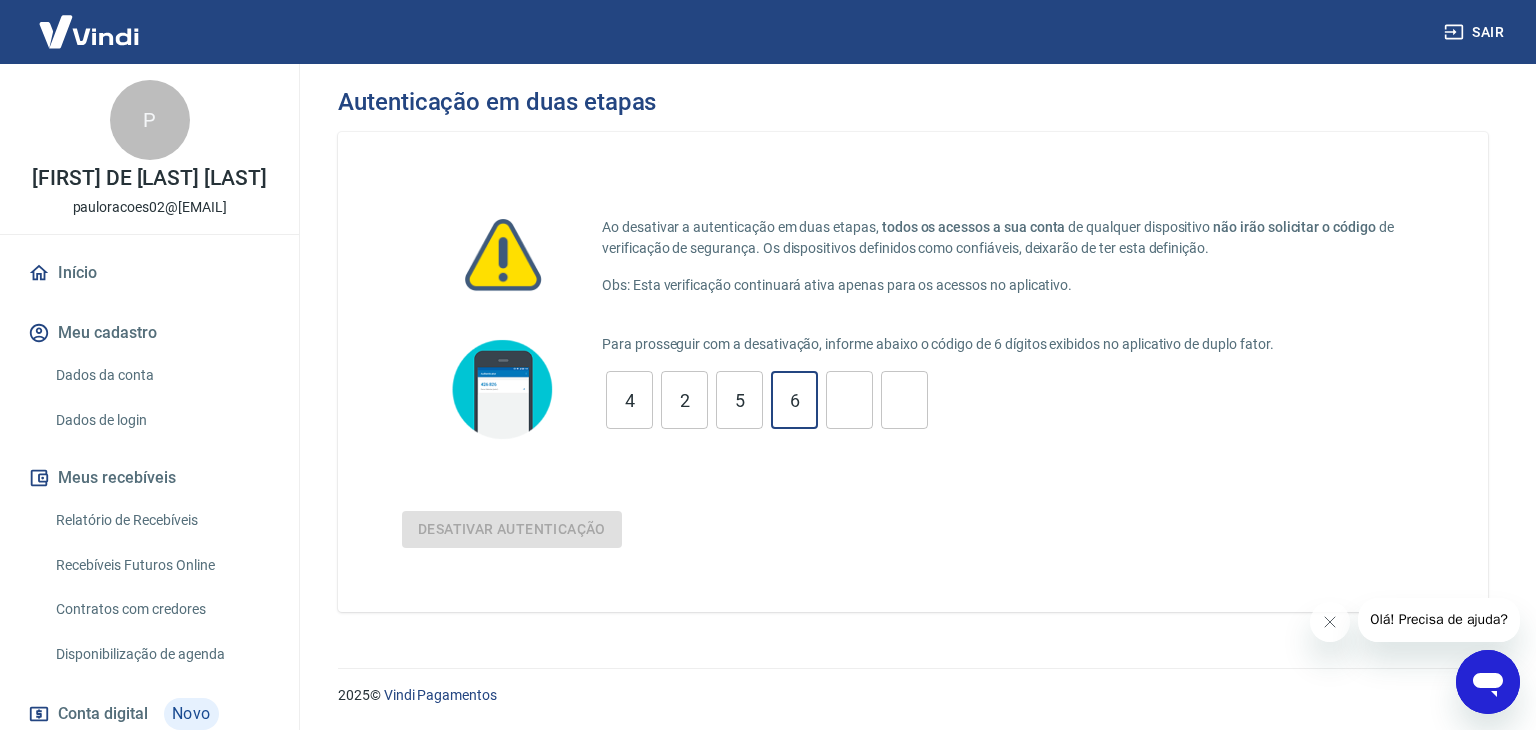 type on "1" 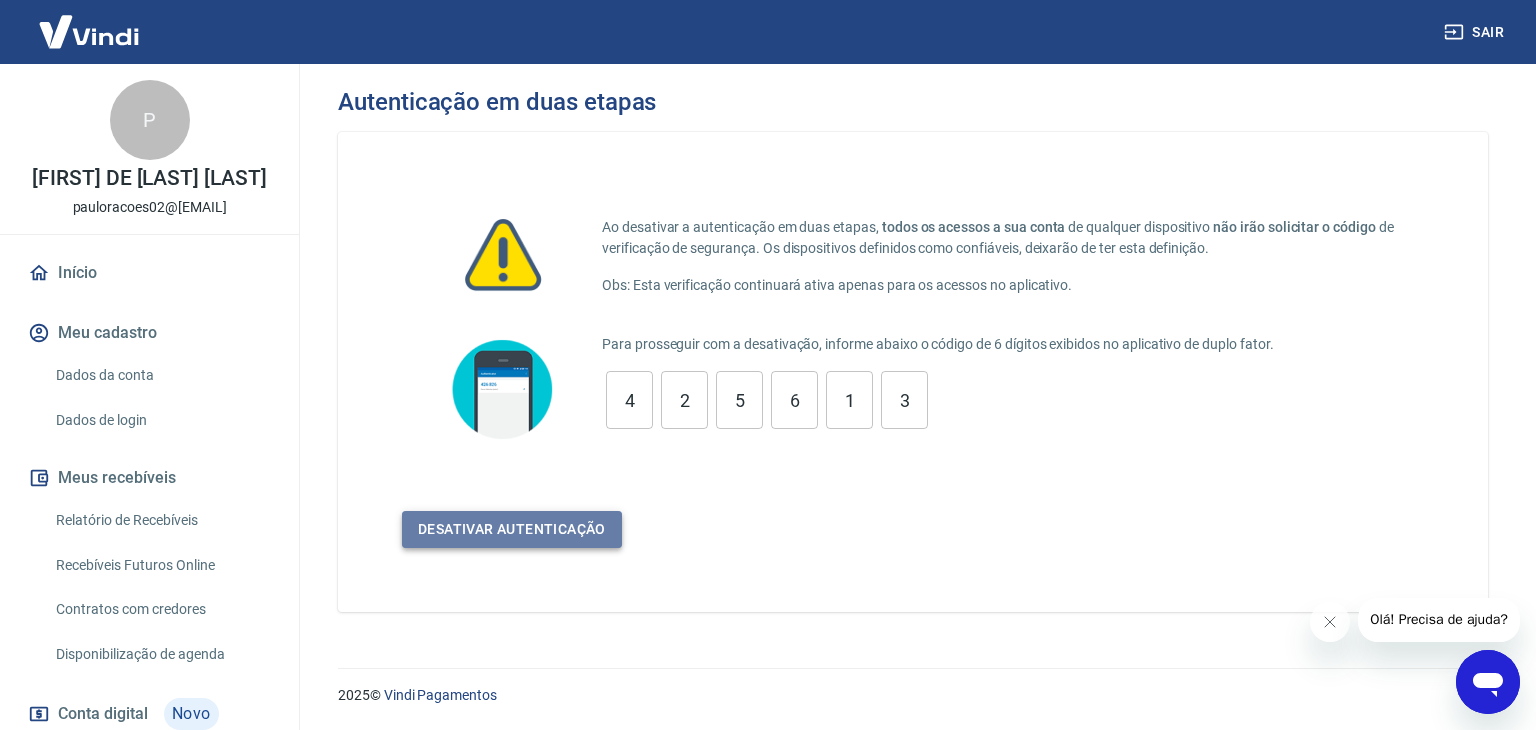 click on "Desativar autenticação" at bounding box center [512, 529] 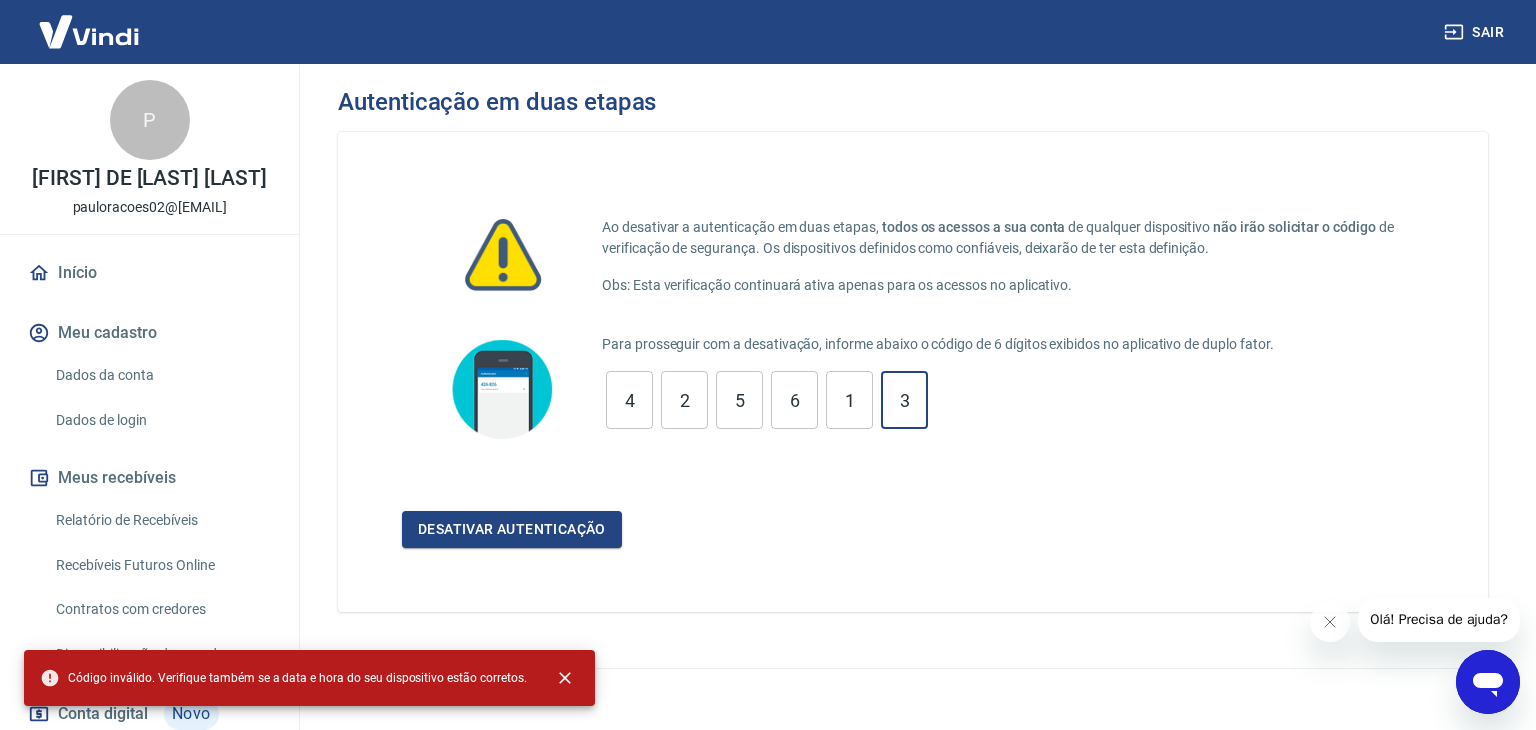click on "3" at bounding box center [904, 400] 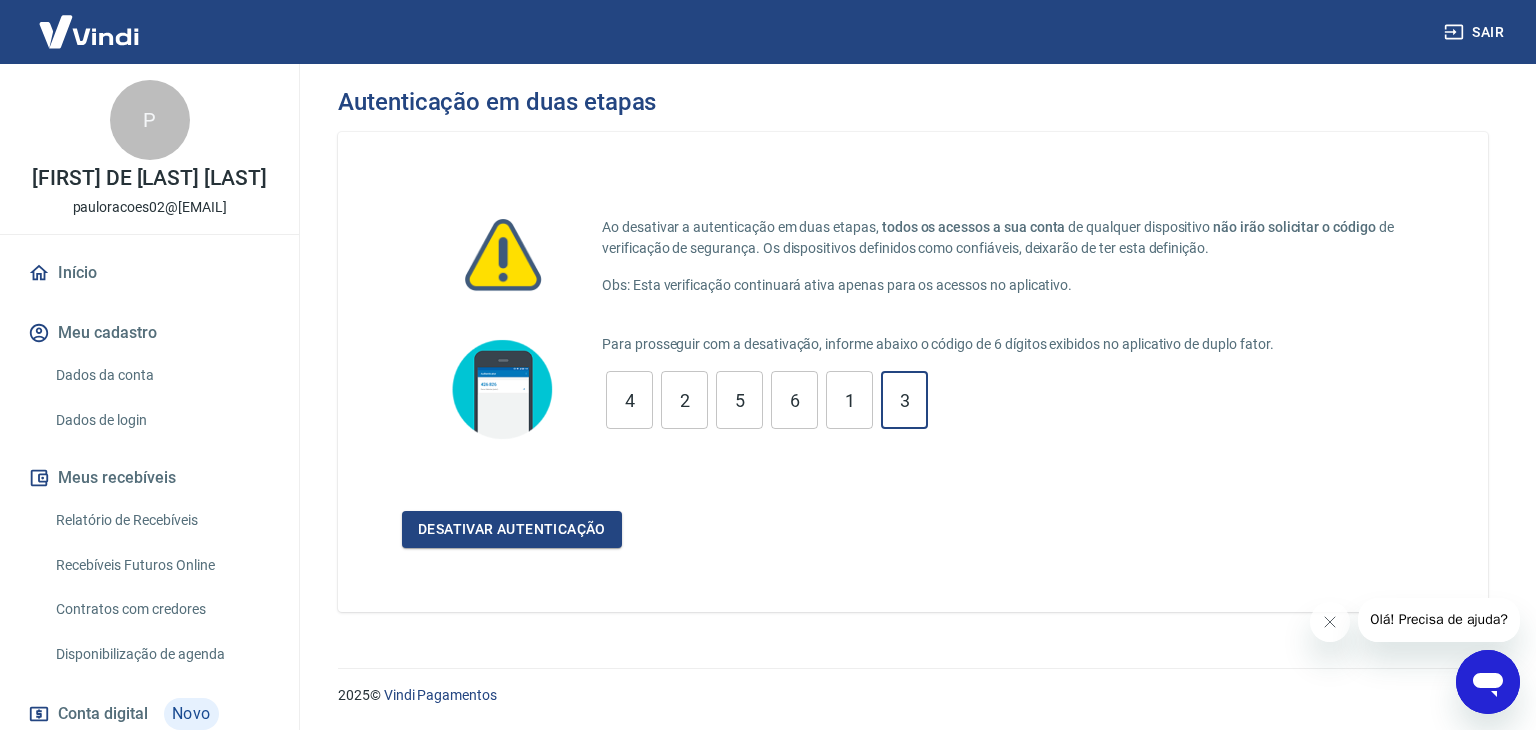 type on "3" 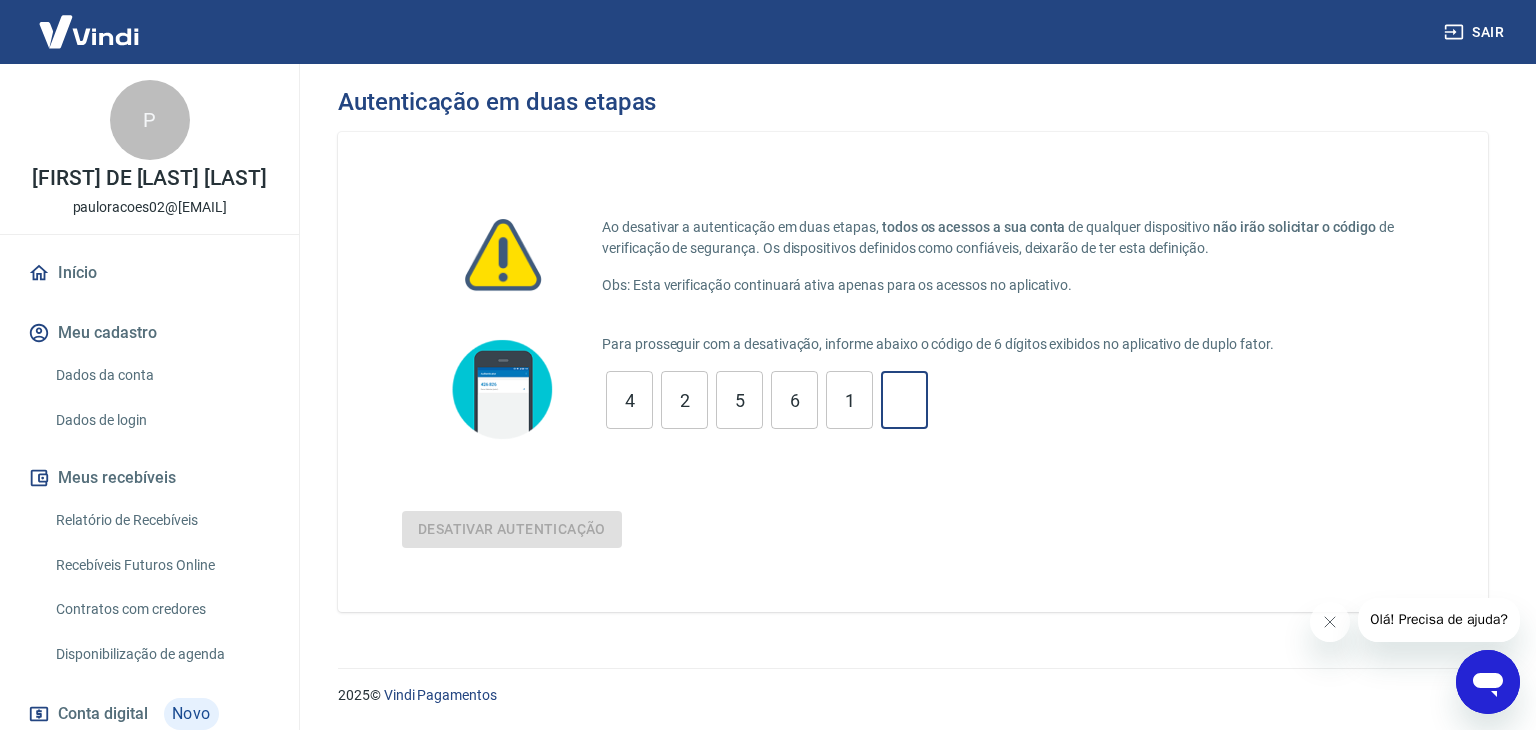 type 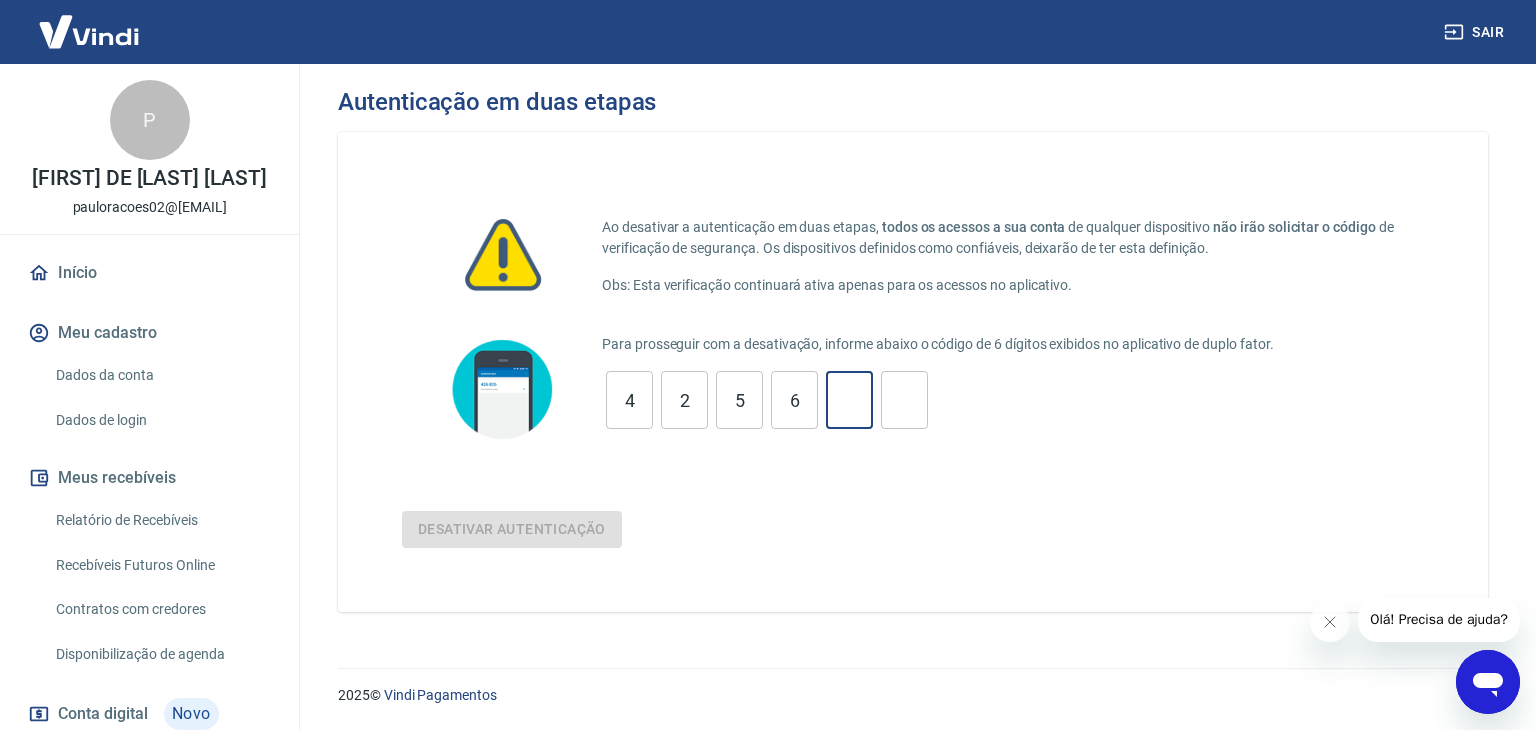 type 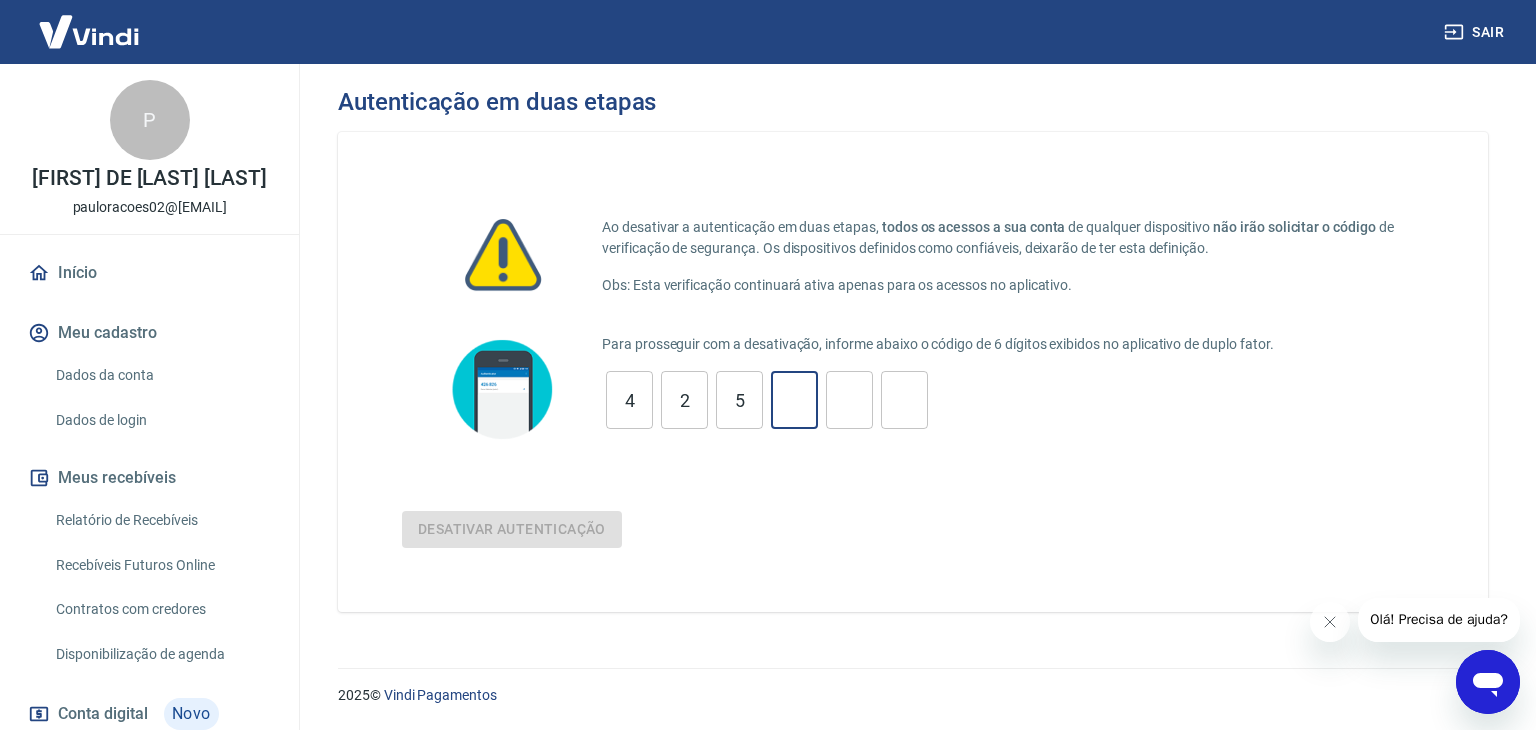 type 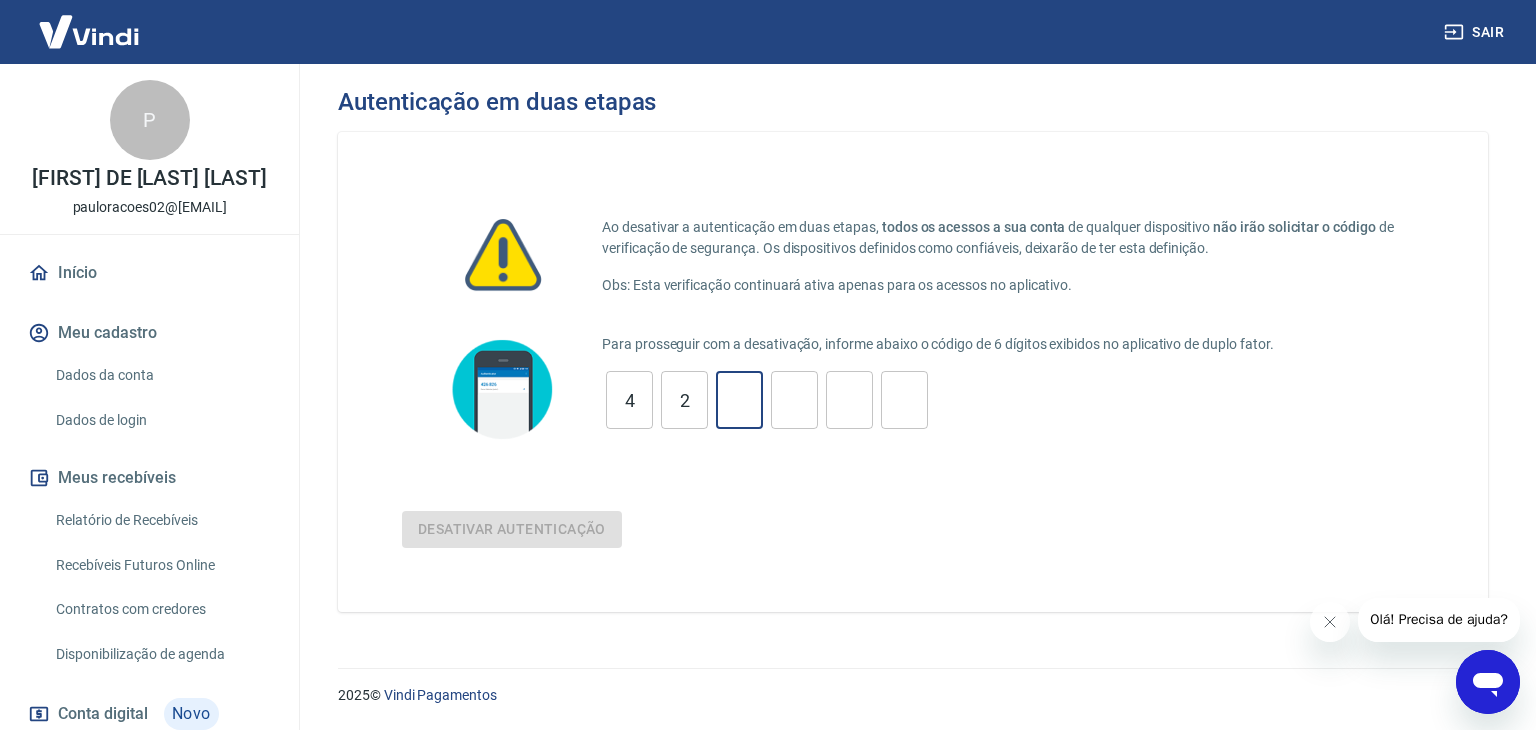 type 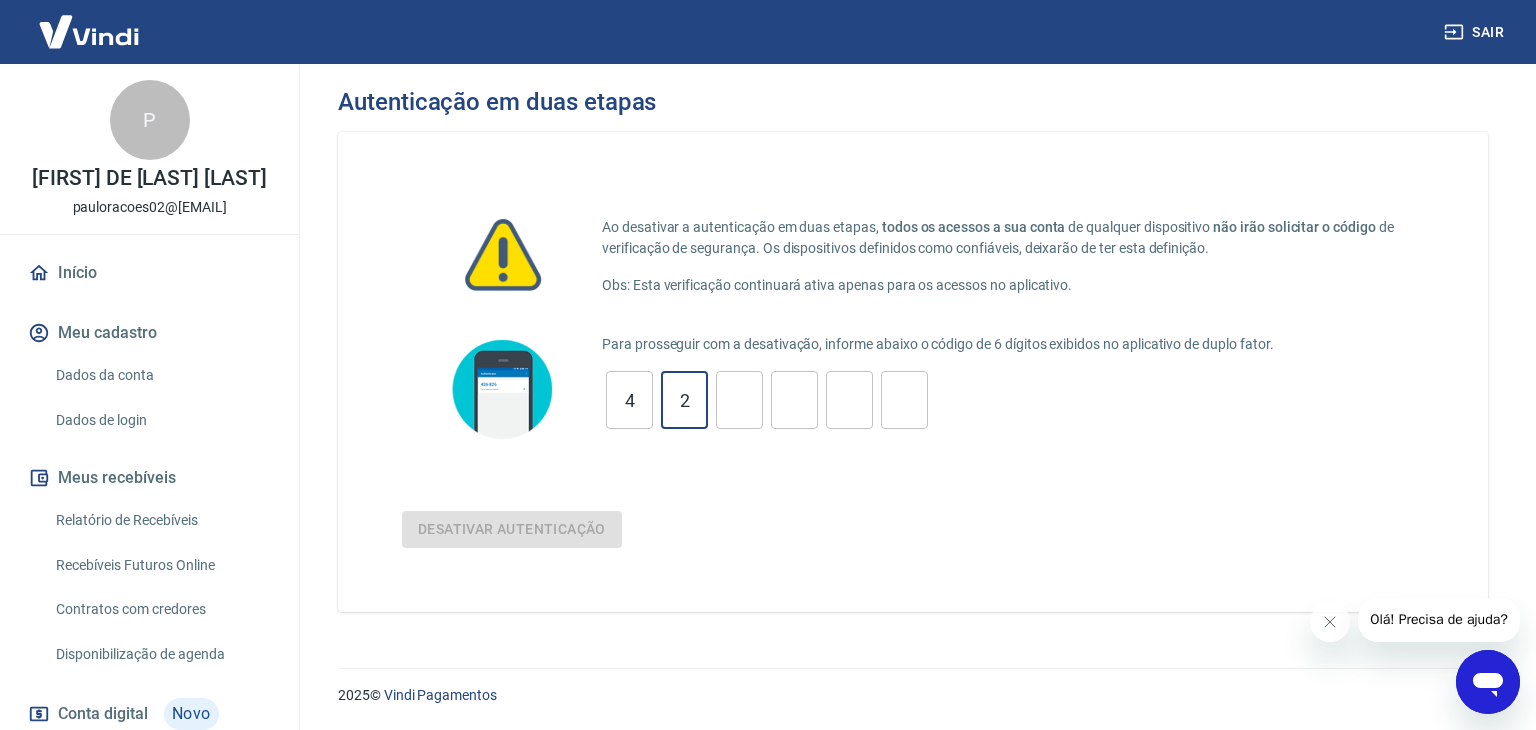 type on "2" 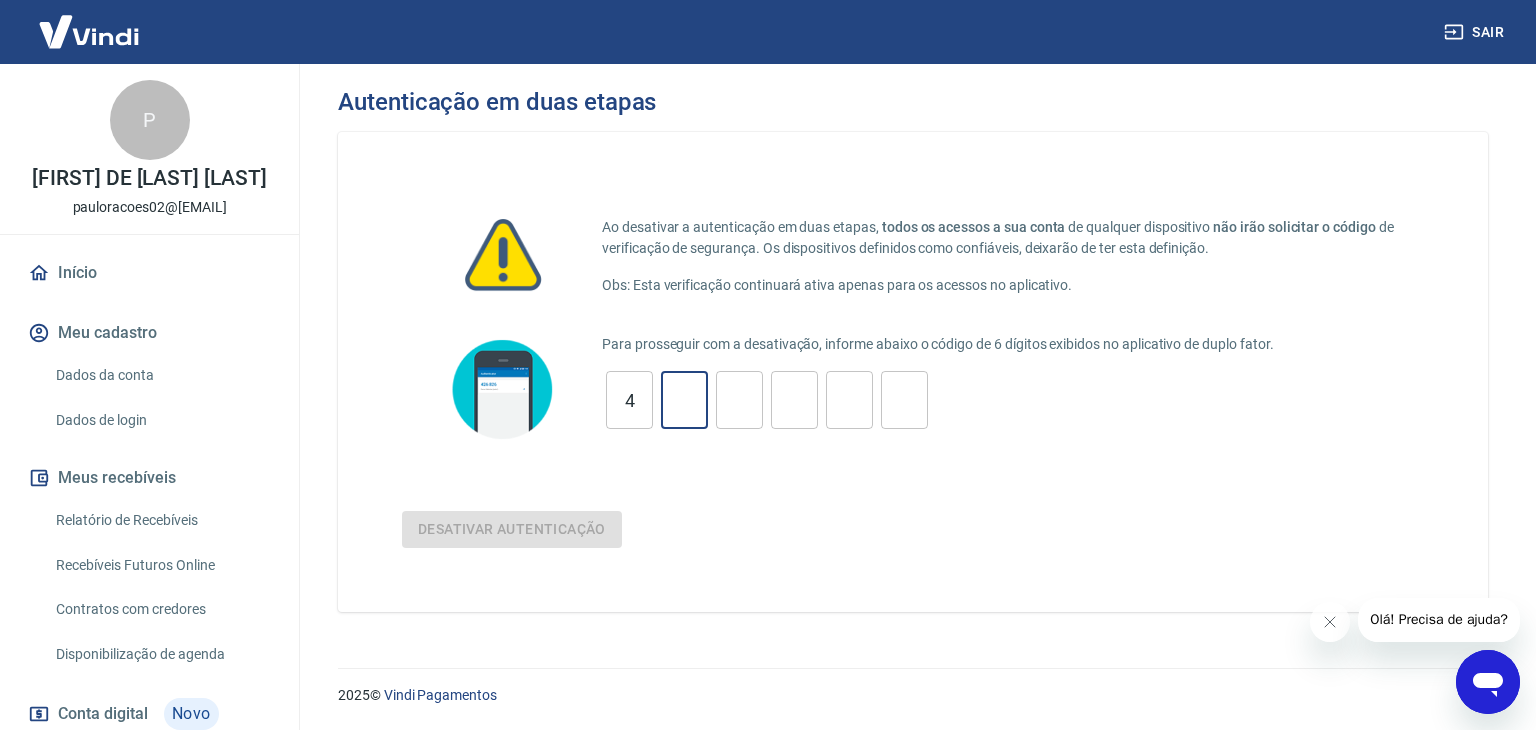 type 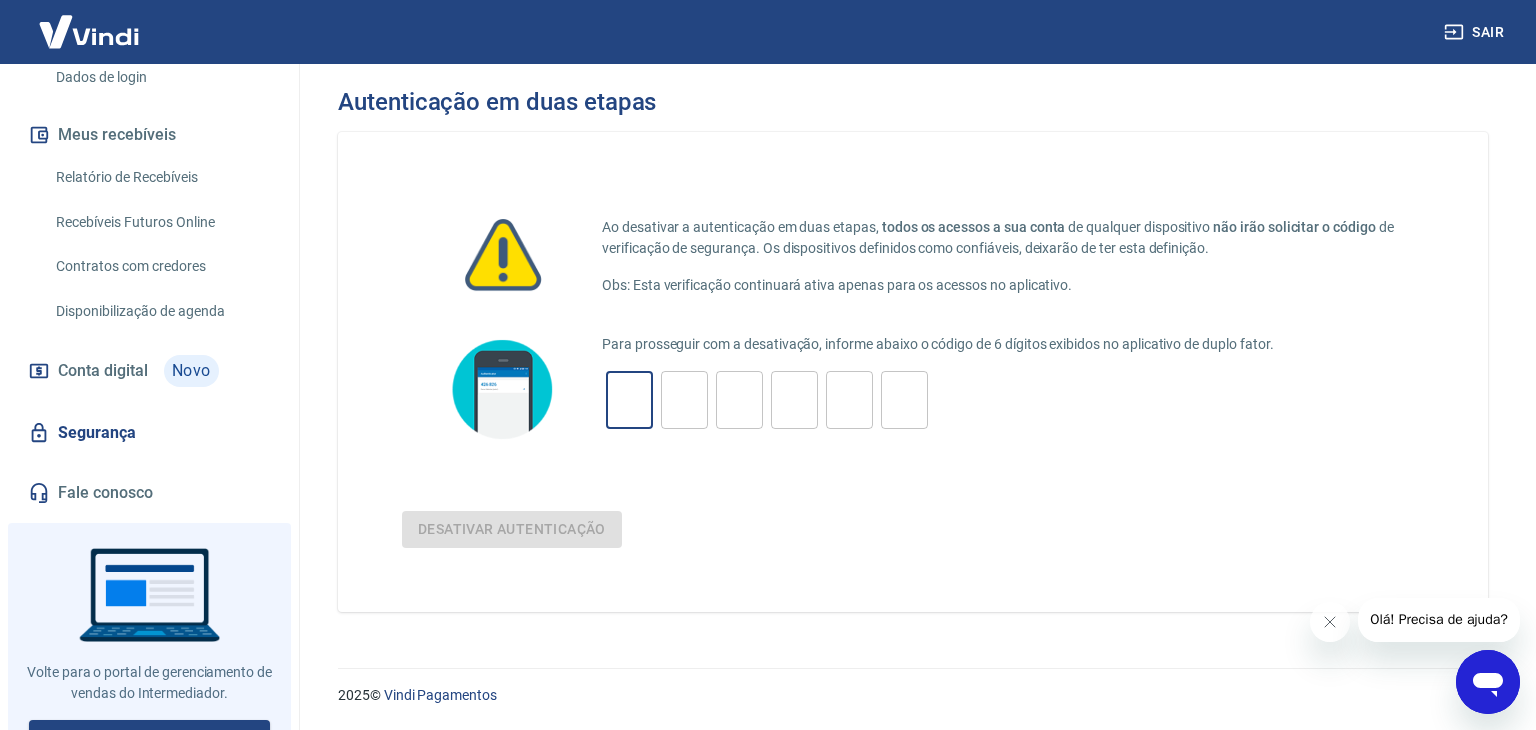 scroll, scrollTop: 391, scrollLeft: 0, axis: vertical 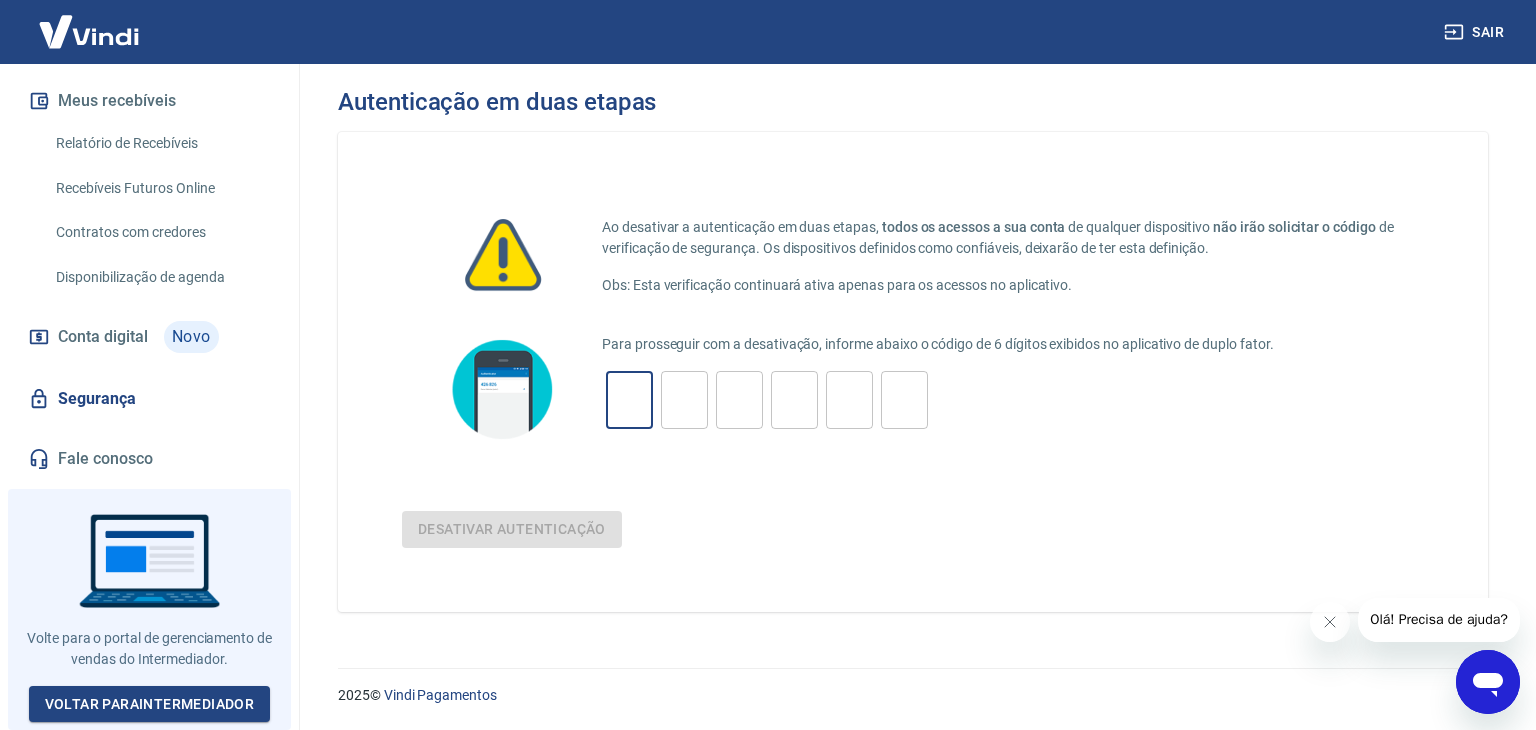 type 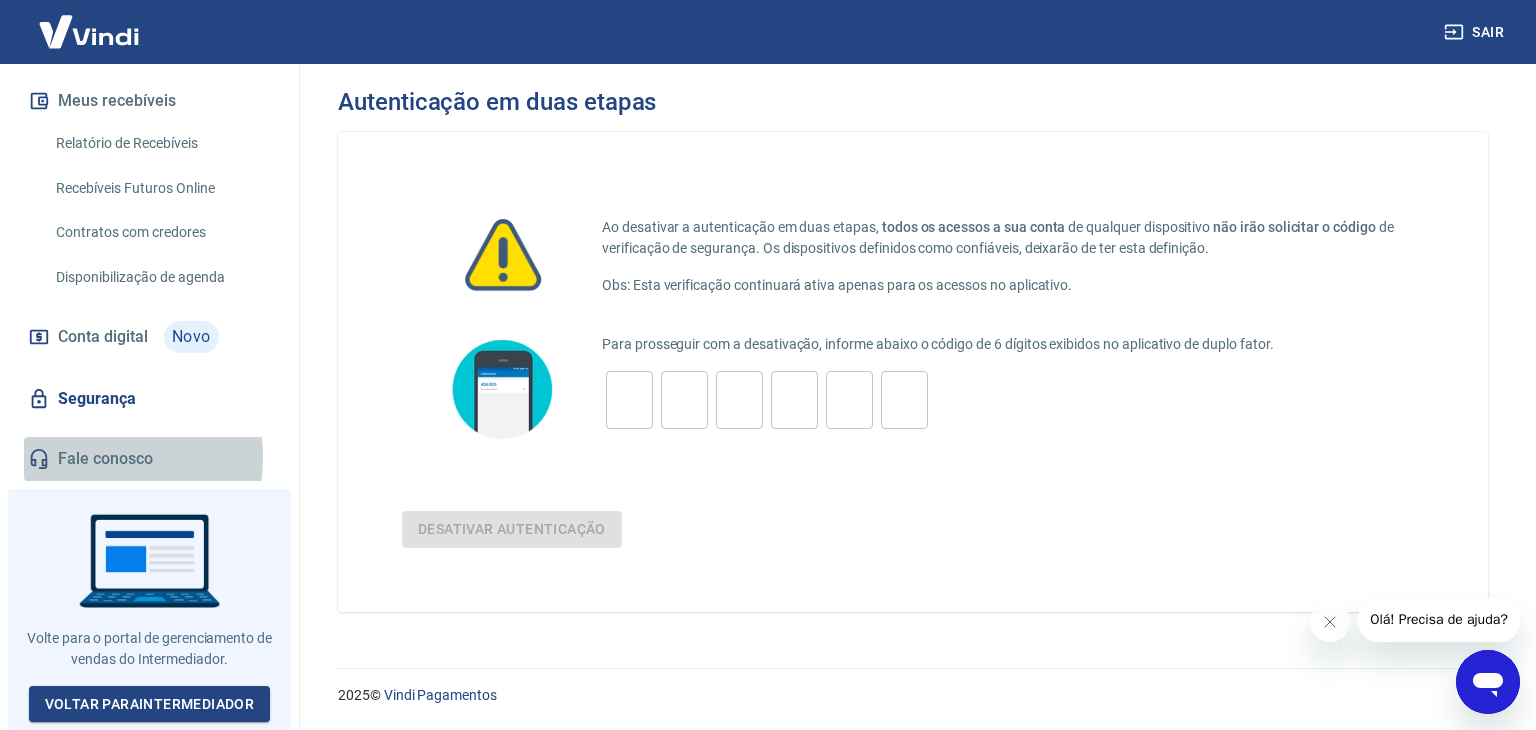 click on "Fale conosco" at bounding box center [149, 459] 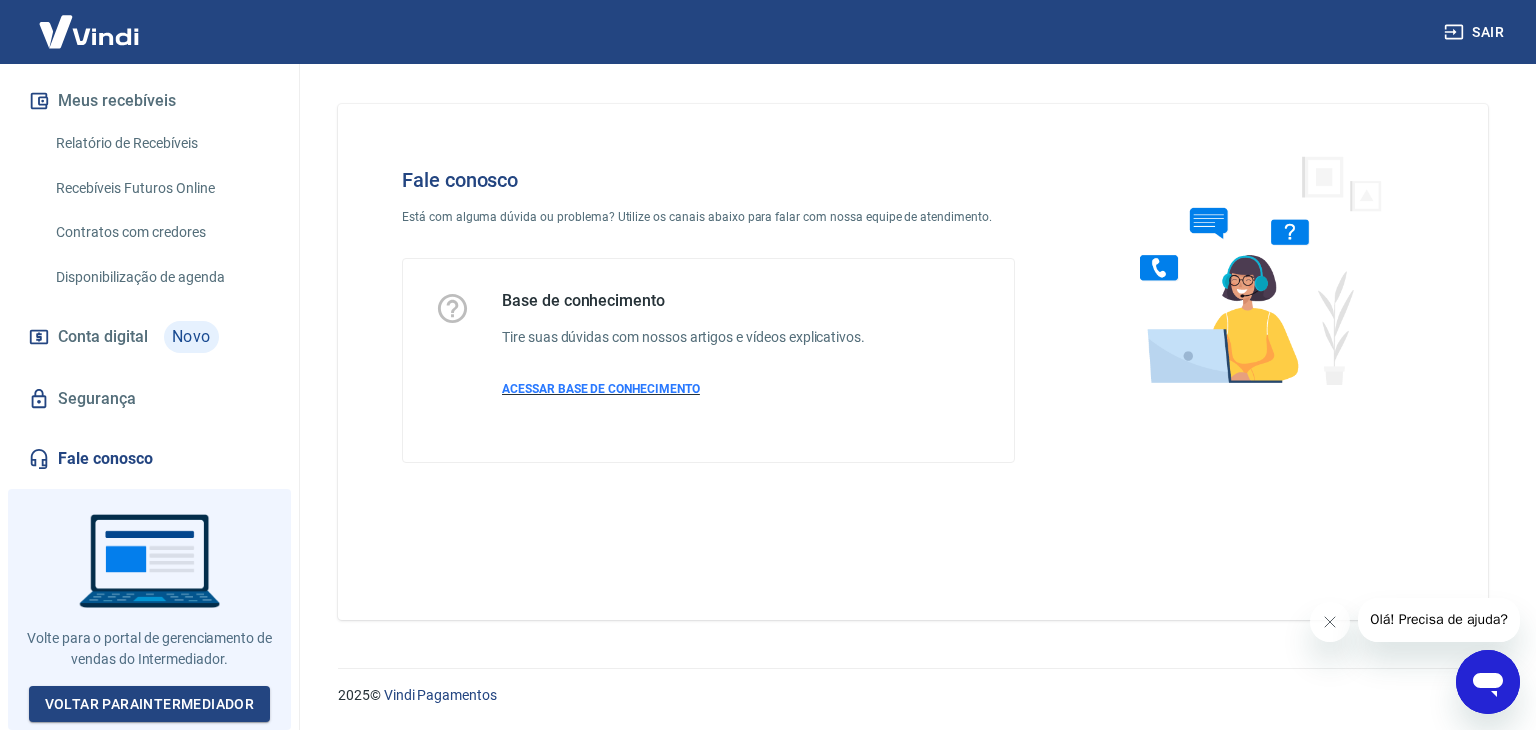 click on "ACESSAR BASE DE CONHECIMENTO" at bounding box center (601, 389) 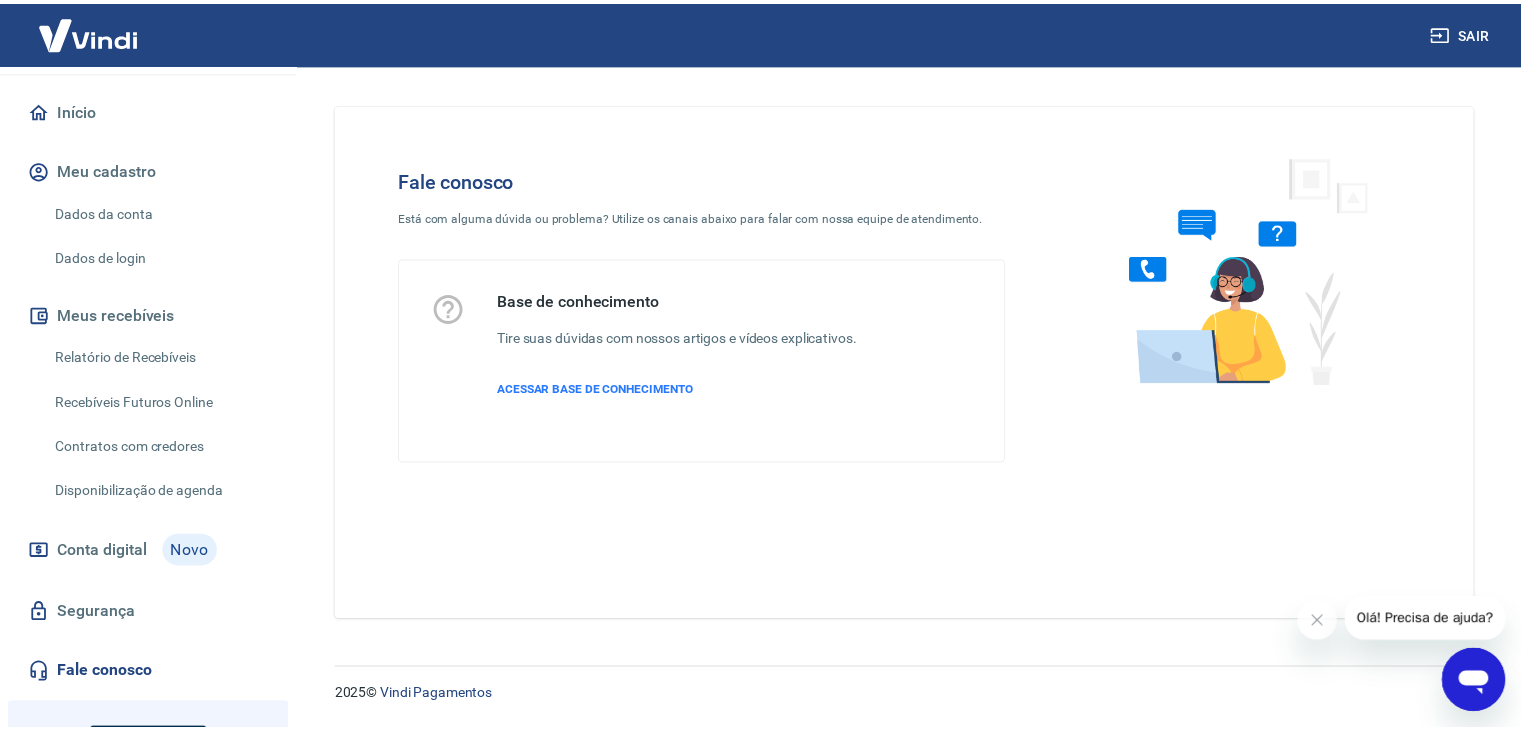 scroll, scrollTop: 391, scrollLeft: 0, axis: vertical 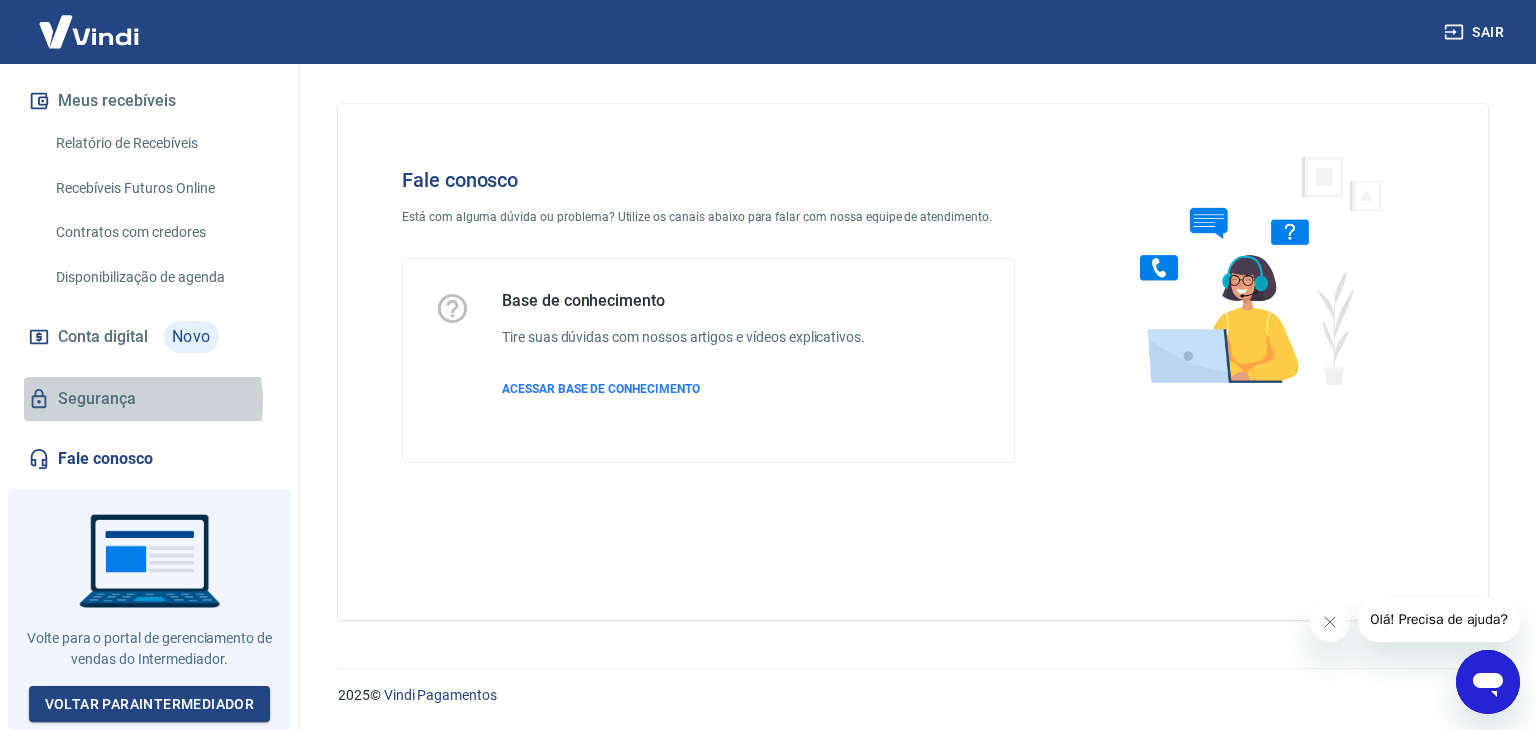 click on "Segurança" at bounding box center [149, 399] 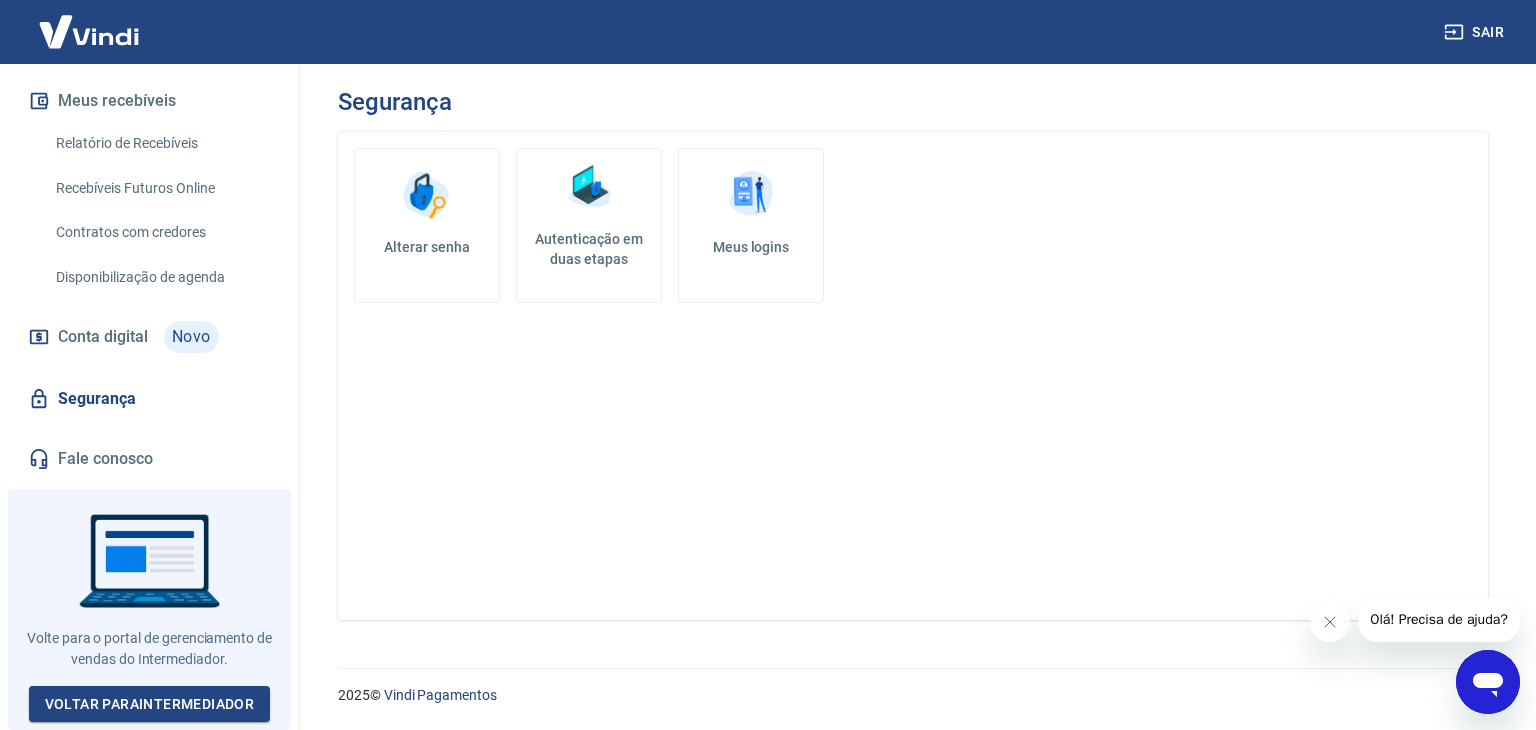 click on "Alterar senha" at bounding box center (427, 225) 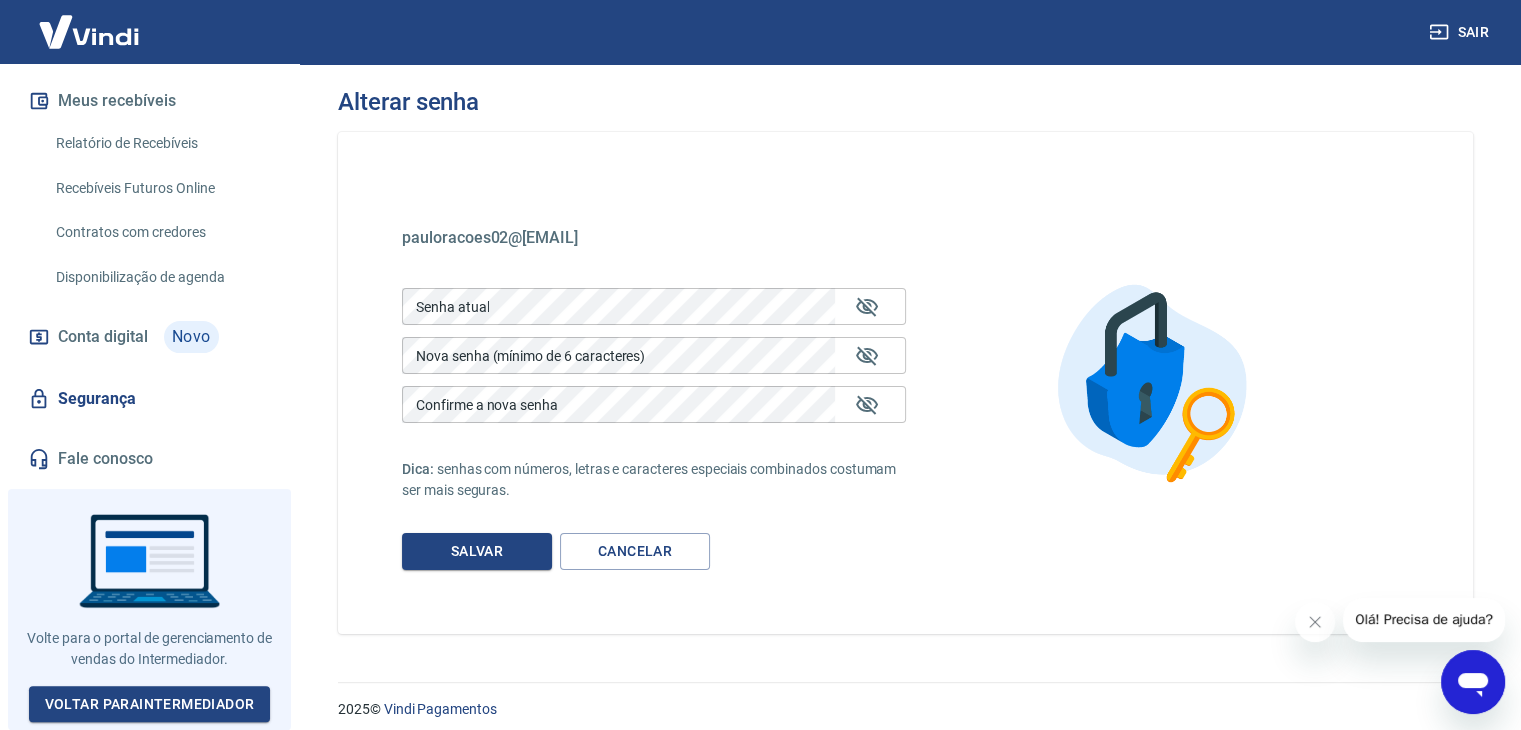scroll, scrollTop: 14, scrollLeft: 0, axis: vertical 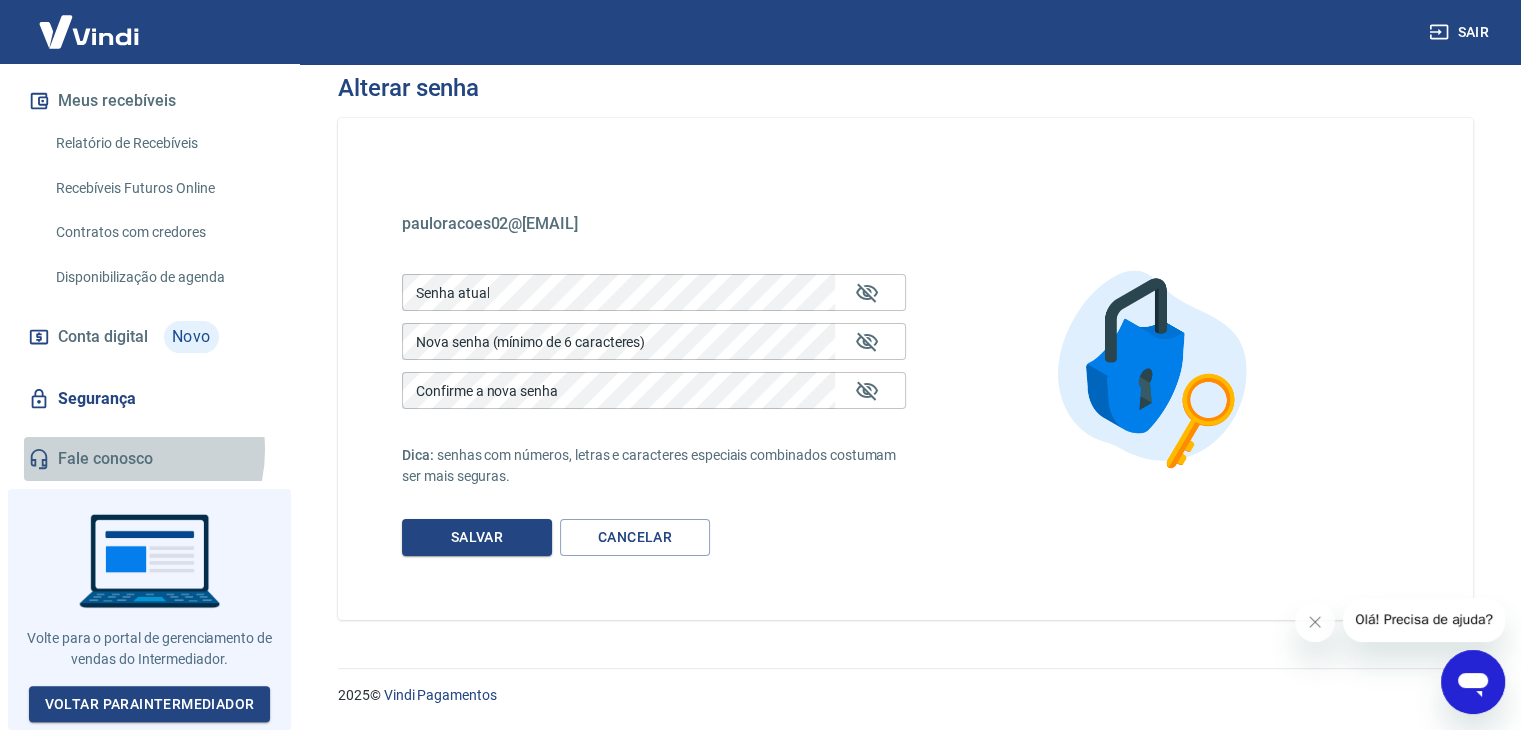 click on "Fale conosco" at bounding box center [149, 459] 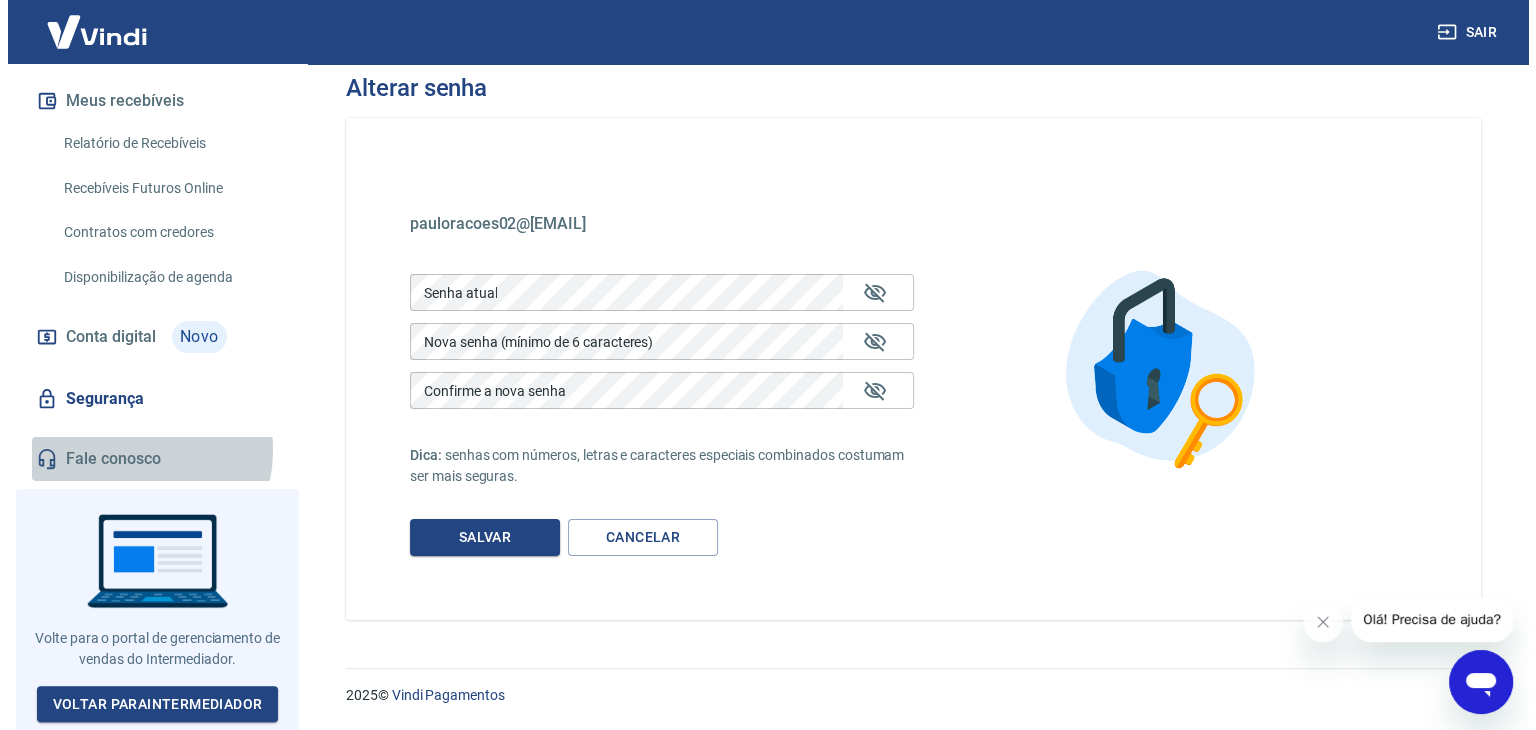 scroll, scrollTop: 0, scrollLeft: 0, axis: both 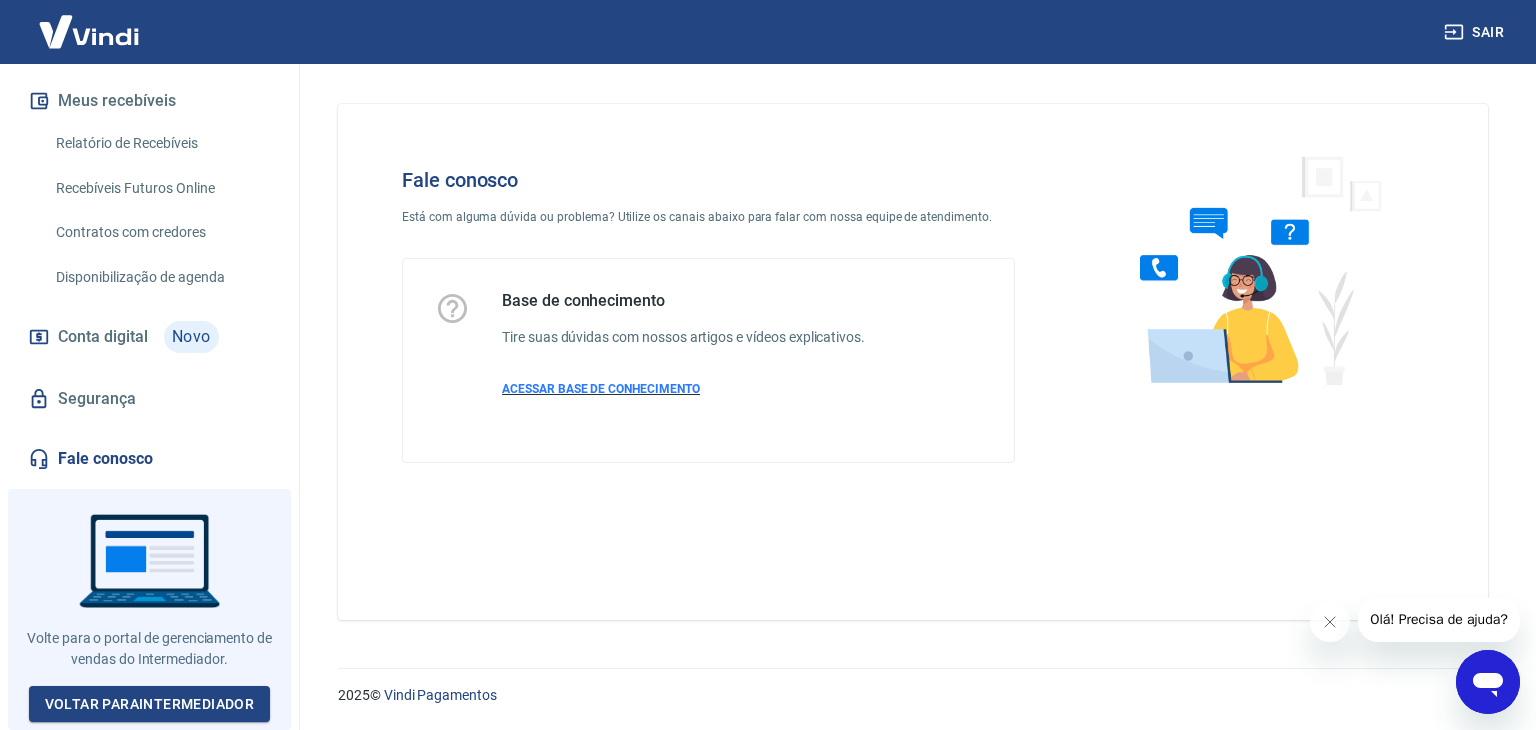 click on "ACESSAR BASE DE CONHECIMENTO" at bounding box center [601, 389] 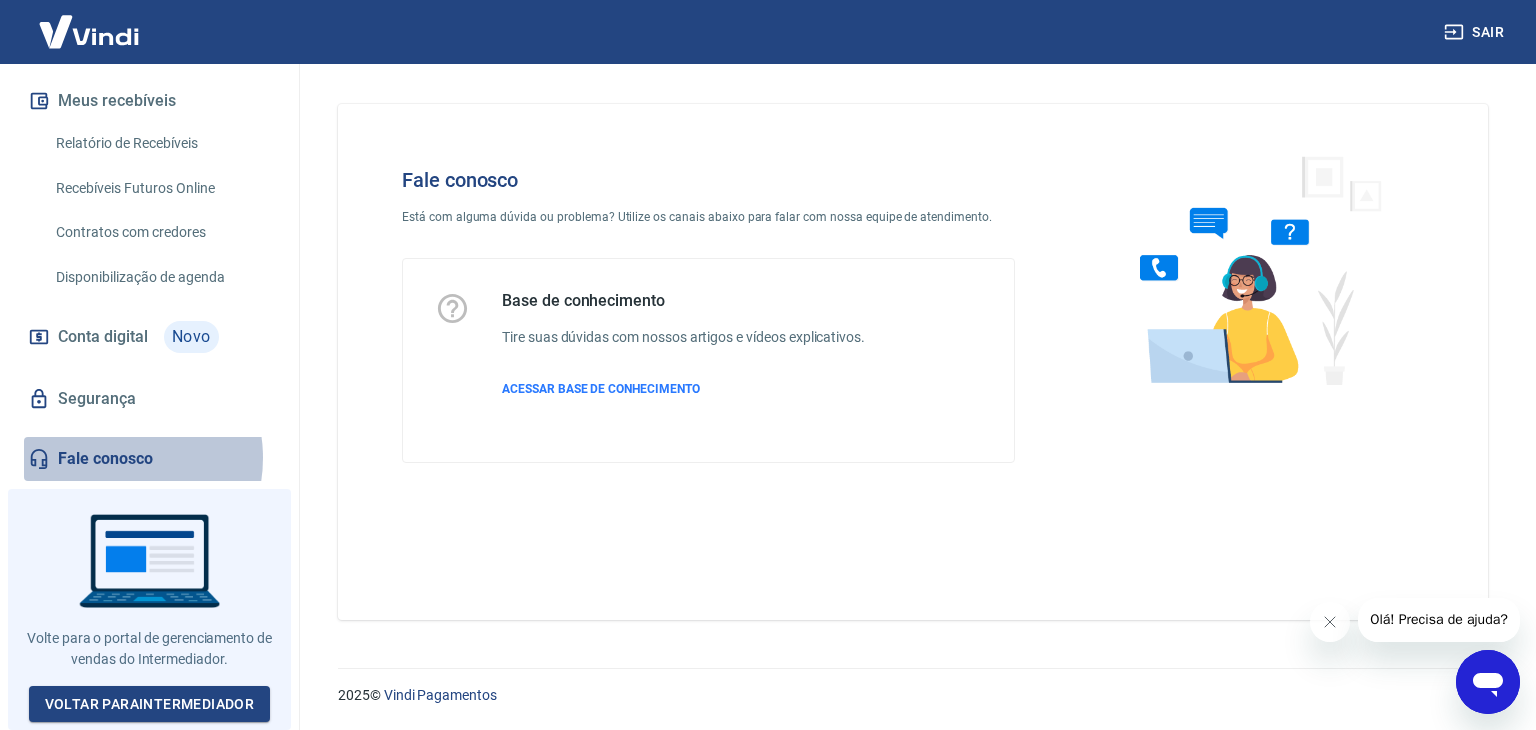 click on "Fale conosco" at bounding box center [149, 459] 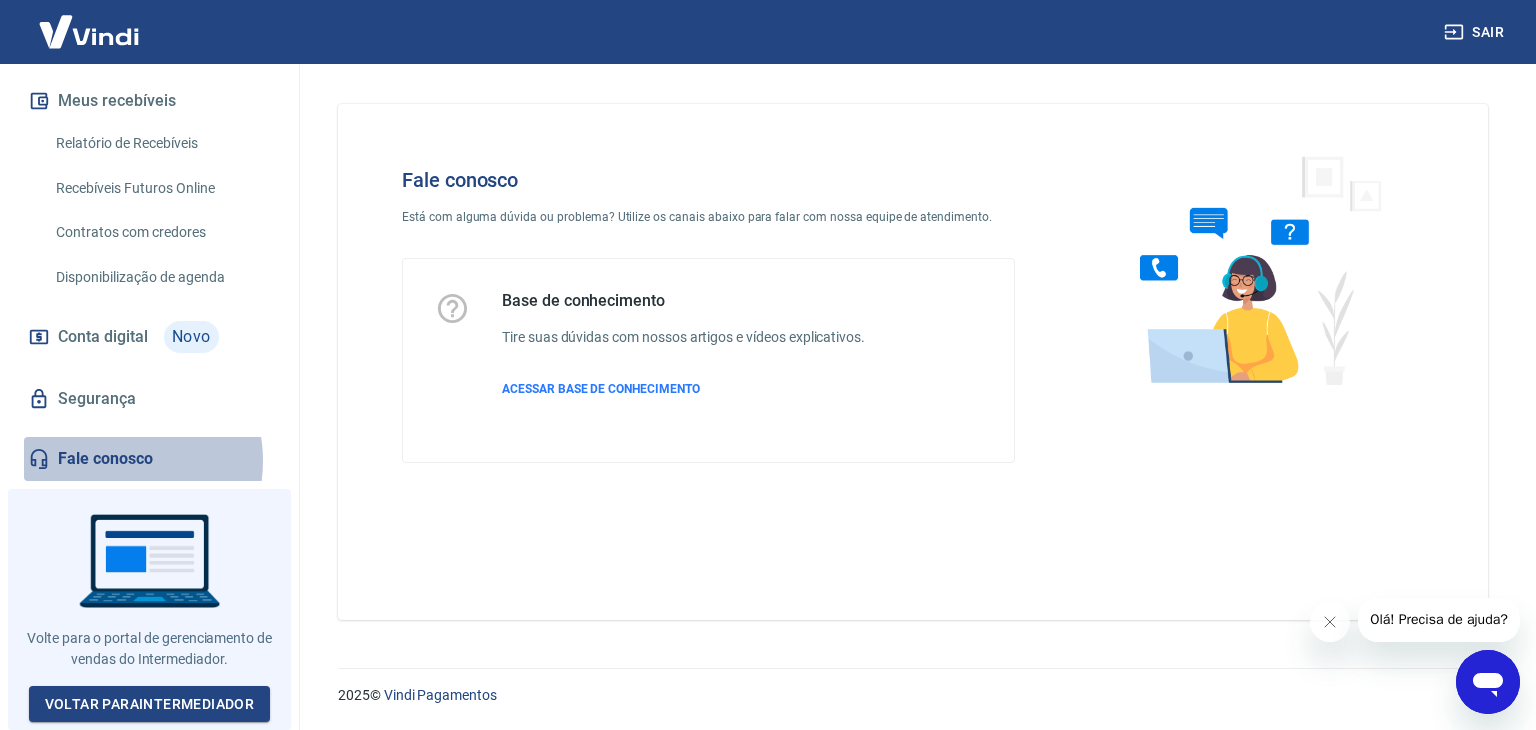 click on "Fale conosco" at bounding box center [149, 459] 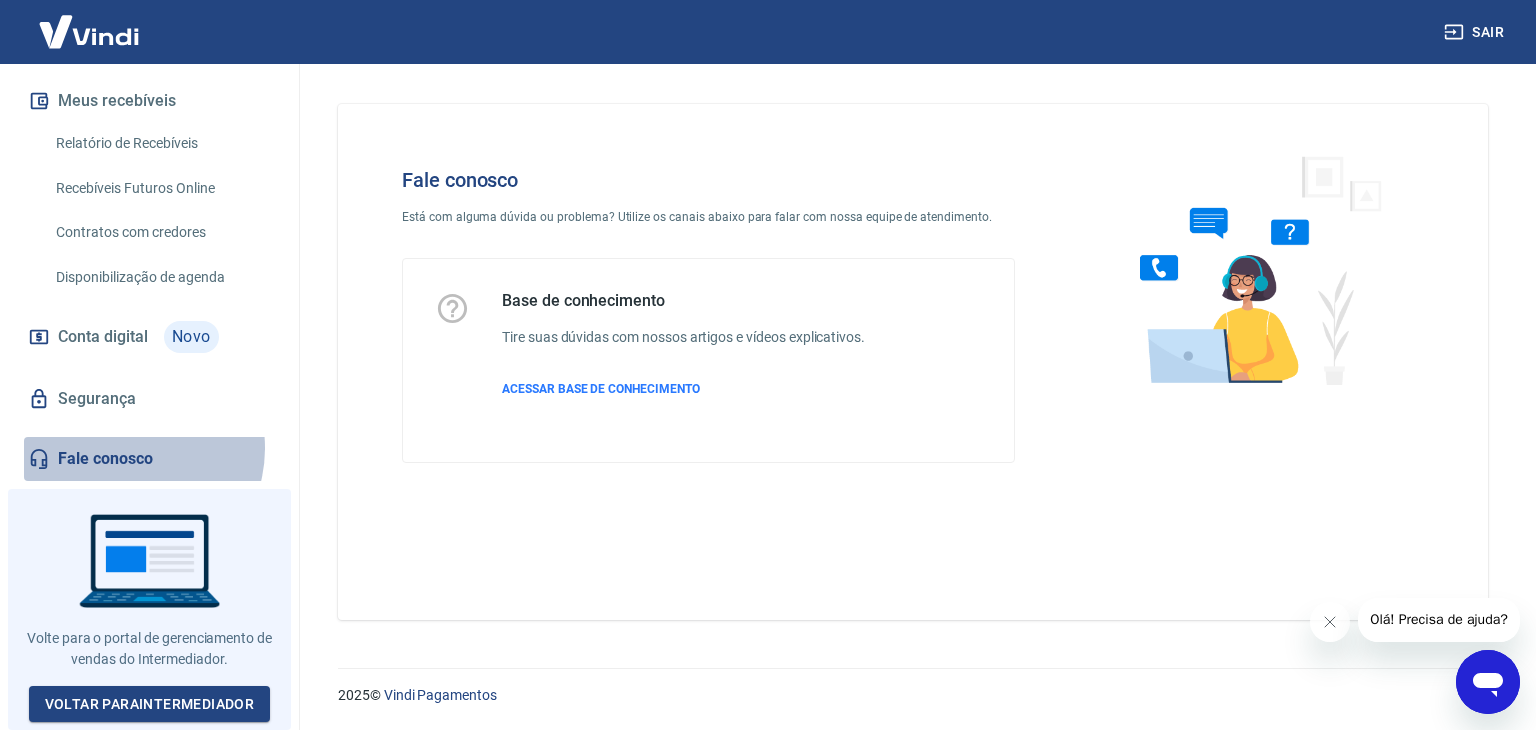 click on "Fale conosco" at bounding box center [149, 459] 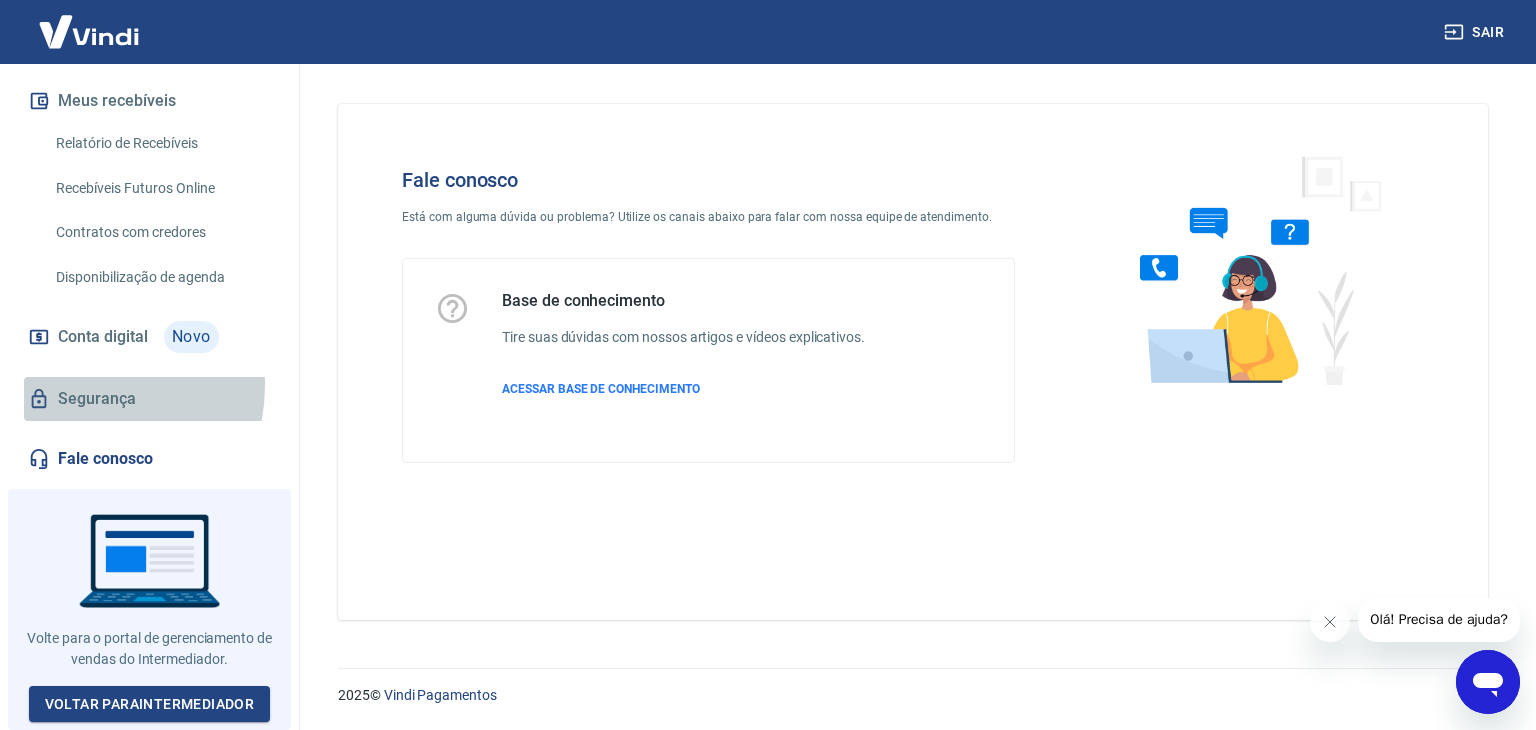 click on "Segurança" at bounding box center [149, 399] 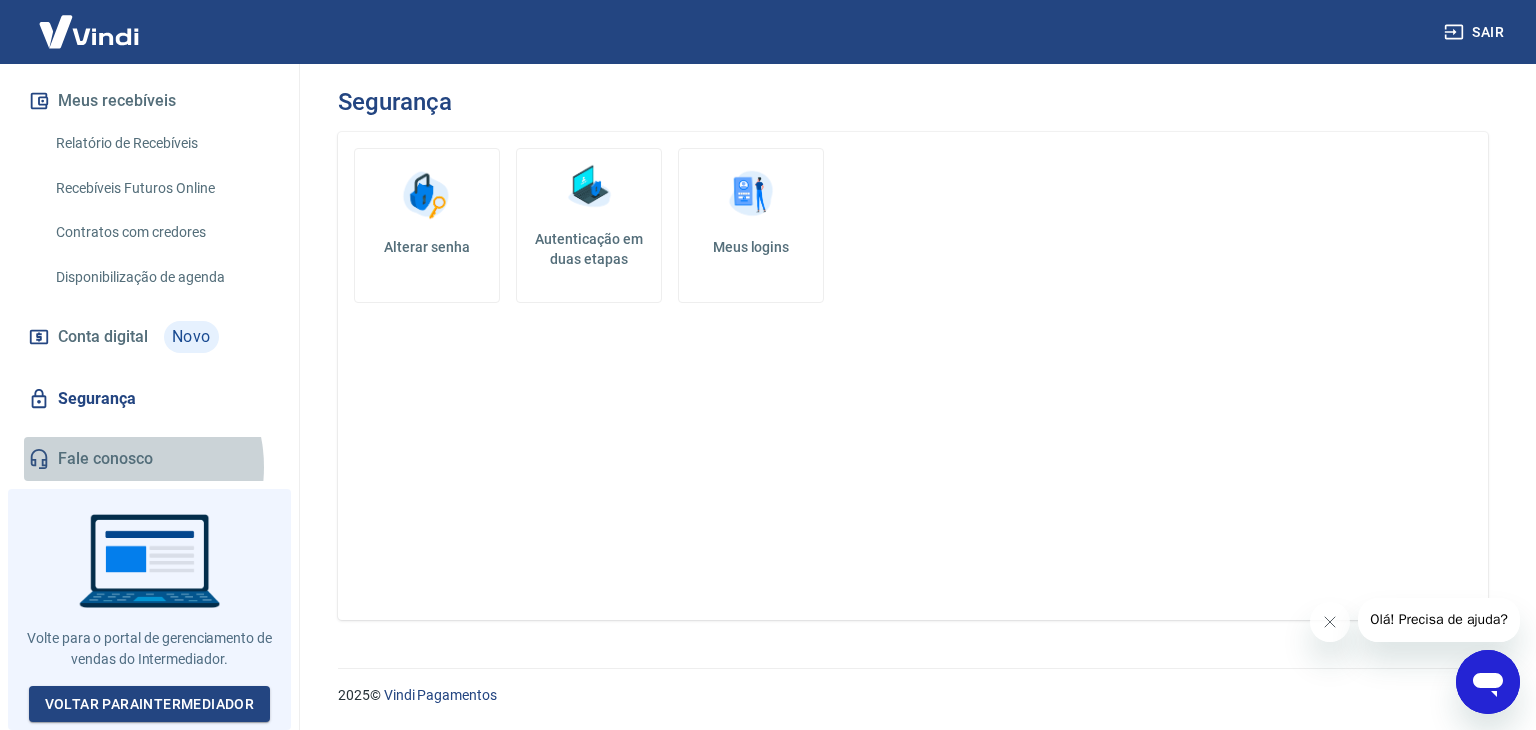 click on "Fale conosco" at bounding box center [149, 459] 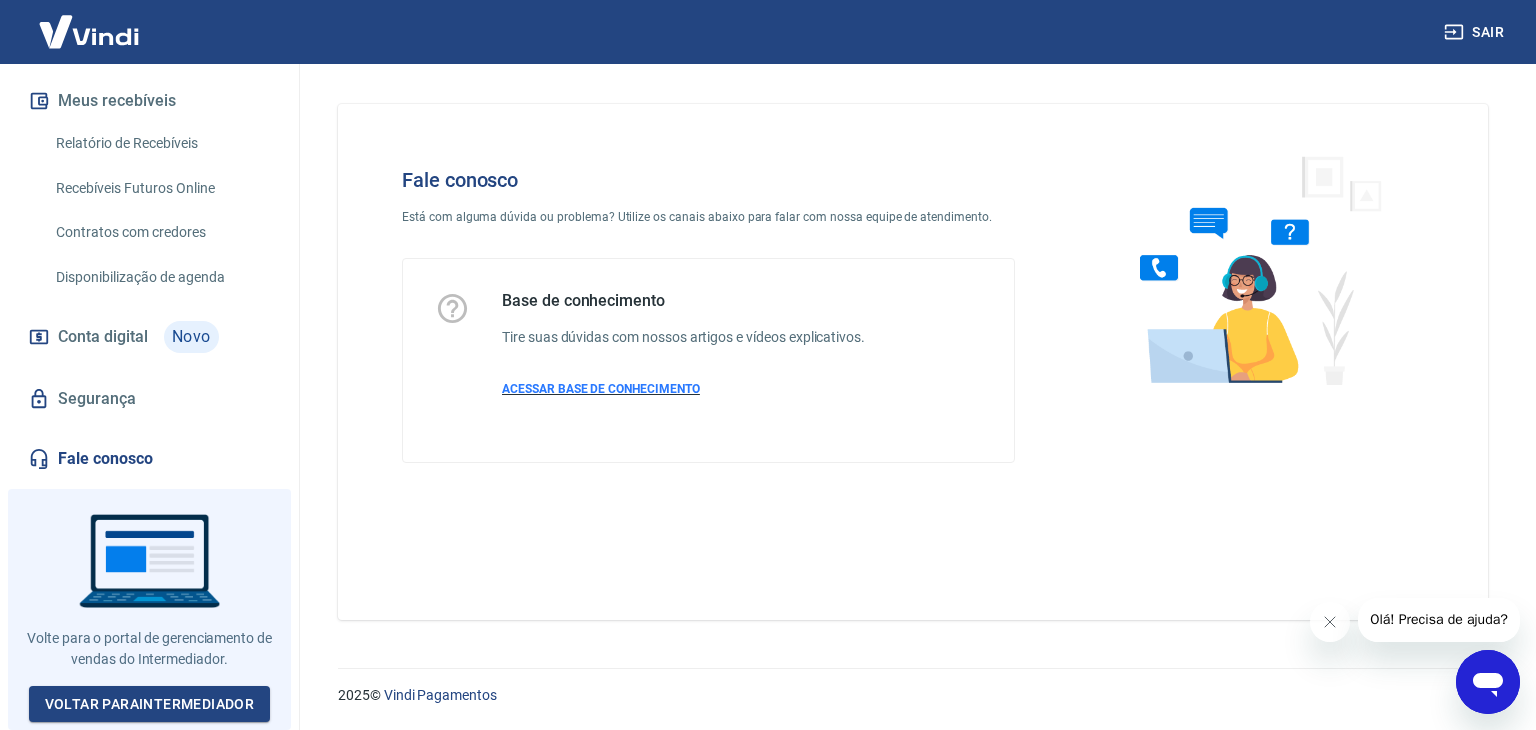 click on "ACESSAR BASE DE CONHECIMENTO" at bounding box center [601, 389] 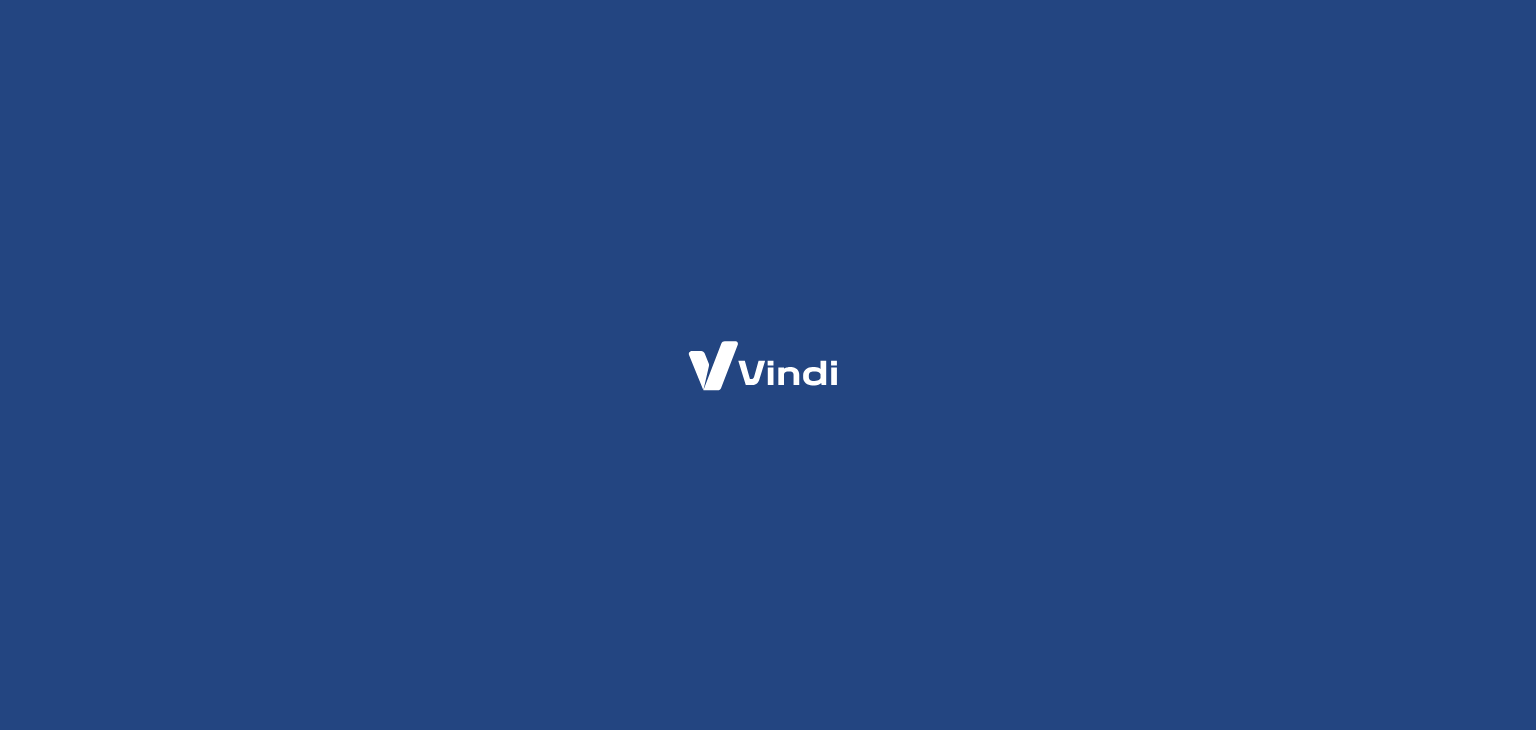 scroll, scrollTop: 0, scrollLeft: 0, axis: both 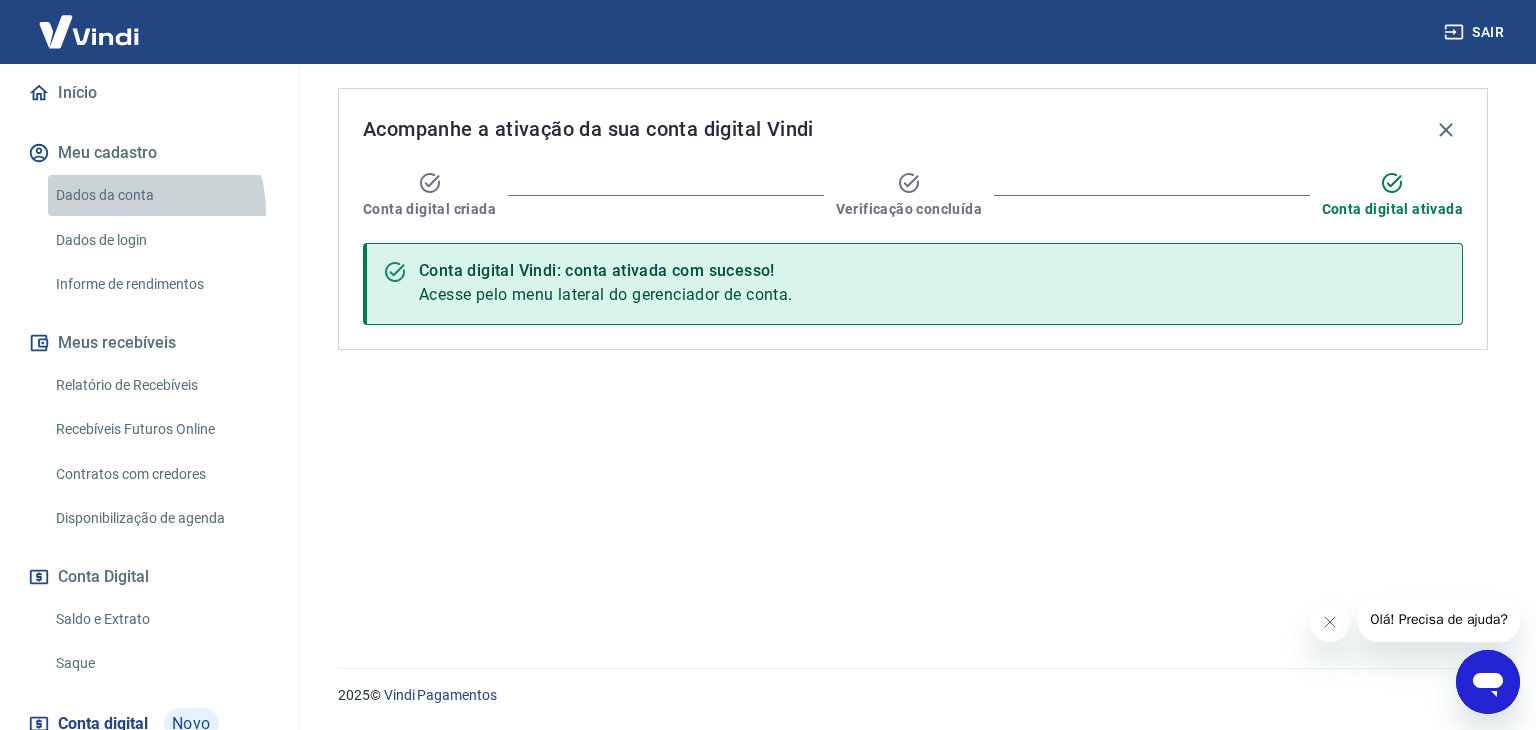 click on "Dados da conta" at bounding box center [161, 195] 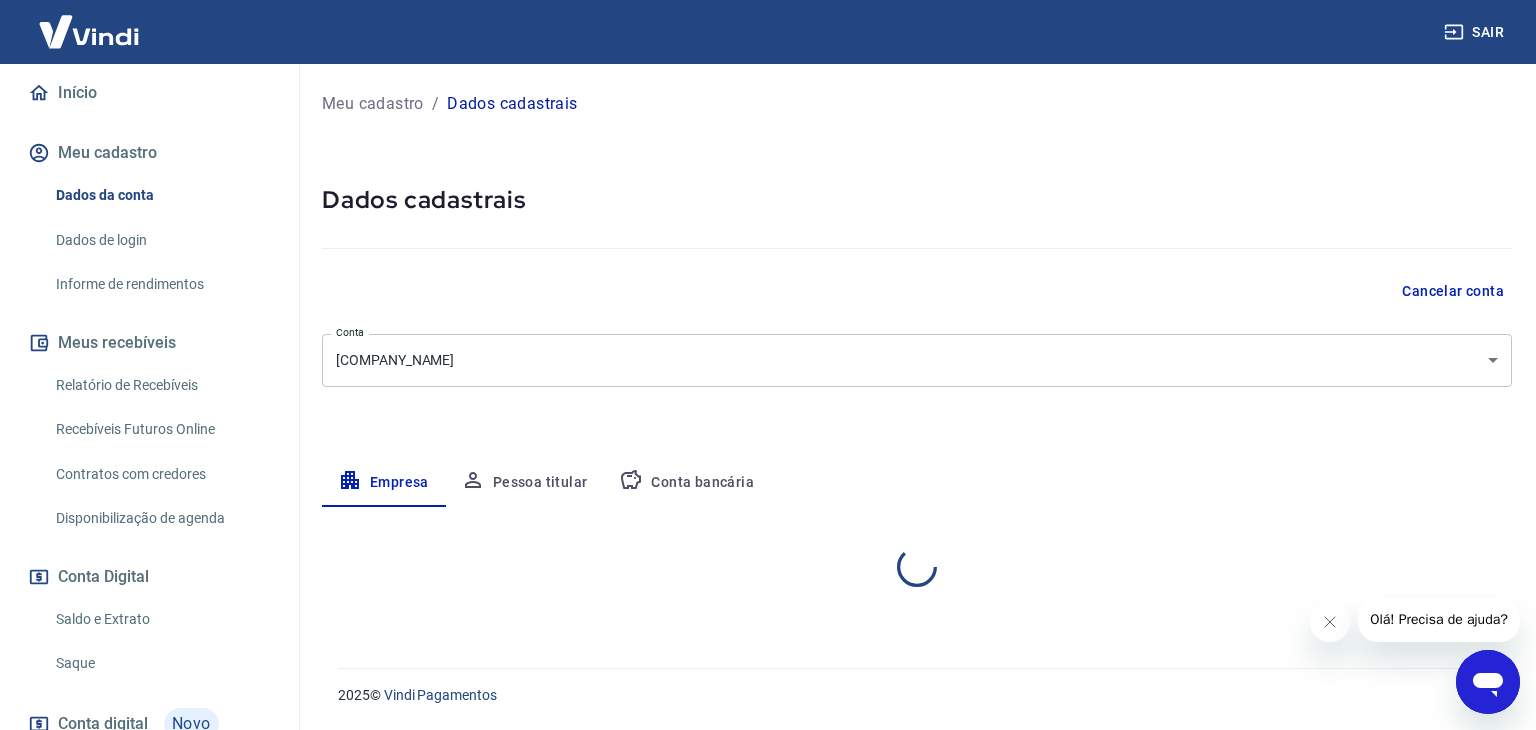 select on "SP" 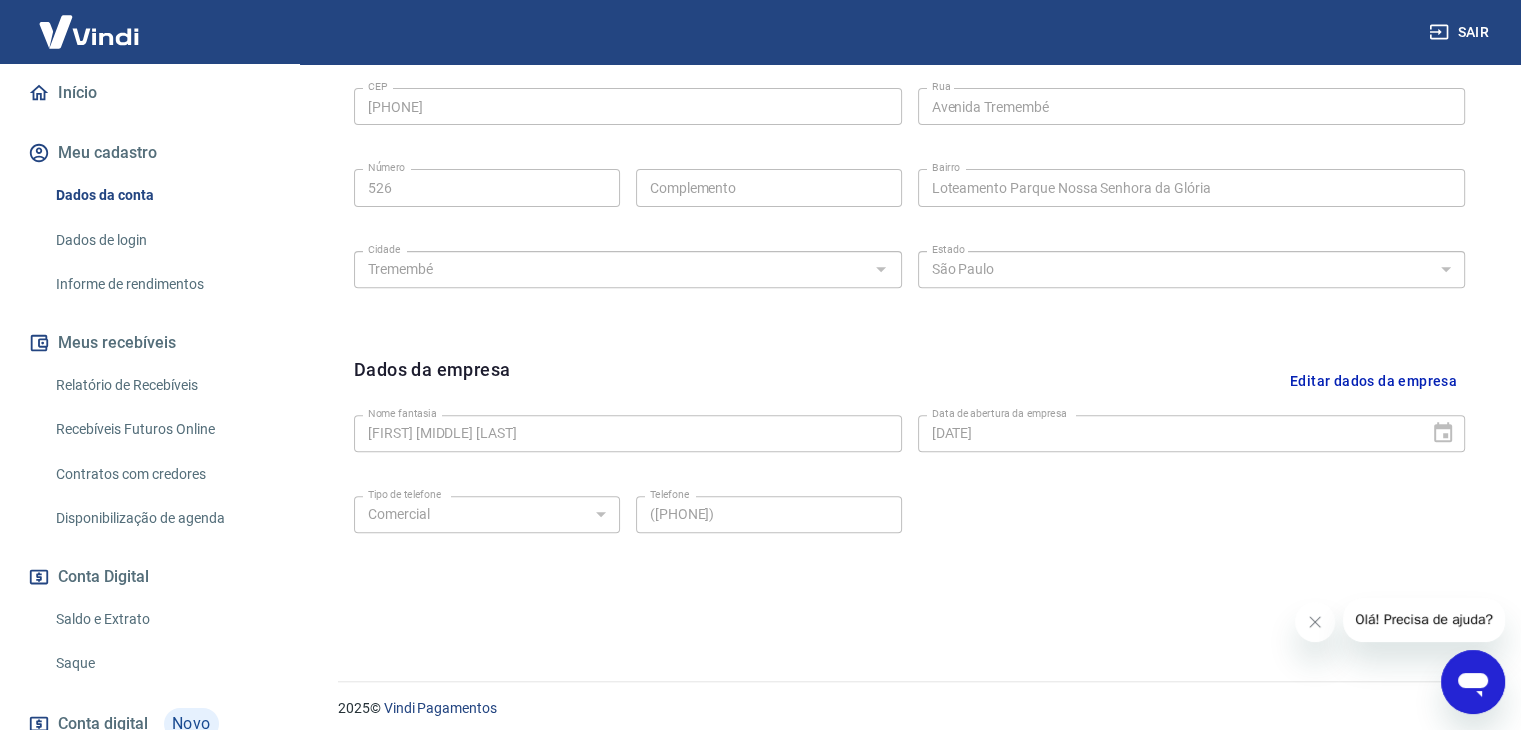 scroll, scrollTop: 712, scrollLeft: 0, axis: vertical 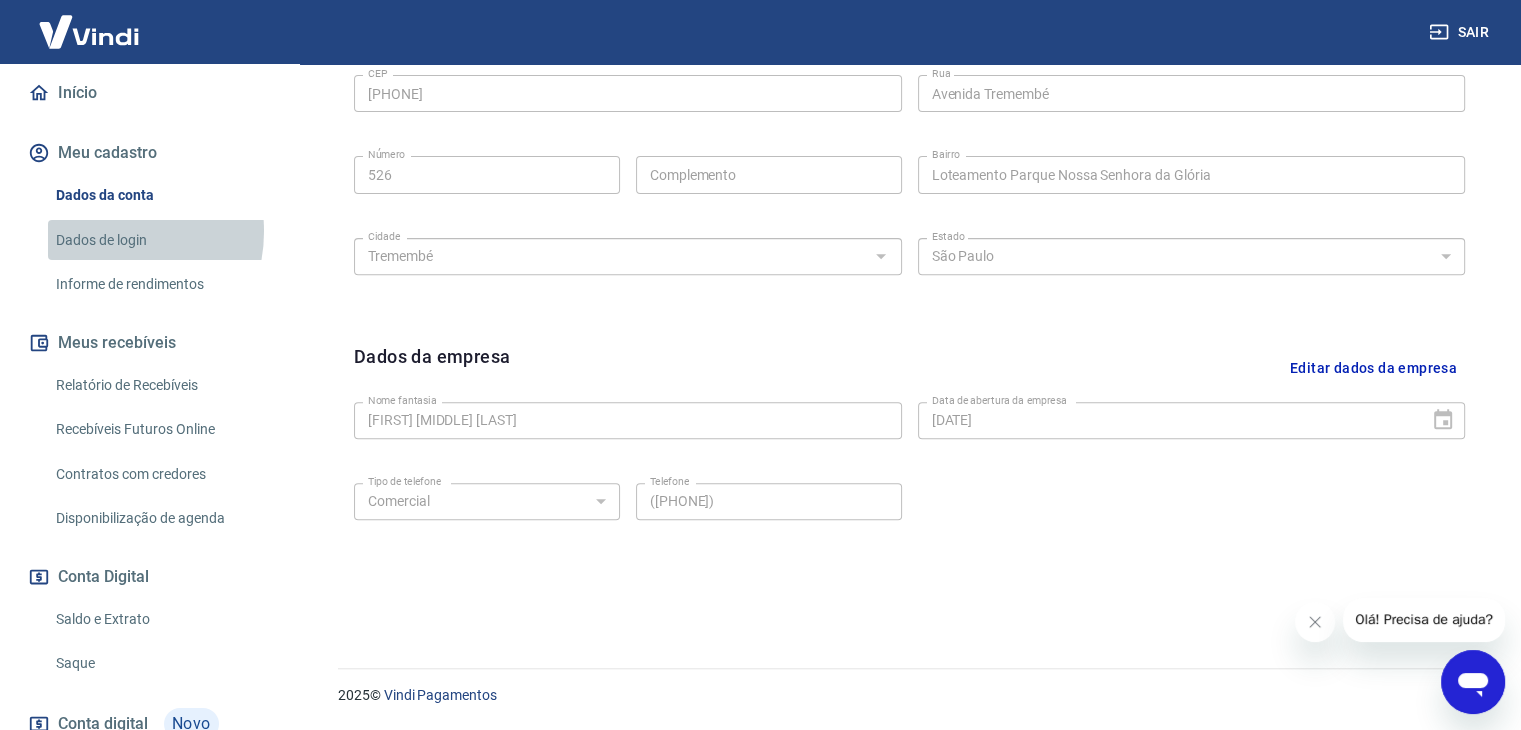 click on "Dados de login" at bounding box center (161, 240) 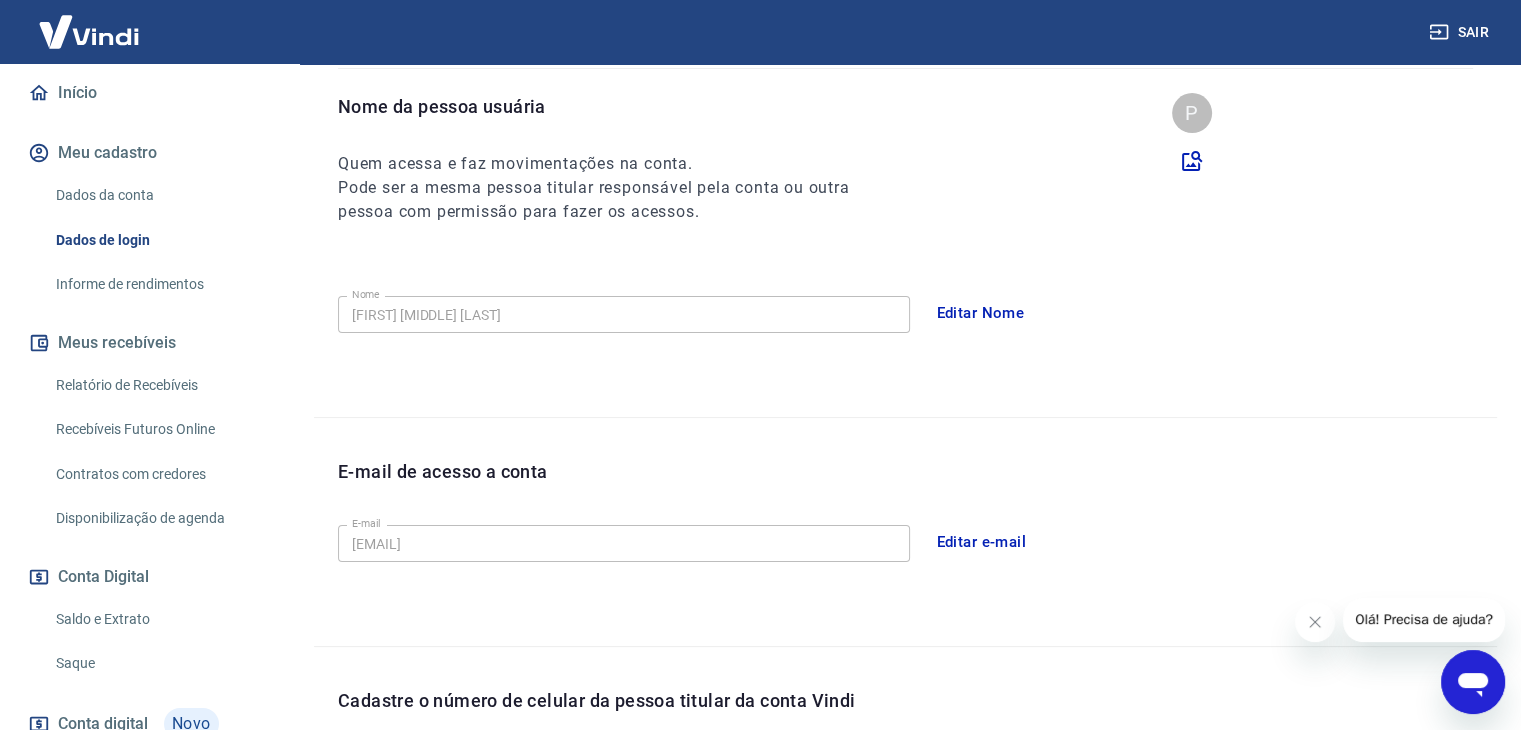 scroll, scrollTop: 550, scrollLeft: 0, axis: vertical 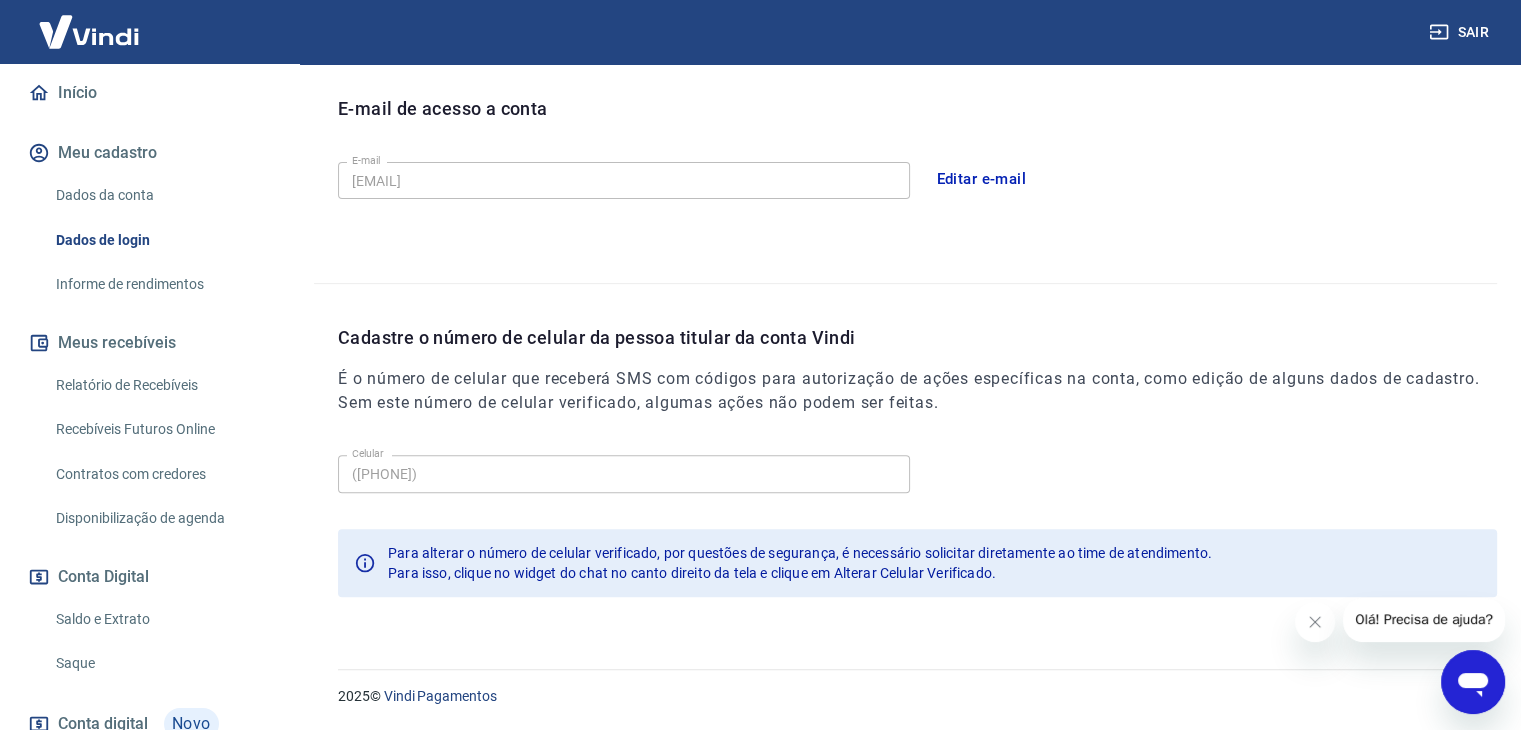 click on "Celular ([PHONE]) Celular" at bounding box center (917, 471) 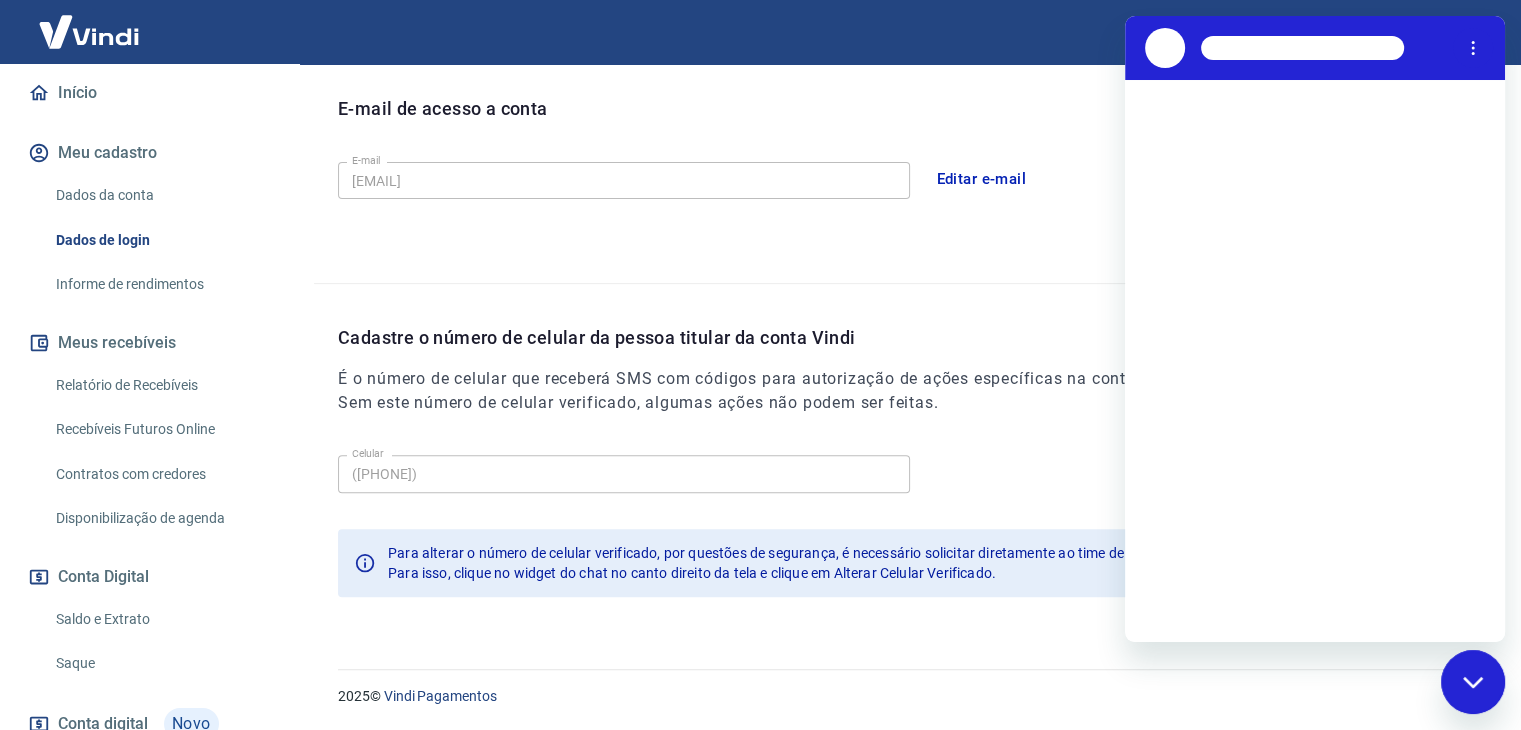 scroll, scrollTop: 0, scrollLeft: 0, axis: both 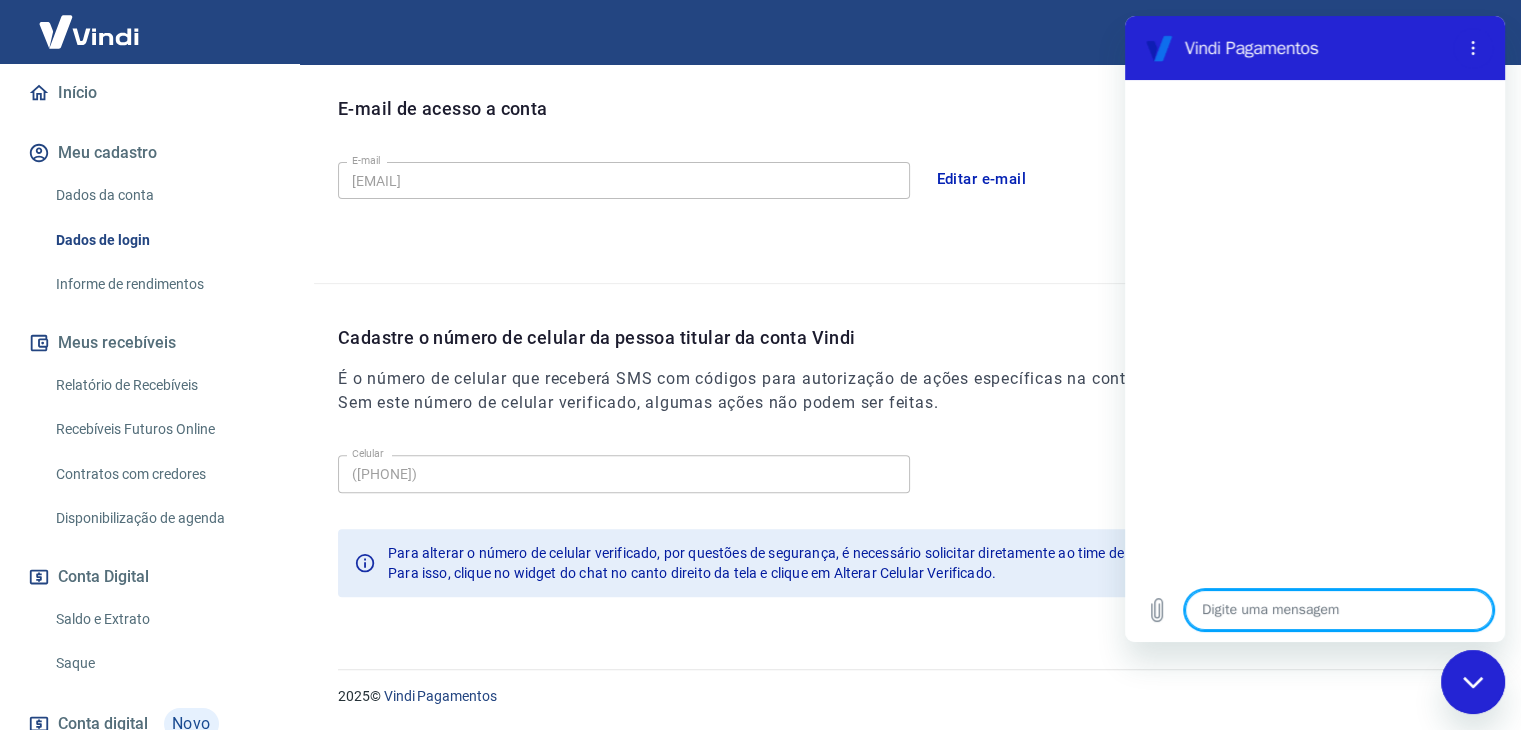click at bounding box center [1339, 610] 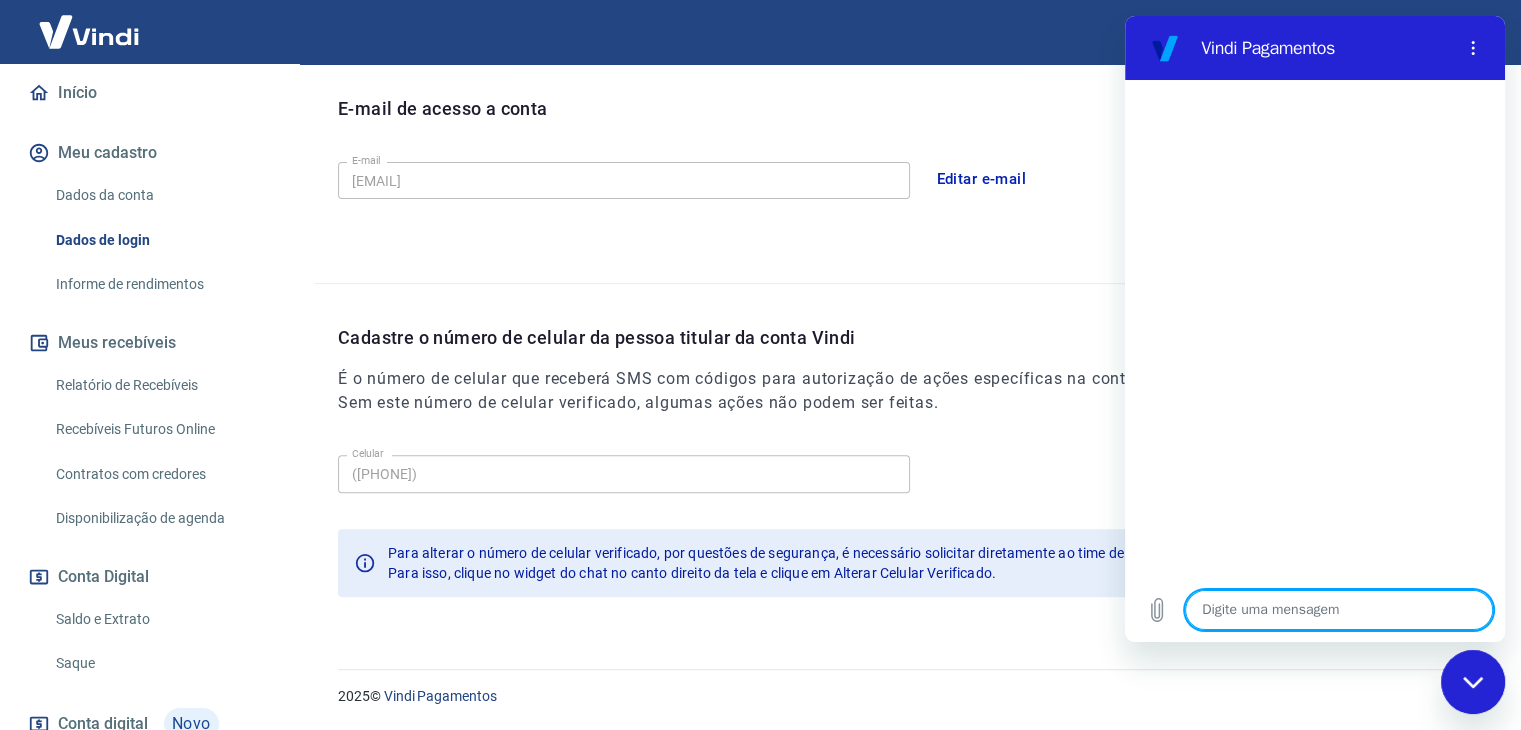 type on "b" 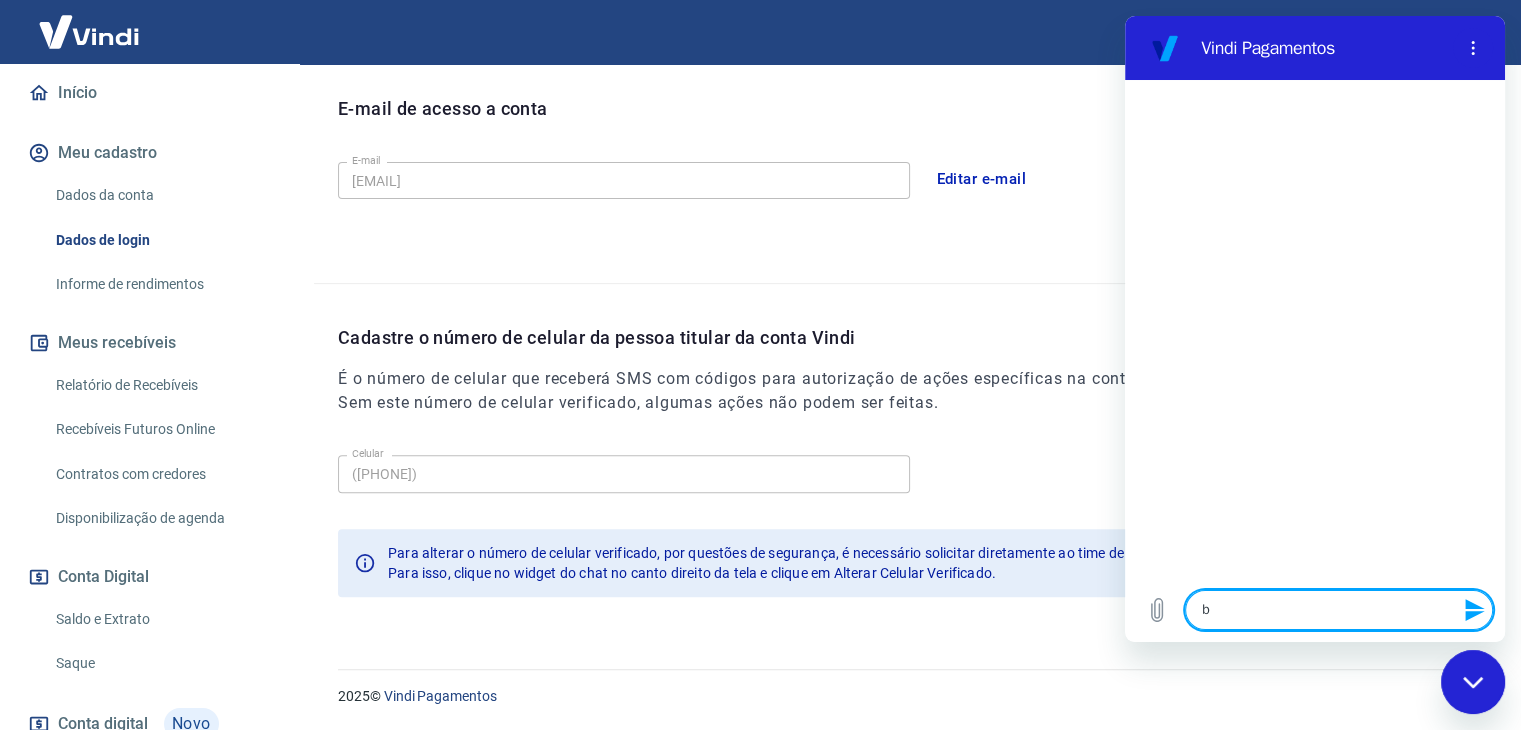 type on "bo" 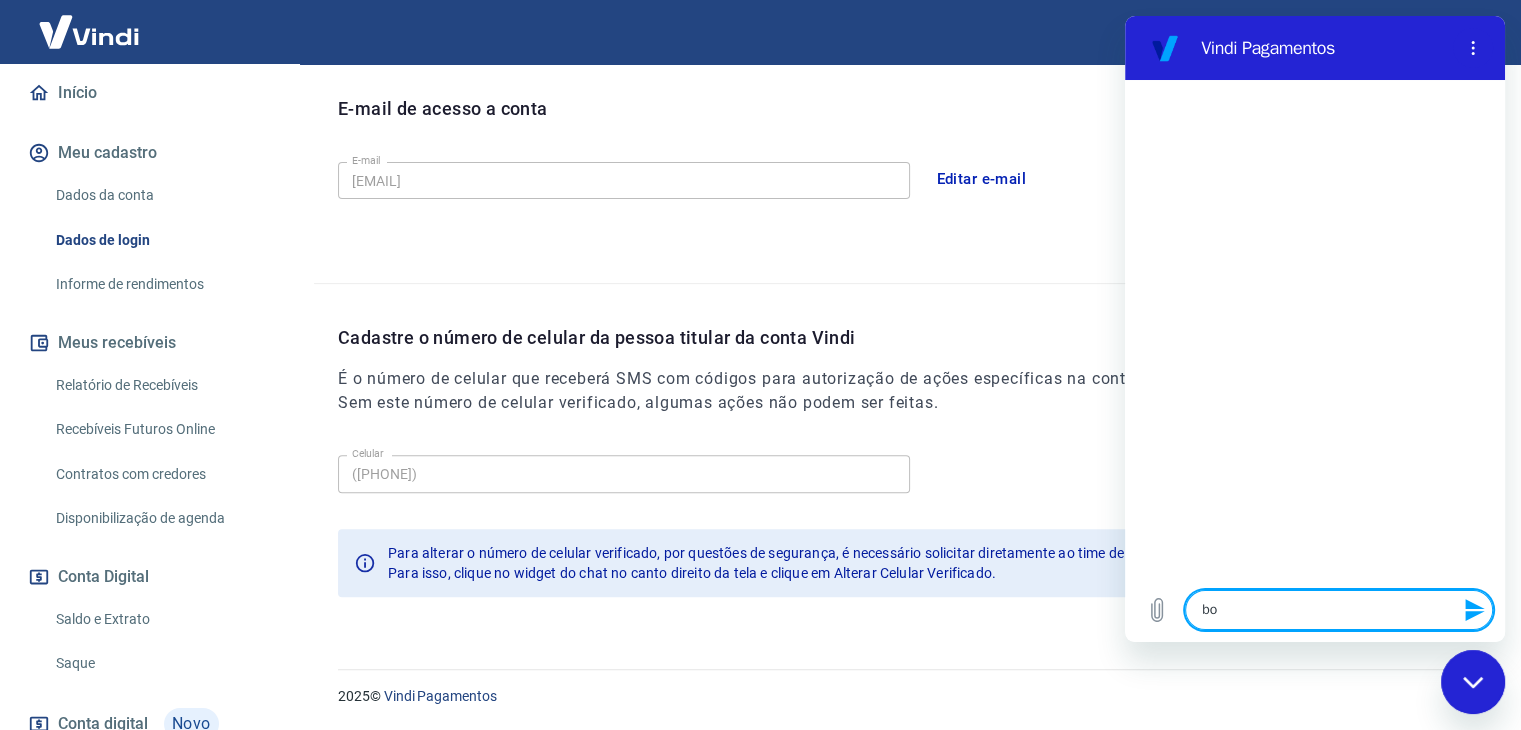 type on "bom" 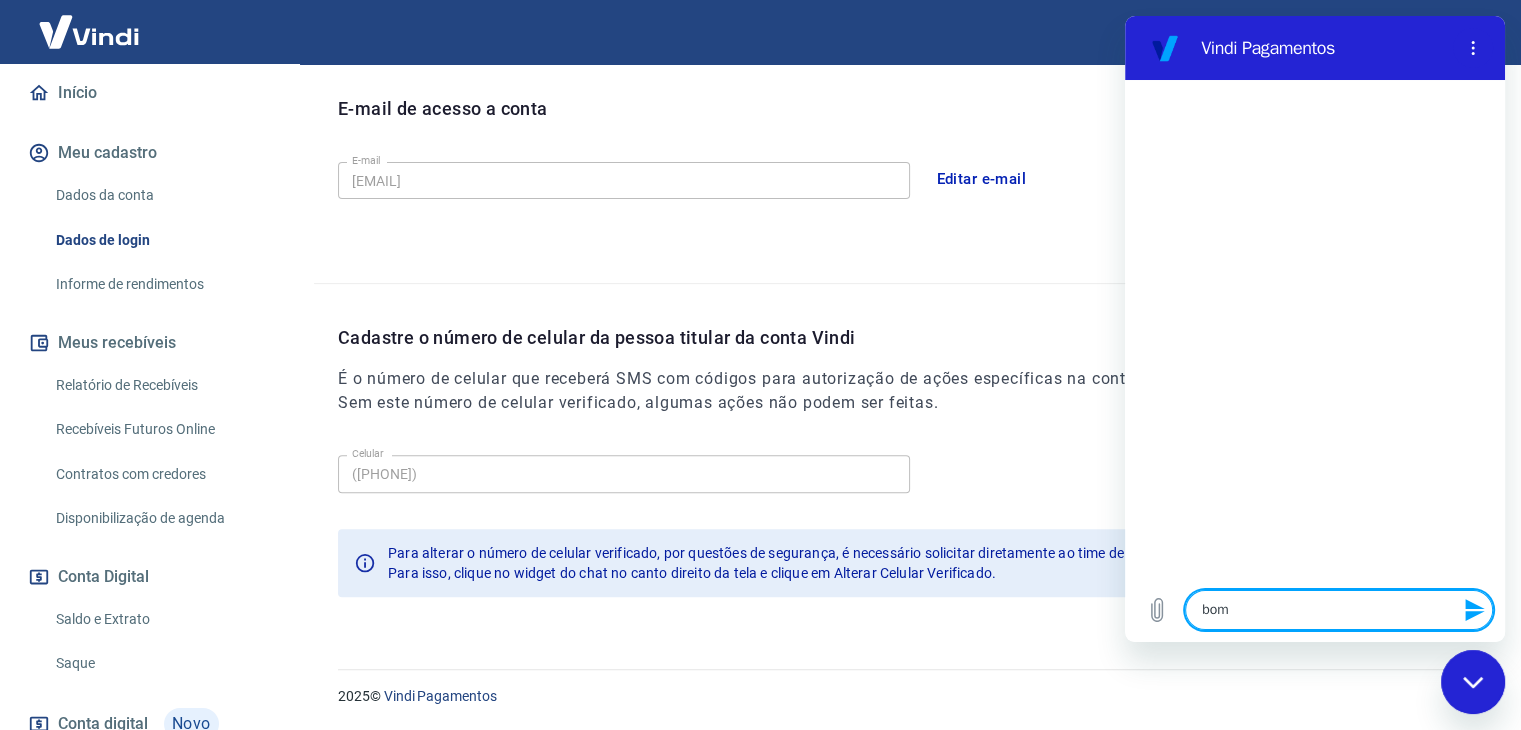 type on "bom" 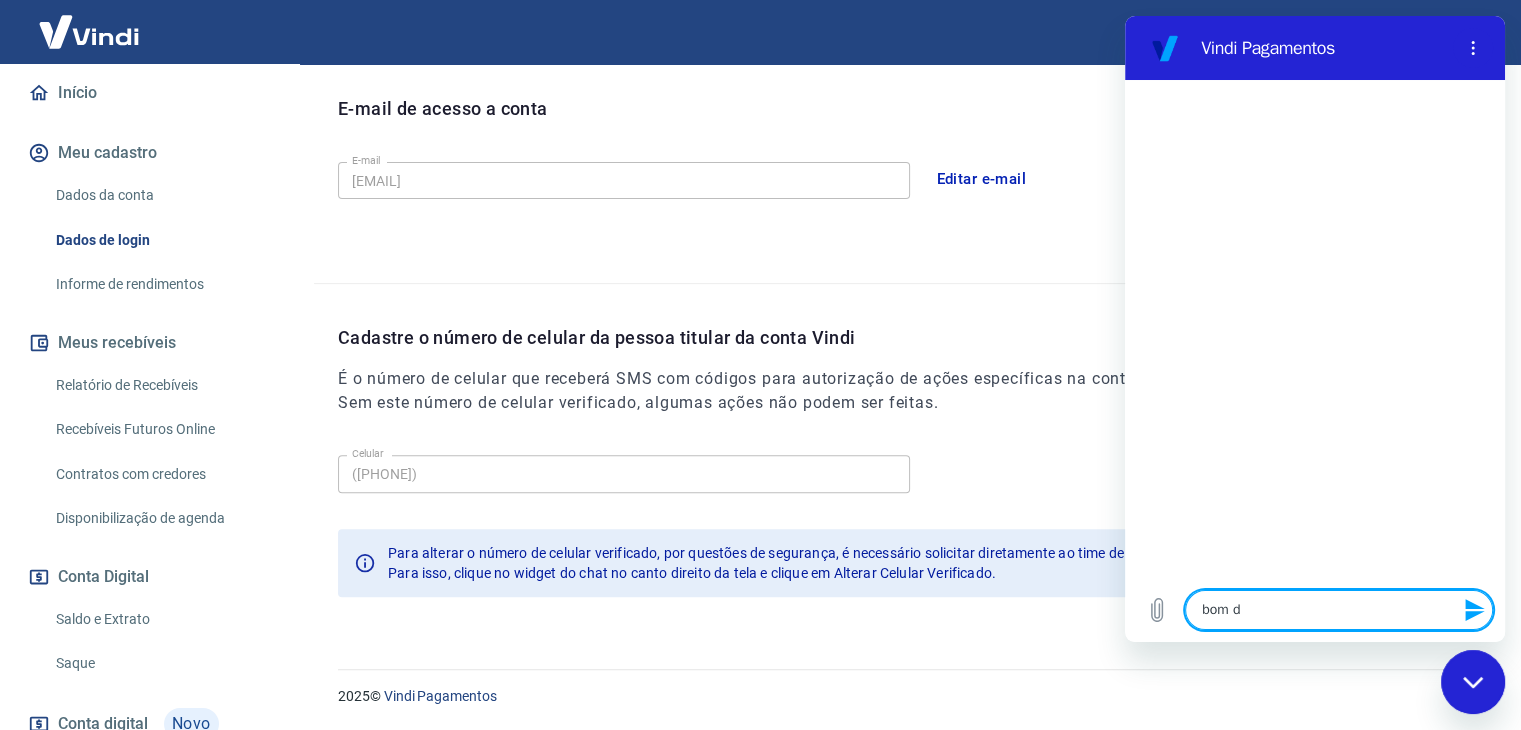 type on "x" 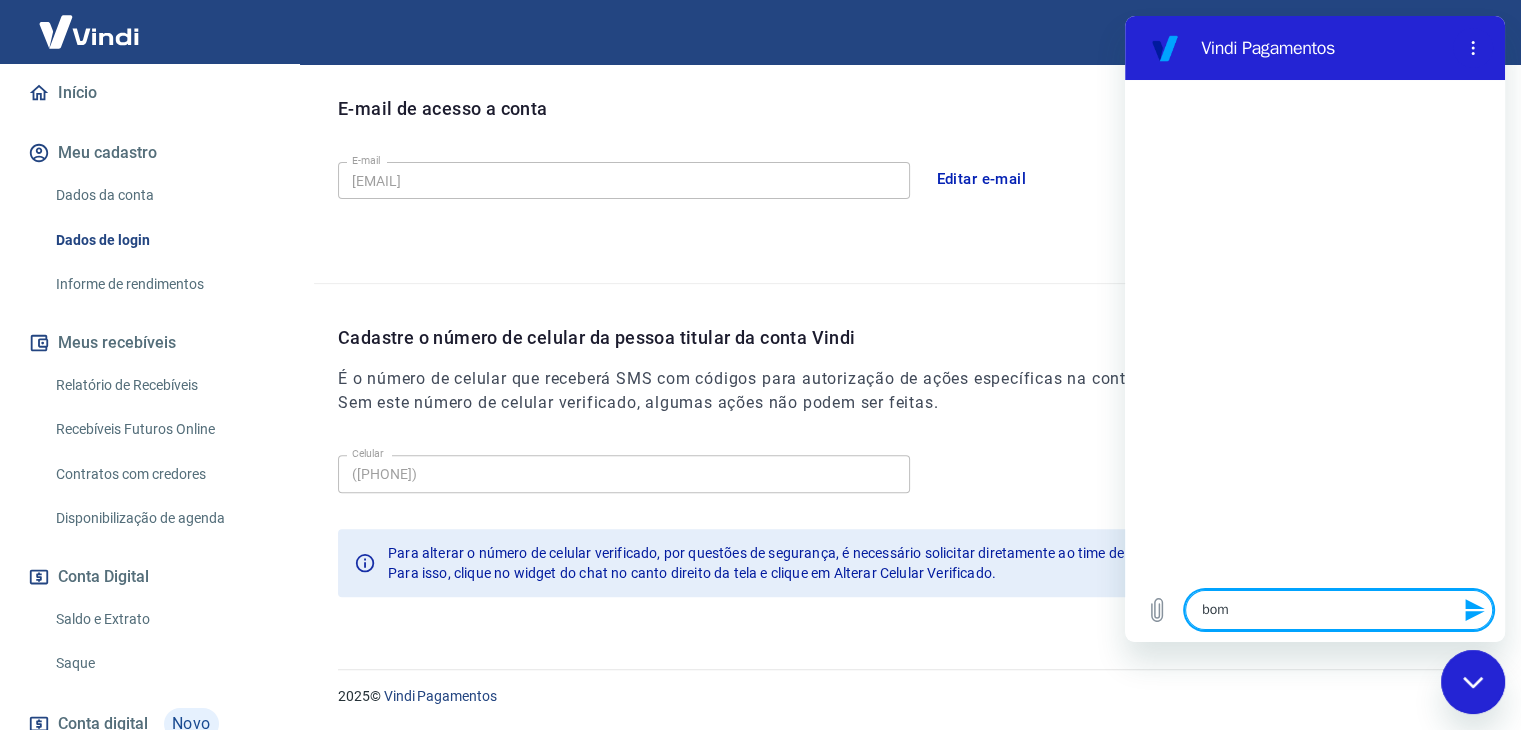 type on "bom" 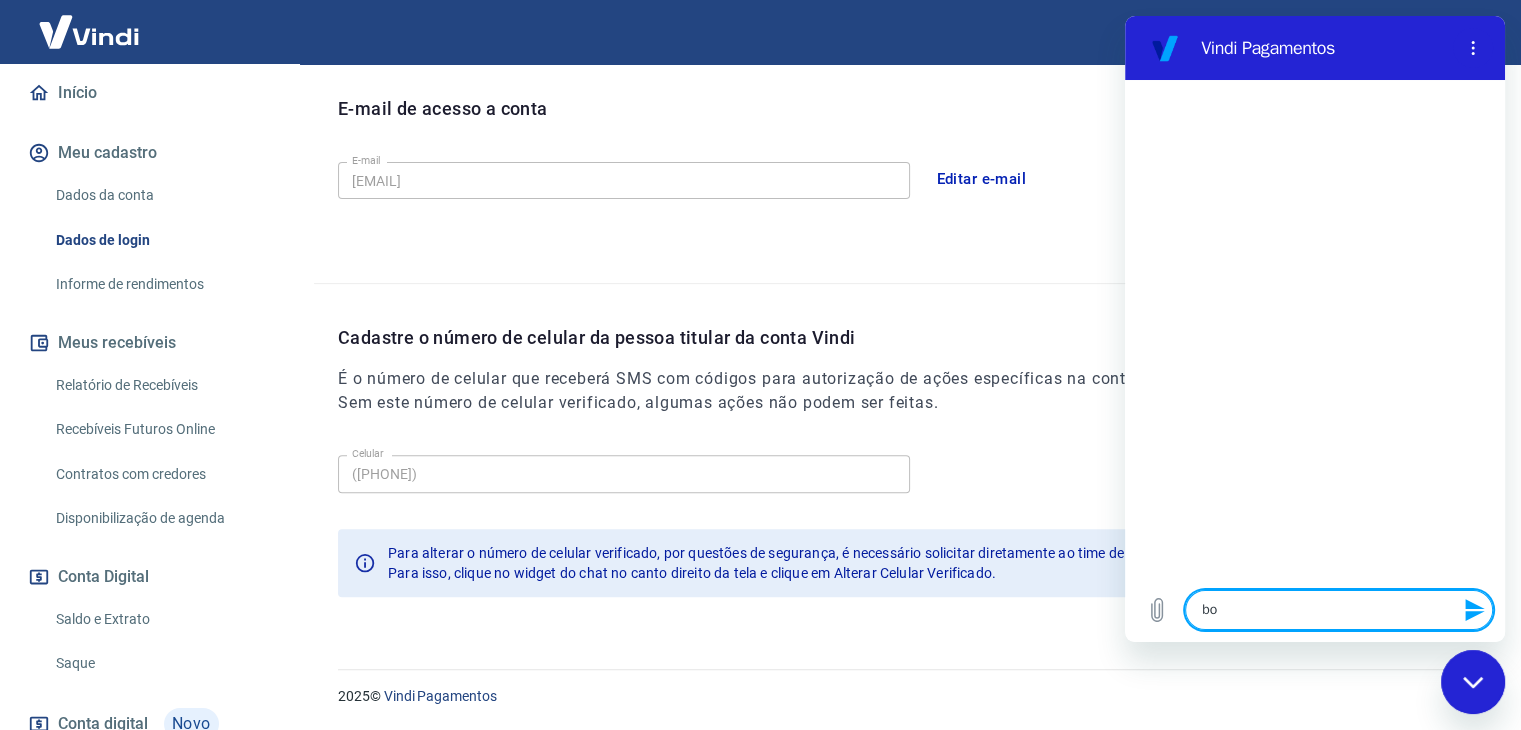 type on "boa" 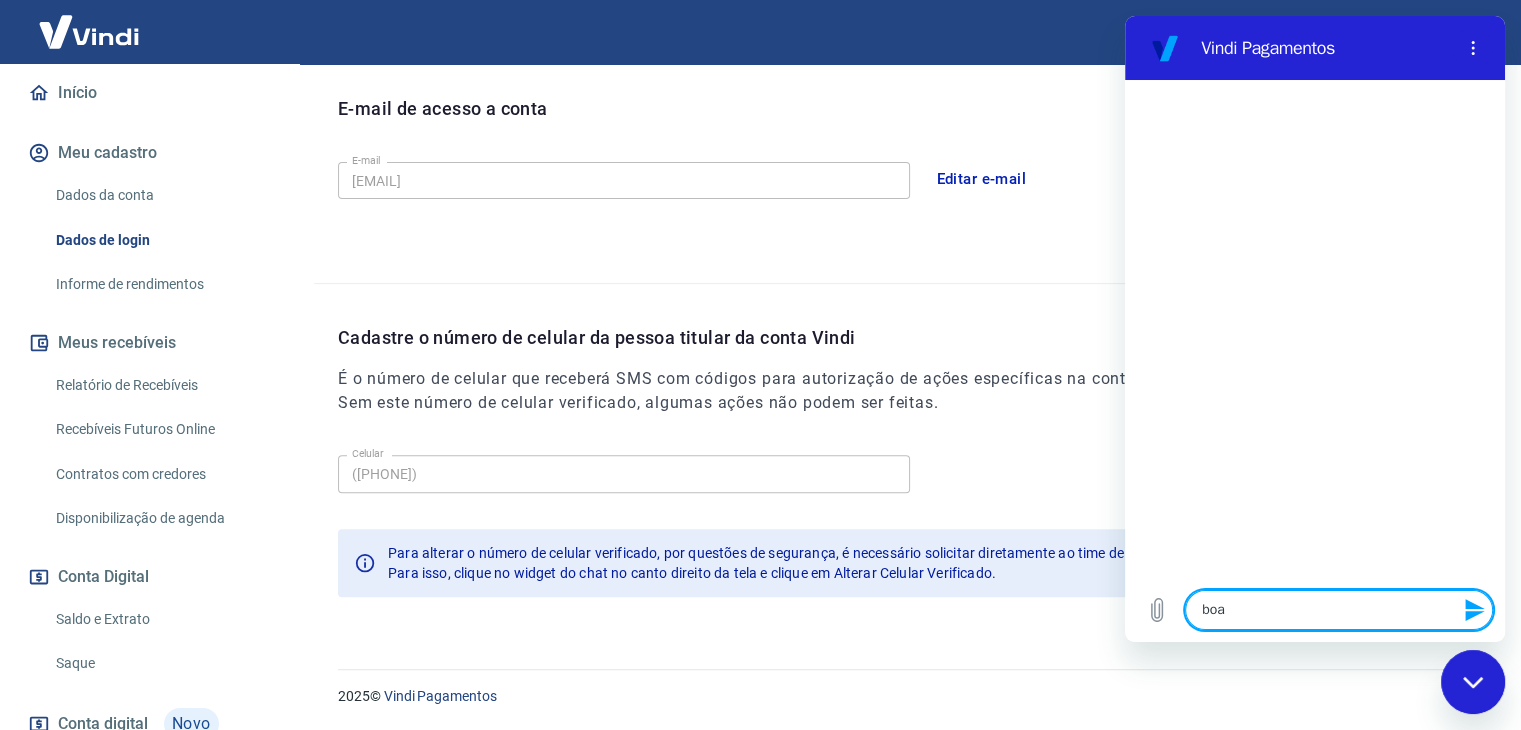 type on "x" 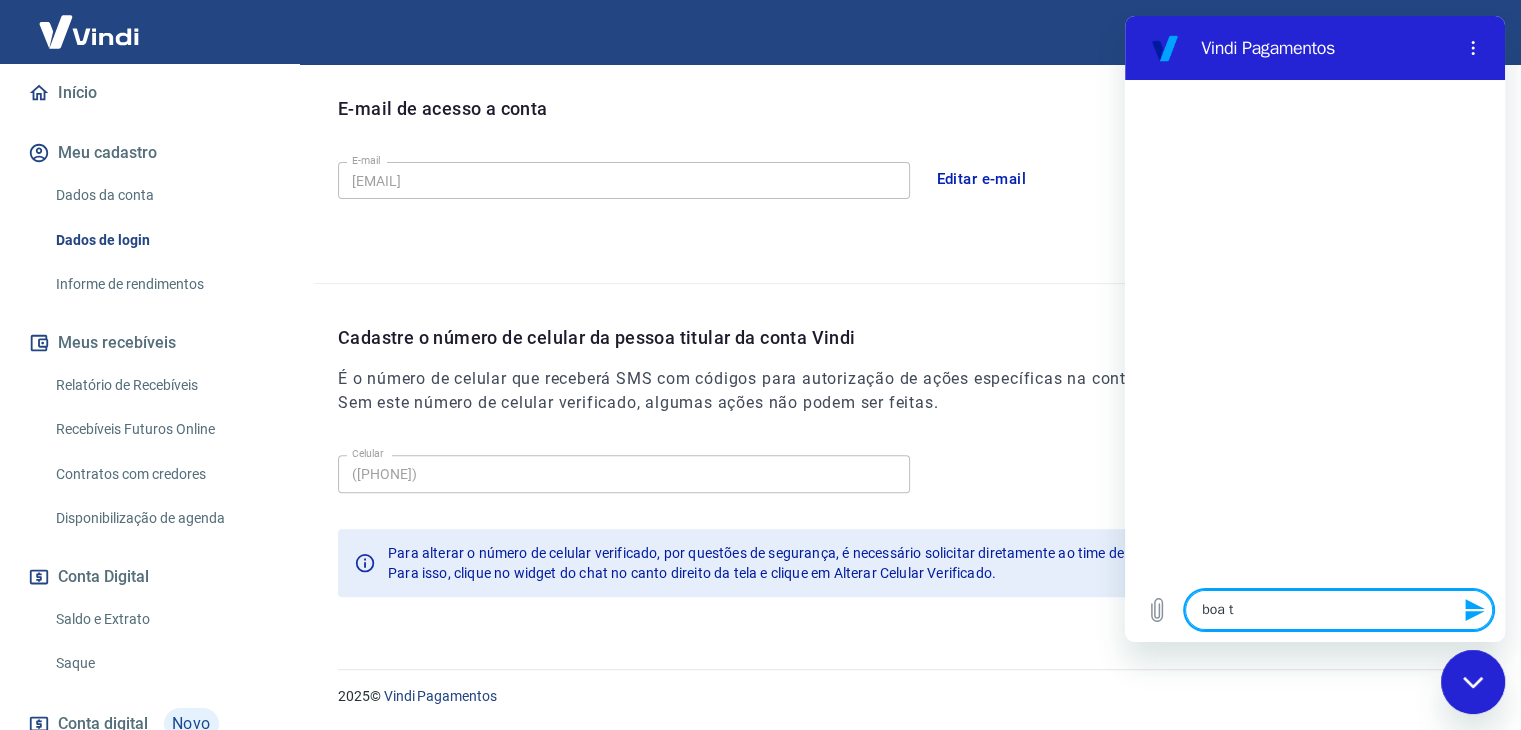 type on "x" 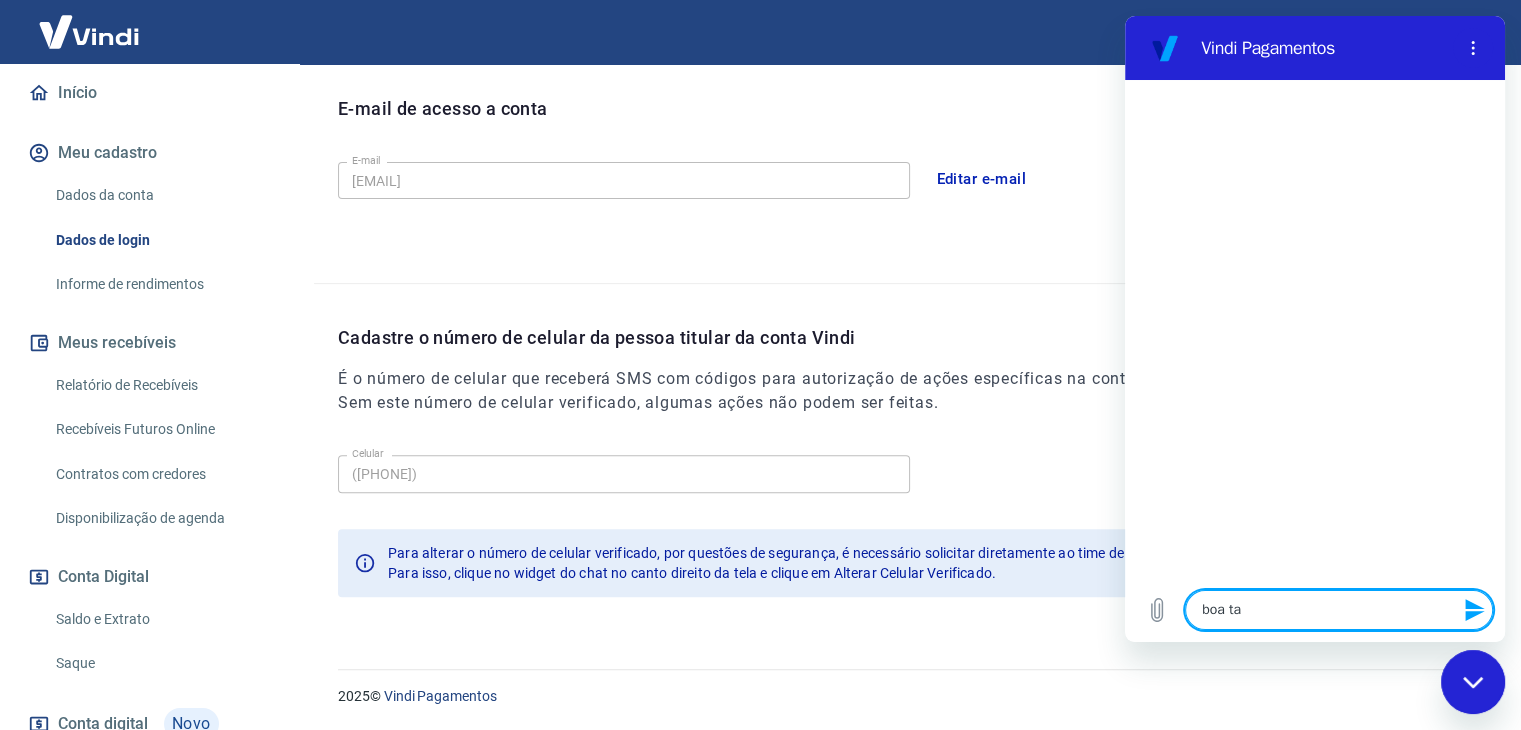 type on "boa tar" 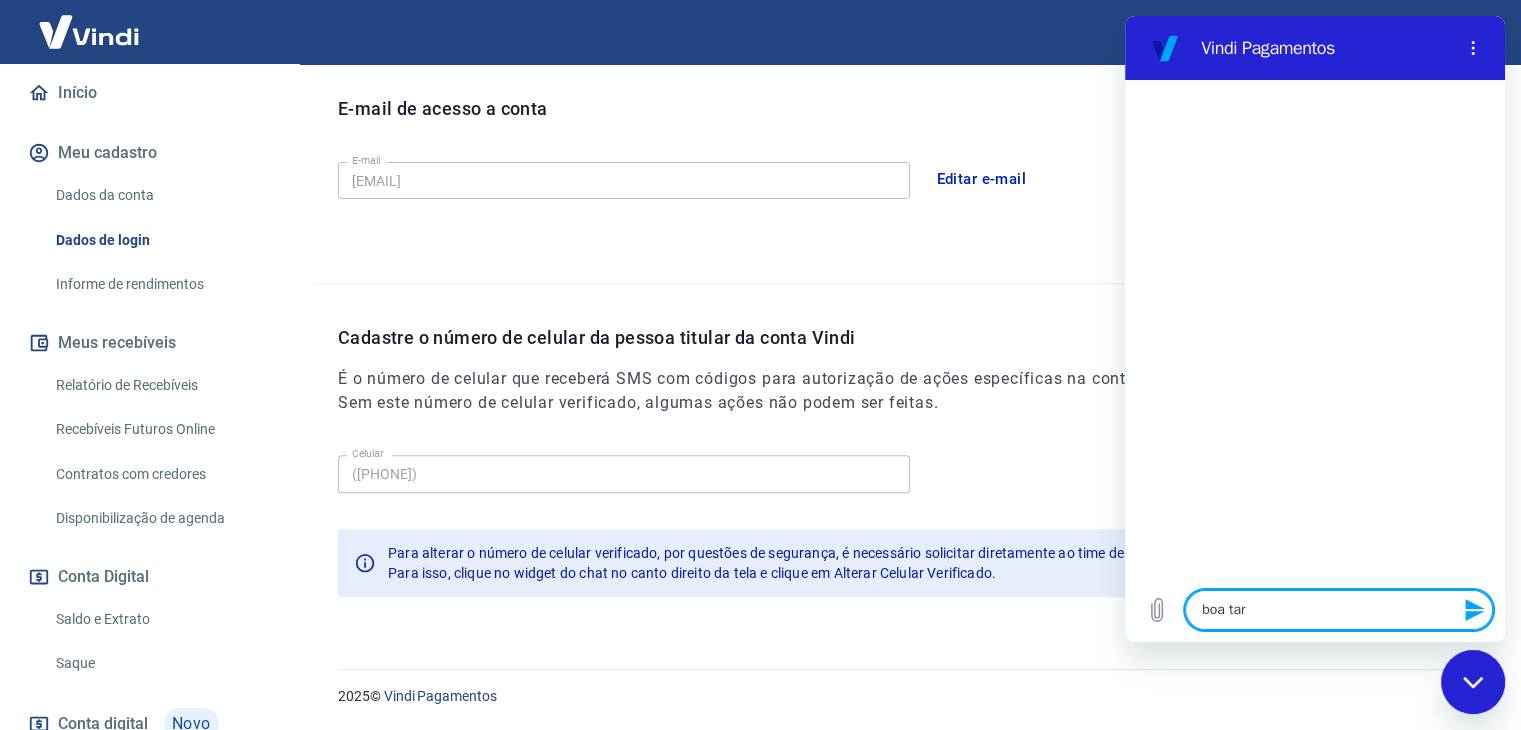 type on "boa tard" 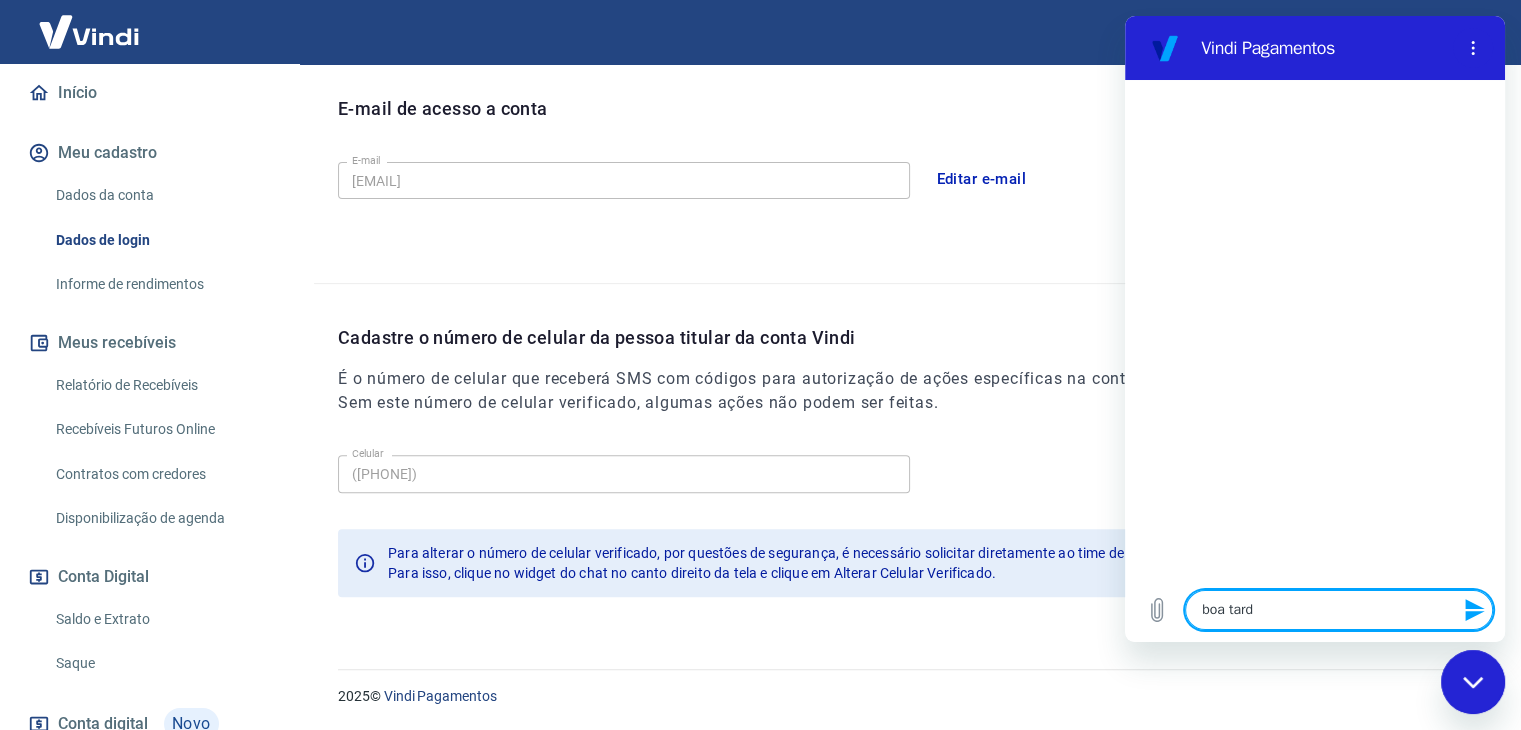 type on "boa tarde" 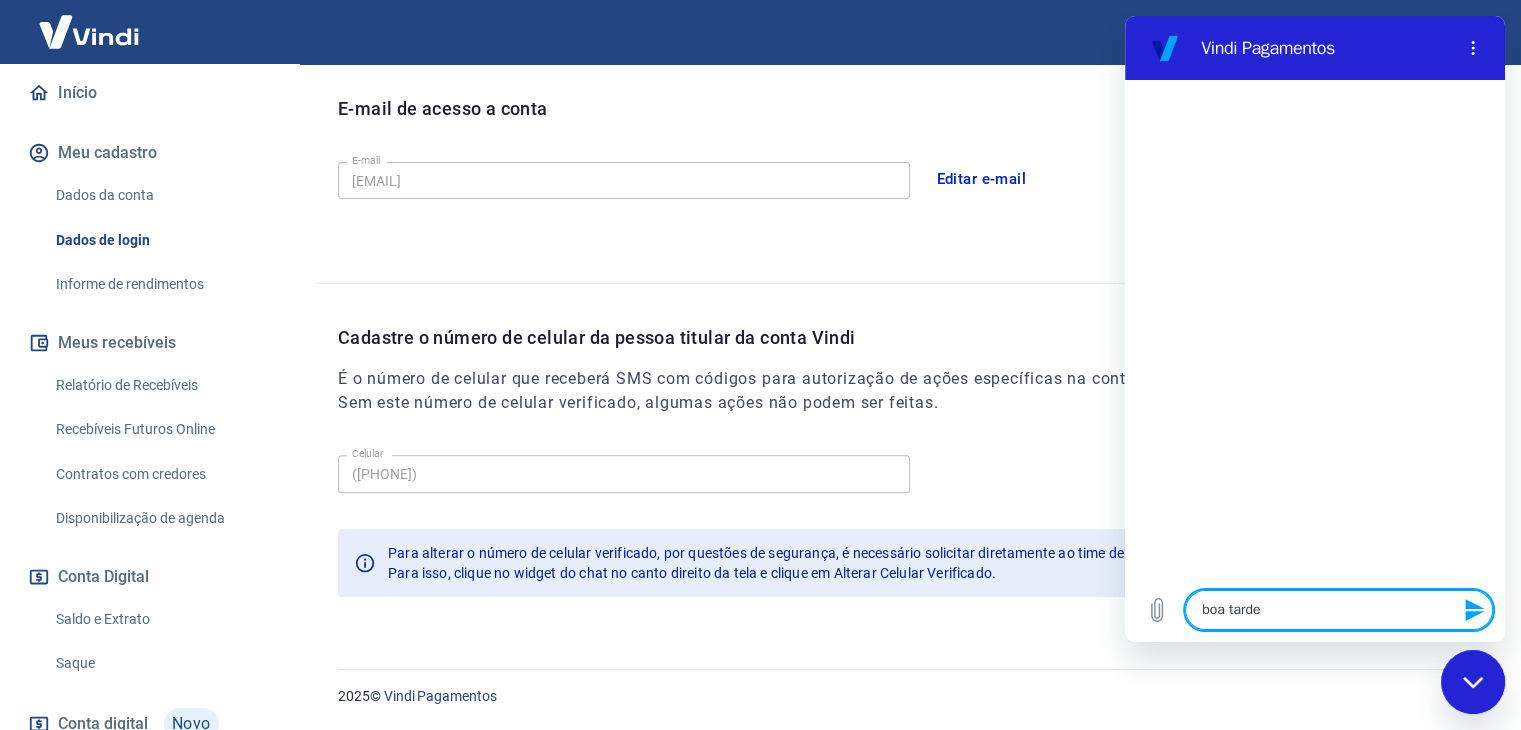 type on "boa tarde" 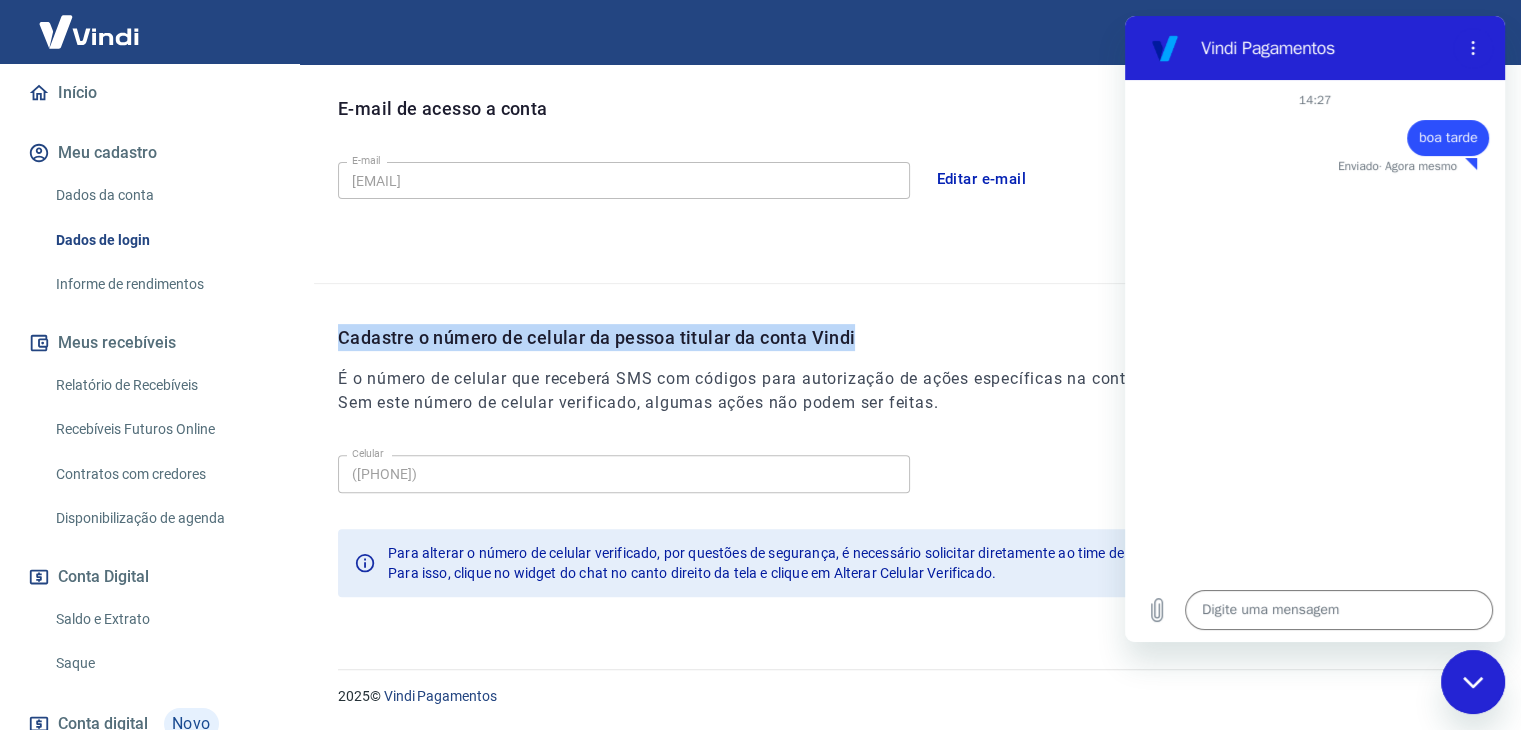 drag, startPoint x: 872, startPoint y: 337, endPoint x: 328, endPoint y: 320, distance: 544.26556 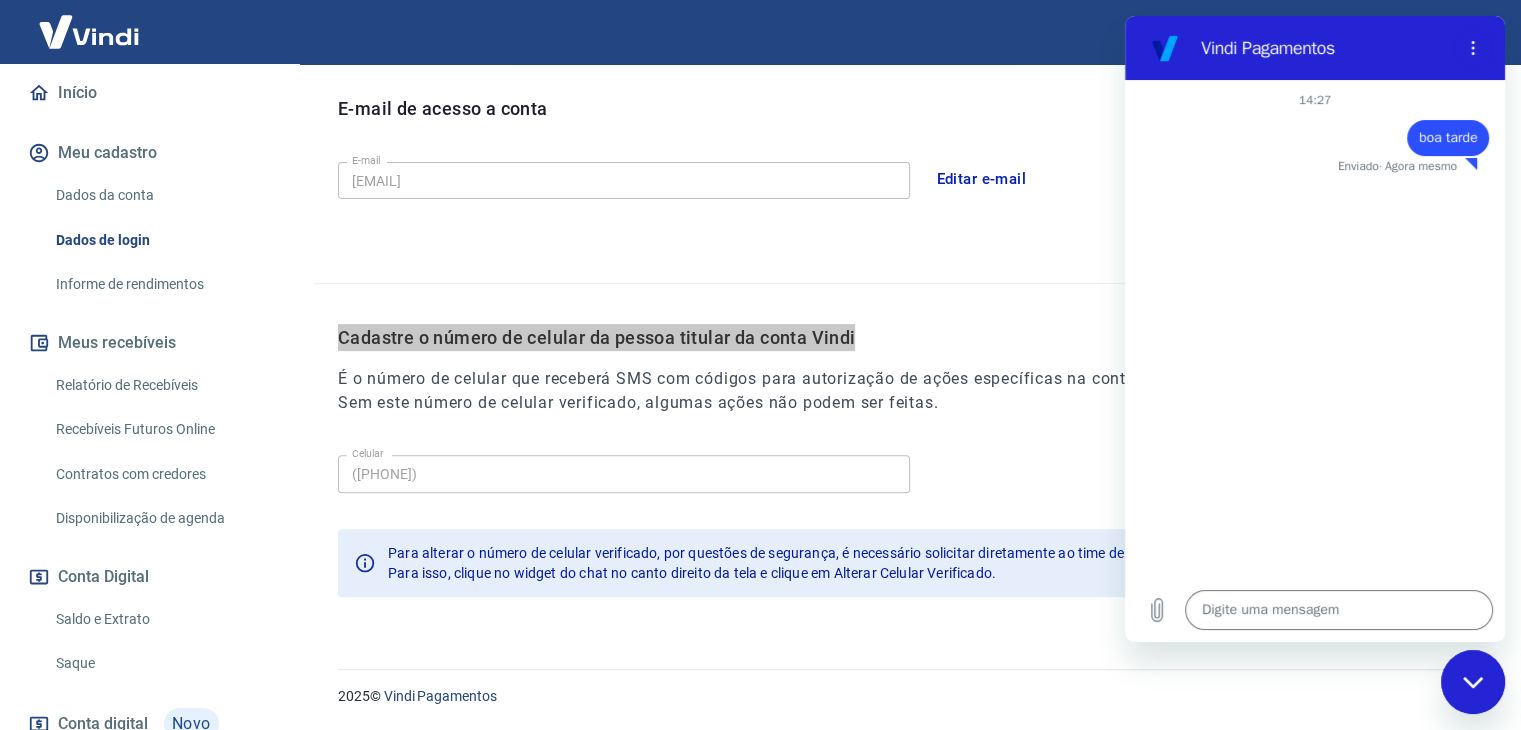 copy on "Cadastre o número de celular da pessoa titular da conta Vindi" 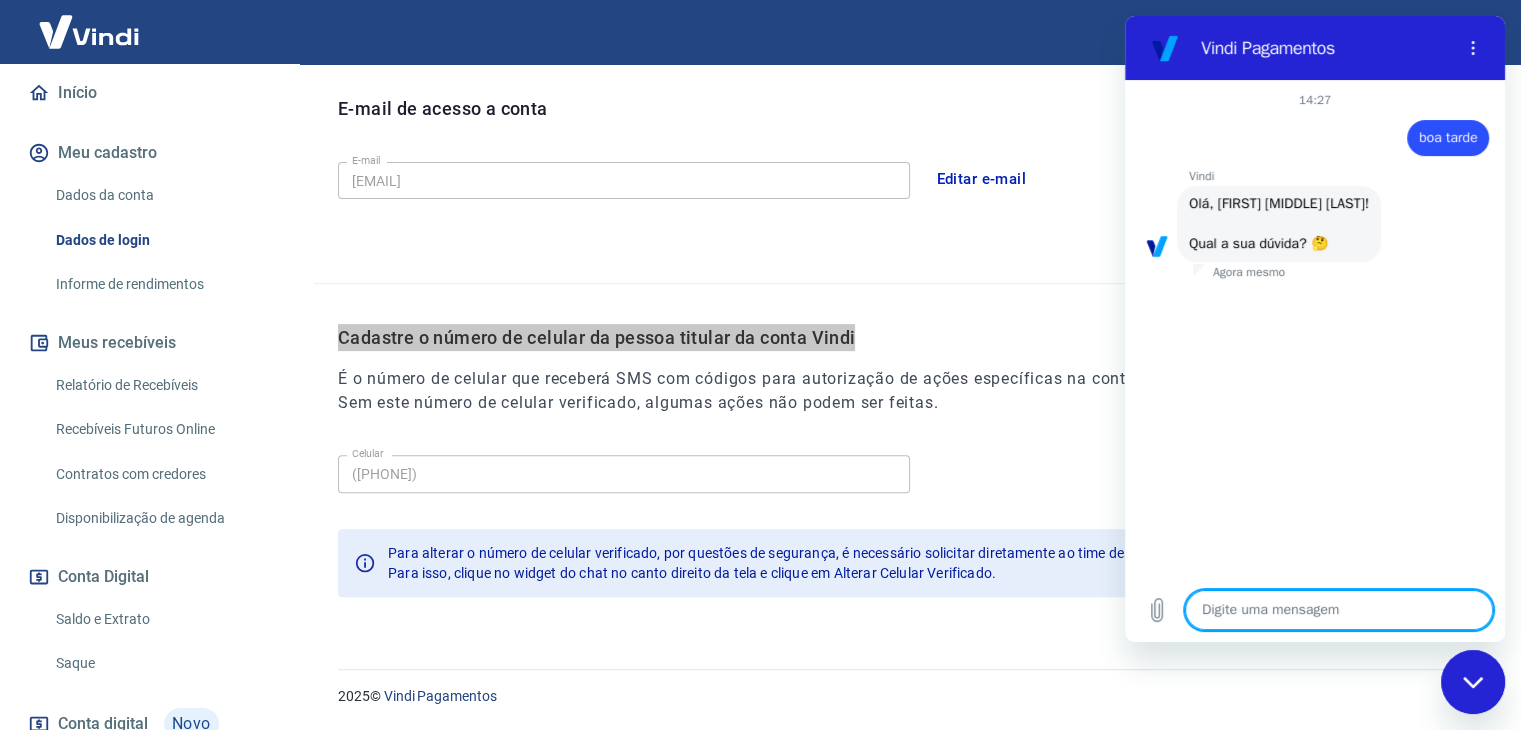scroll, scrollTop: 72, scrollLeft: 0, axis: vertical 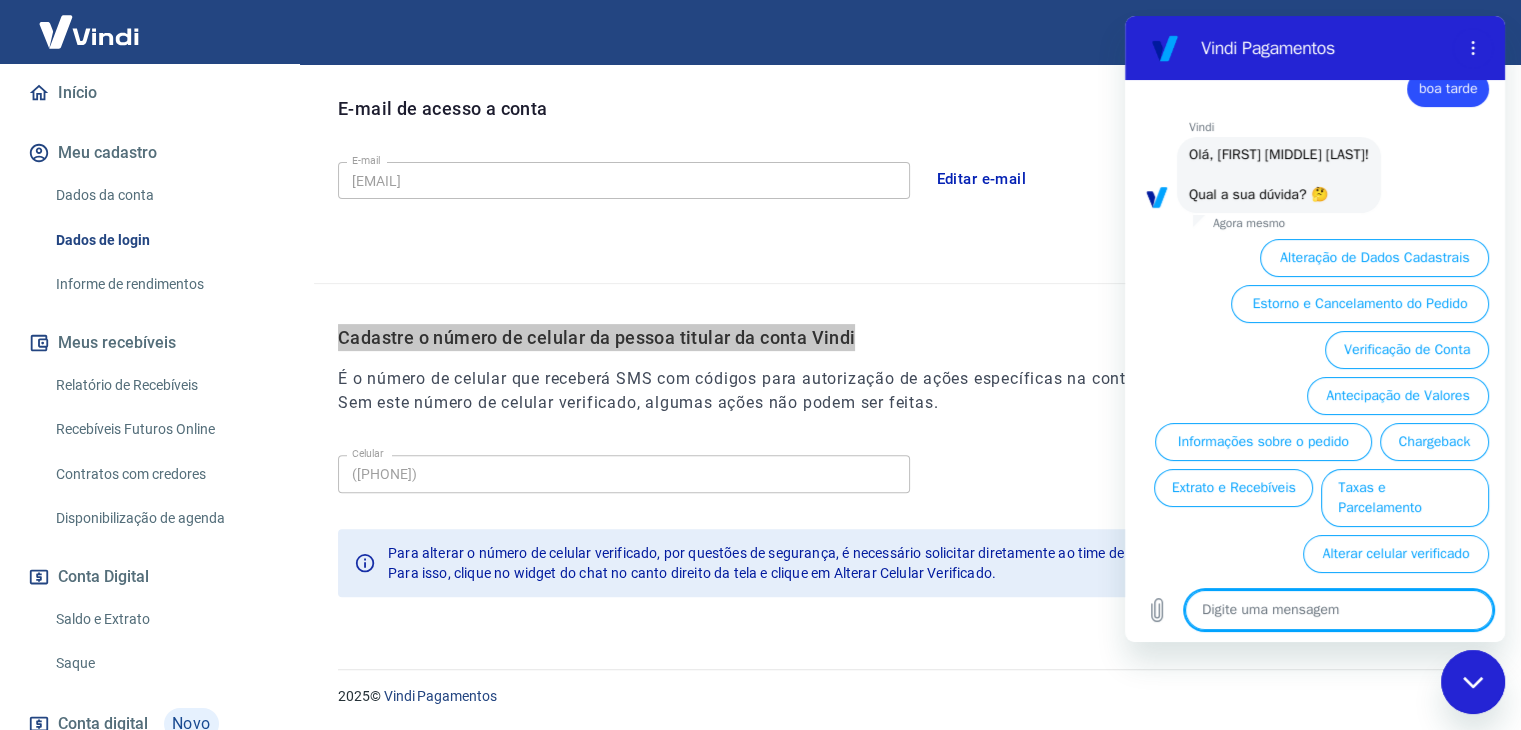 click at bounding box center (1339, 610) 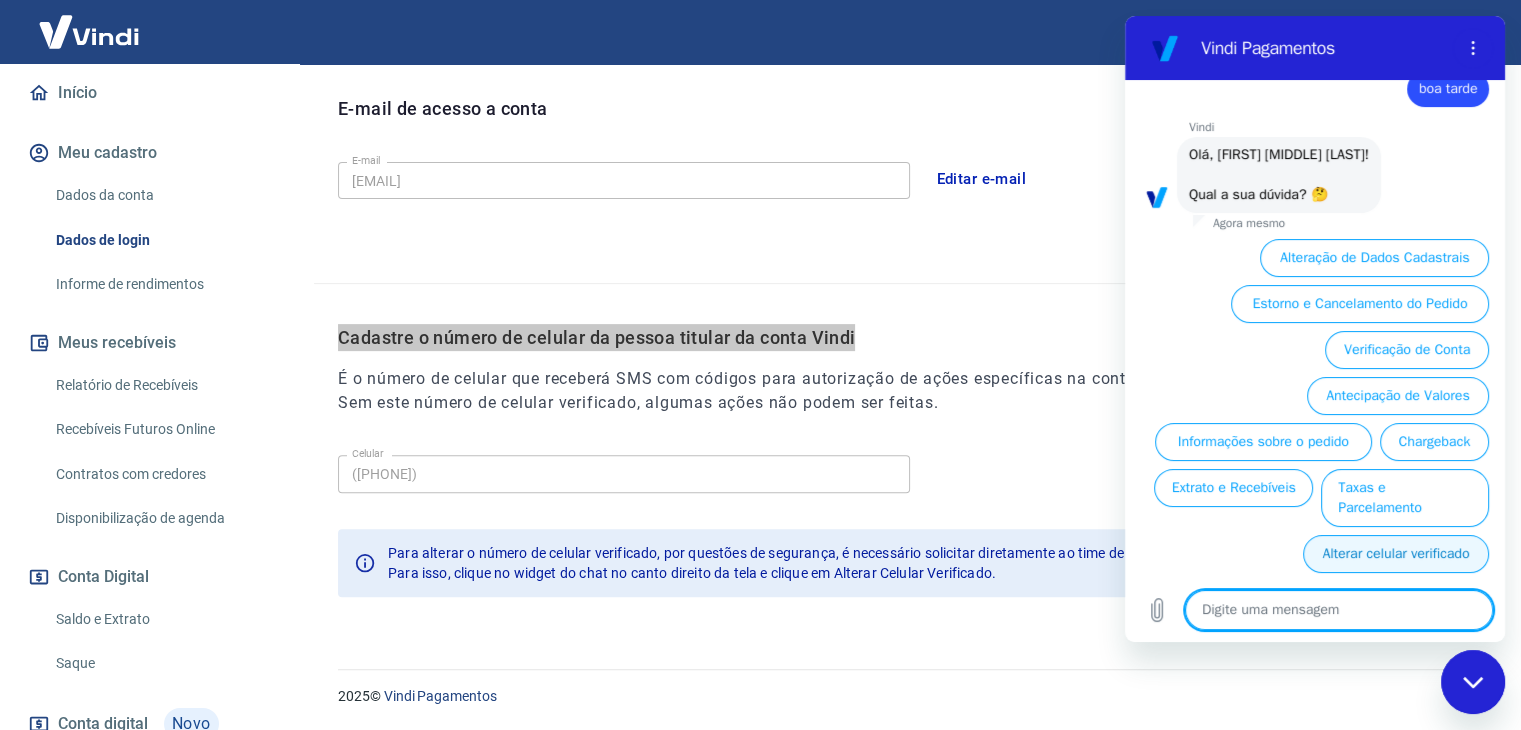 click on "Alterar celular verificado" at bounding box center (1396, 554) 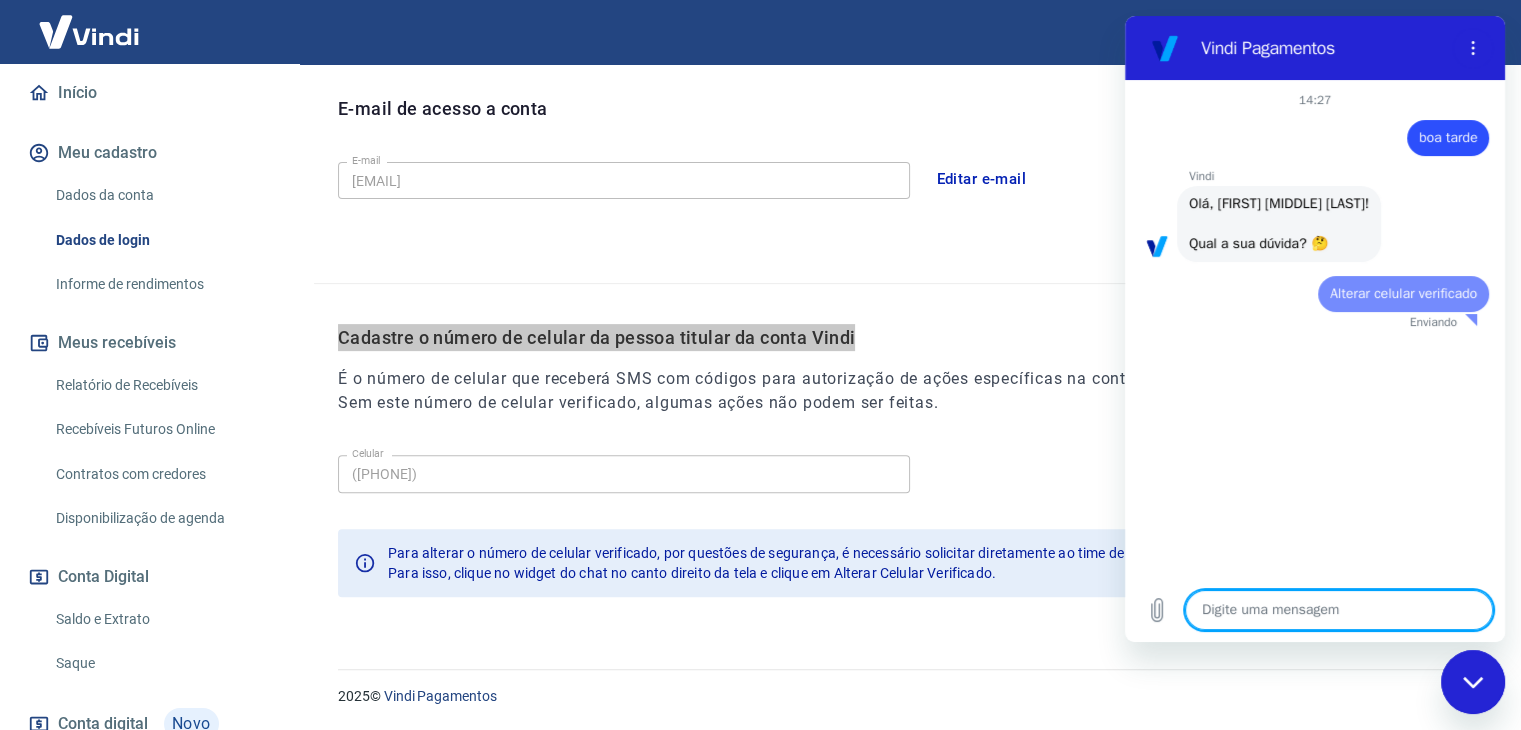 scroll, scrollTop: 0, scrollLeft: 0, axis: both 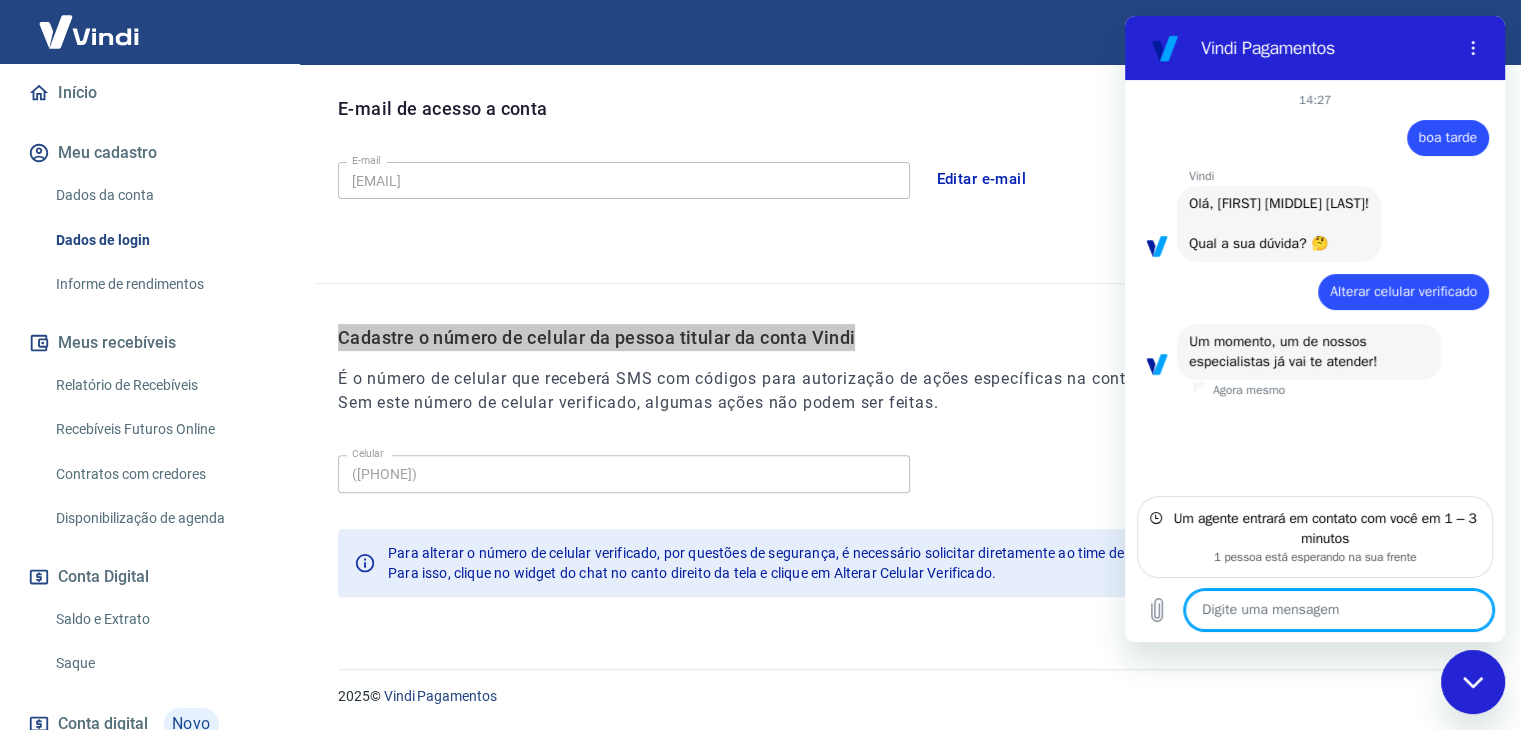 click at bounding box center [1339, 610] 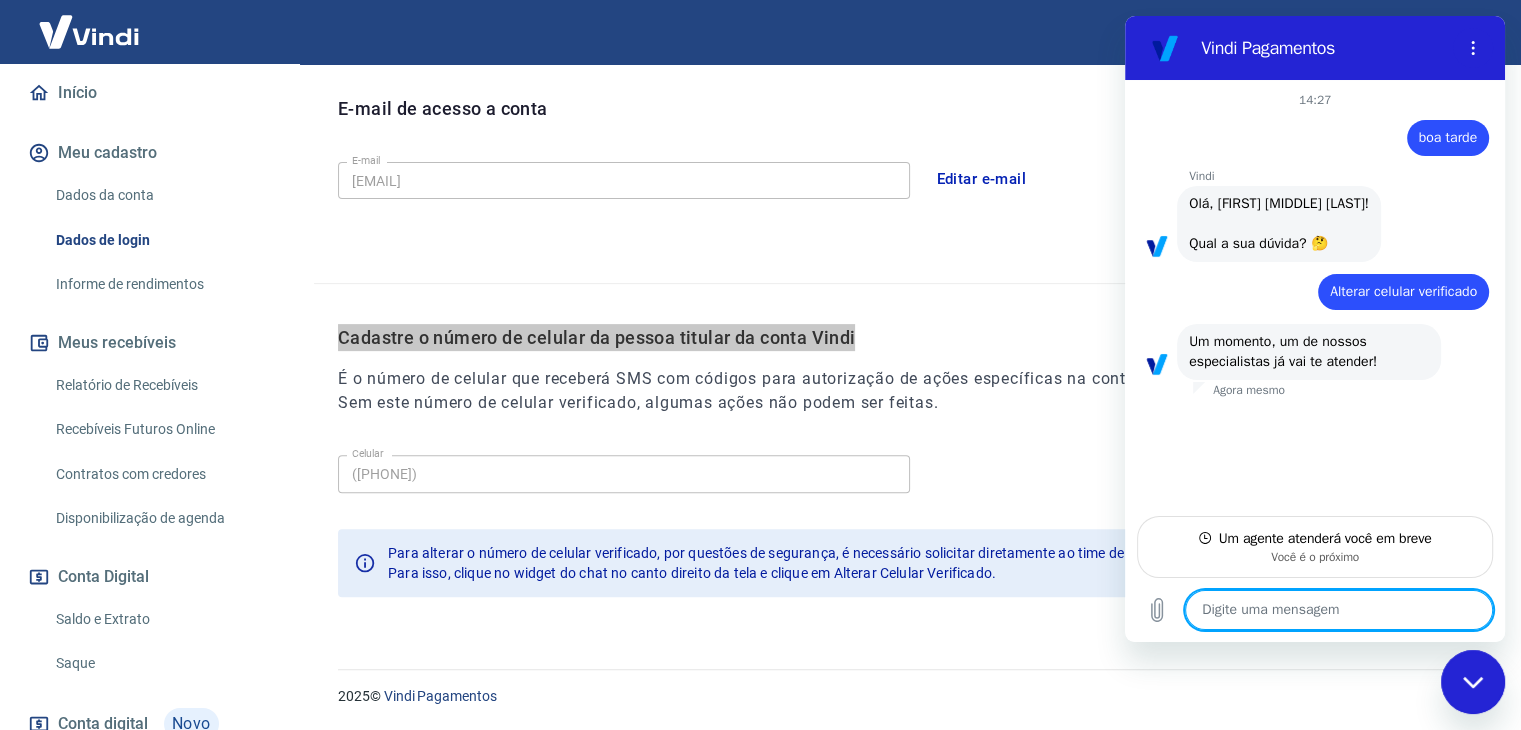 type on "x" 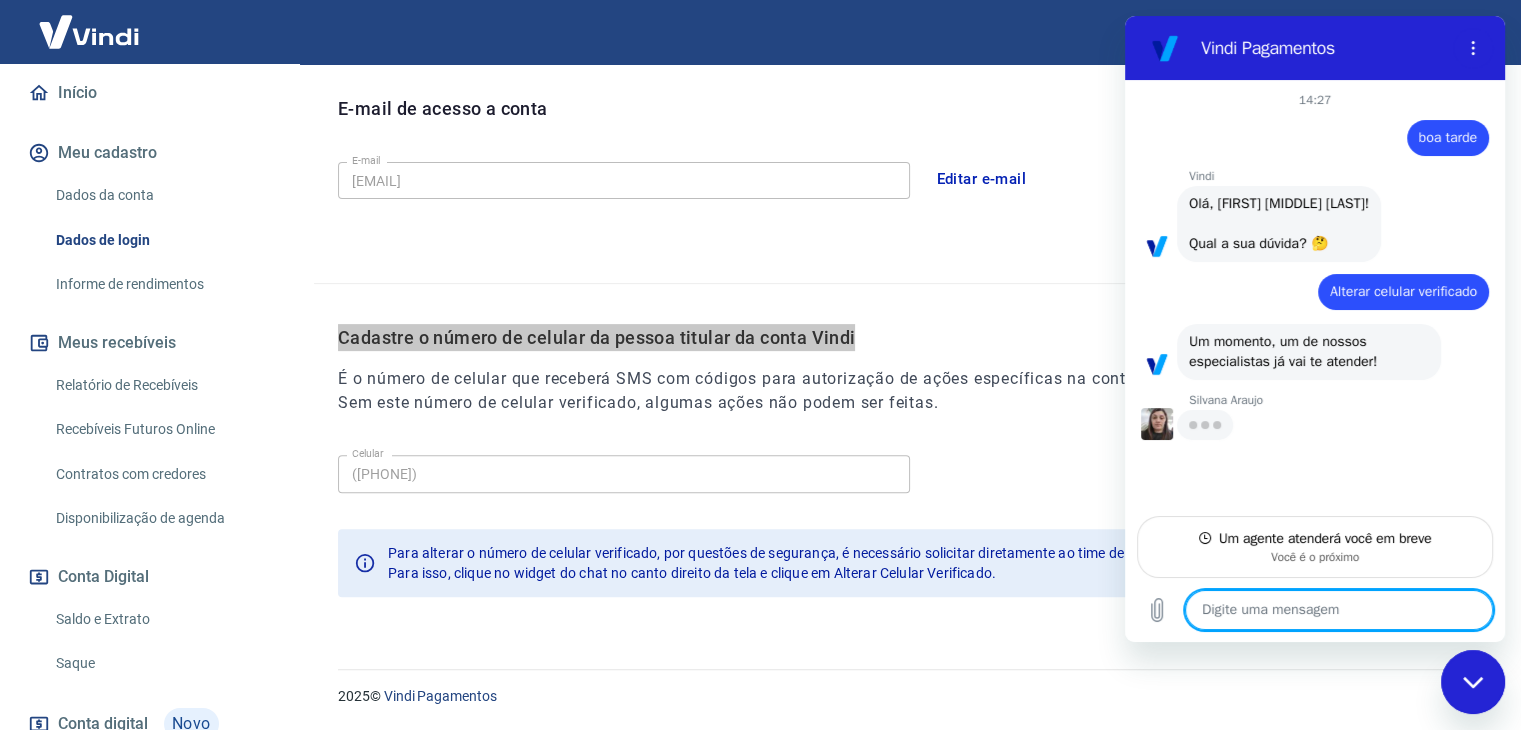 type on "b" 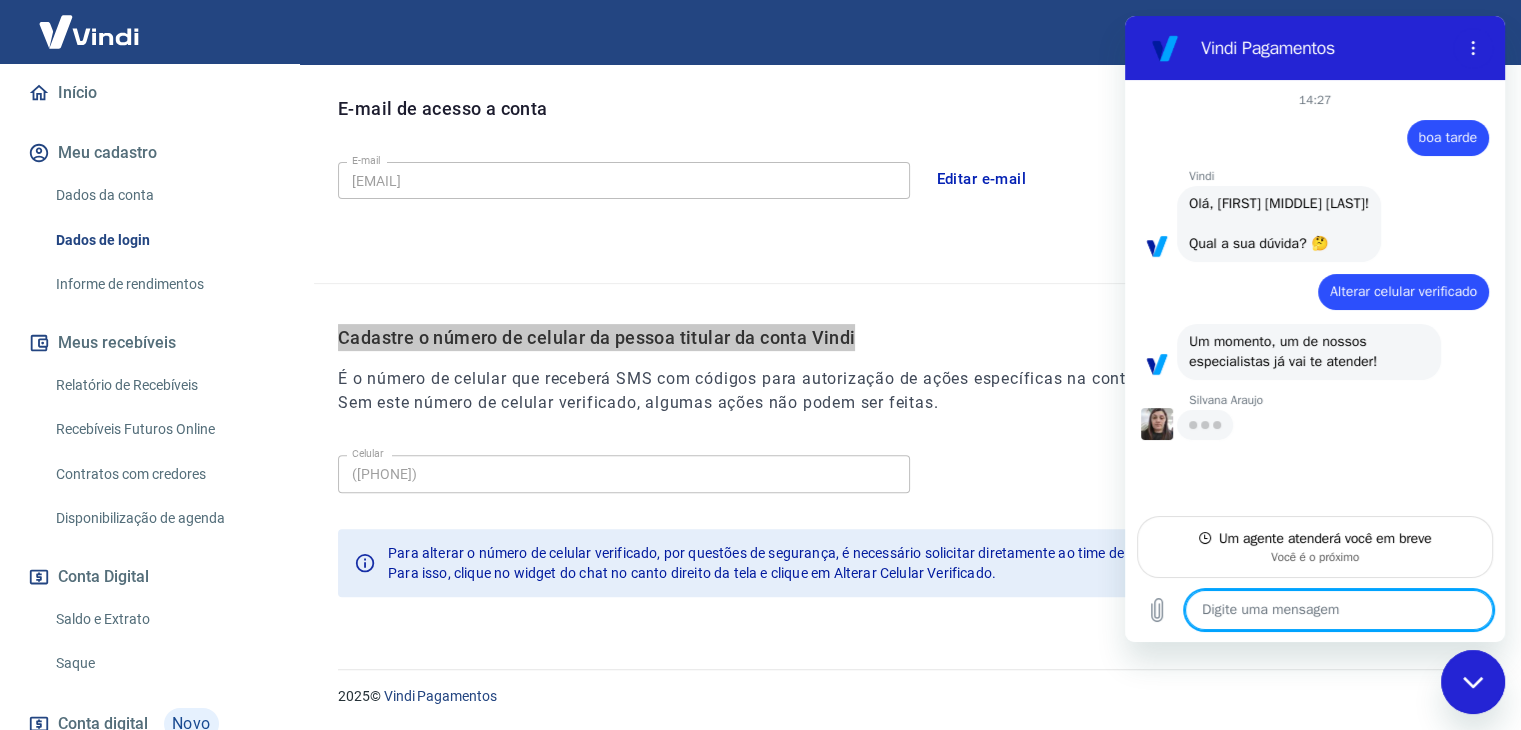 type on "x" 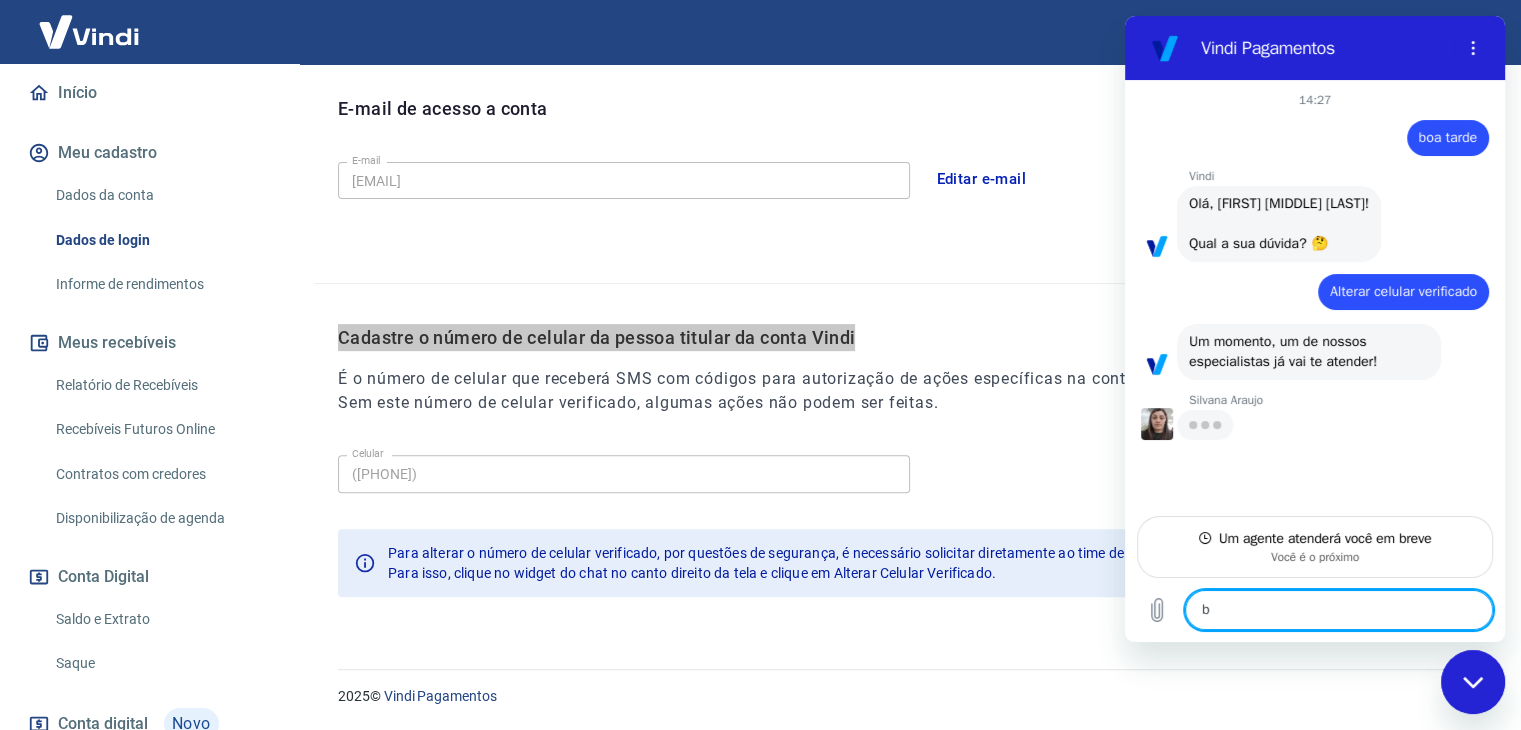 type on "bo" 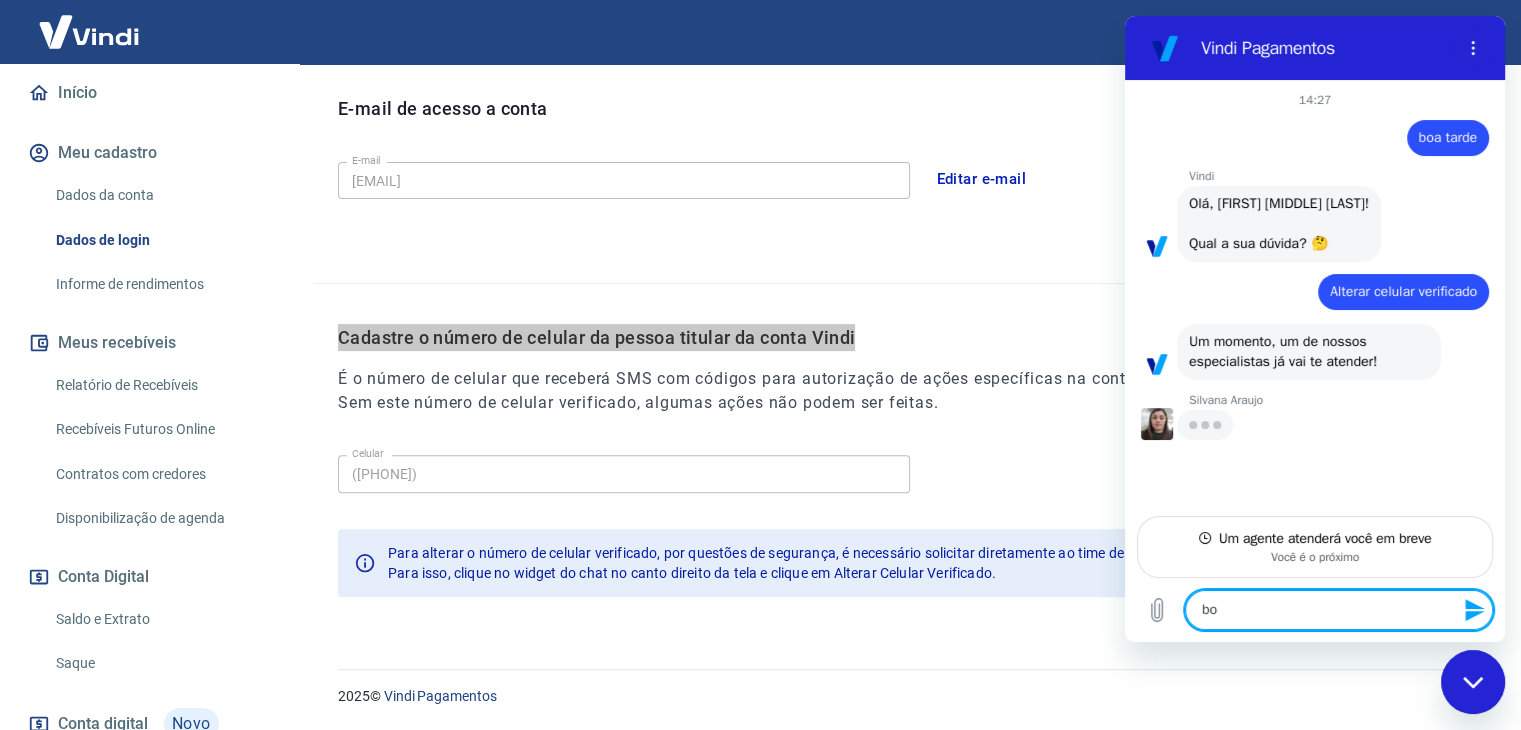 type on "boa" 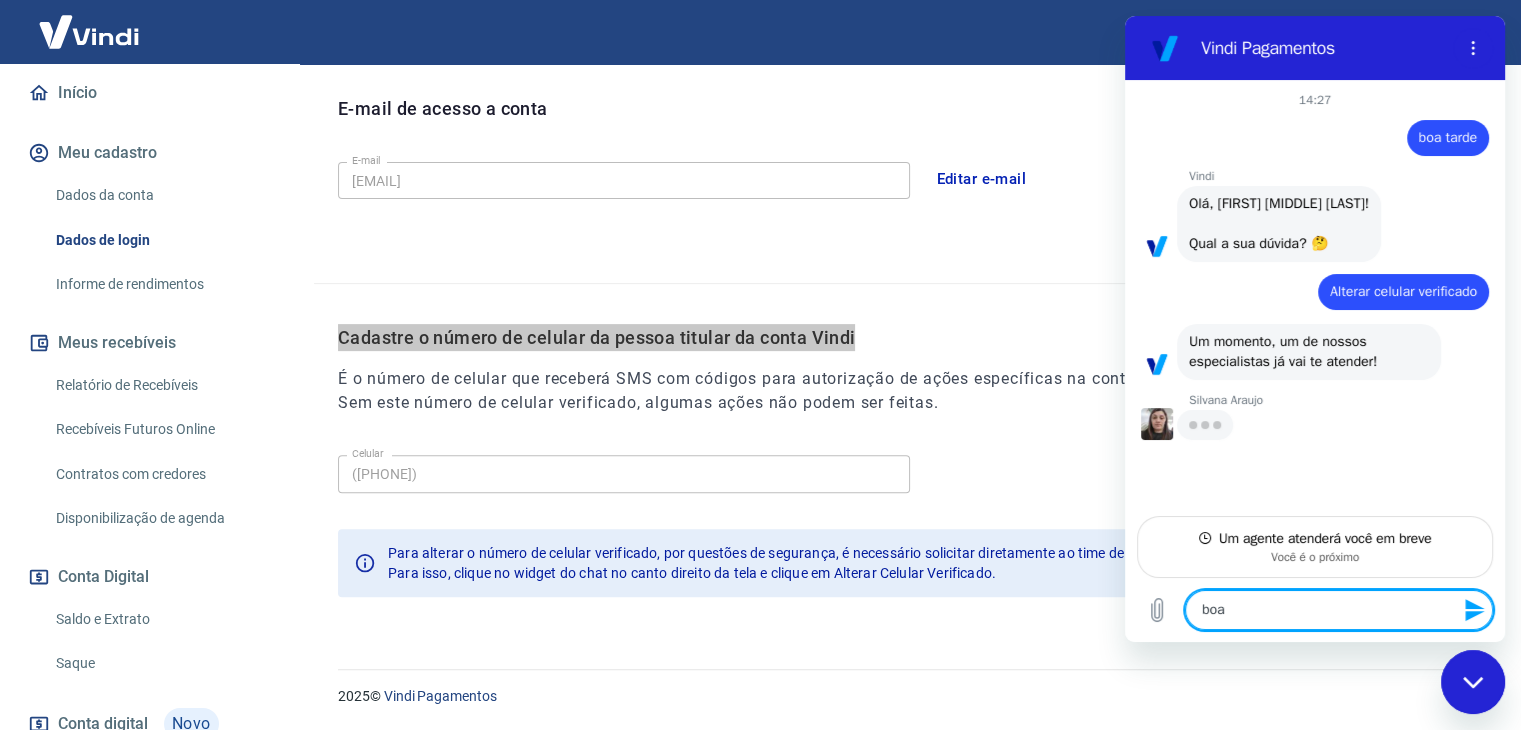 type on "boa" 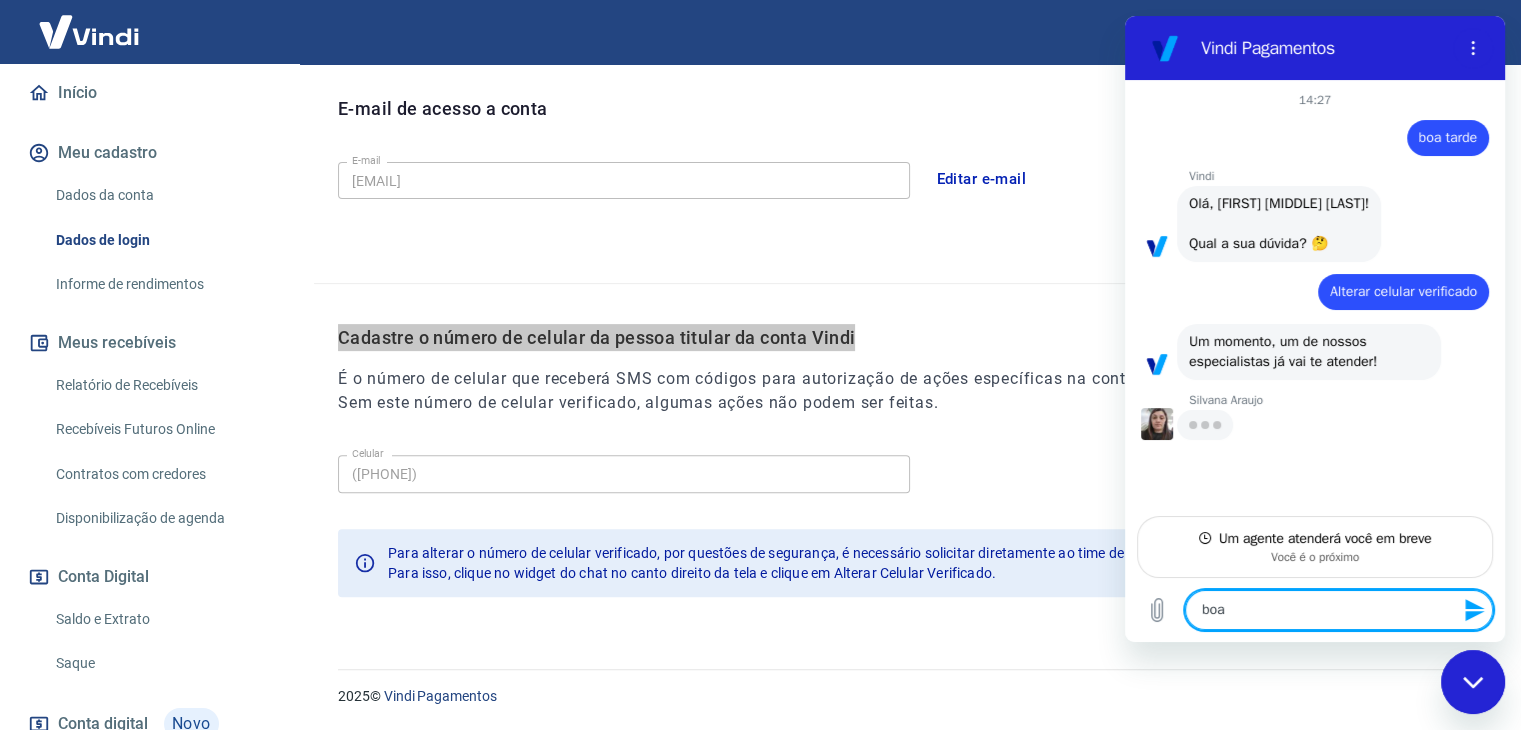 type on "x" 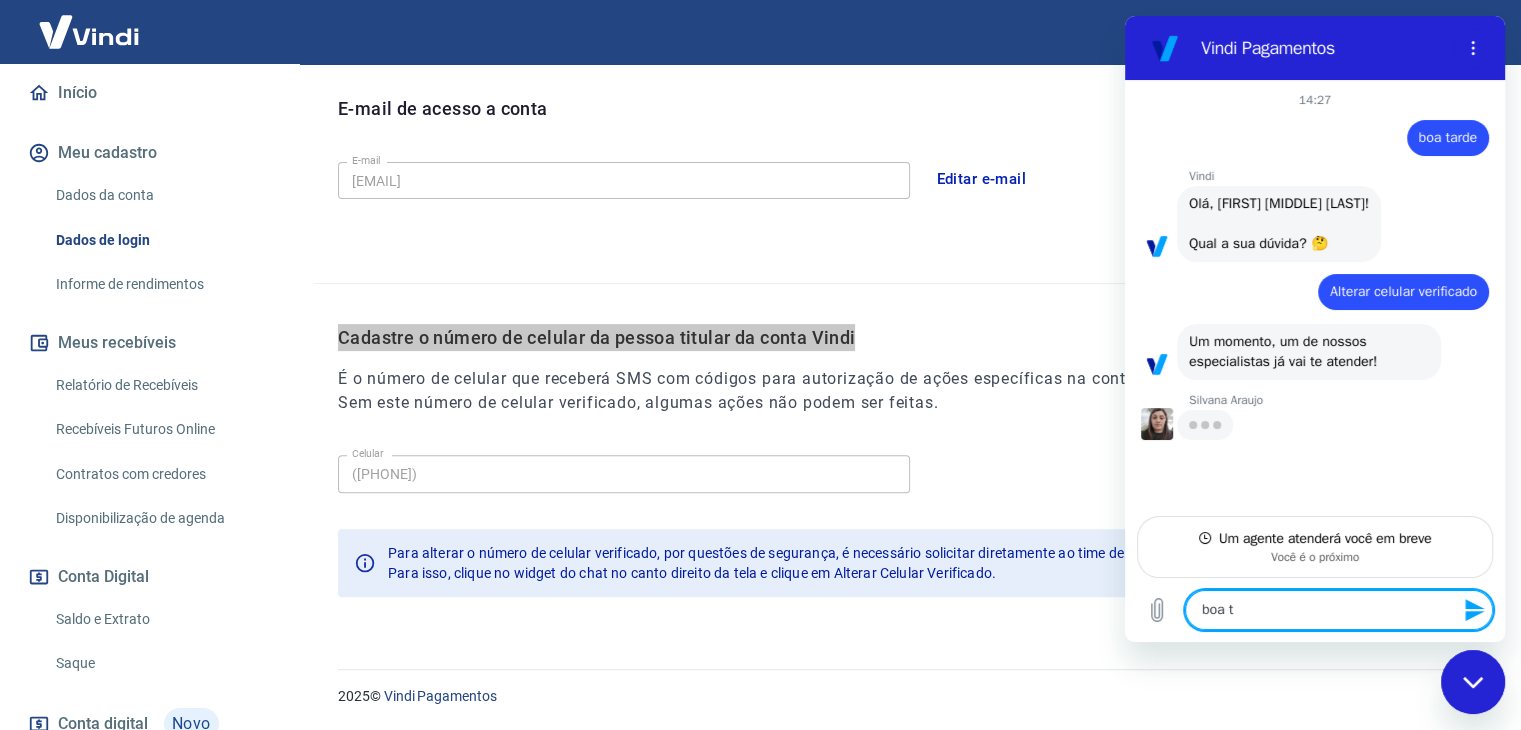 scroll, scrollTop: 7, scrollLeft: 0, axis: vertical 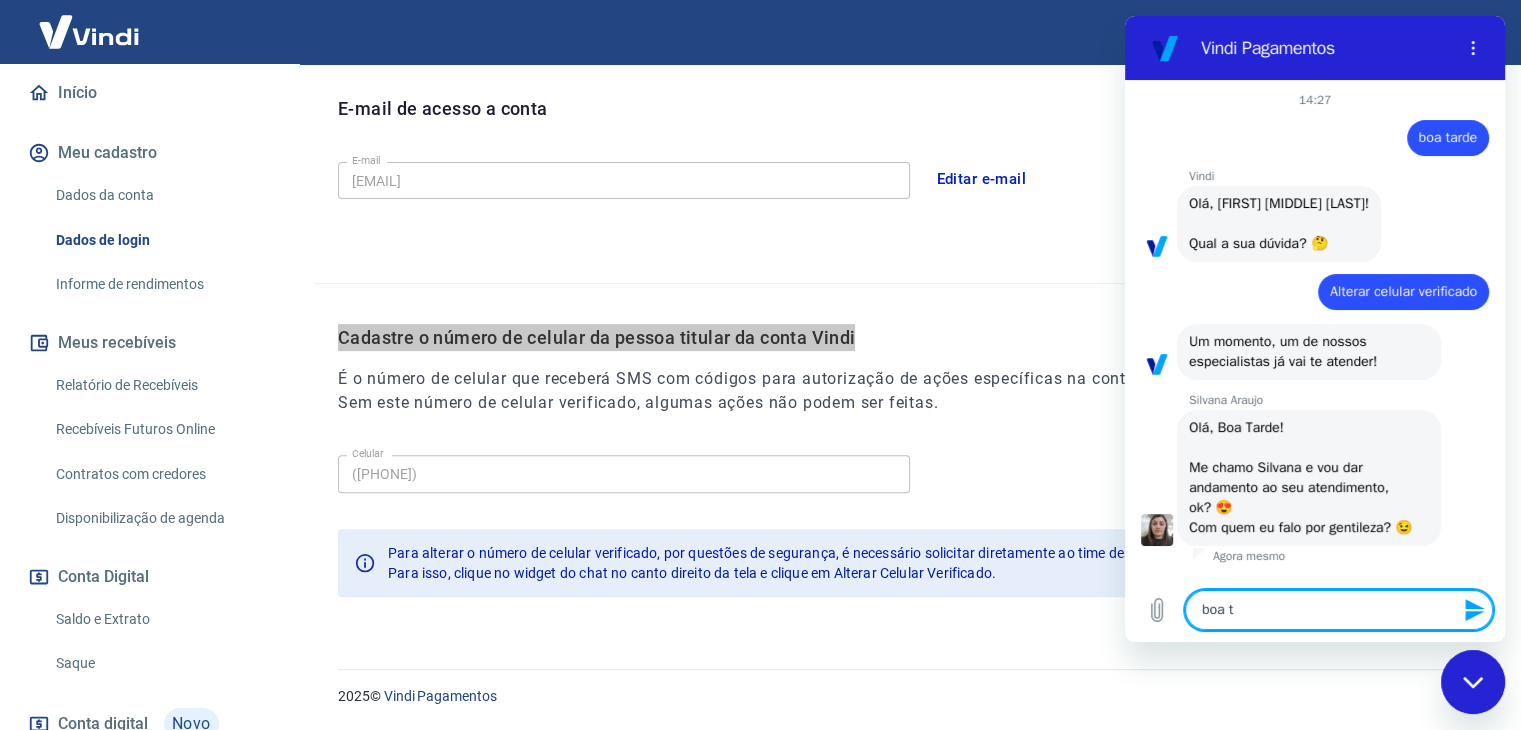 type on "boa ta" 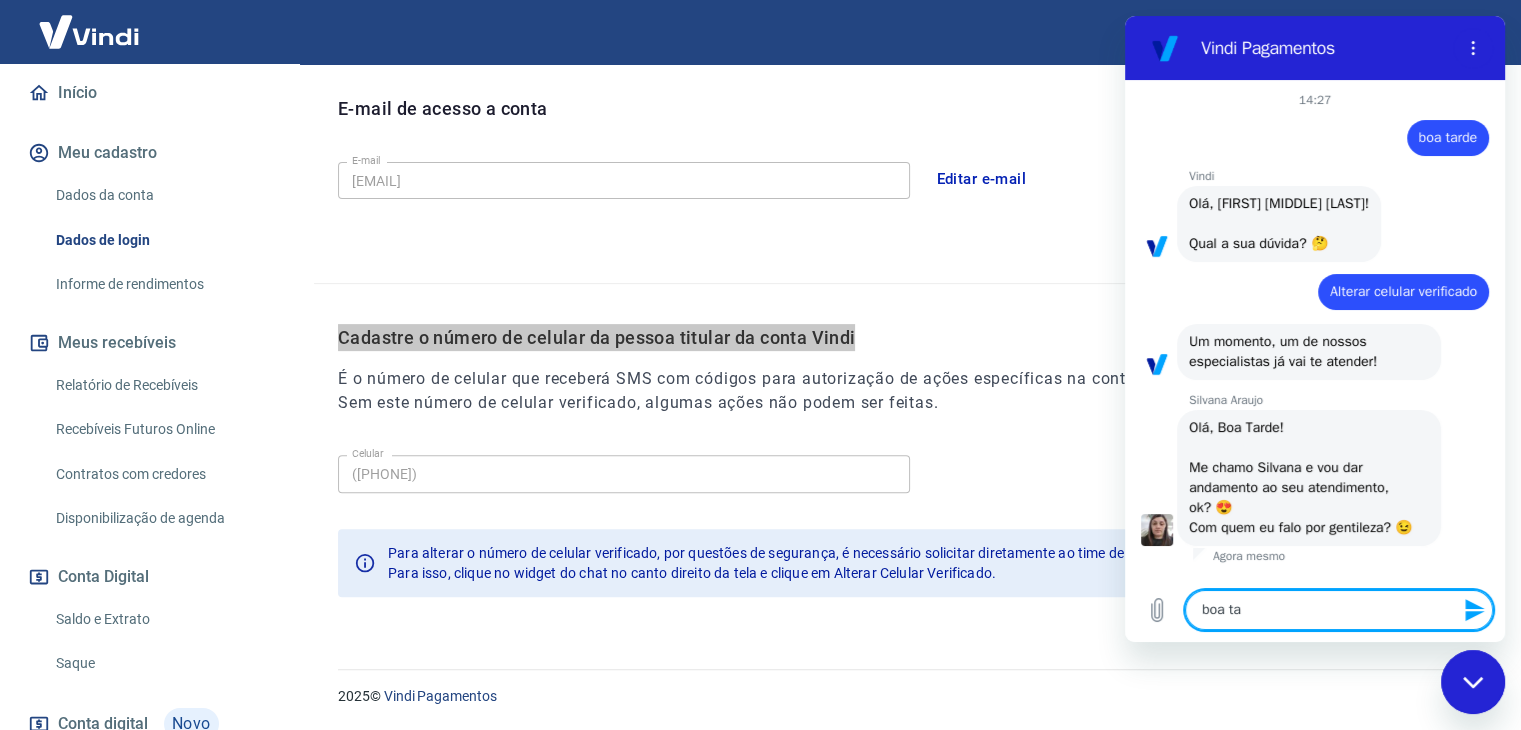 type on "boa tar" 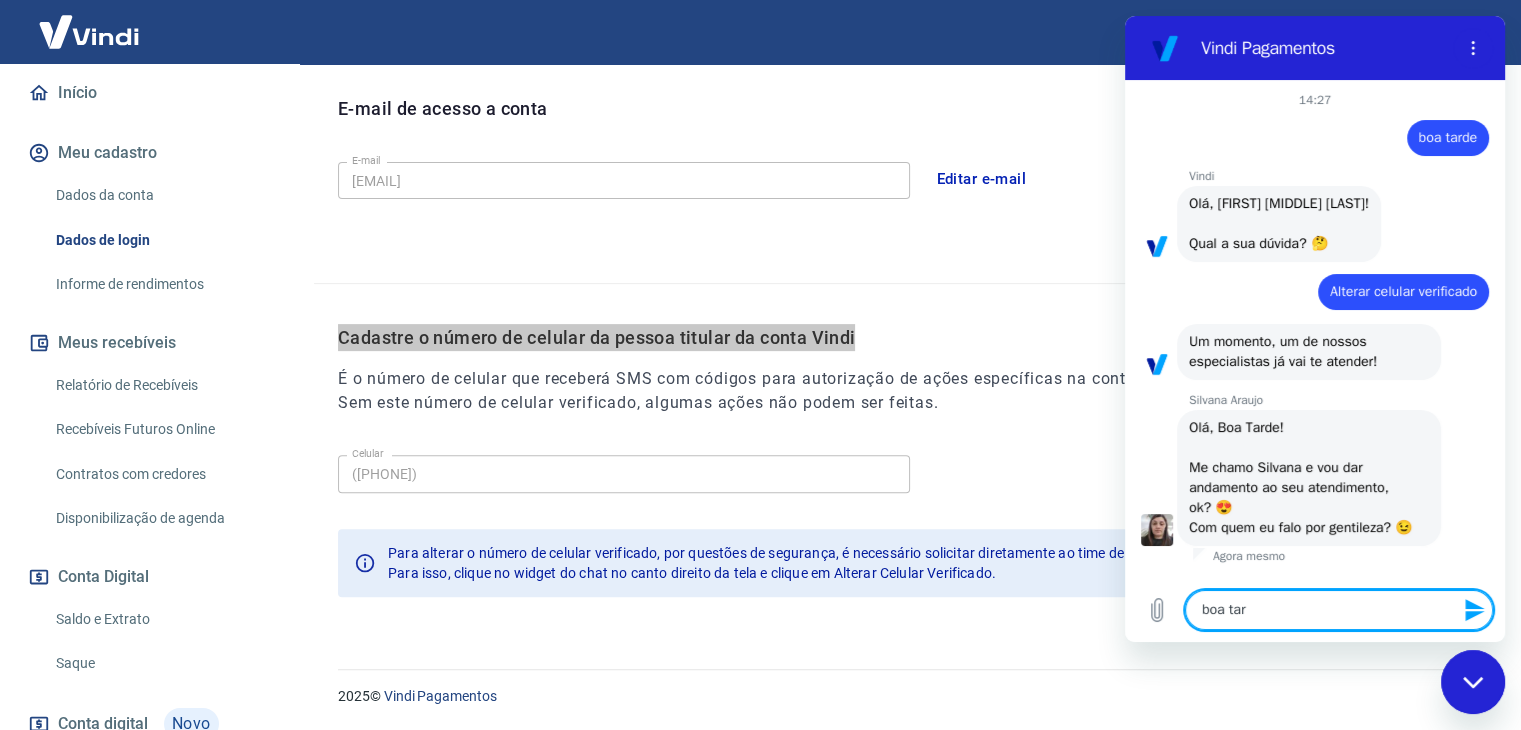 type on "boa tard" 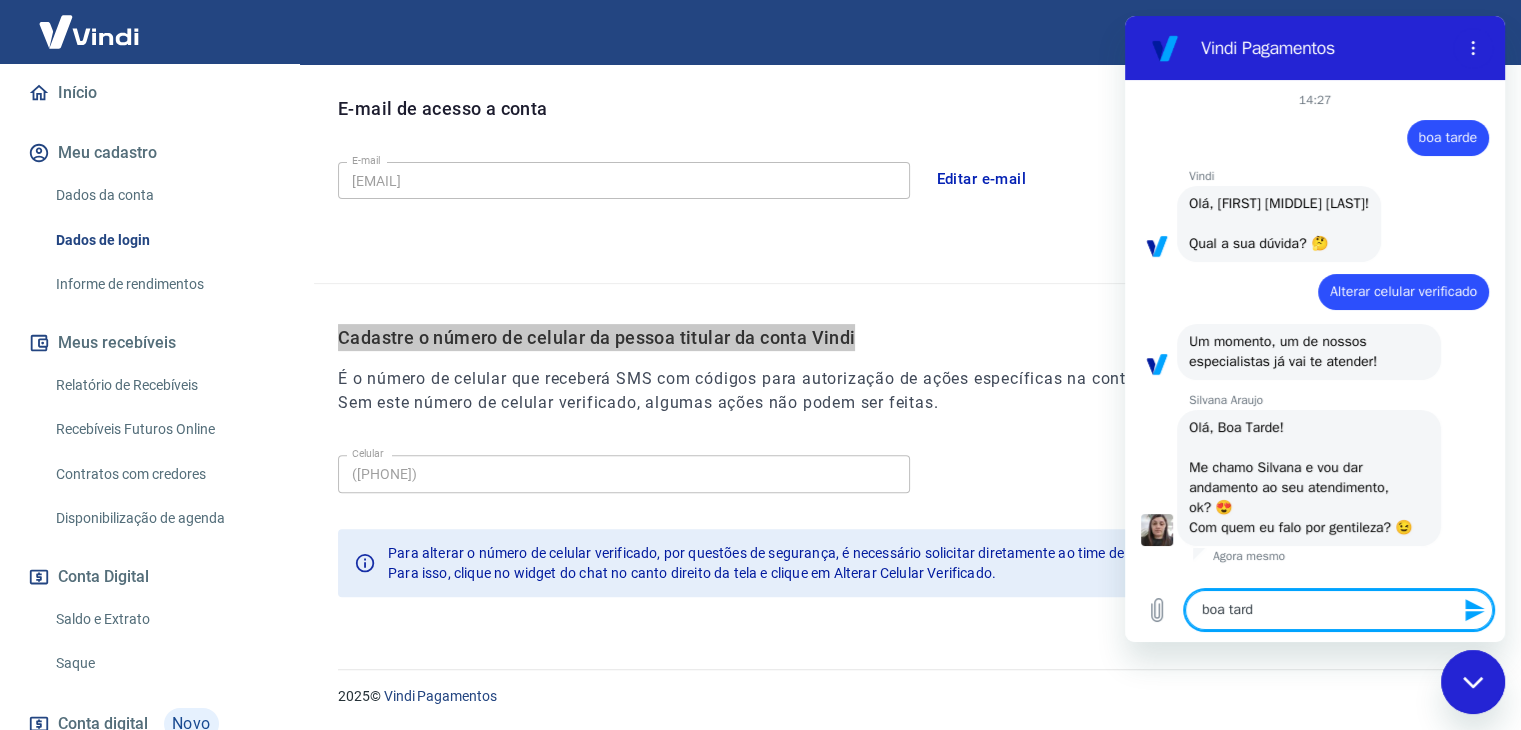 type on "boa tarde" 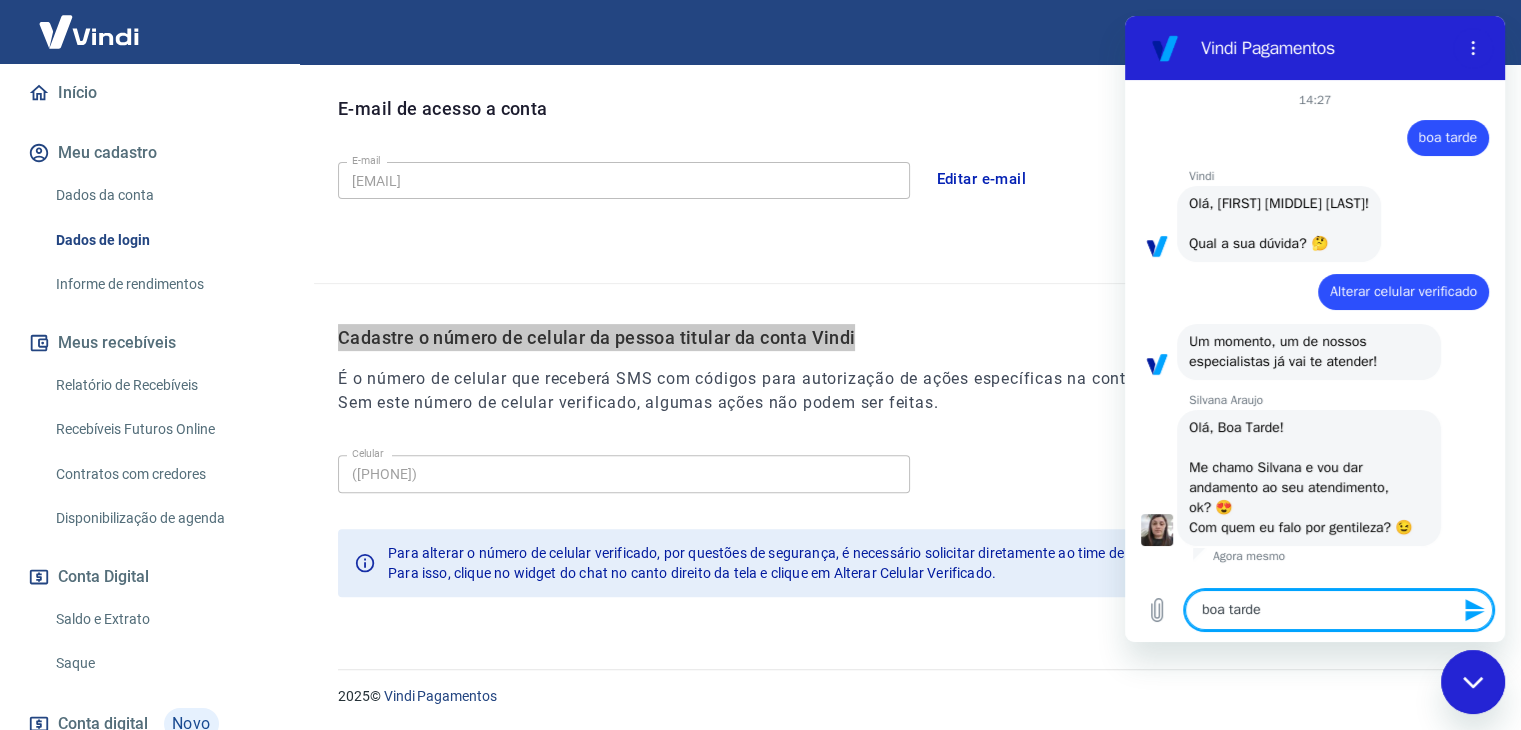 type on "boa tarde" 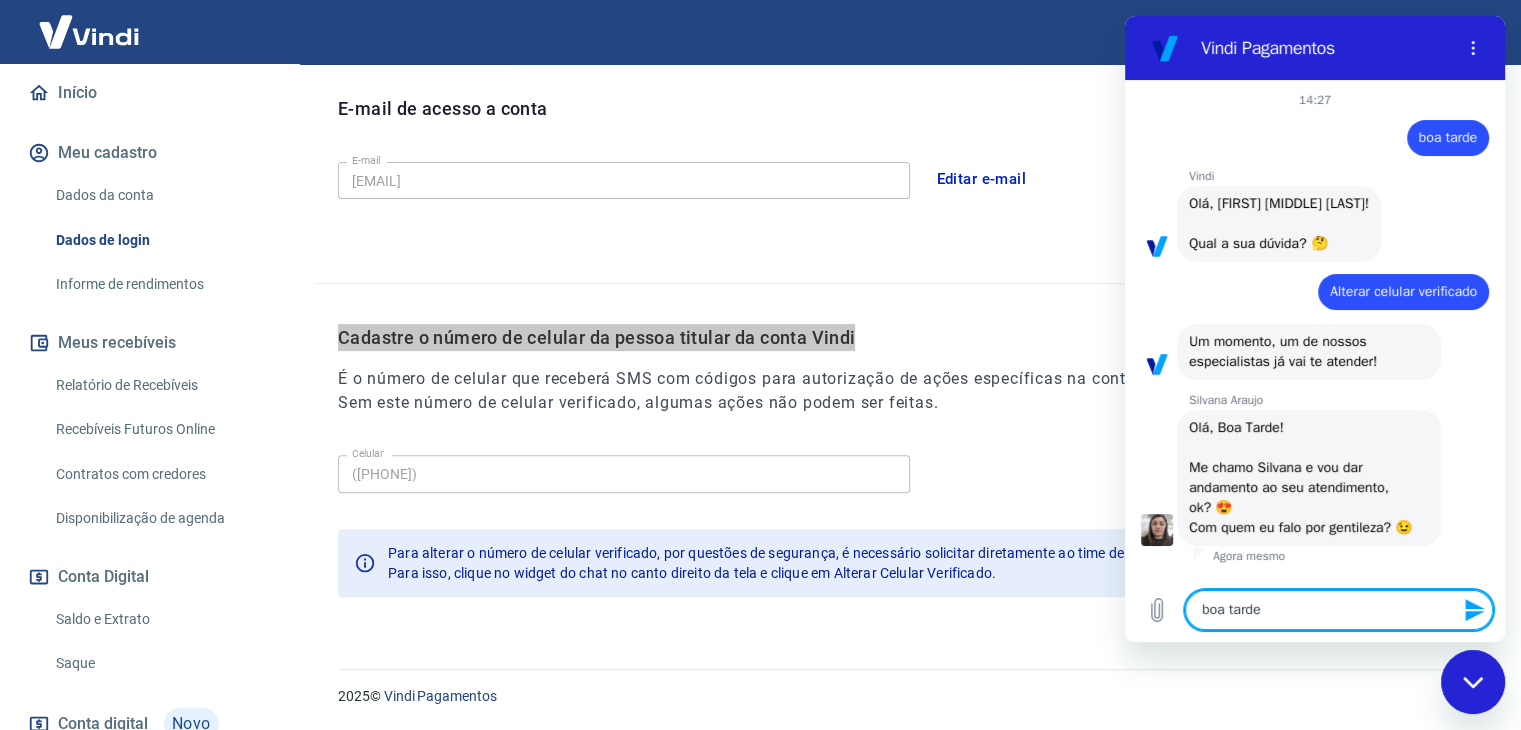 type on "boa tarde s" 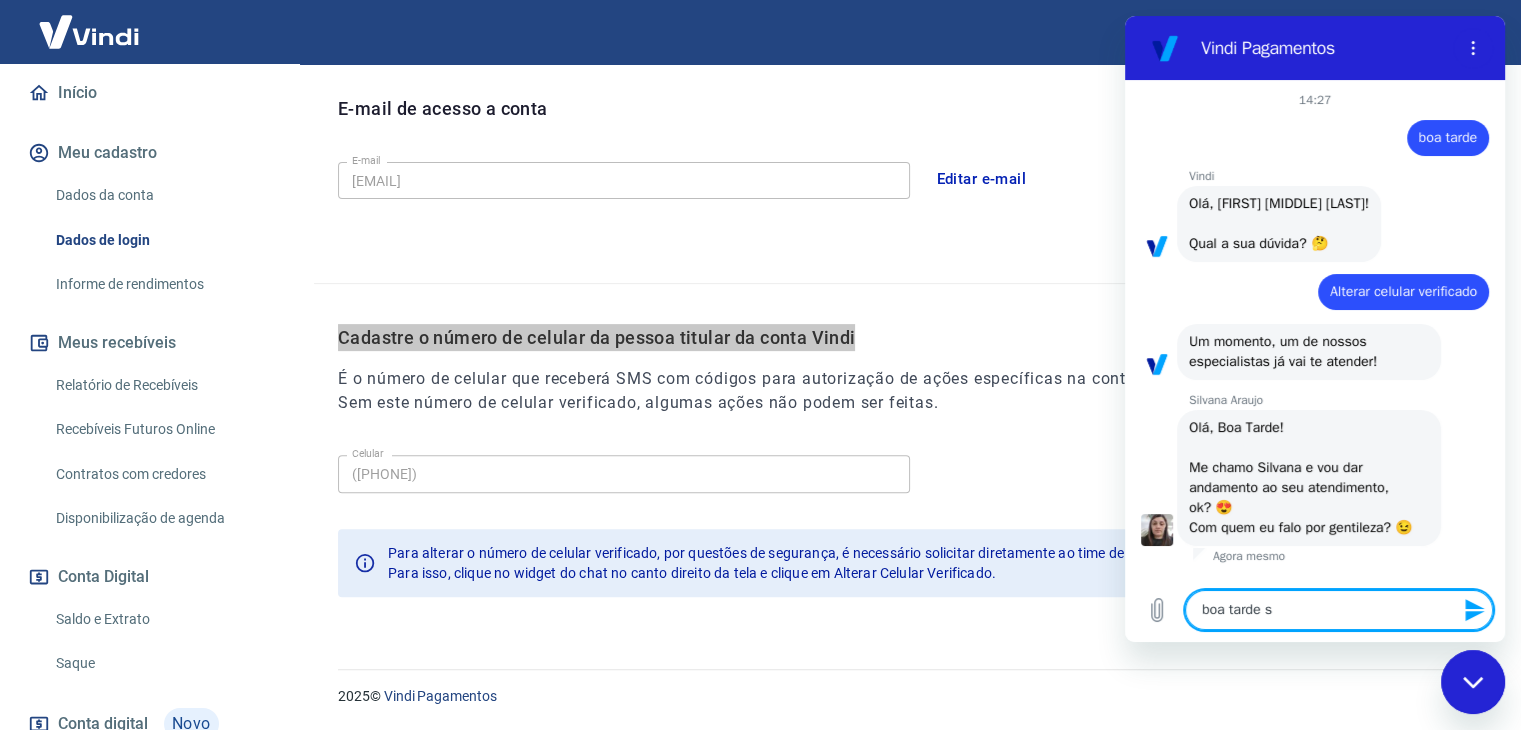 type on "boa tarde si" 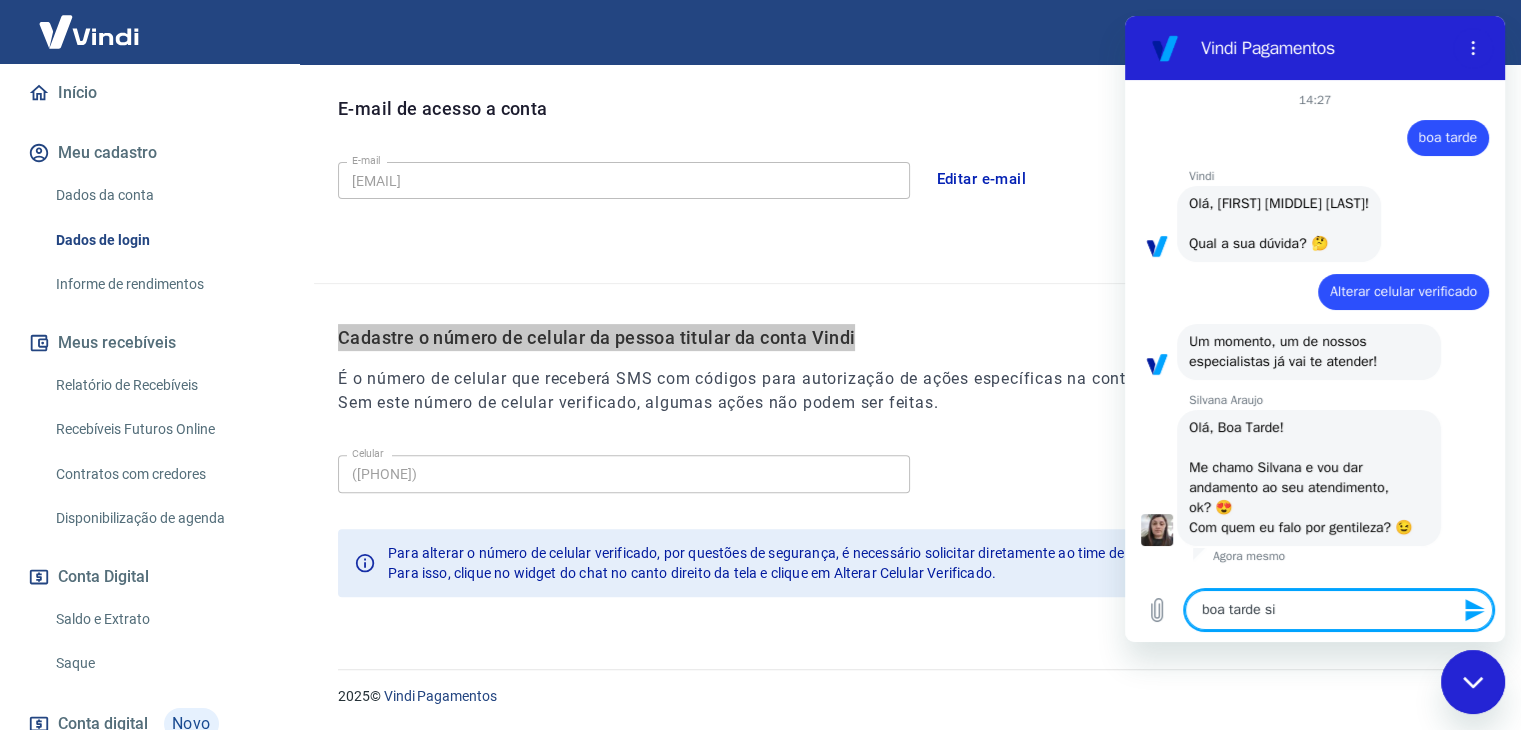 type on "boa tarde sil" 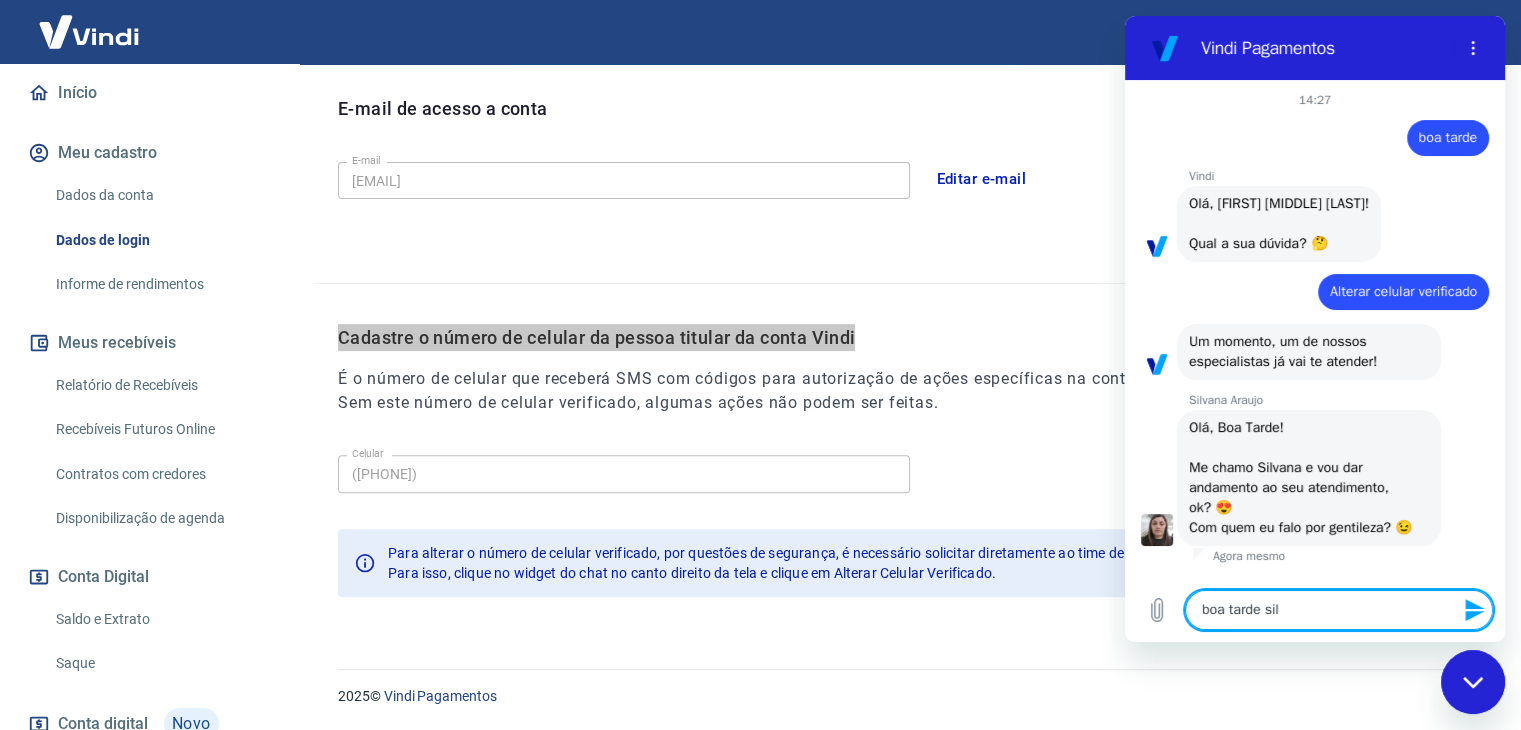 type on "boa tarde silv" 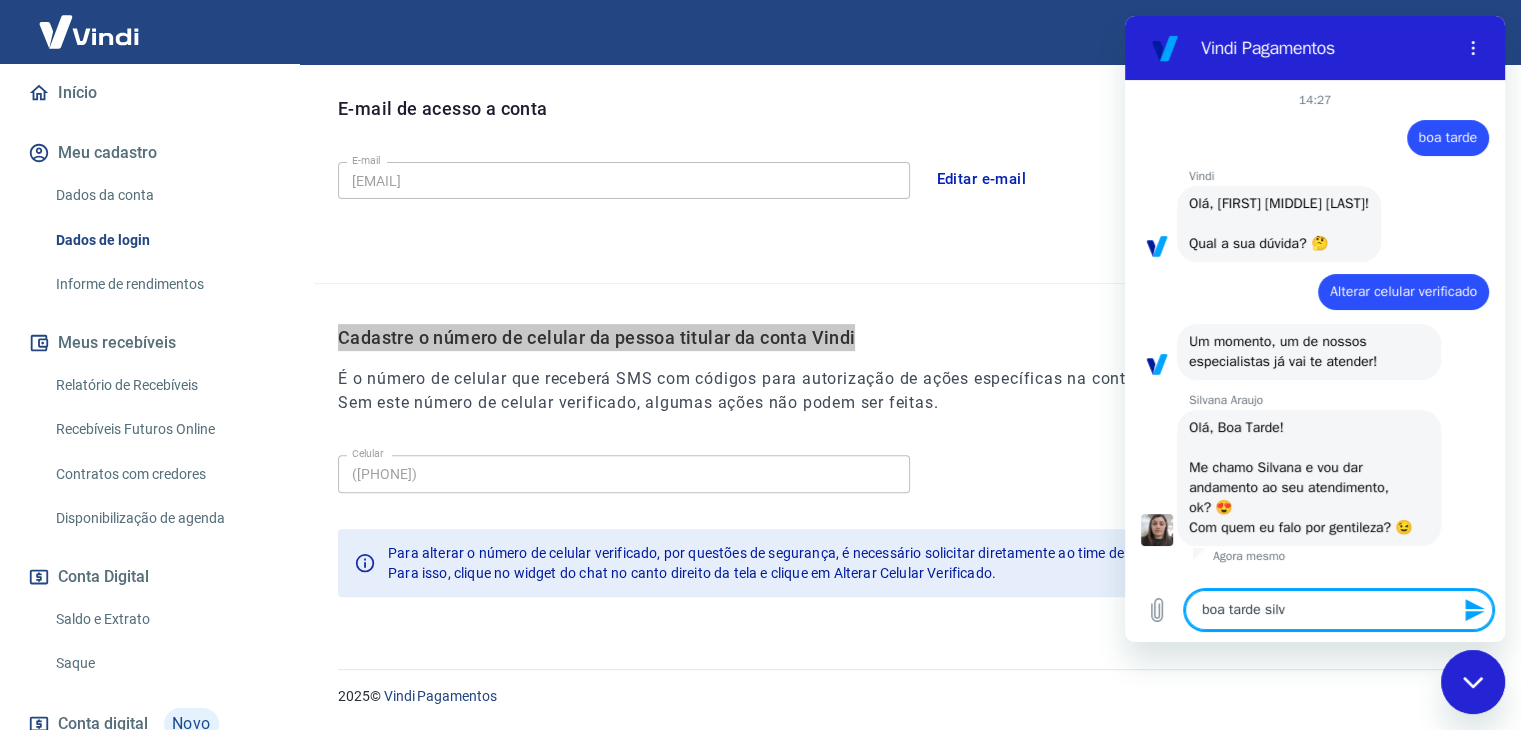 type on "x" 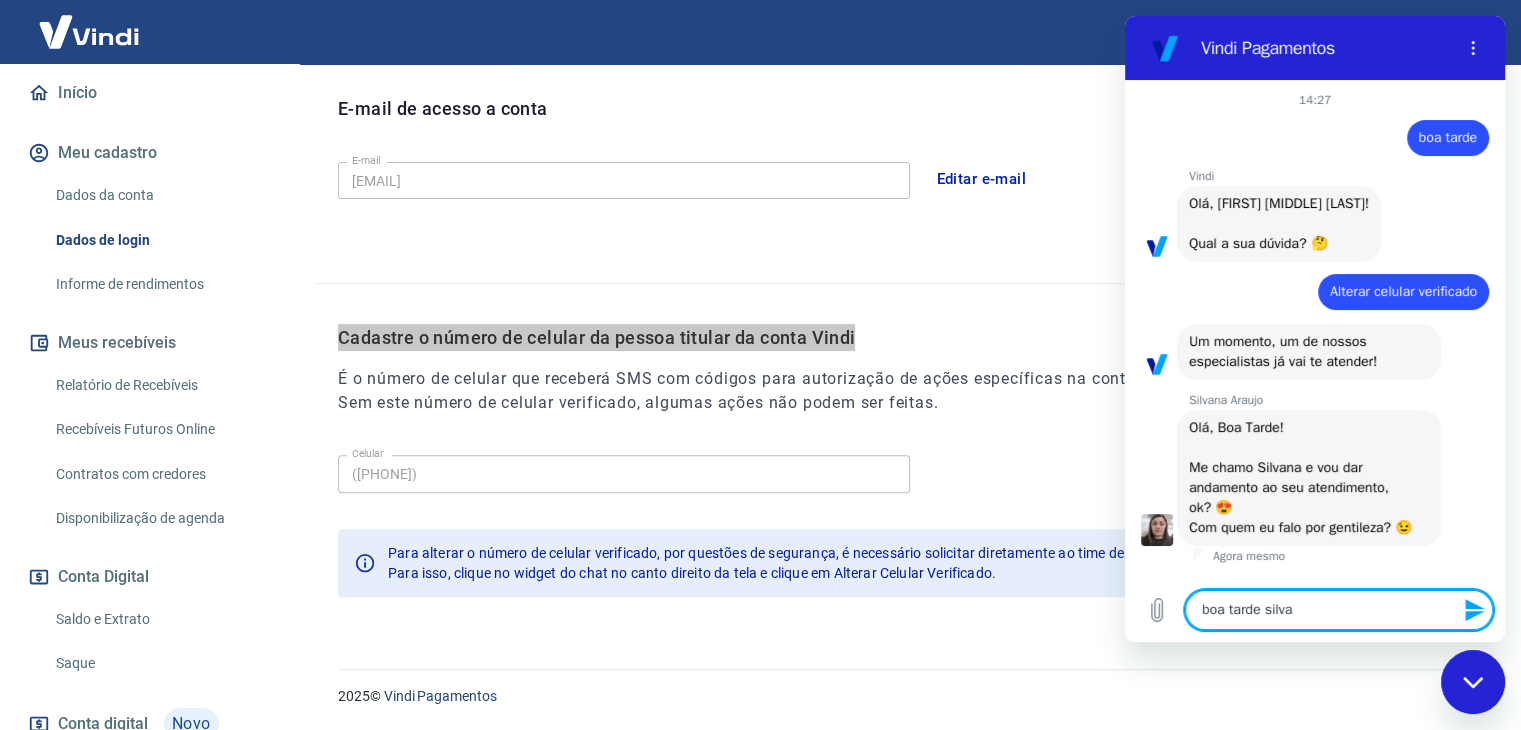 type on "boa tarde silvan" 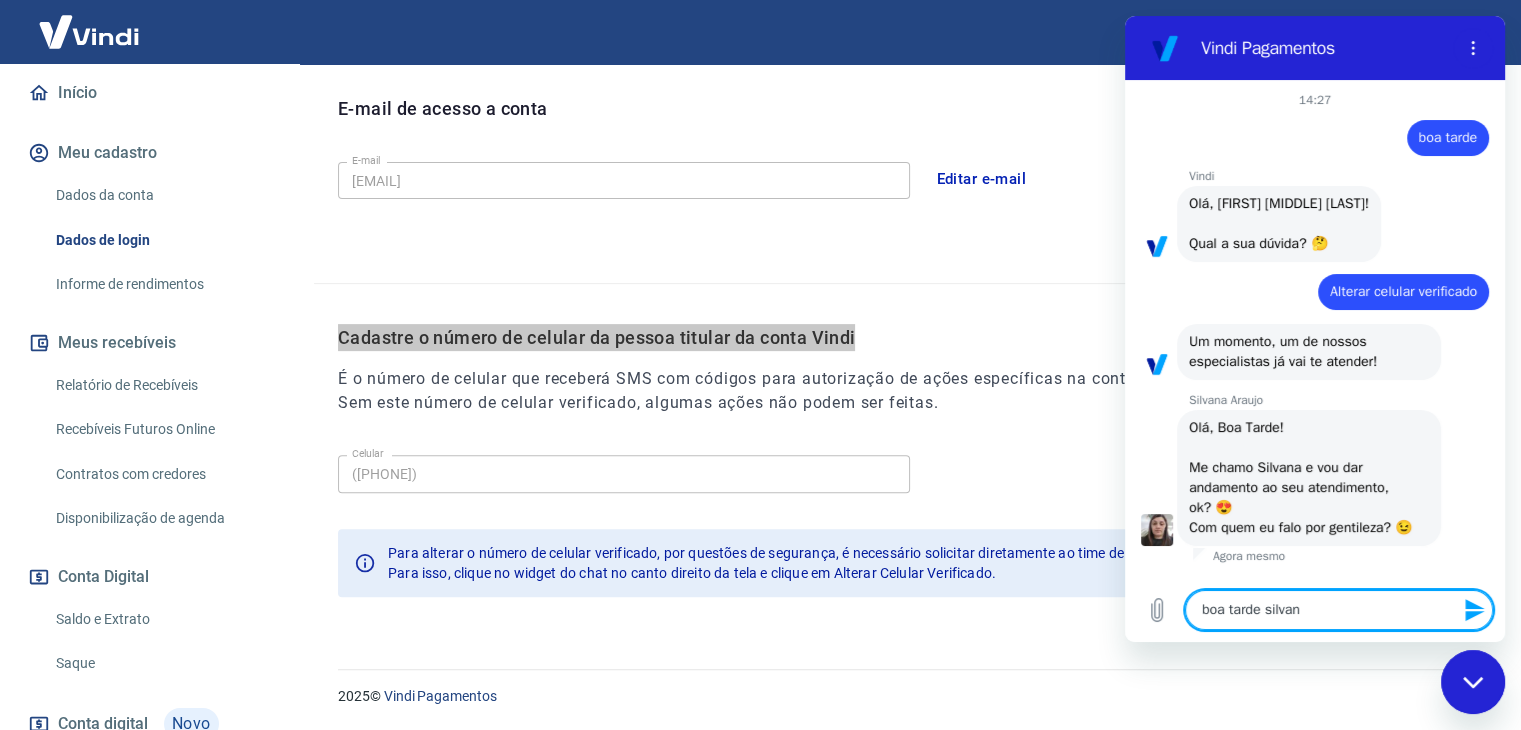 type on "boa tarde silvana" 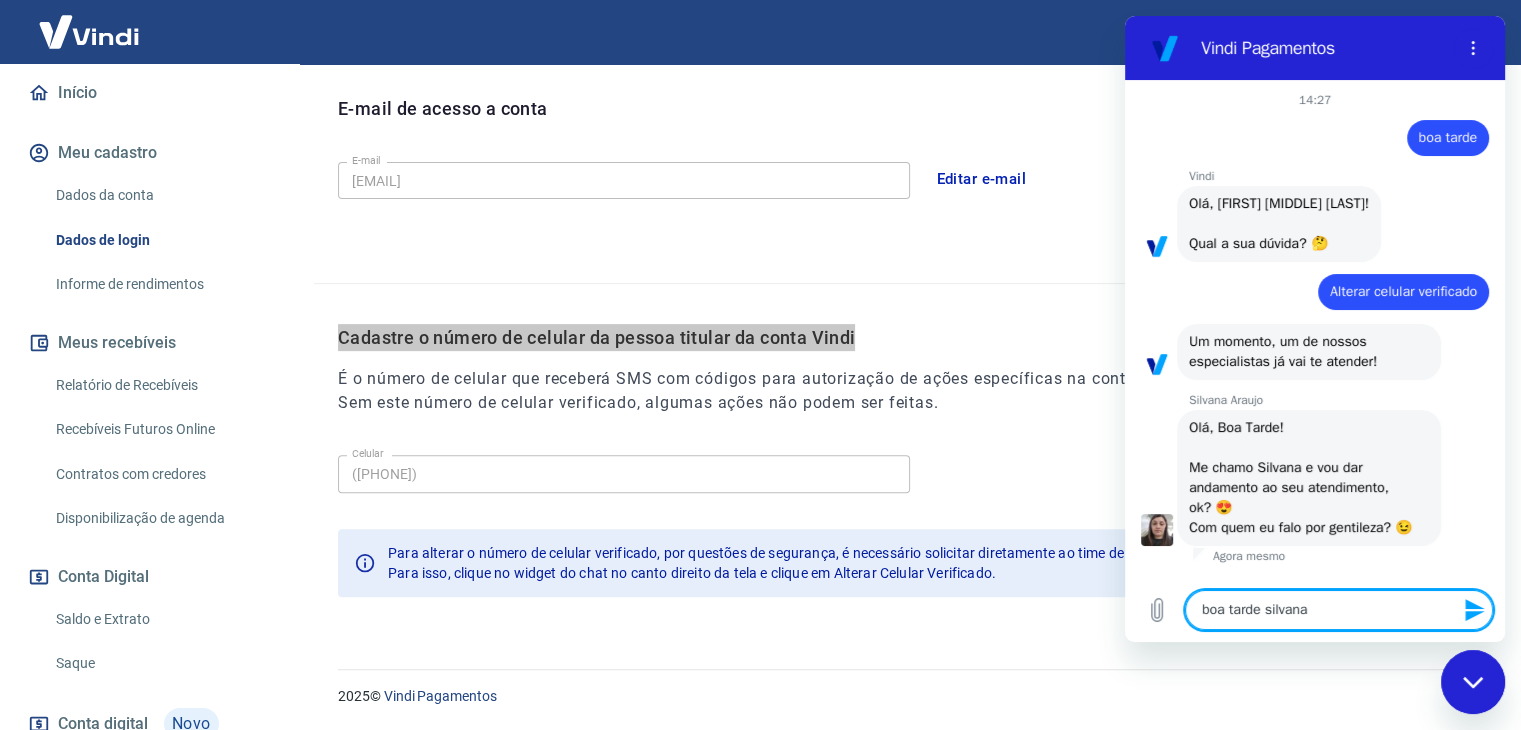 type on "boa tarde silvana" 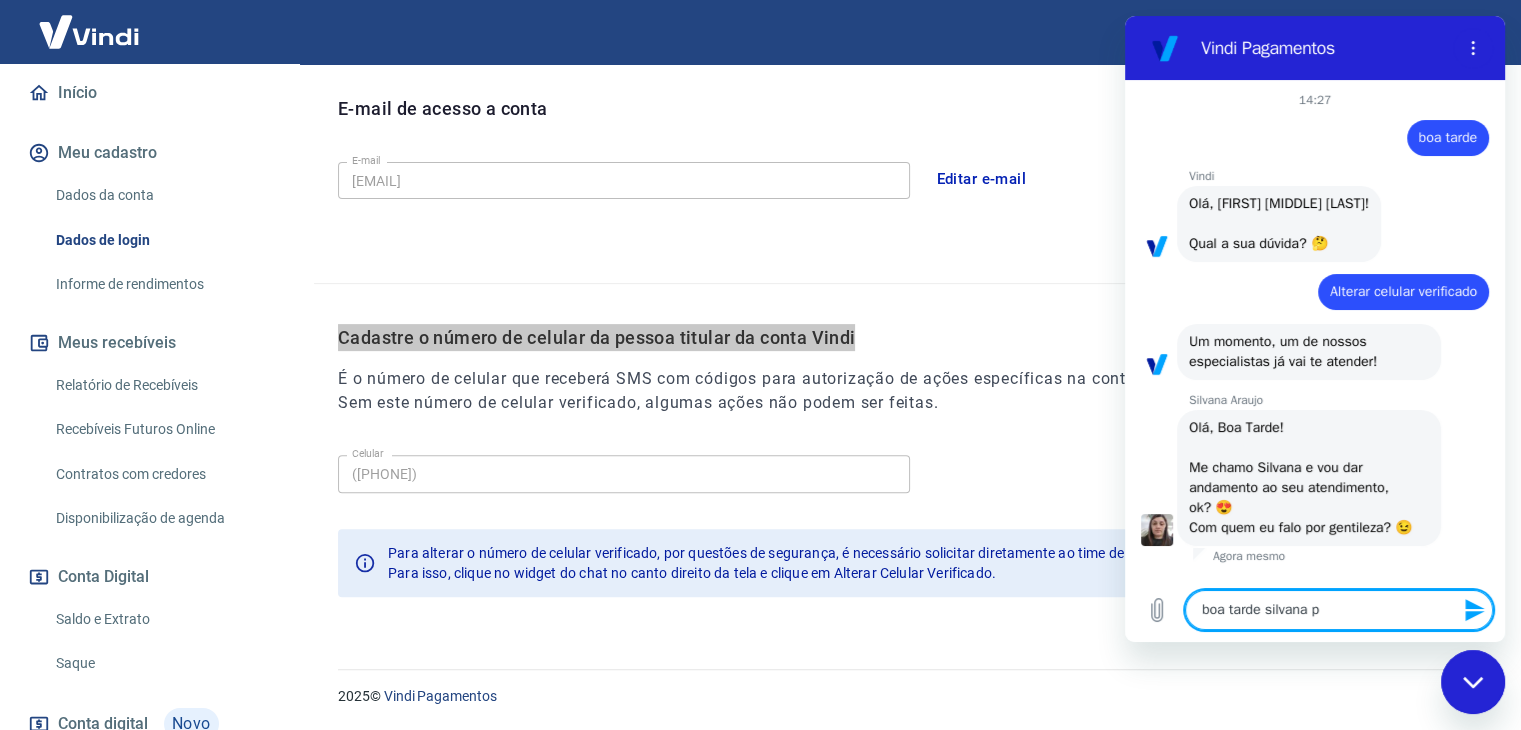type on "boa tarde silvana pr" 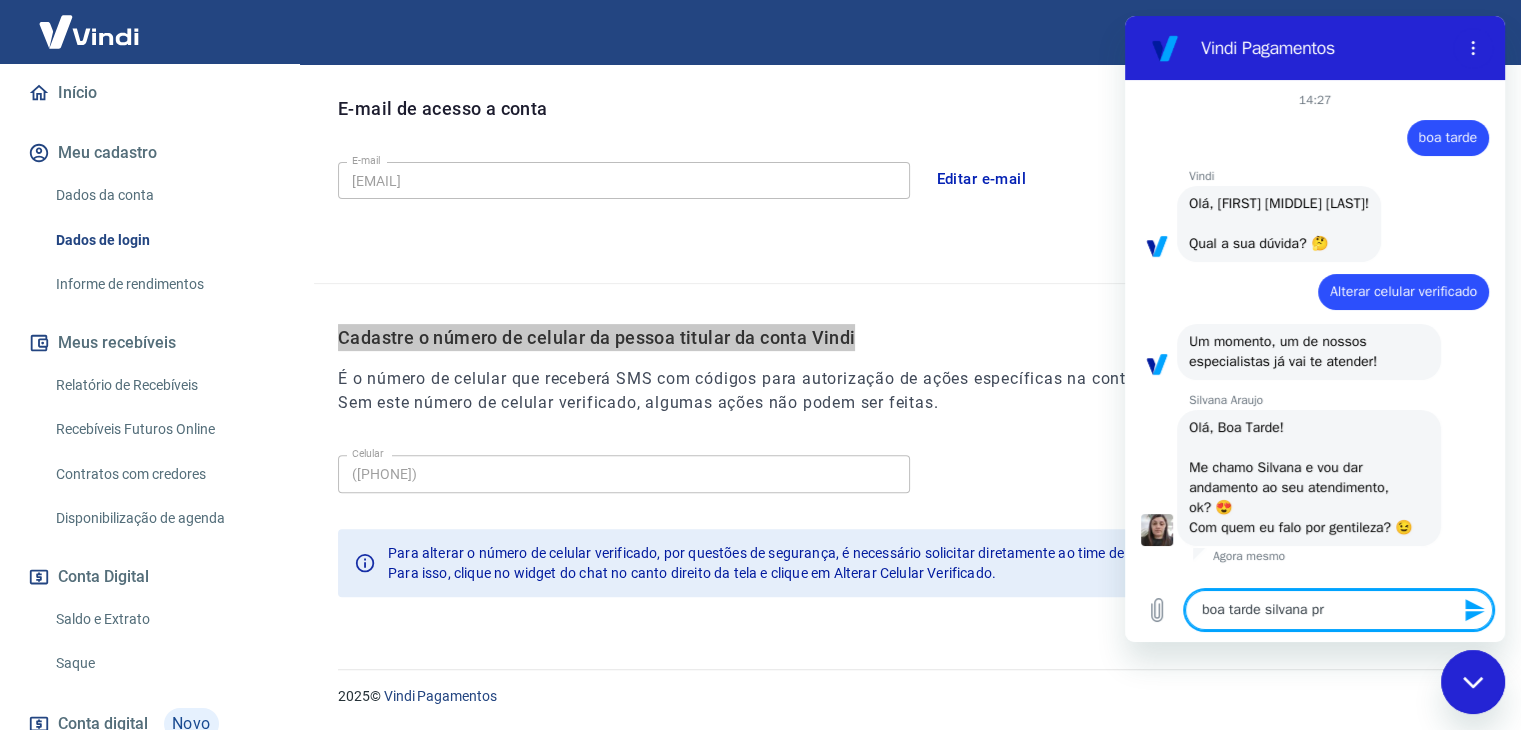 type on "boa tarde silvana pre" 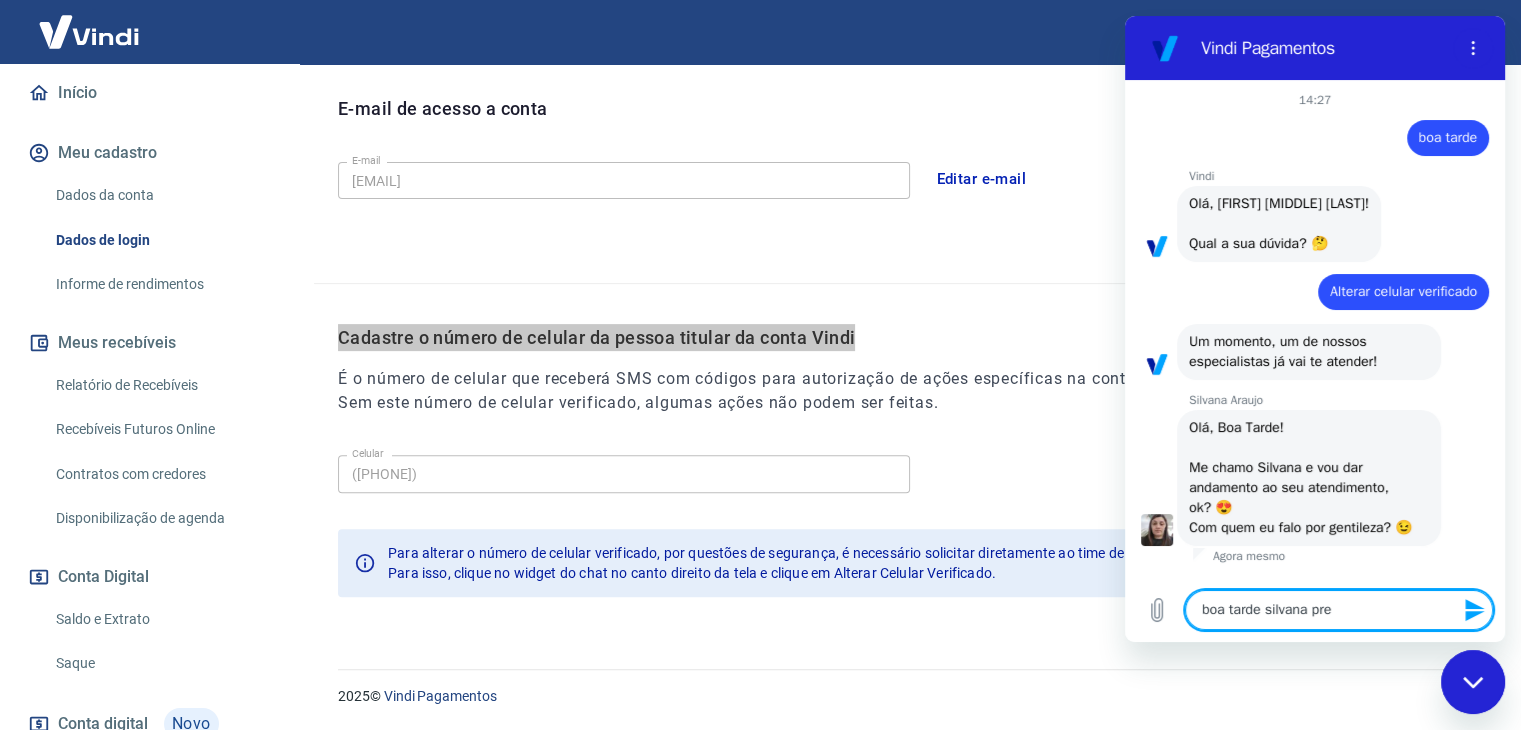 type on "boa tarde silvana prec" 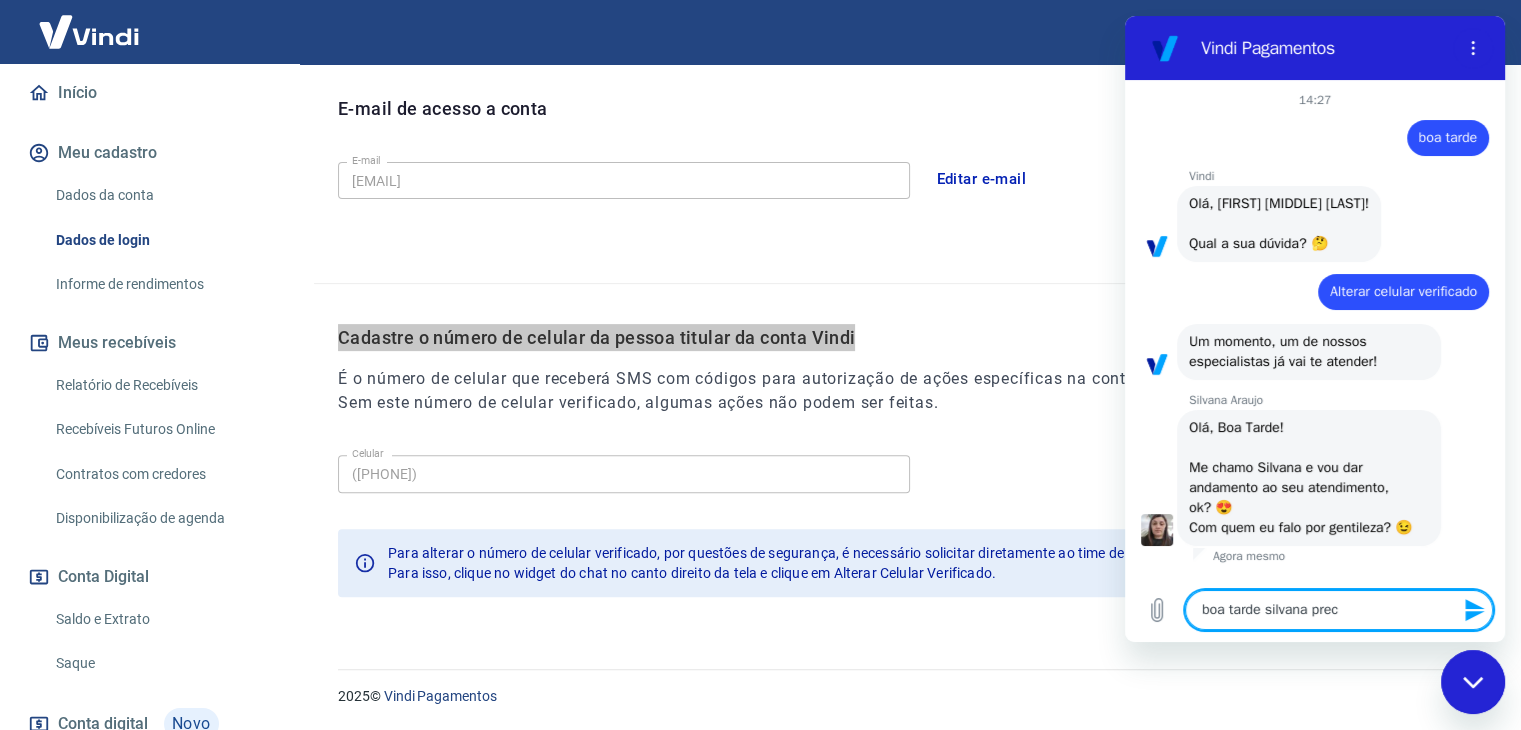 type on "boa tarde silvana preci" 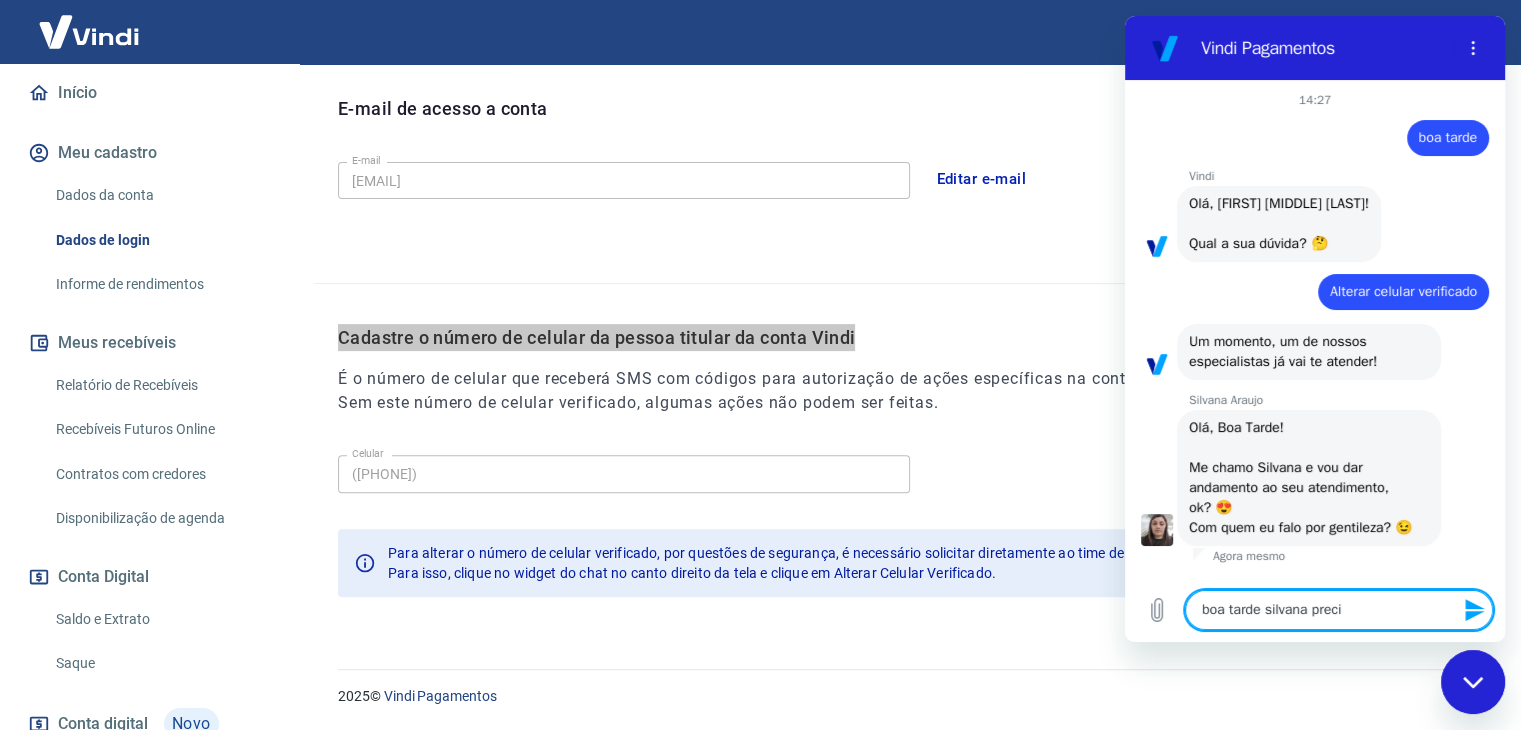 type on "boa tarde silvana precis" 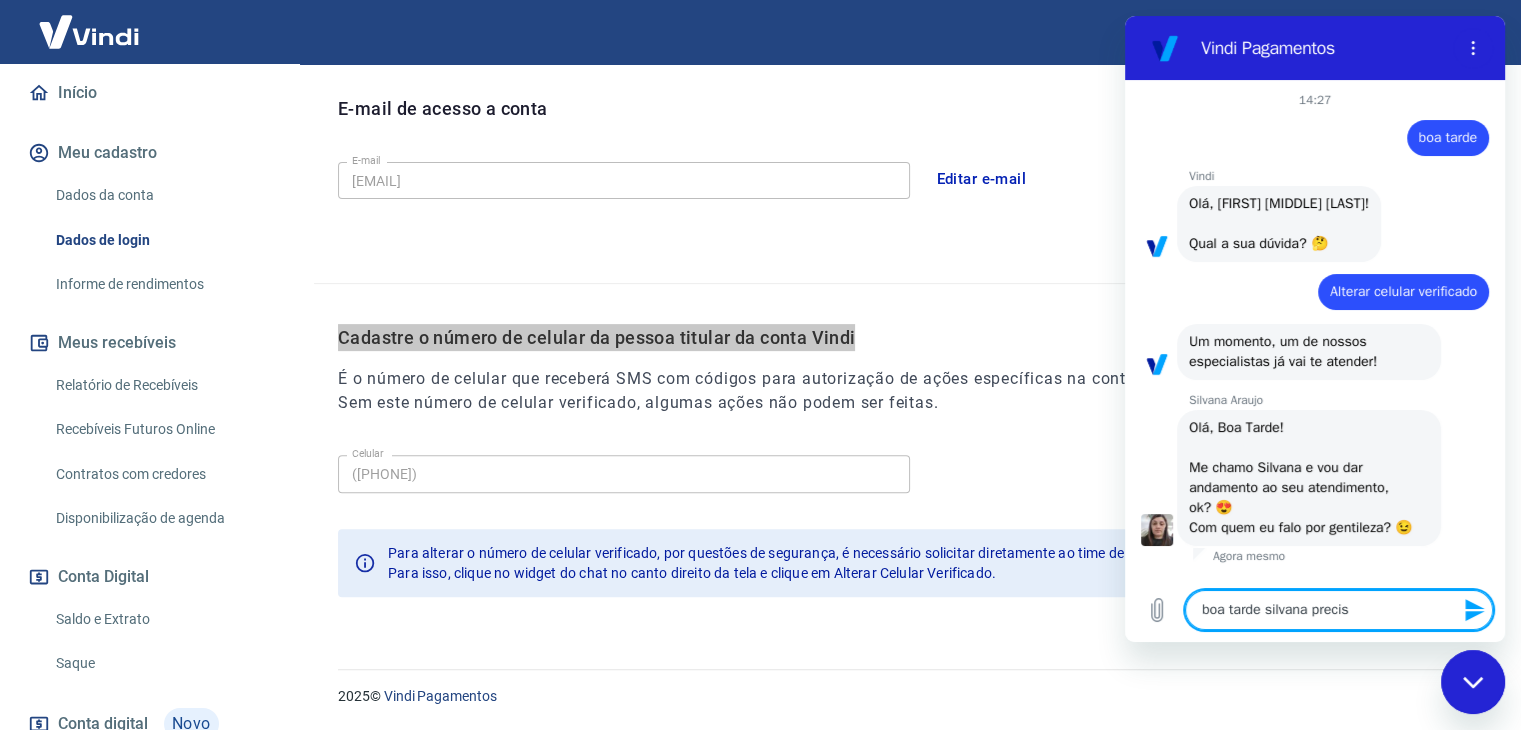 type on "boa tarde silvana preciso" 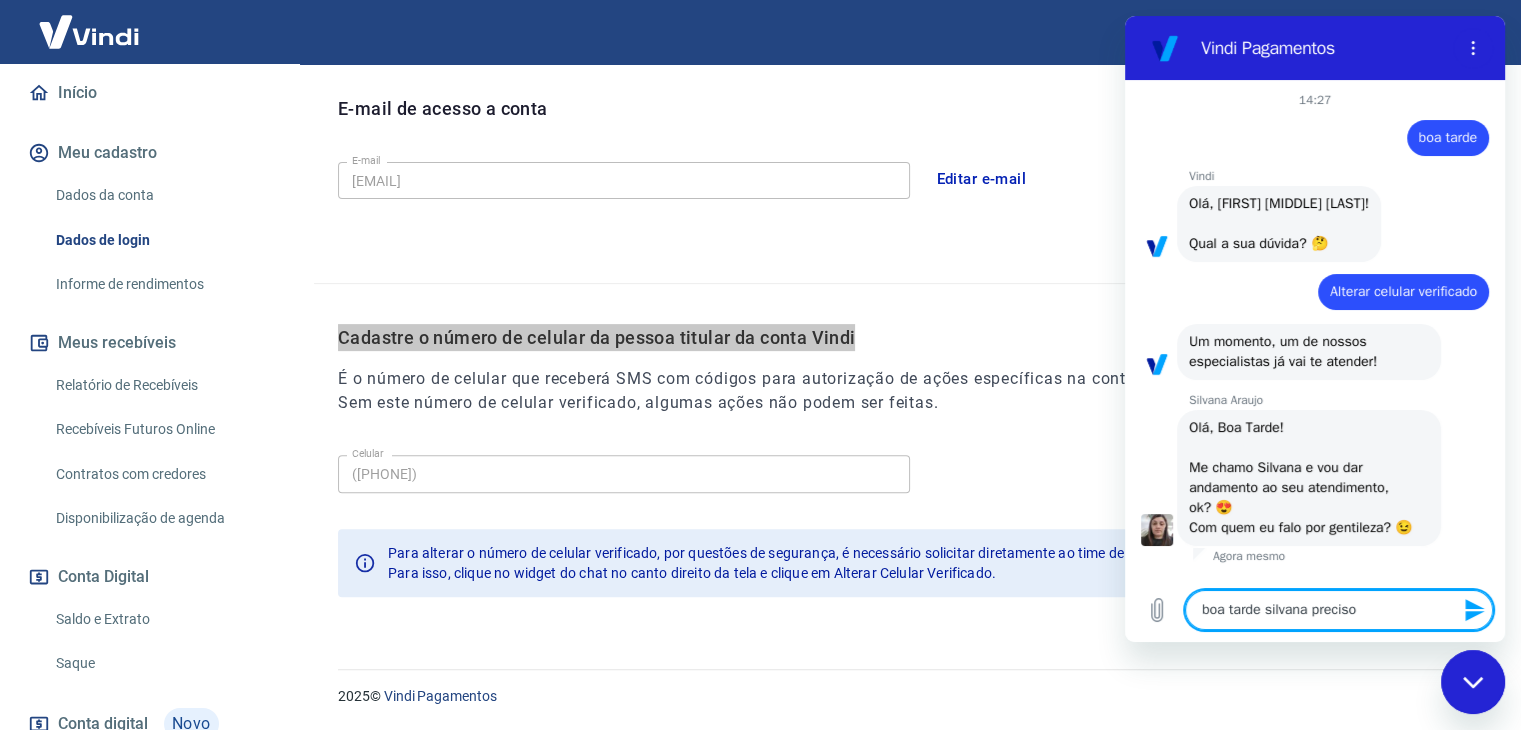 type on "boa tarde silvana preciso" 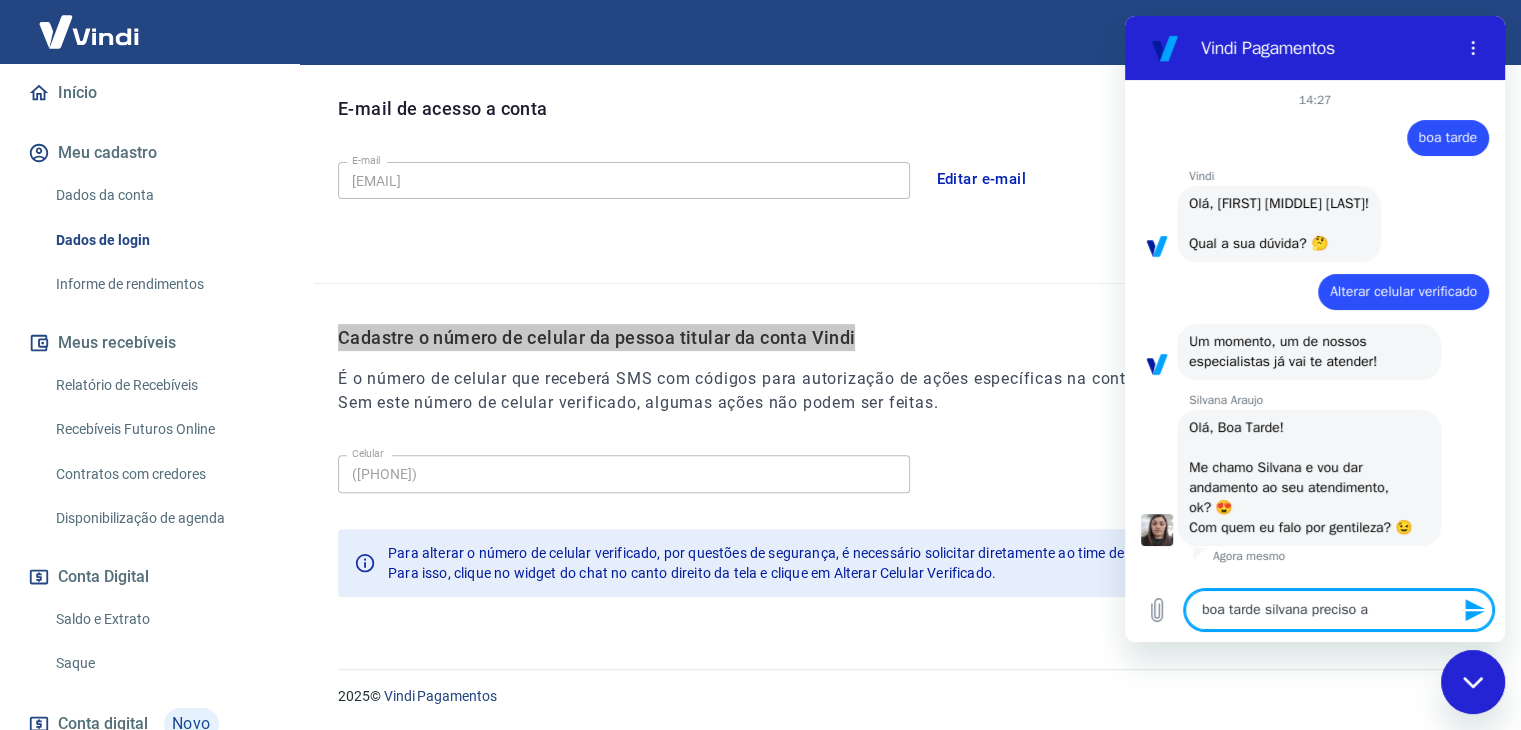 type on "boa tarde silvana preciso al" 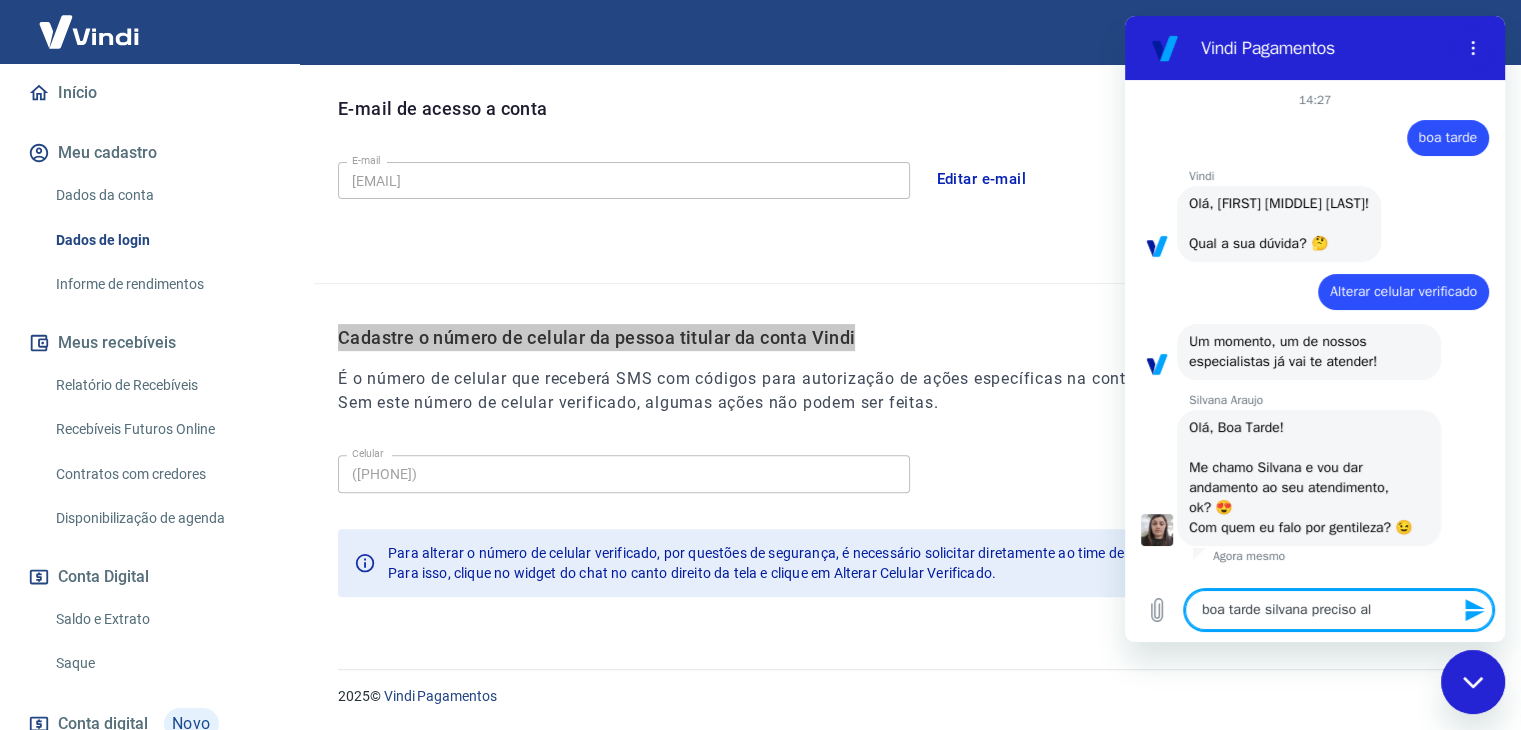 type on "boa tarde silvana preciso alt" 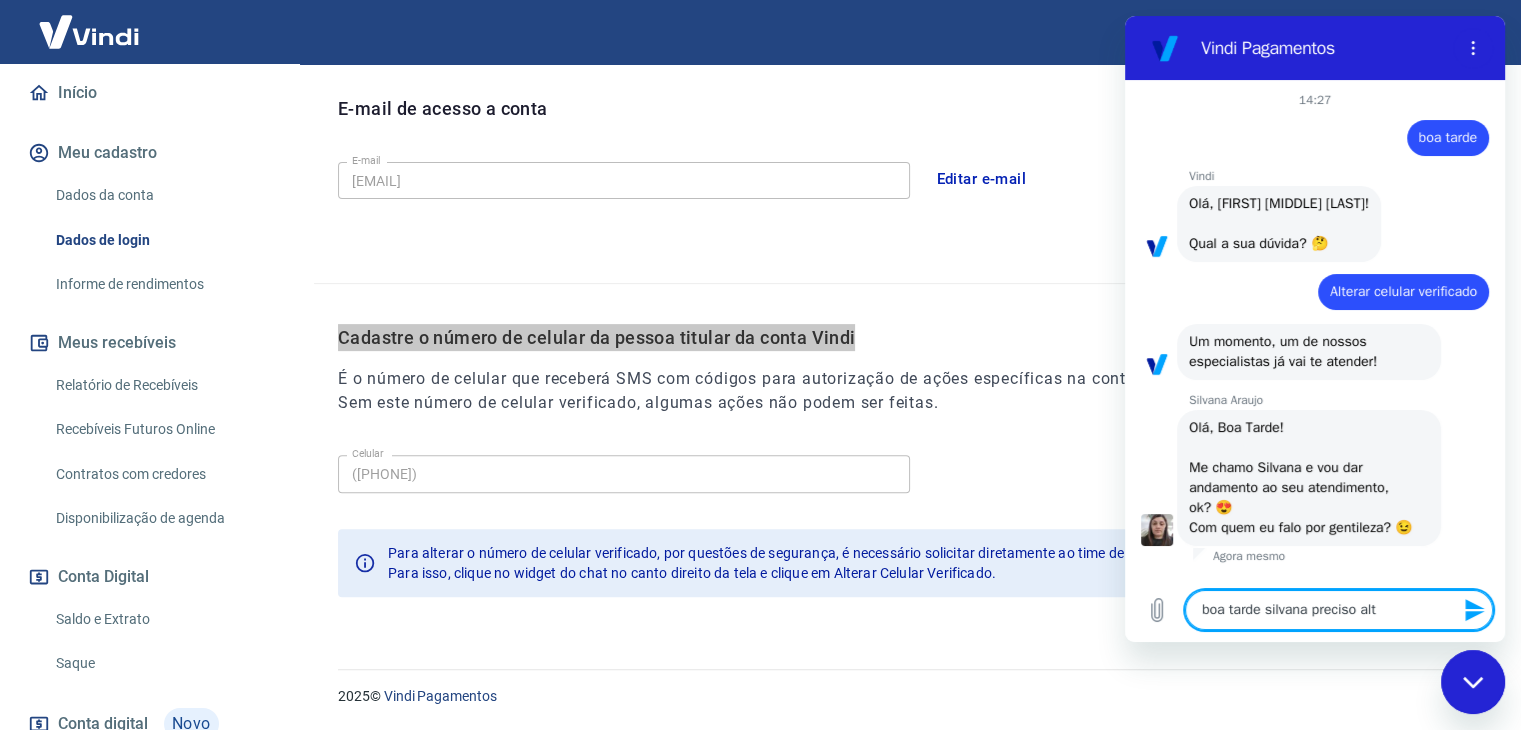type on "x" 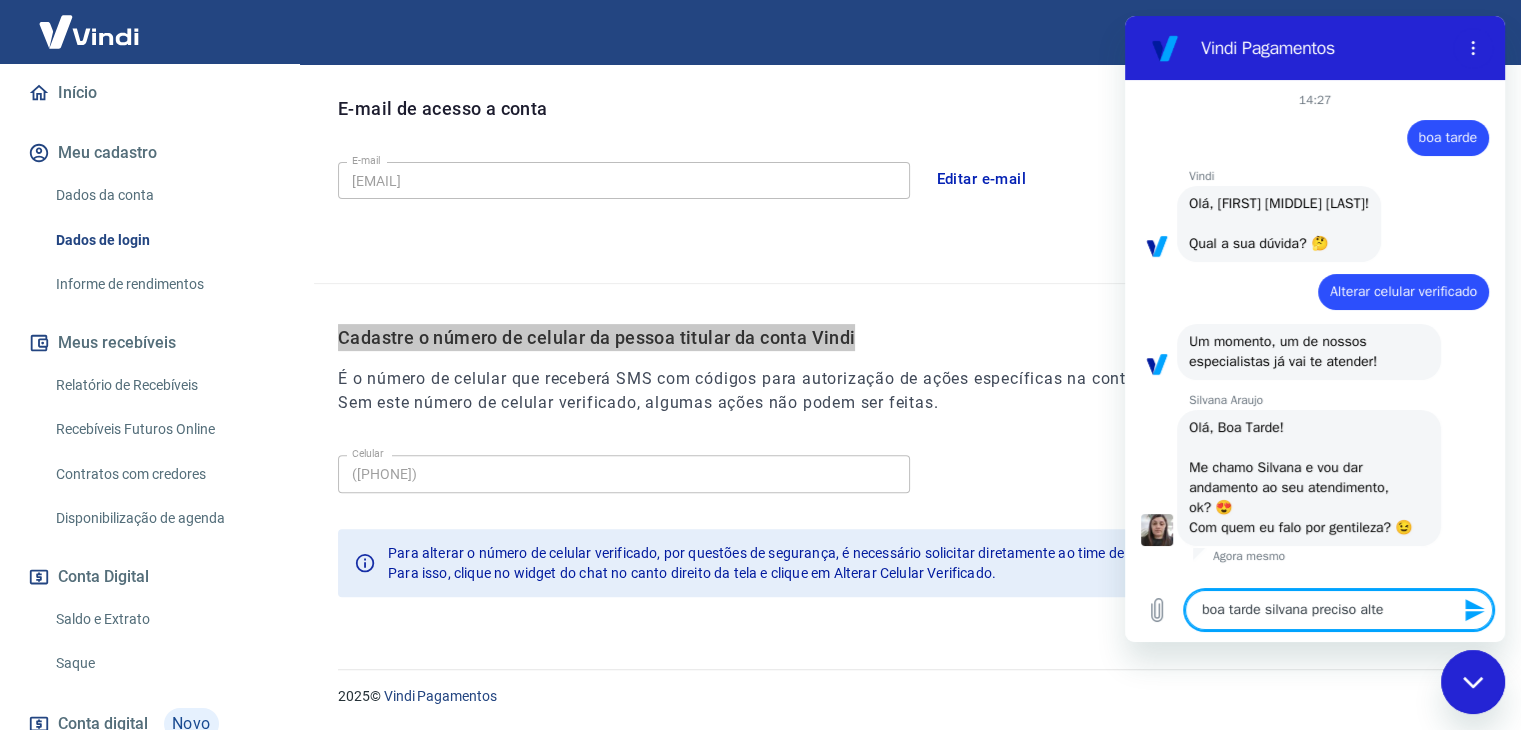 type on "boa tarde silvana preciso alter" 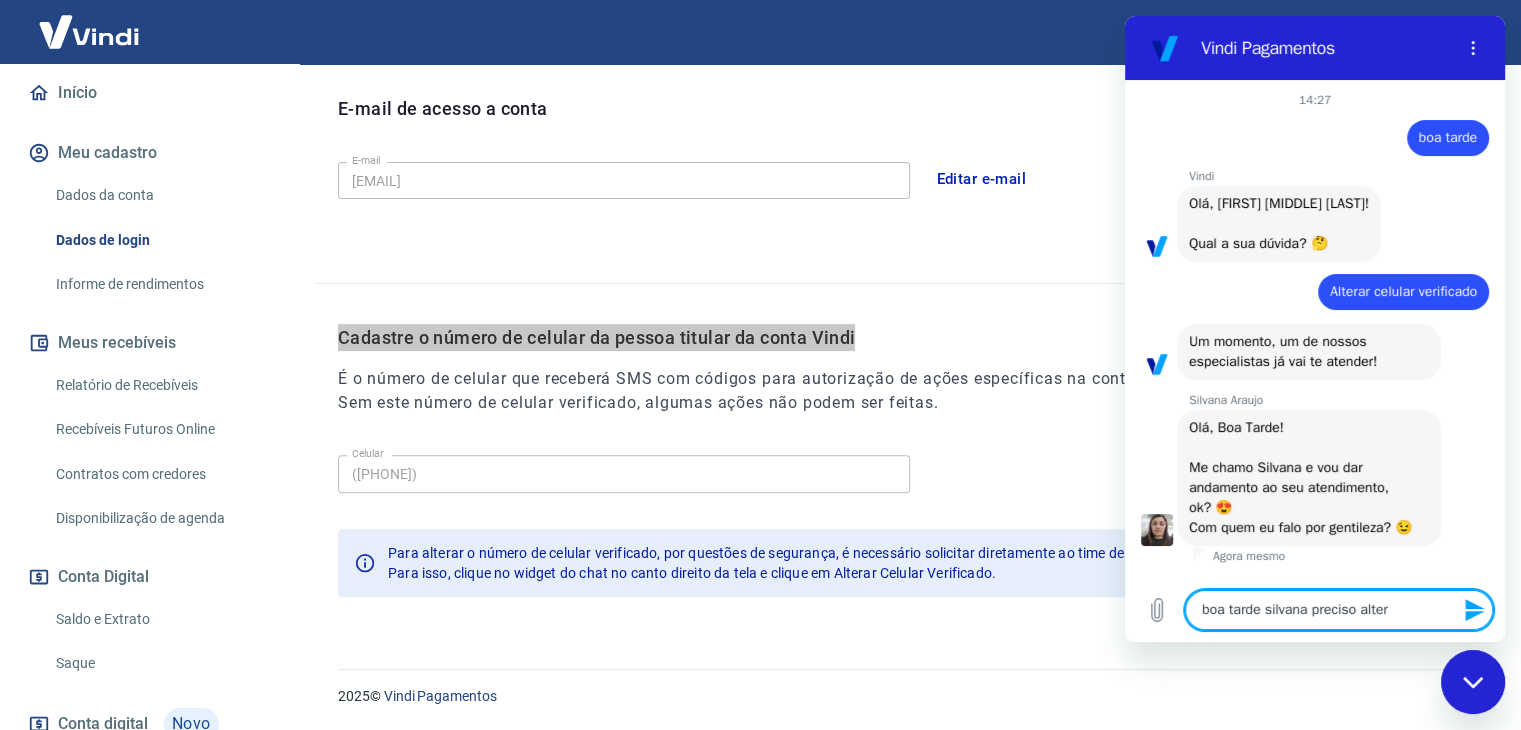 type on "boa tarde silvana preciso altera" 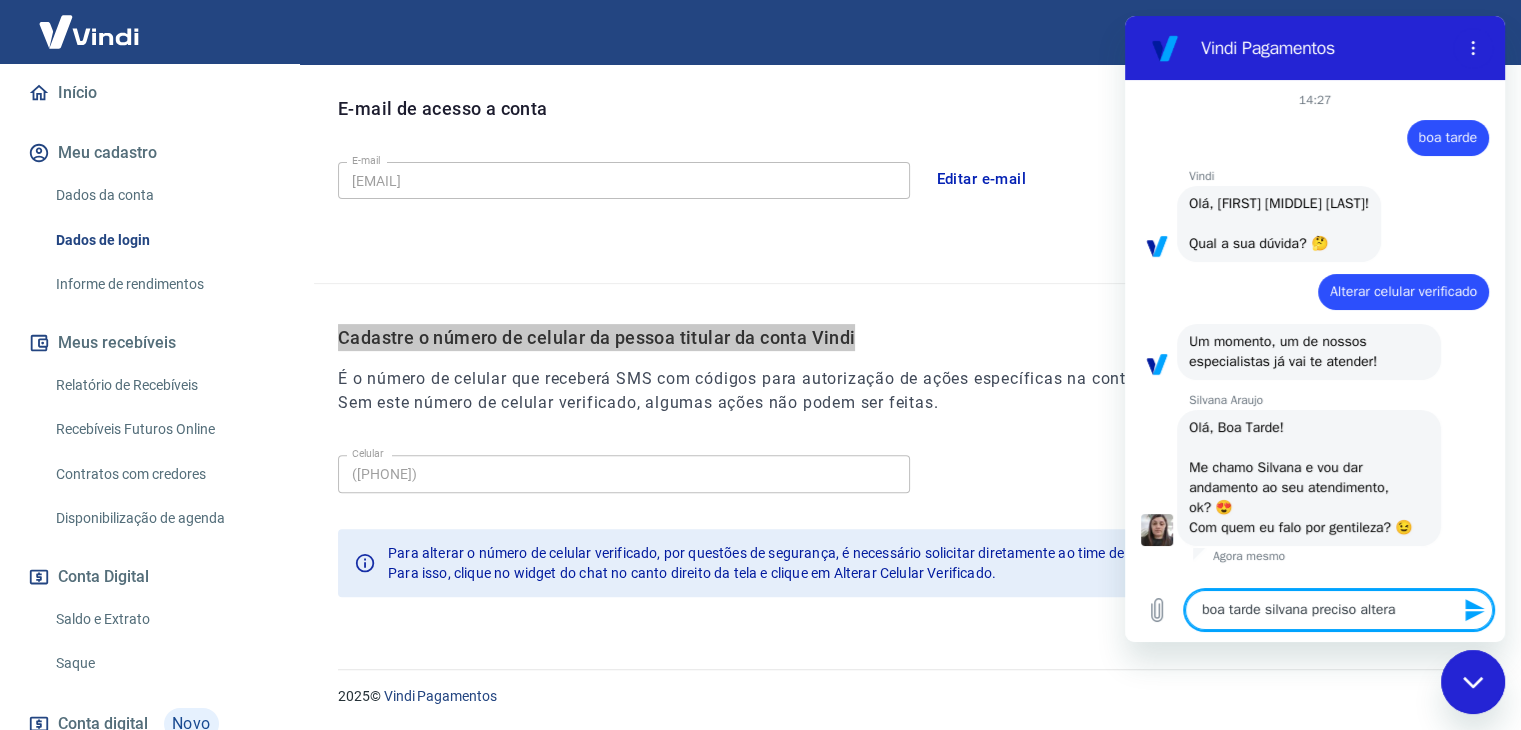 type on "boa tarde silvana preciso alterar" 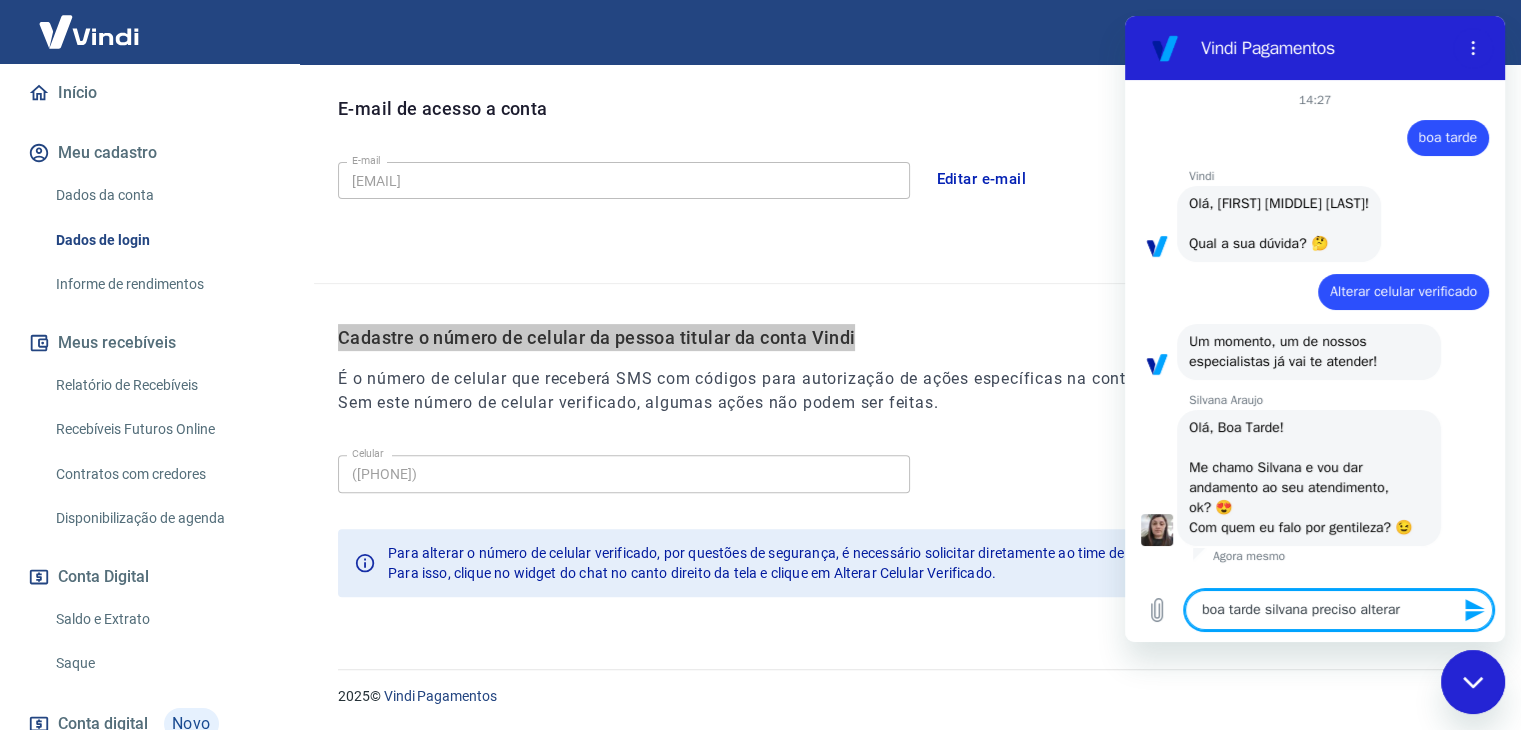 type on "boa tarde silvana preciso alterar" 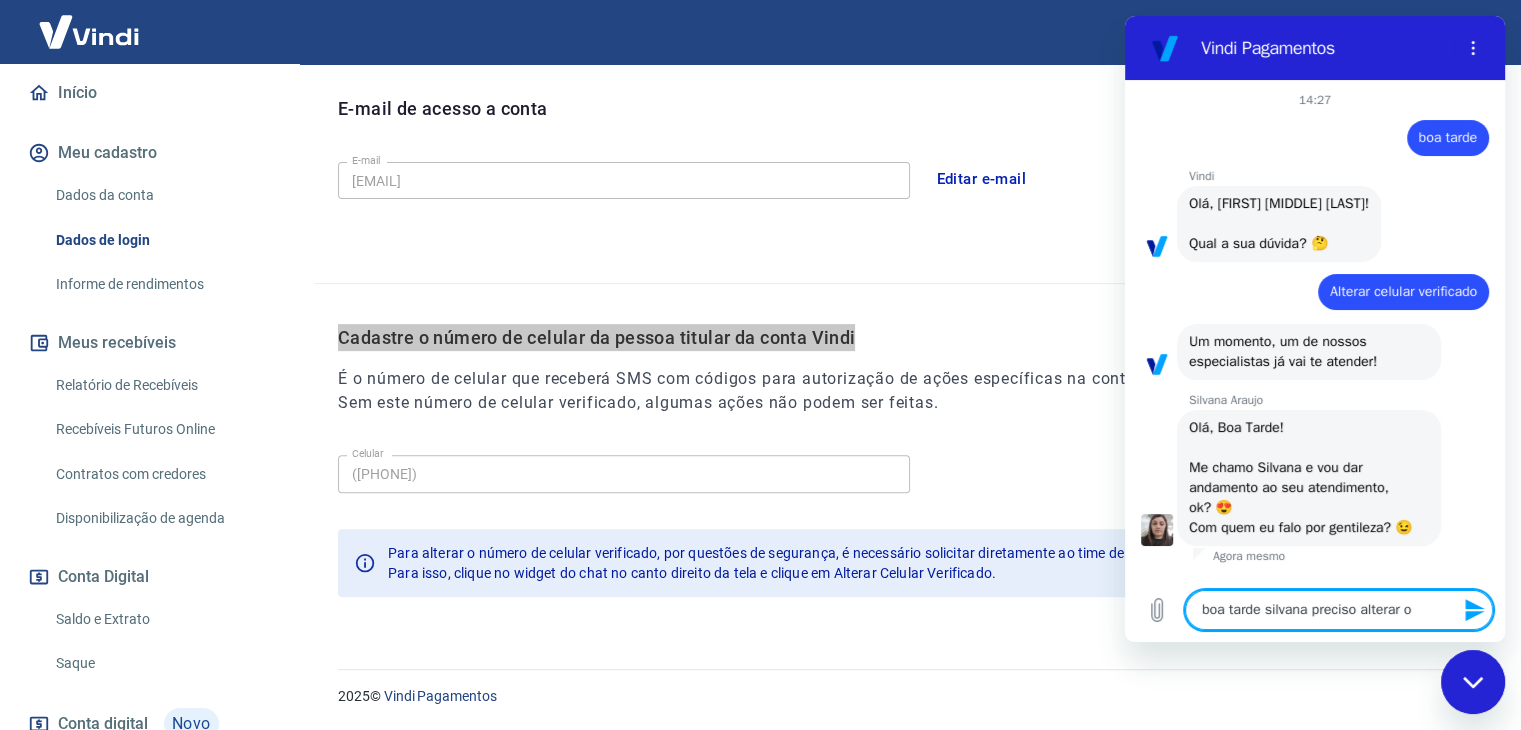 type on "boa tarde silvana preciso alterar o" 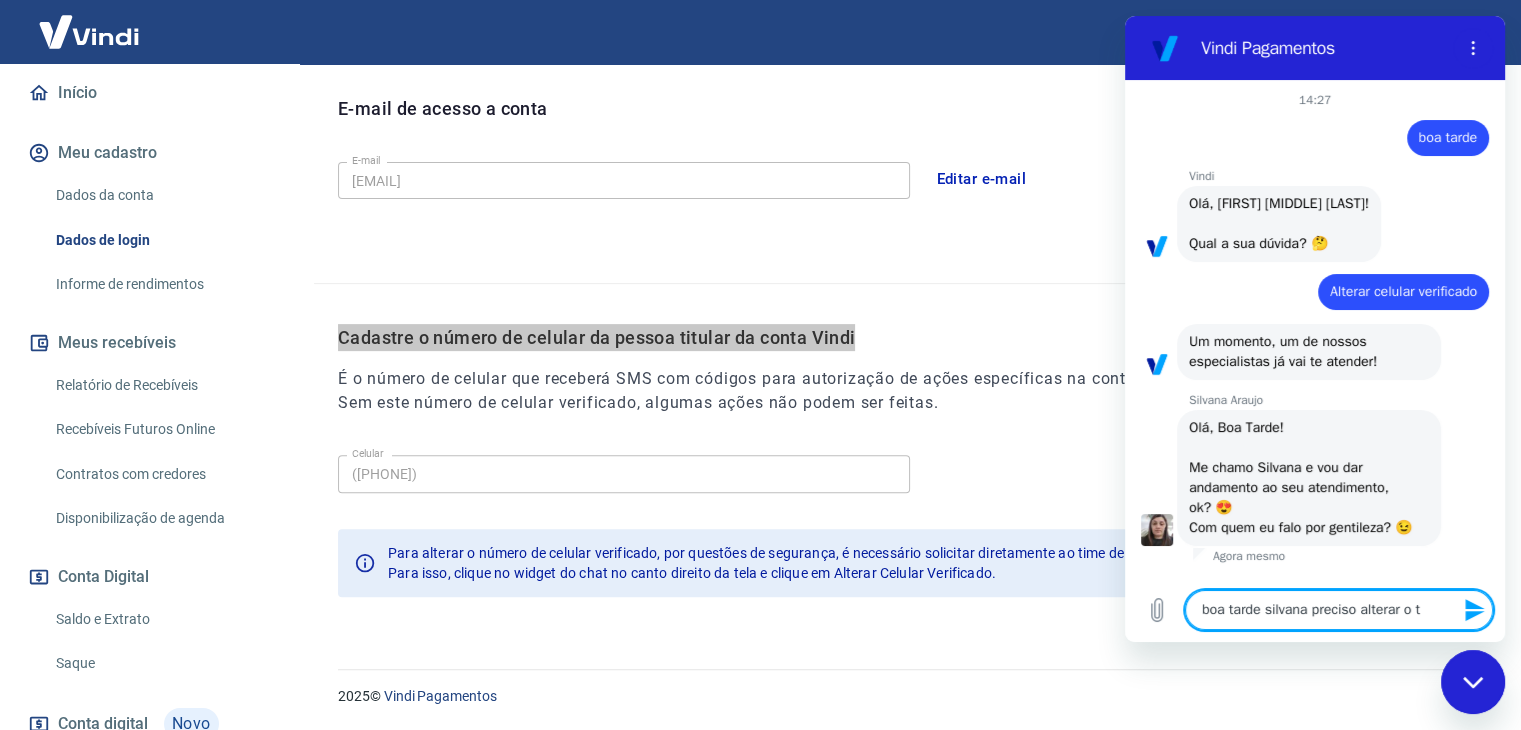 type on "boa tarde silvana preciso alterar o te" 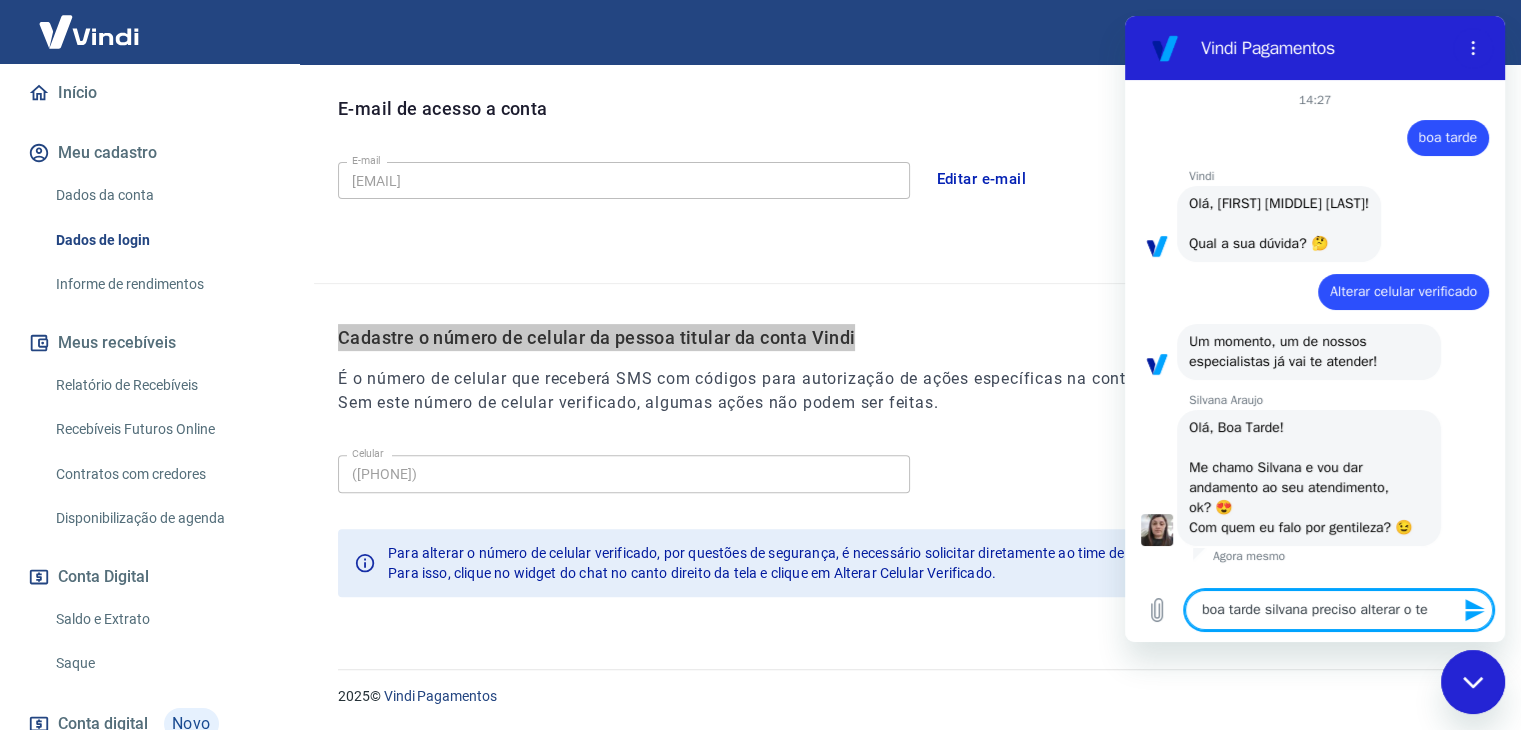 type on "boa tarde silvana preciso alterar o tel" 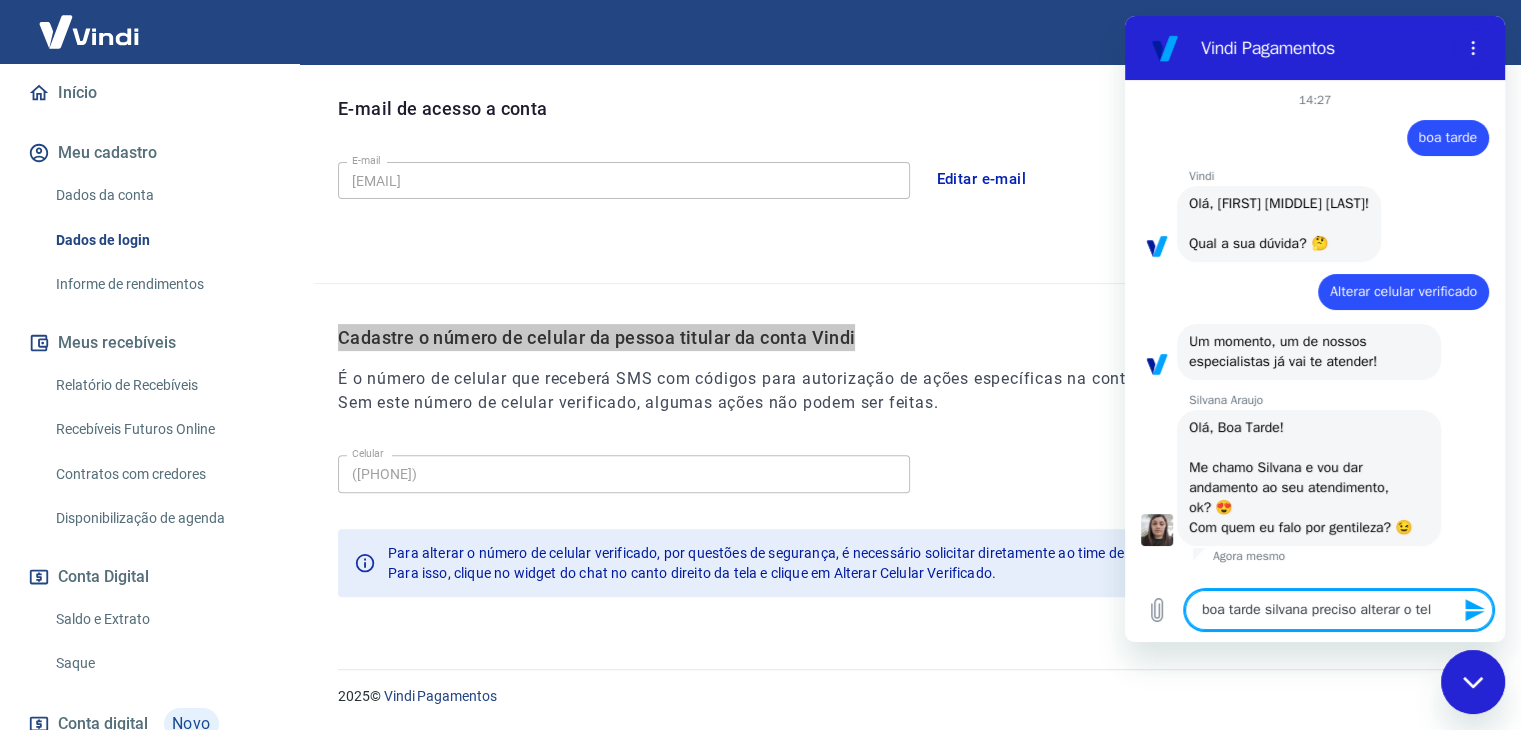 type on "boa tarde silvana preciso alterar o tele" 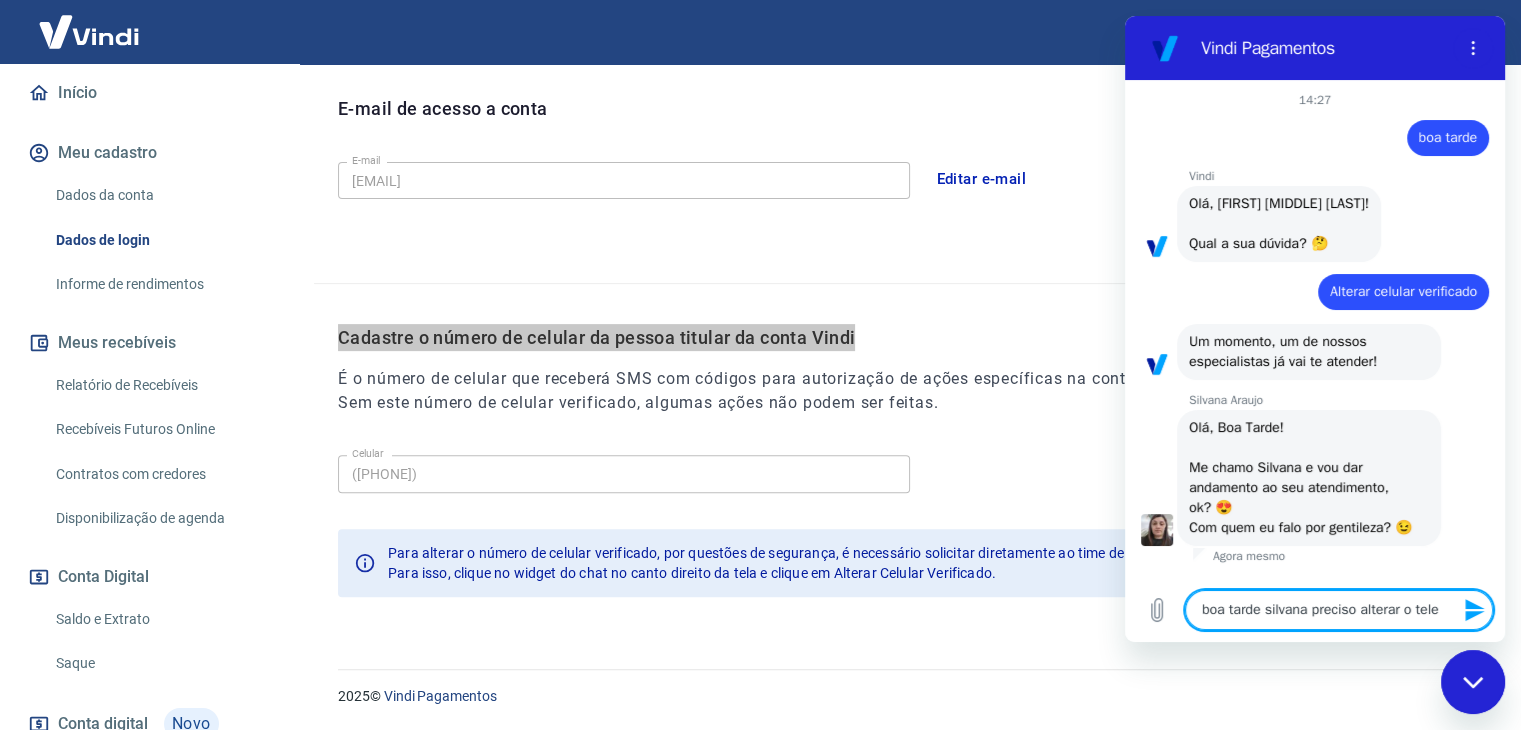 type on "boa tarde silvana preciso alterar o telef" 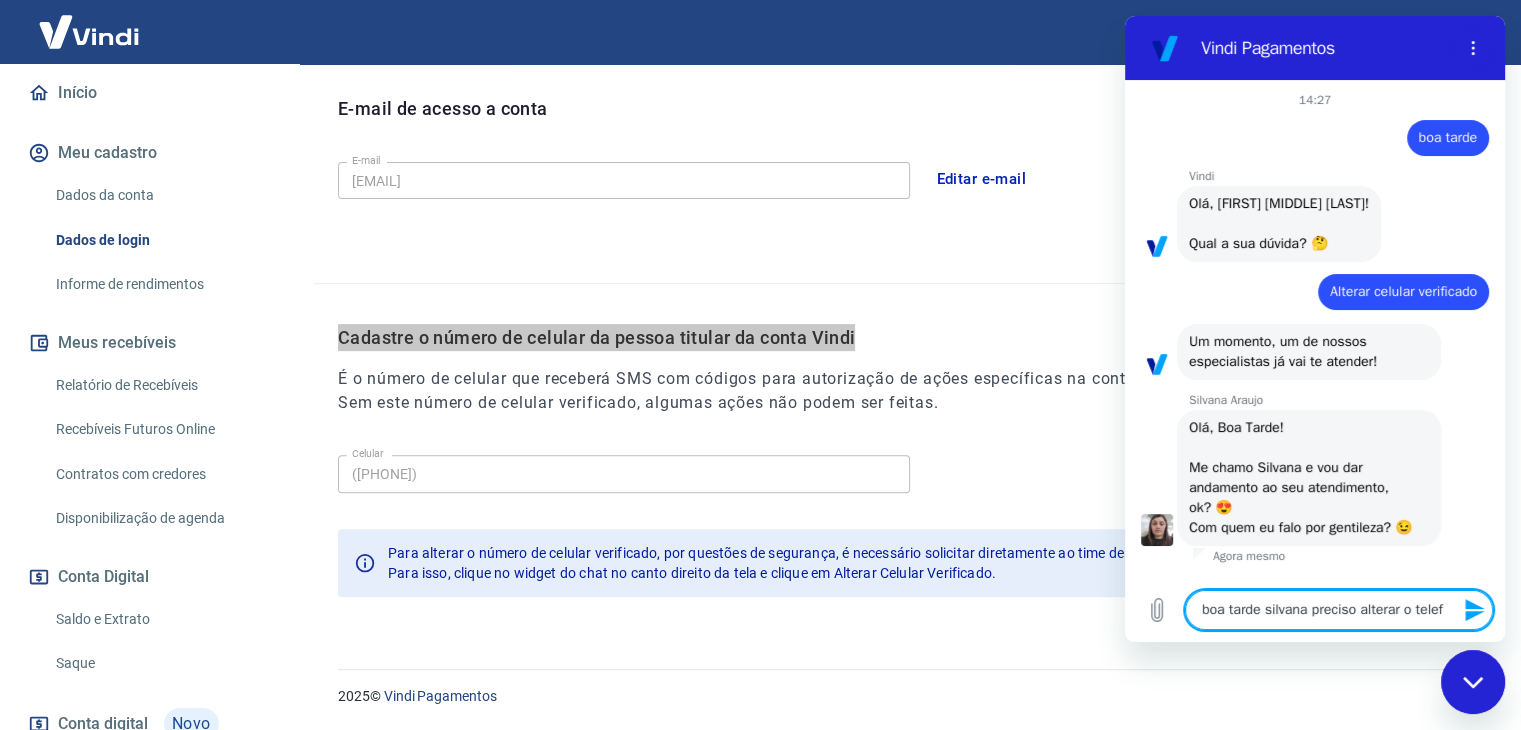 type on "boa tarde silvana preciso alterar o telefo" 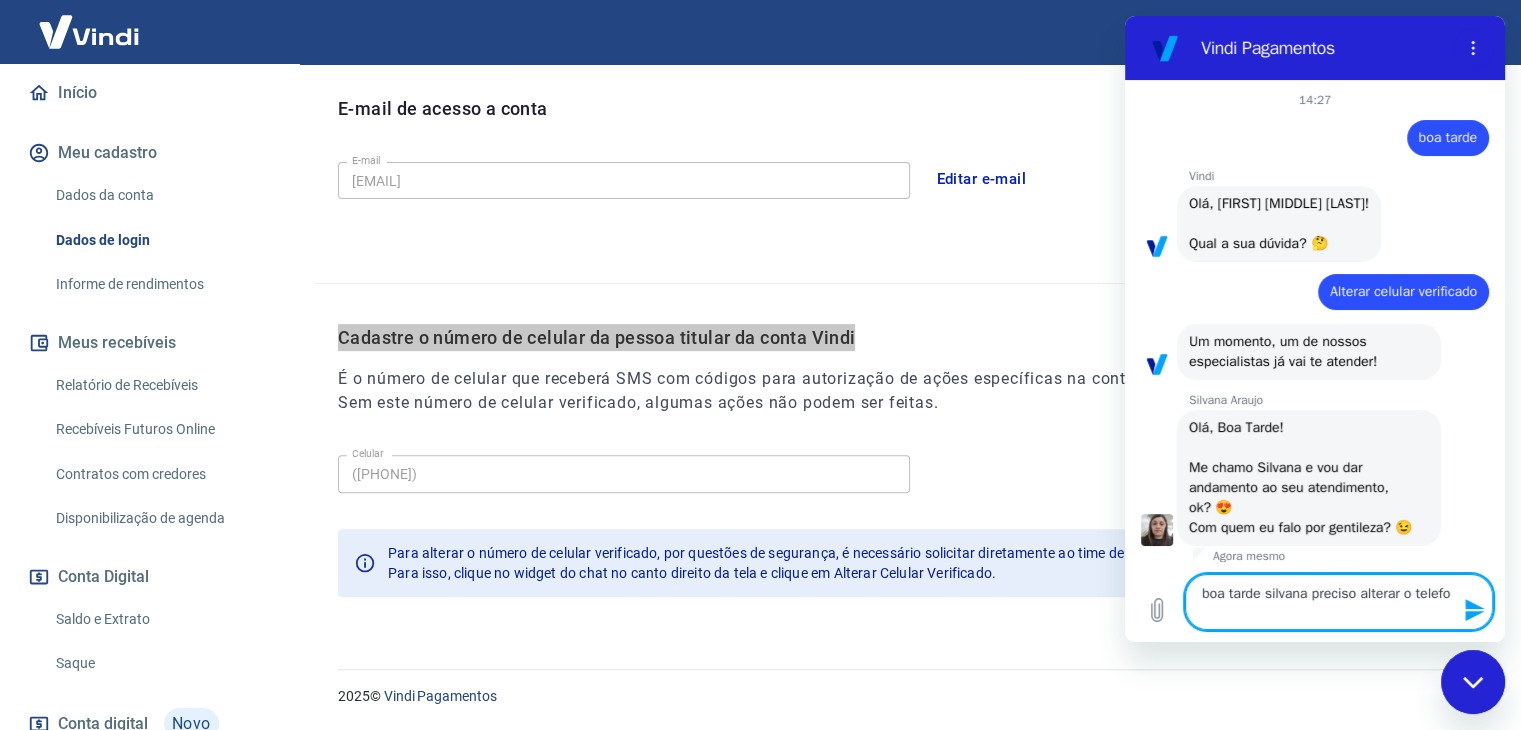 type on "boa tarde silvana preciso alterar o telefon" 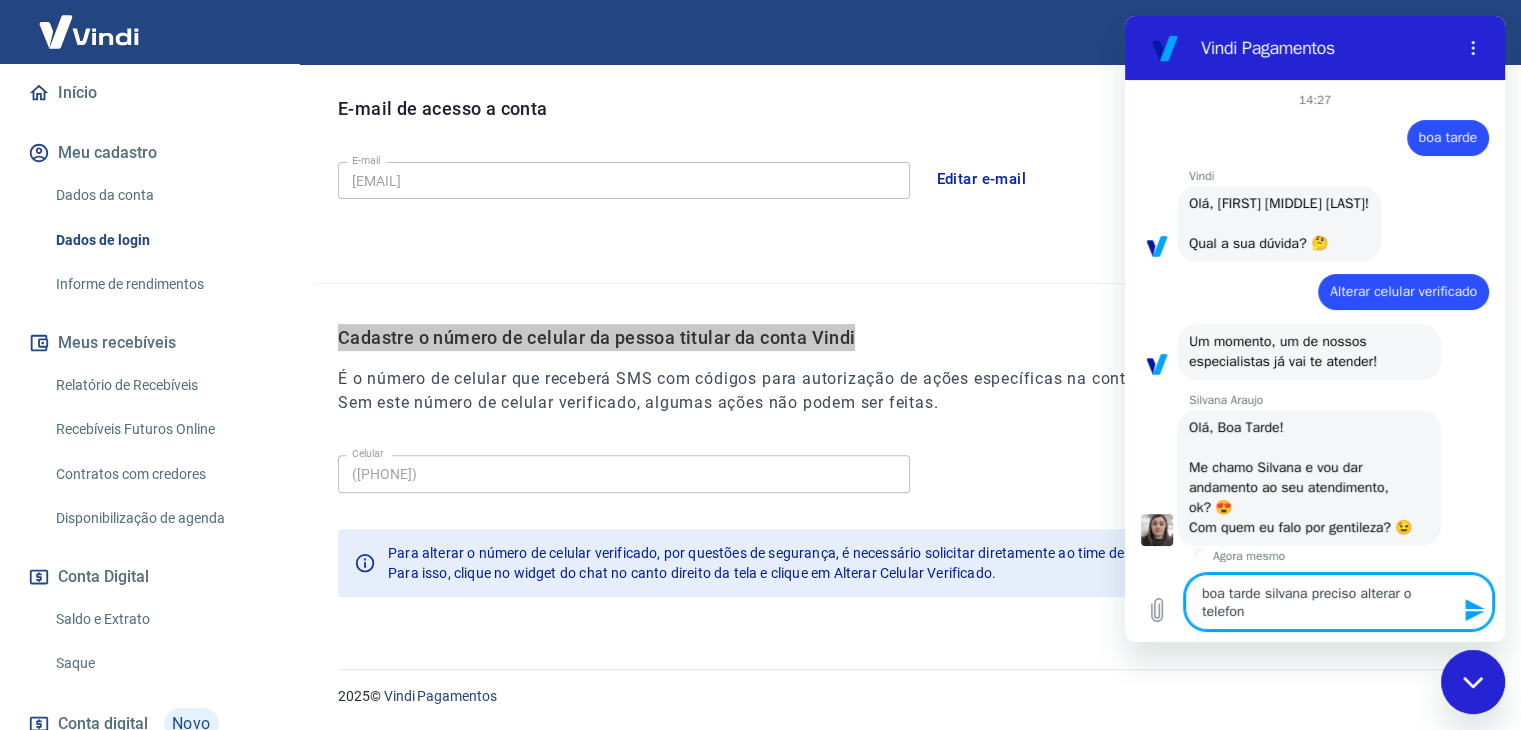 type on "boa tarde silvana preciso alterar o telefone" 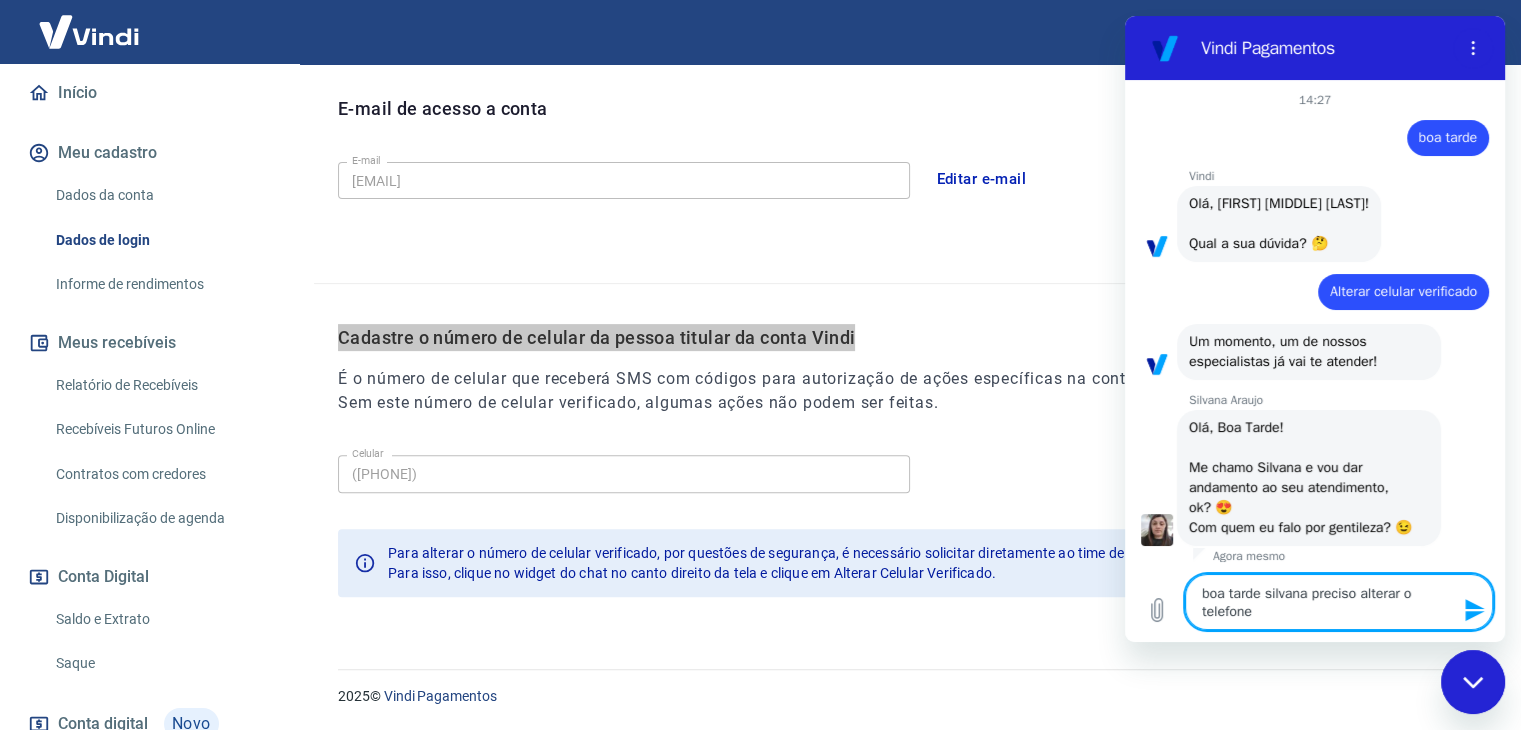type on "boa tarde silvana preciso alterar o telefone" 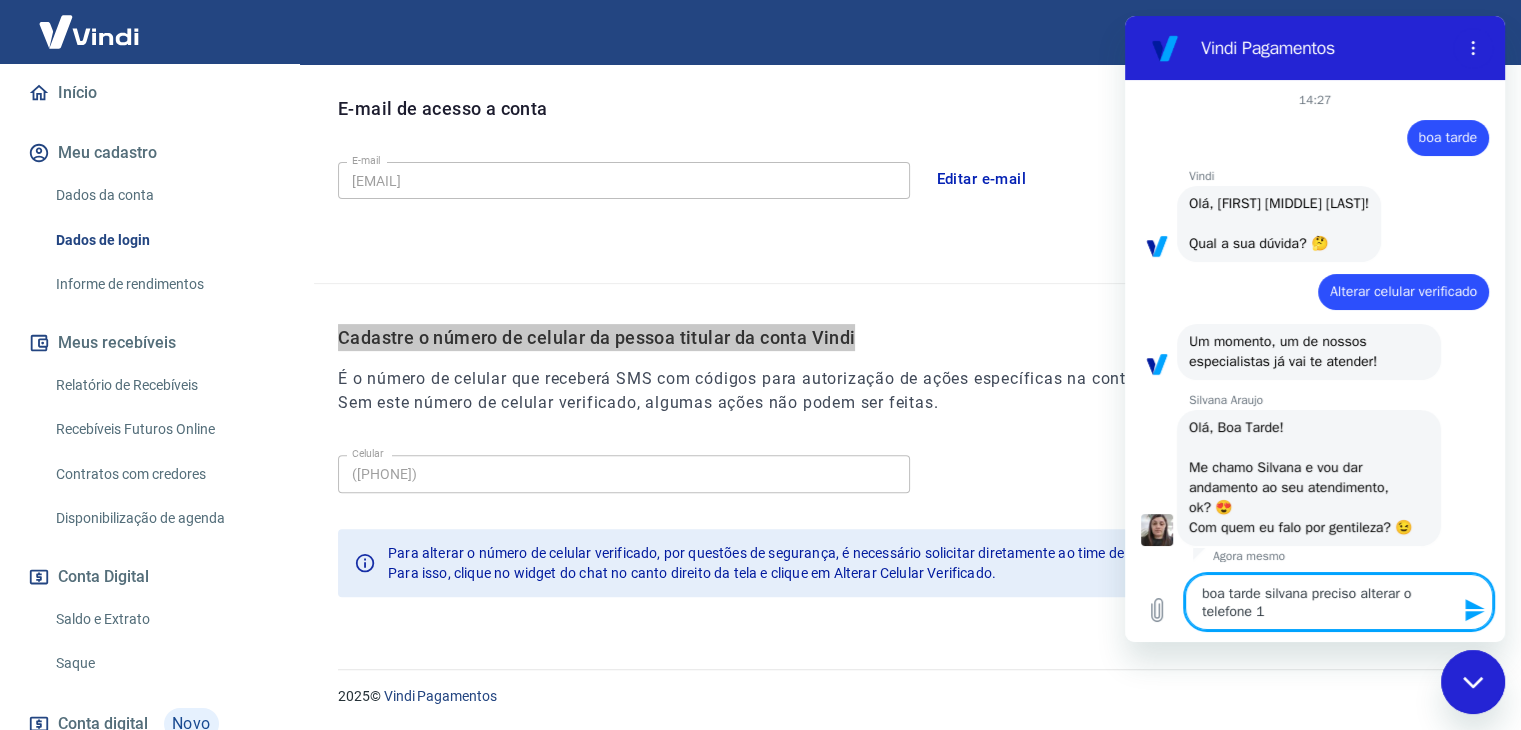 type on "boa tarde silvana preciso alterar o telefone 12" 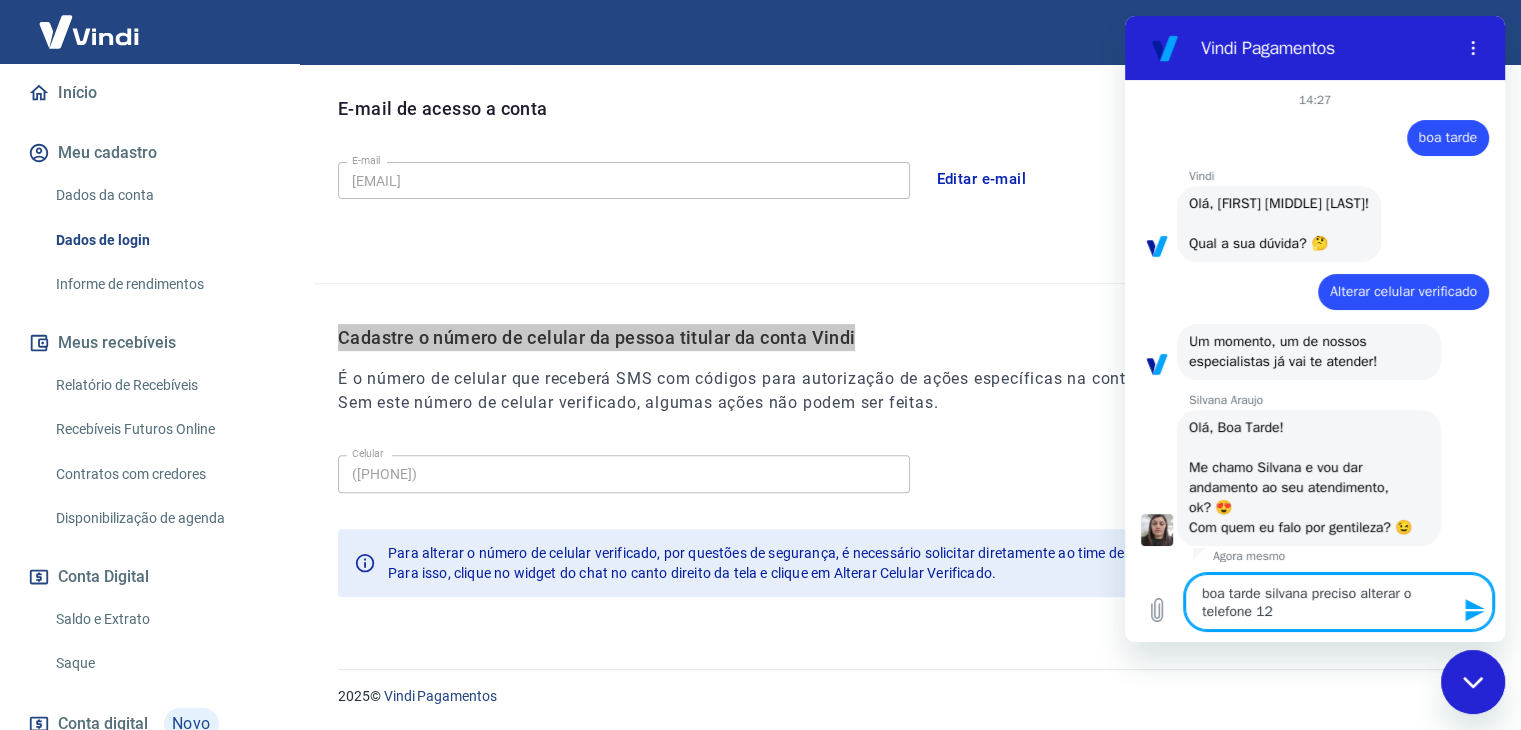 type on "boa tarde silvana preciso alterar o telefone 12" 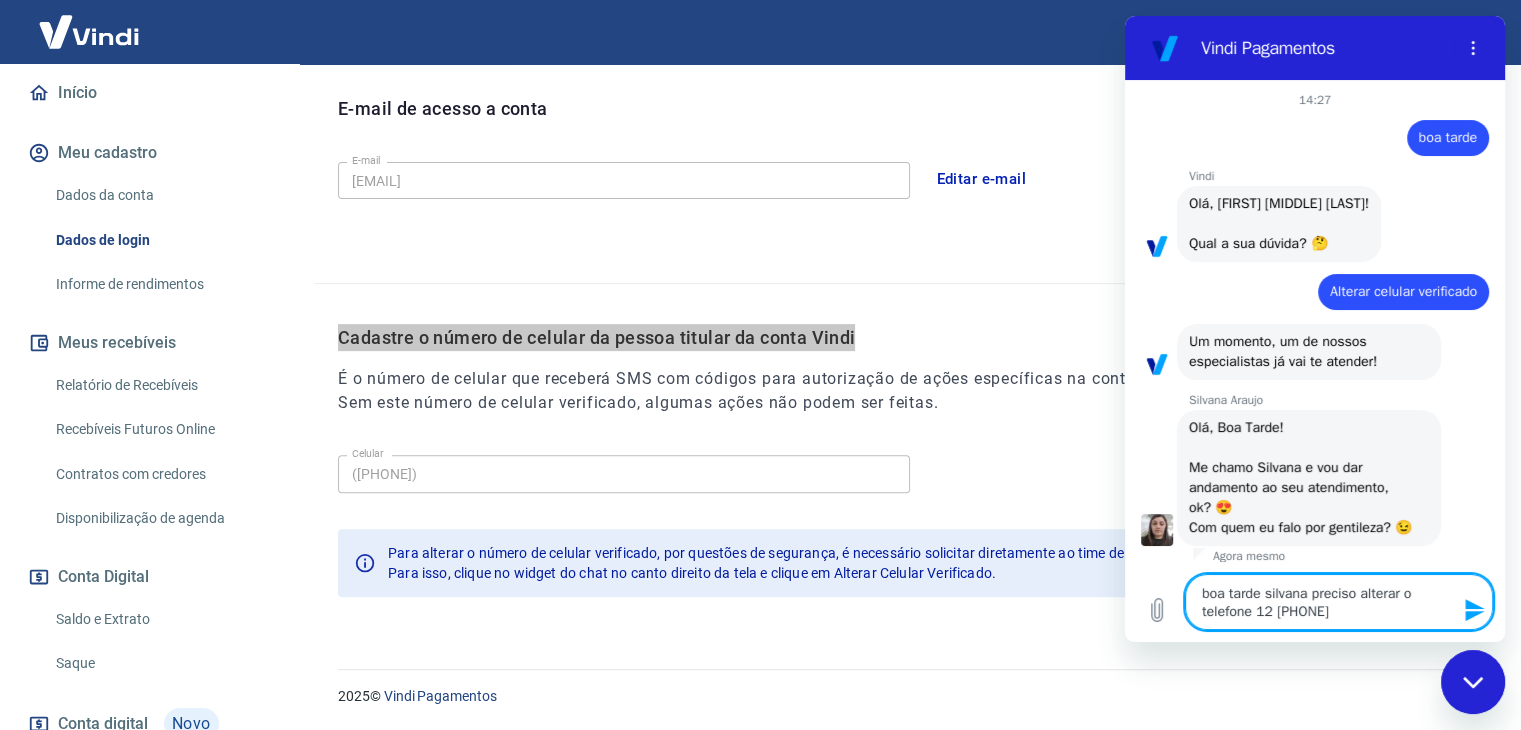 type on "x" 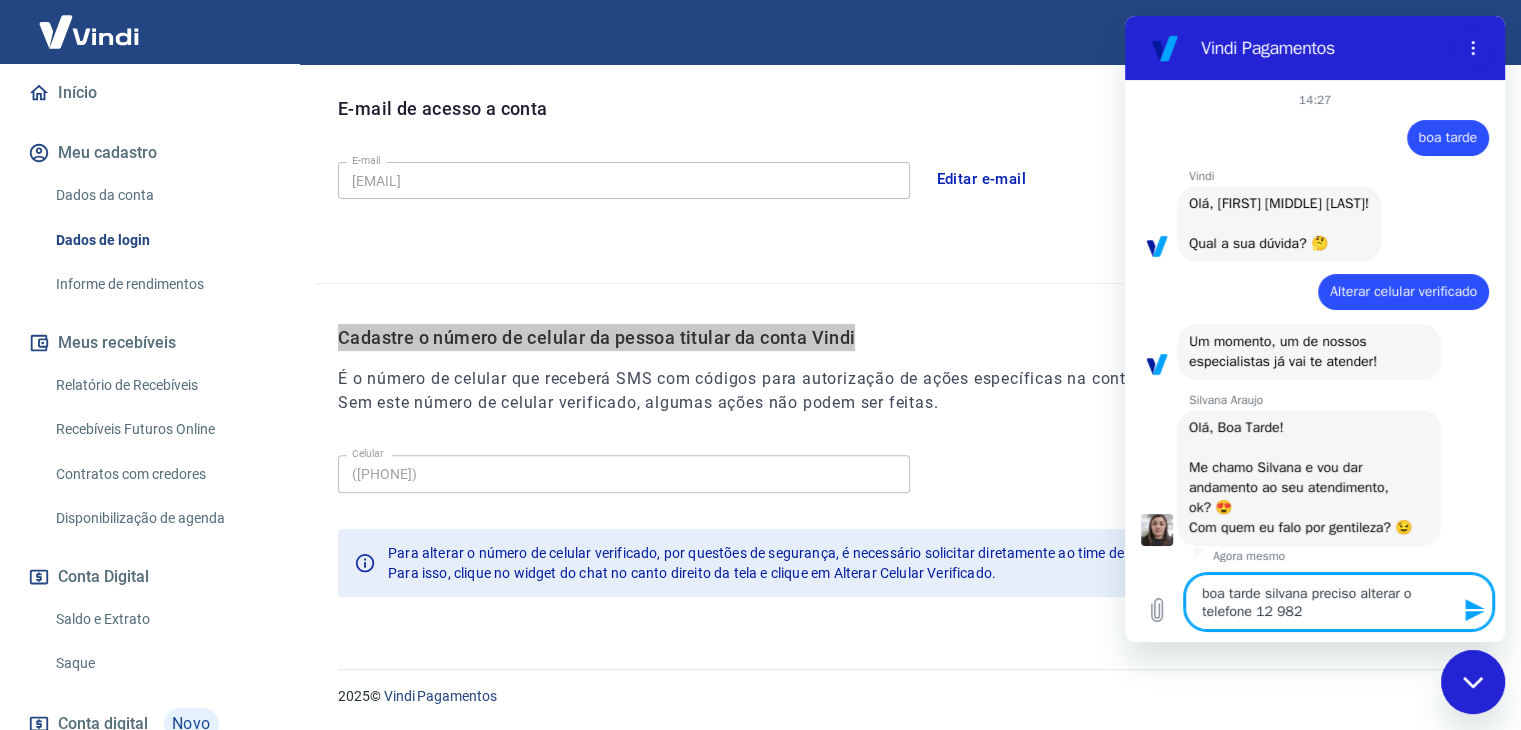 type on "boa tarde silvana preciso alterar o telefone 12 9826" 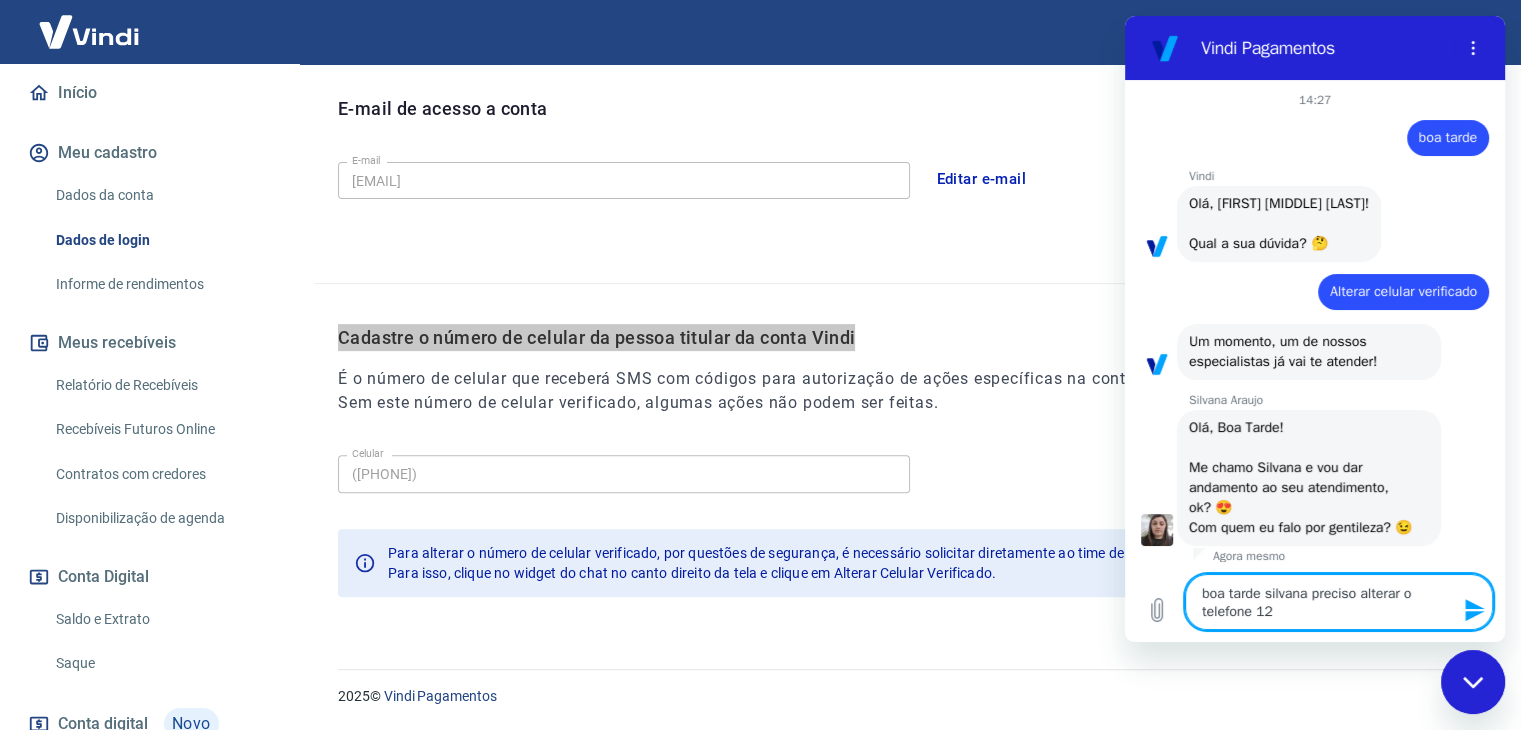 type on "boa tarde silvana preciso alterar o telefone 12 98265," 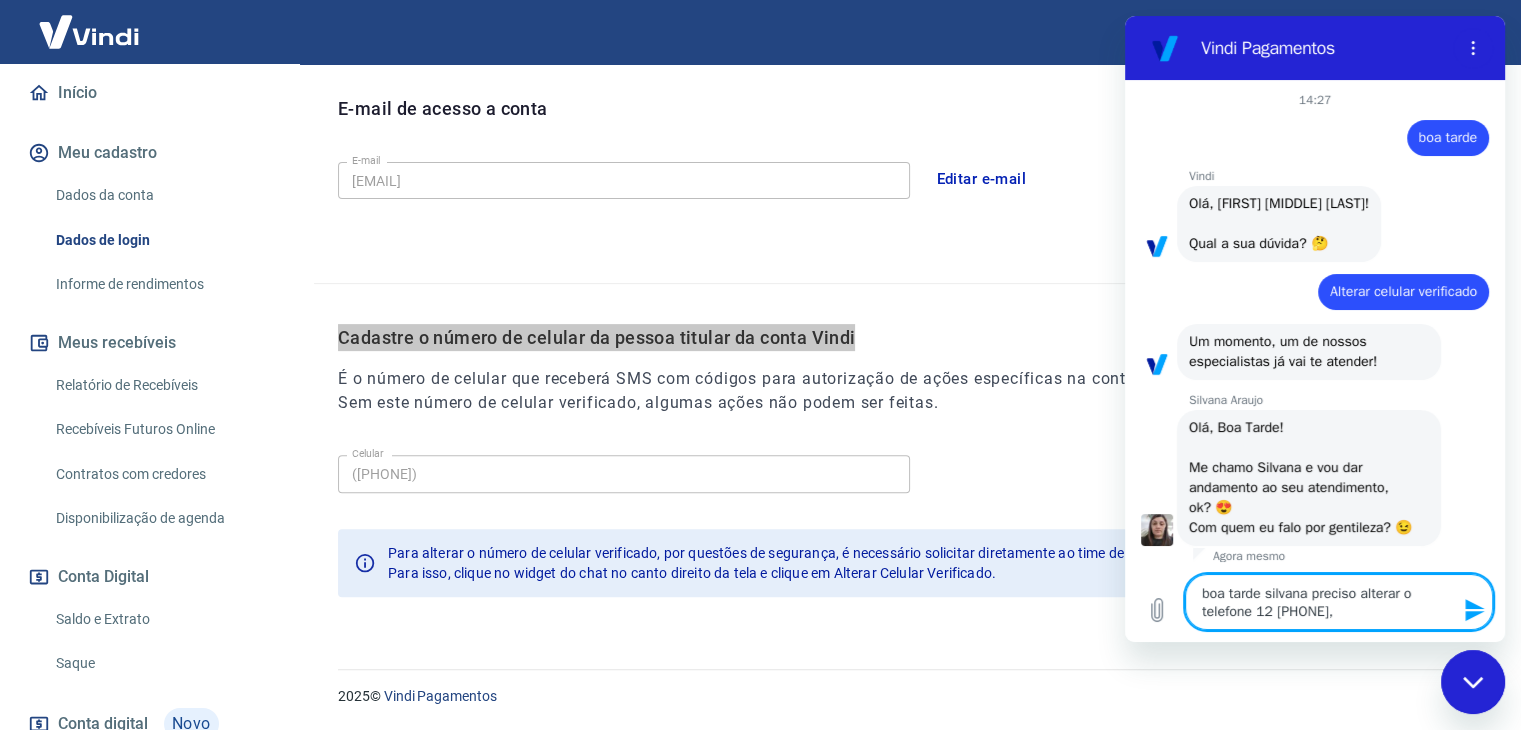type on "boa tarde silvana preciso alterar o telefone 12 98265,-" 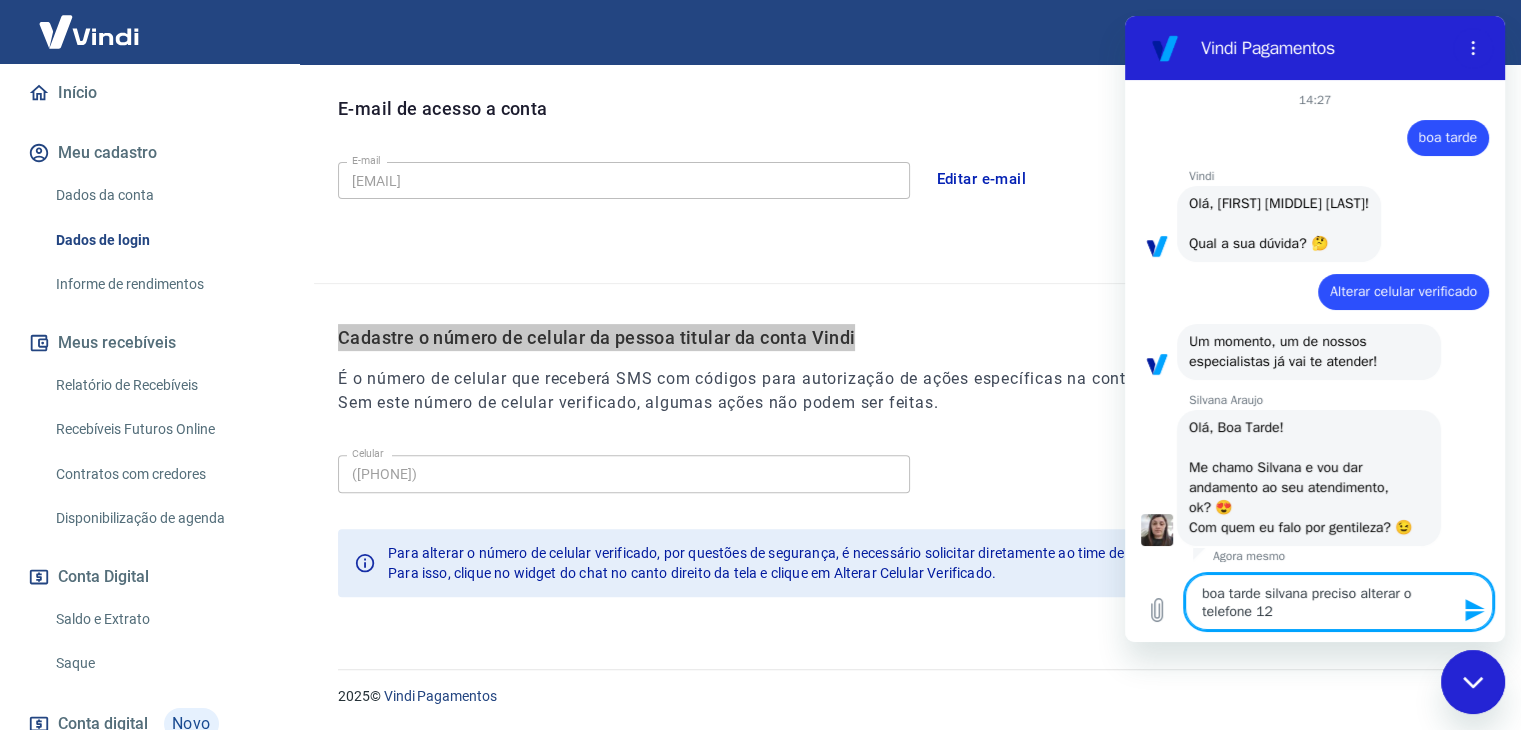 type on "boa tarde silvana preciso alterar o telefone 12 98265-" 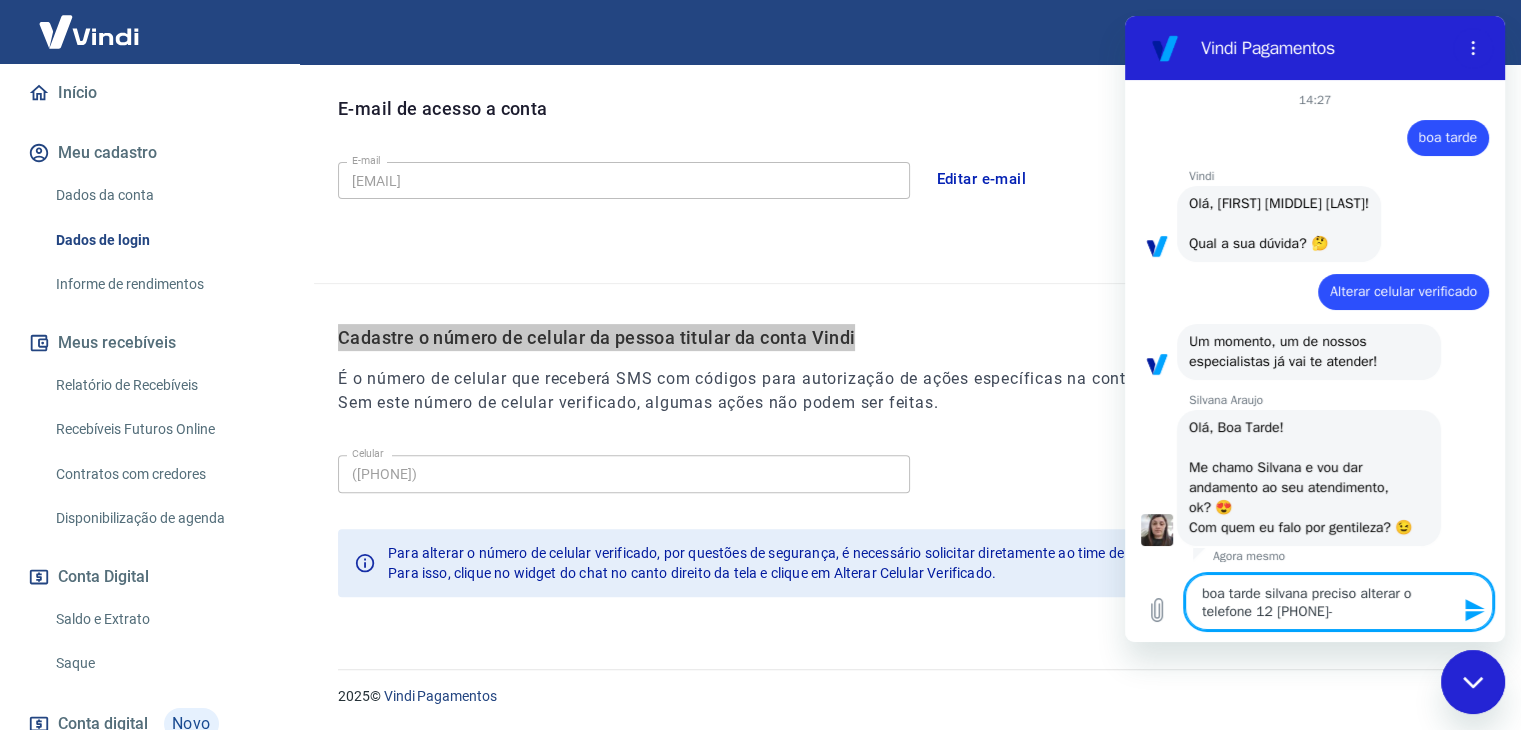 type on "boa tarde silvana preciso alterar o telefone 12 98265-2" 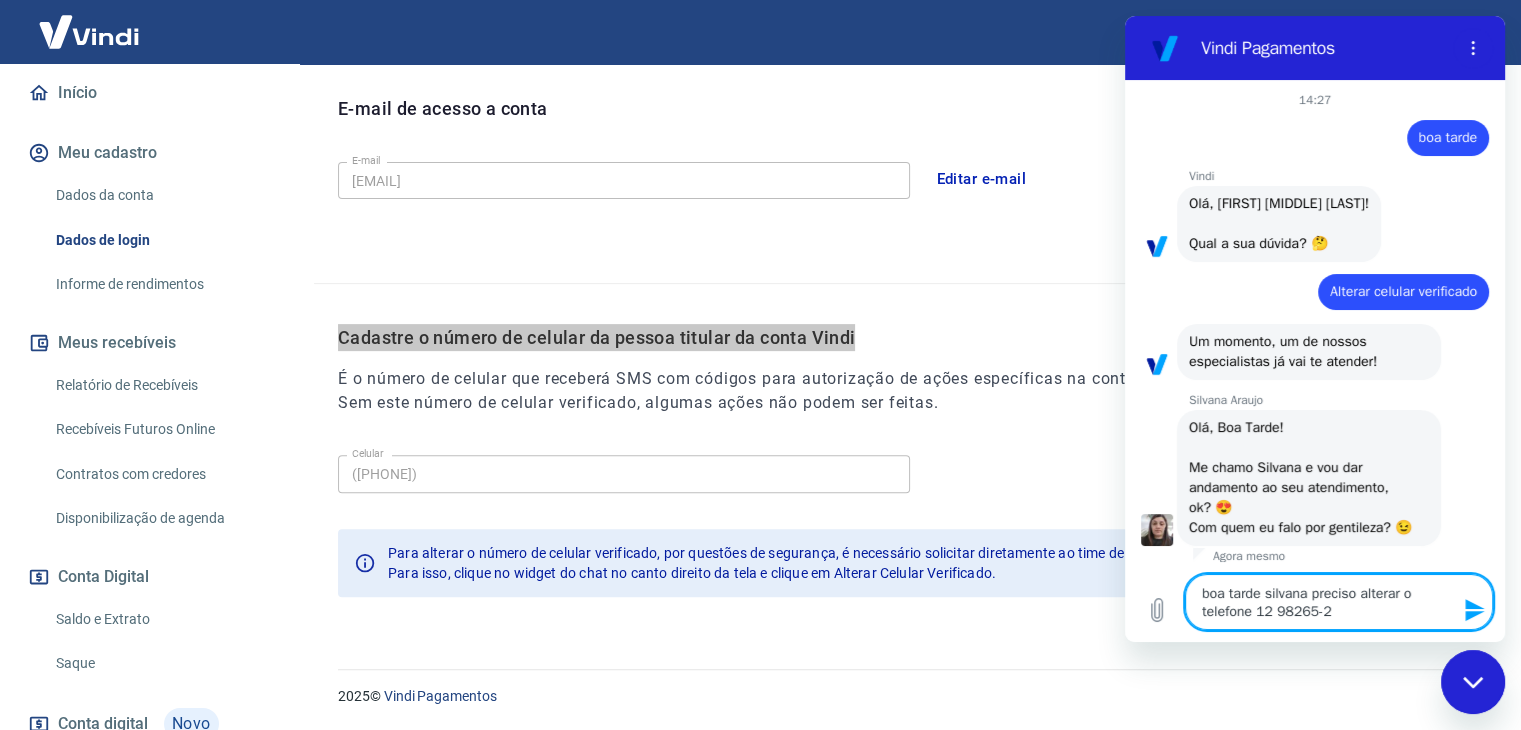 type on "boa tarde silvana preciso alterar o telefone 12 98265-24" 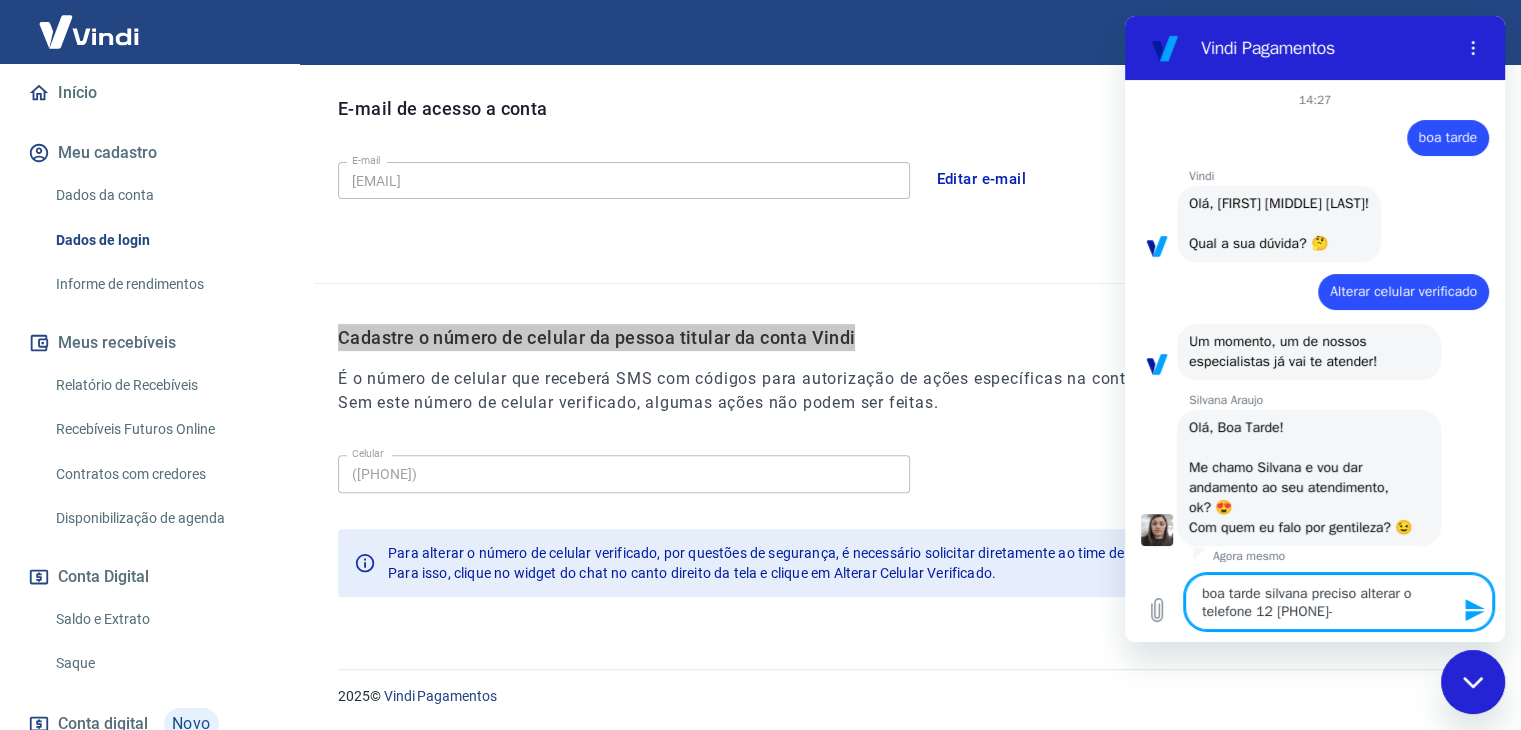 type on "boa tarde silvana preciso alterar o telefone 12 98265-244" 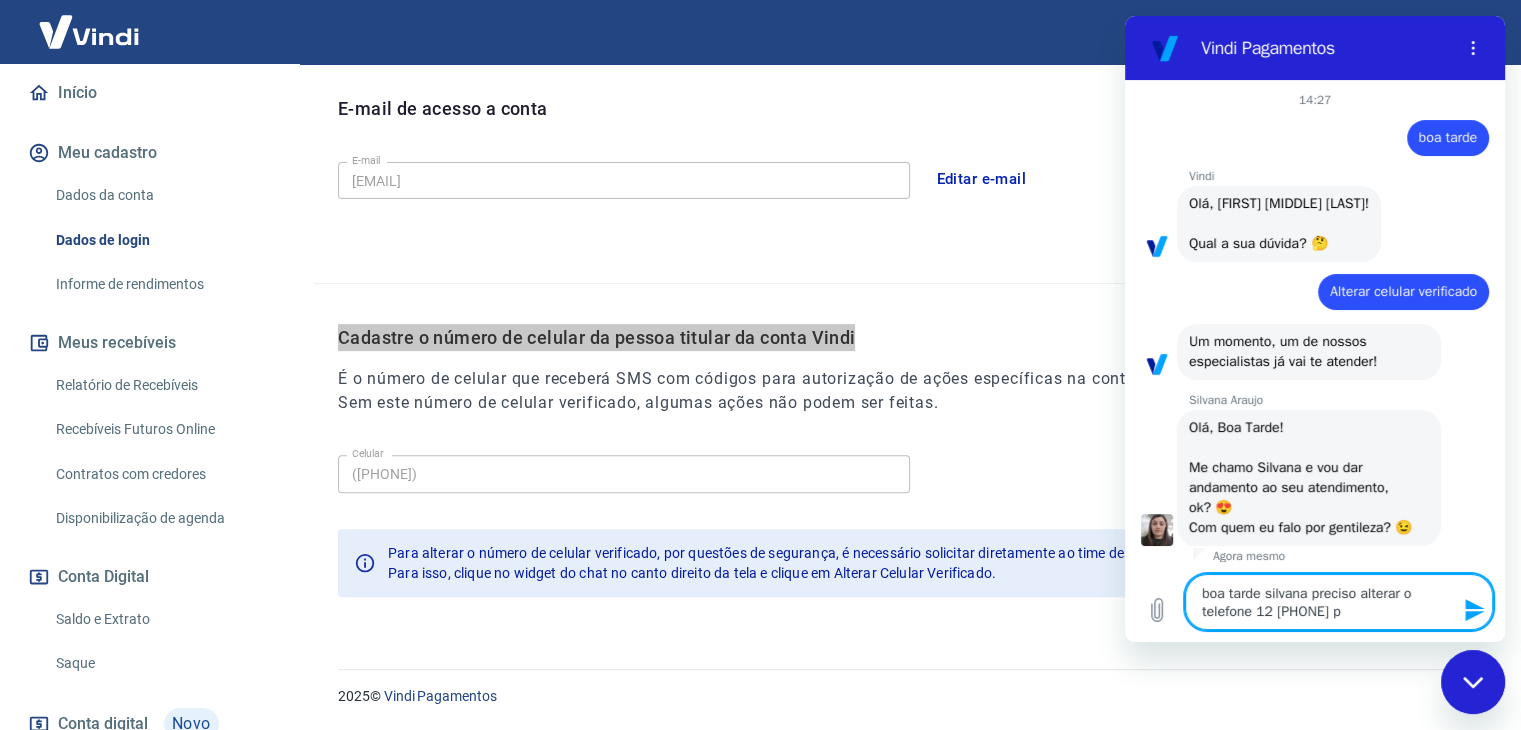 type on "boa tarde silvana preciso alterar o telefone 12 98265-2440 pa" 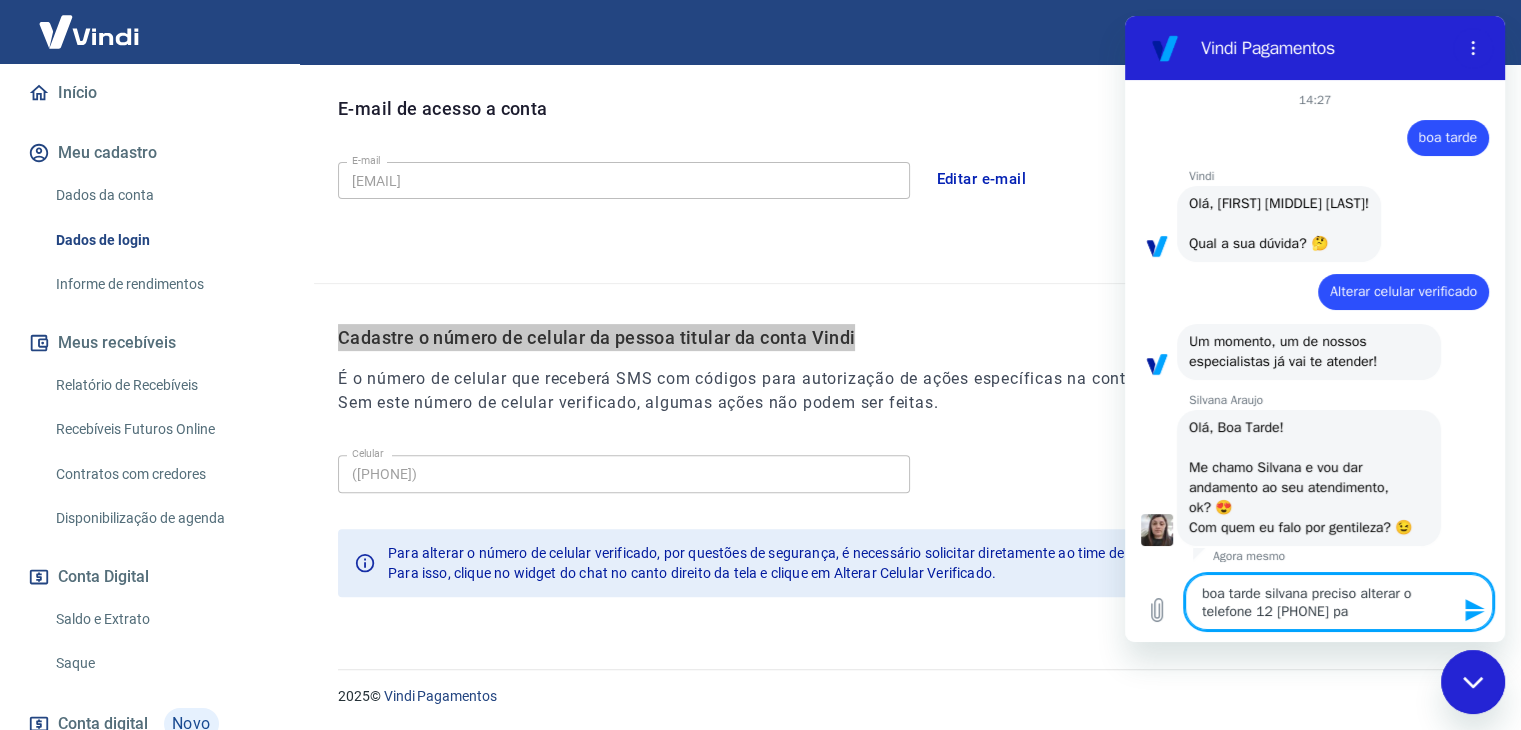 type on "boa tarde silvana preciso alterar o telefone 12 98265-2440 par" 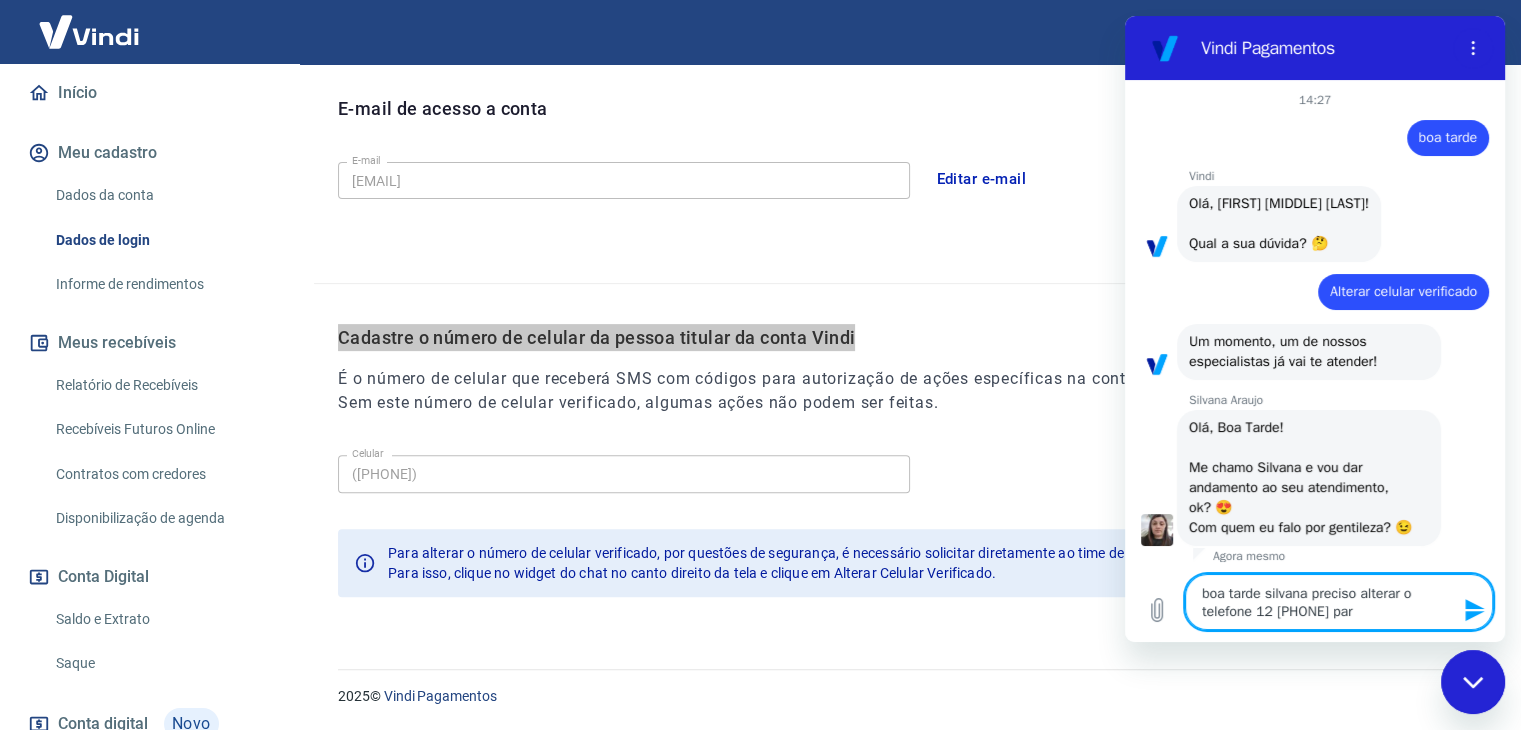 type on "boa tarde silvana preciso alterar o telefone 12 98265-2440 para" 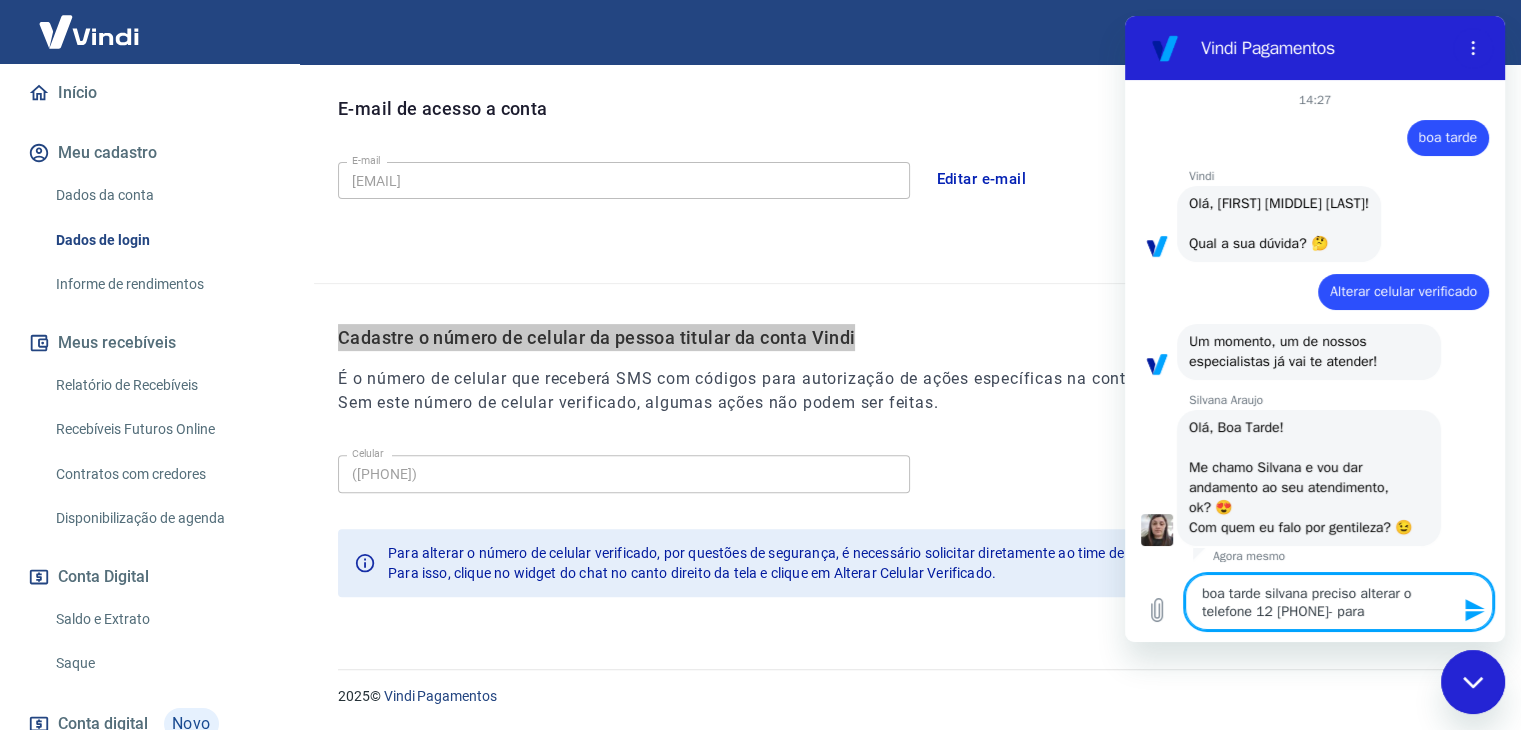 type on "boa tarde silvana preciso alterar o telefone 12 98265-2440 para" 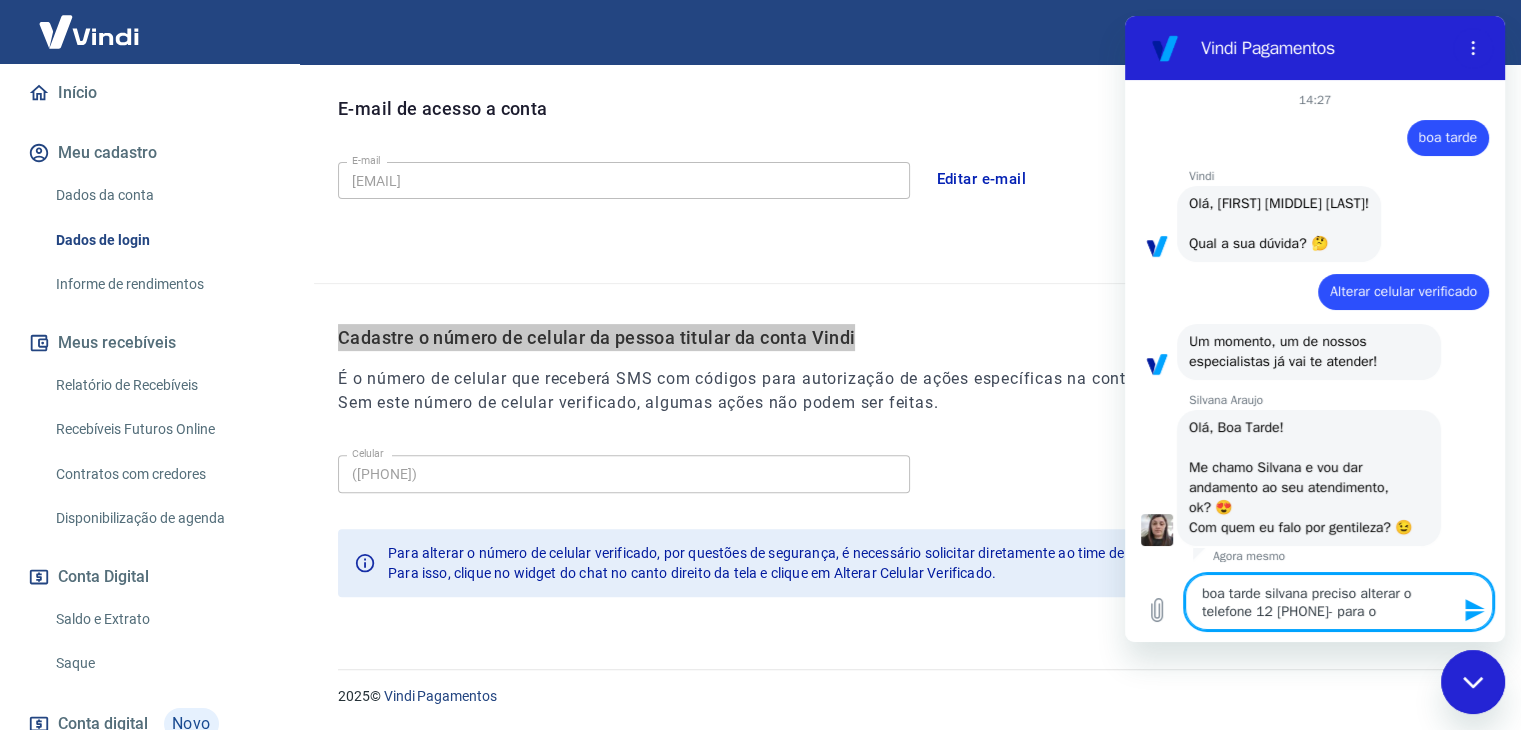 type on "boa tarde silvana preciso alterar o telefone 12 98265-2440 para o" 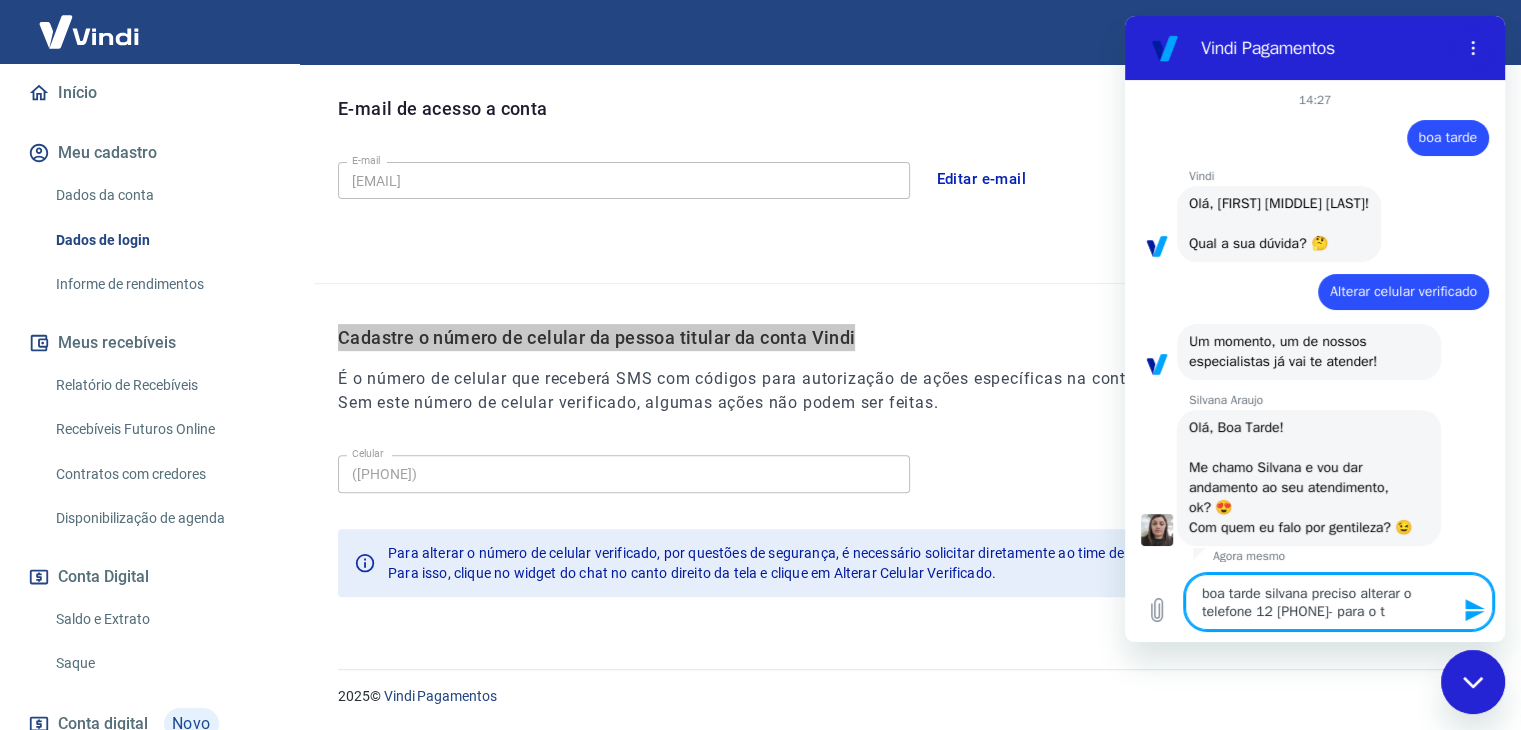 type on "boa tarde silvana preciso alterar o telefone 12 98265-2440 para o te" 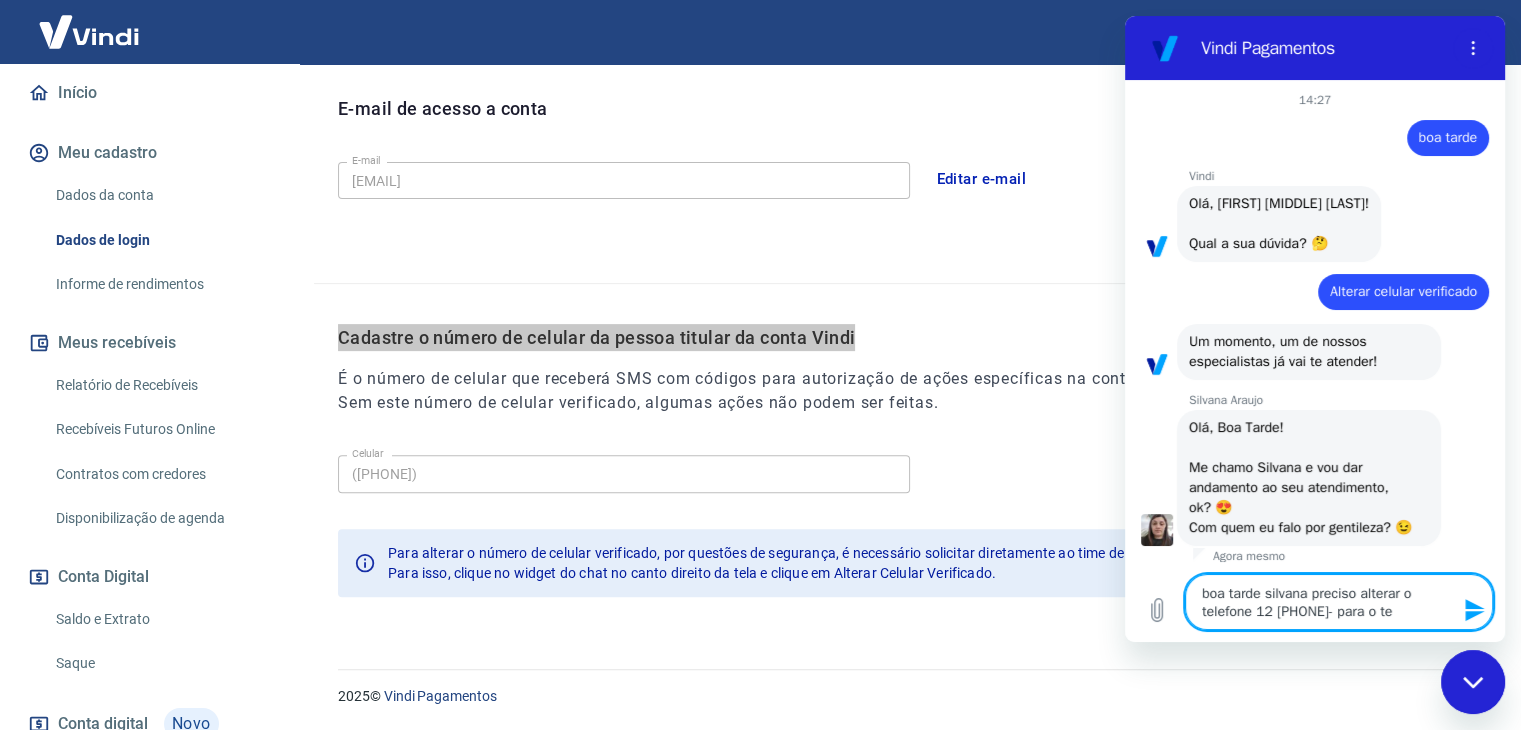 type on "boa tarde silvana preciso alterar o telefone 12 98265-2440 para o tel" 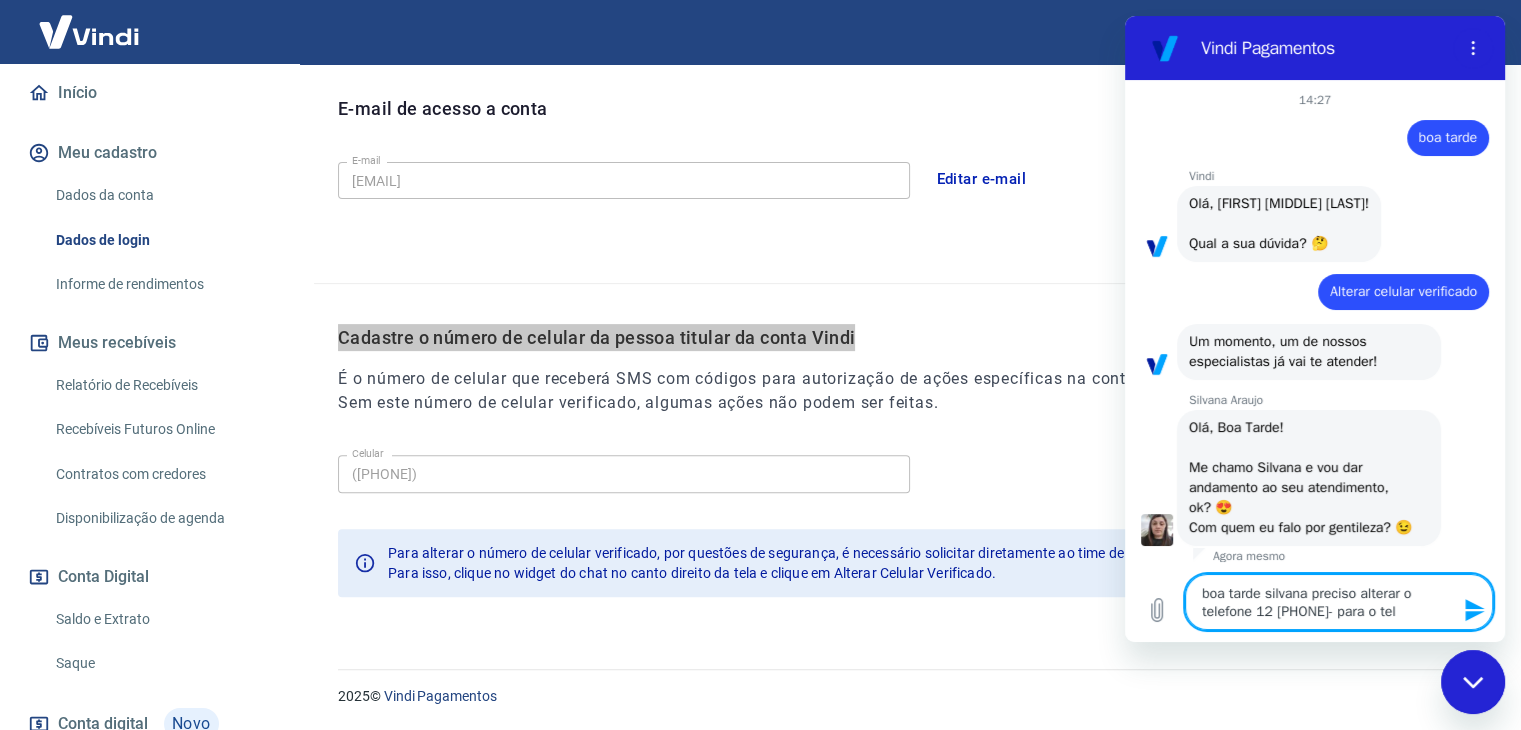 type on "boa tarde silvana preciso alterar o telefone 12 98265-2440 para o tele" 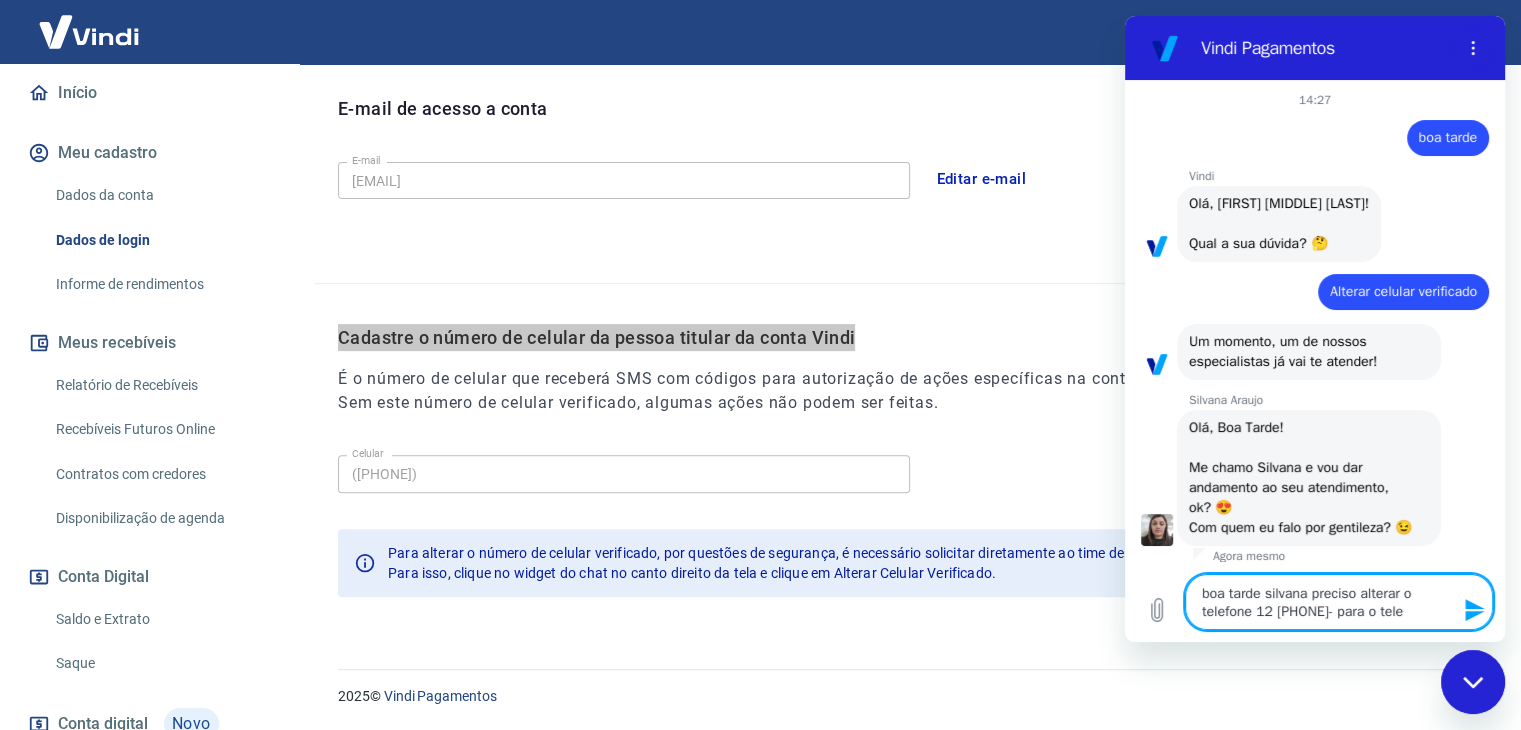 type on "boa tarde silvana preciso alterar o telefone 12 98265-2440 para o telef" 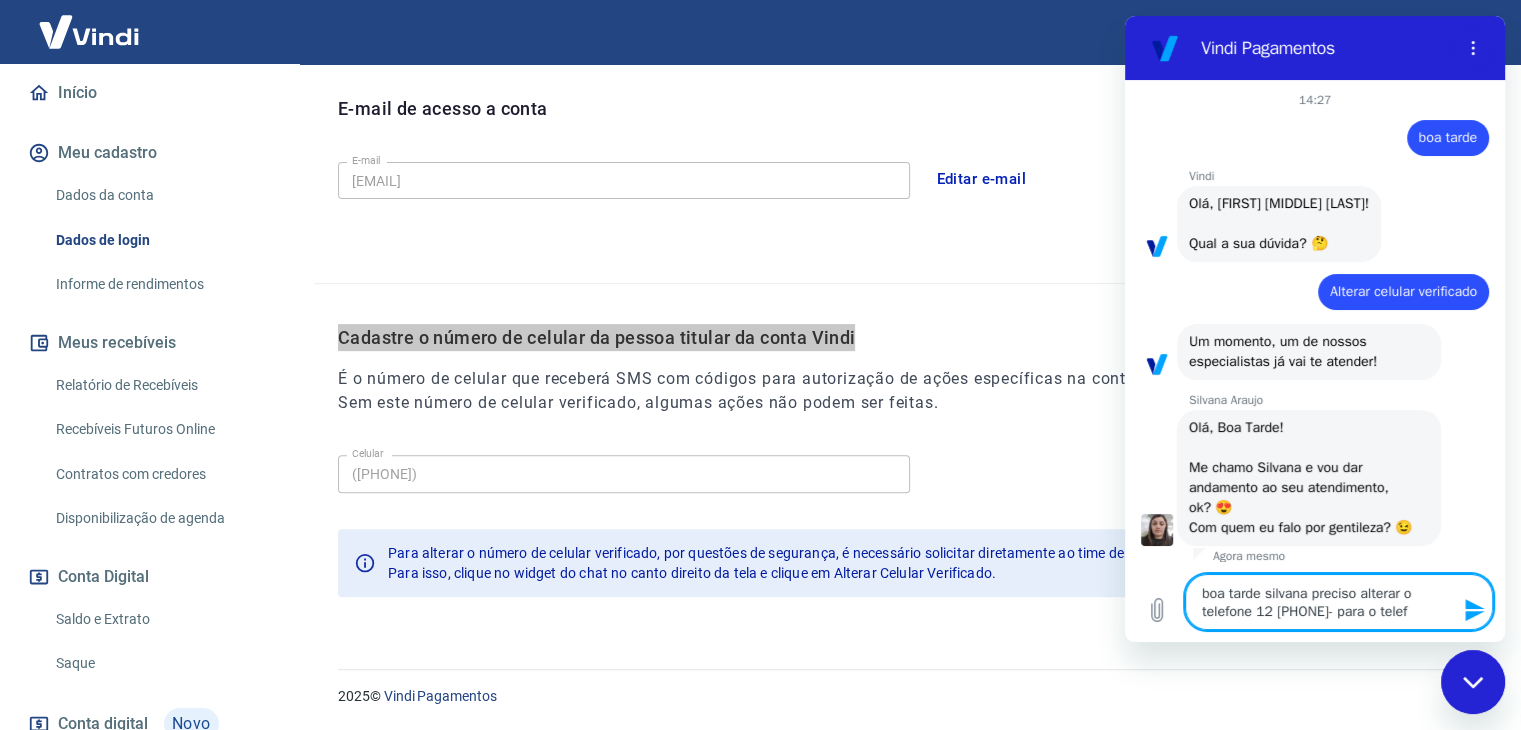 type on "x" 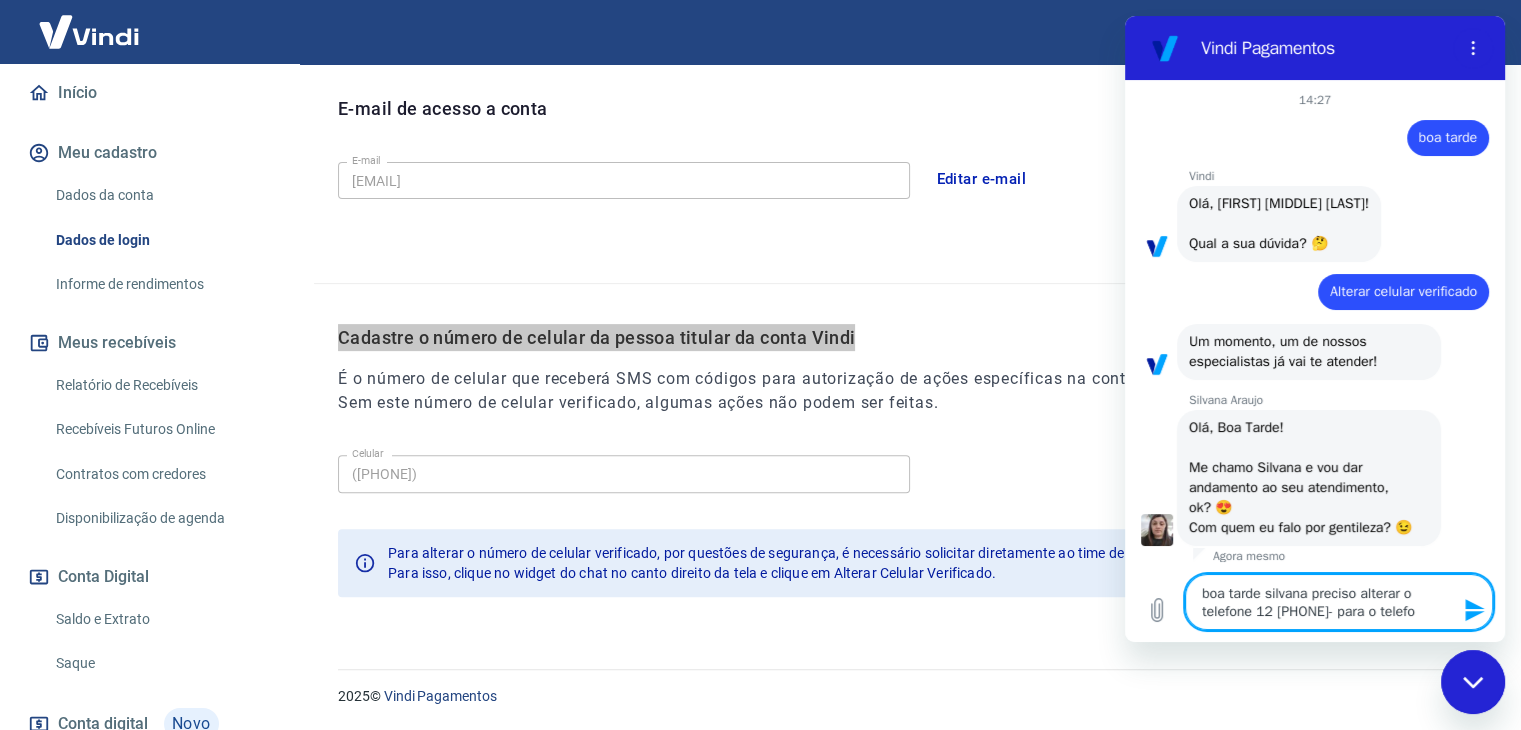 type on "boa tarde silvana preciso alterar o telefone 12 98265-2440 para o telefon" 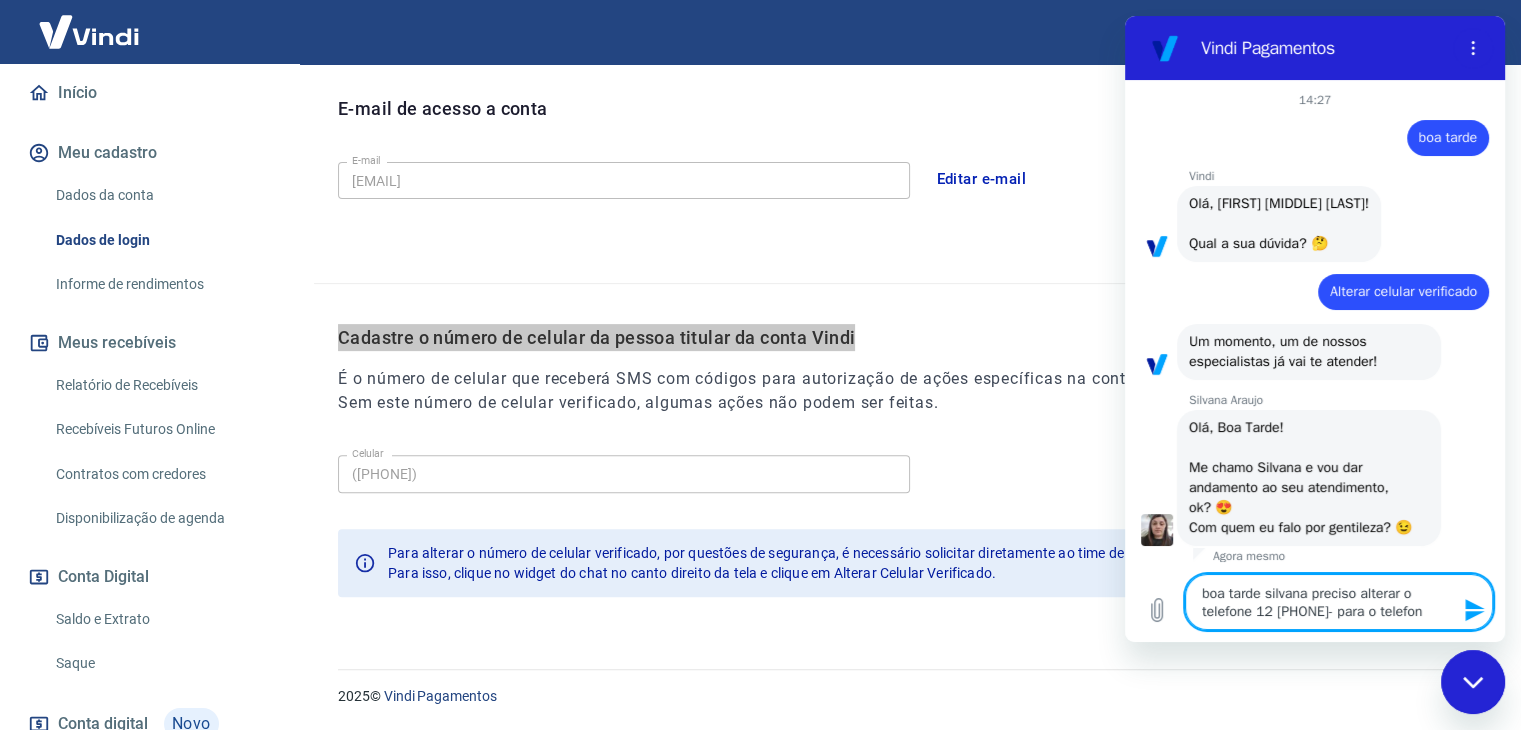 type on "boa tarde silvana preciso alterar o telefone 12 98265-2440 para o telefone" 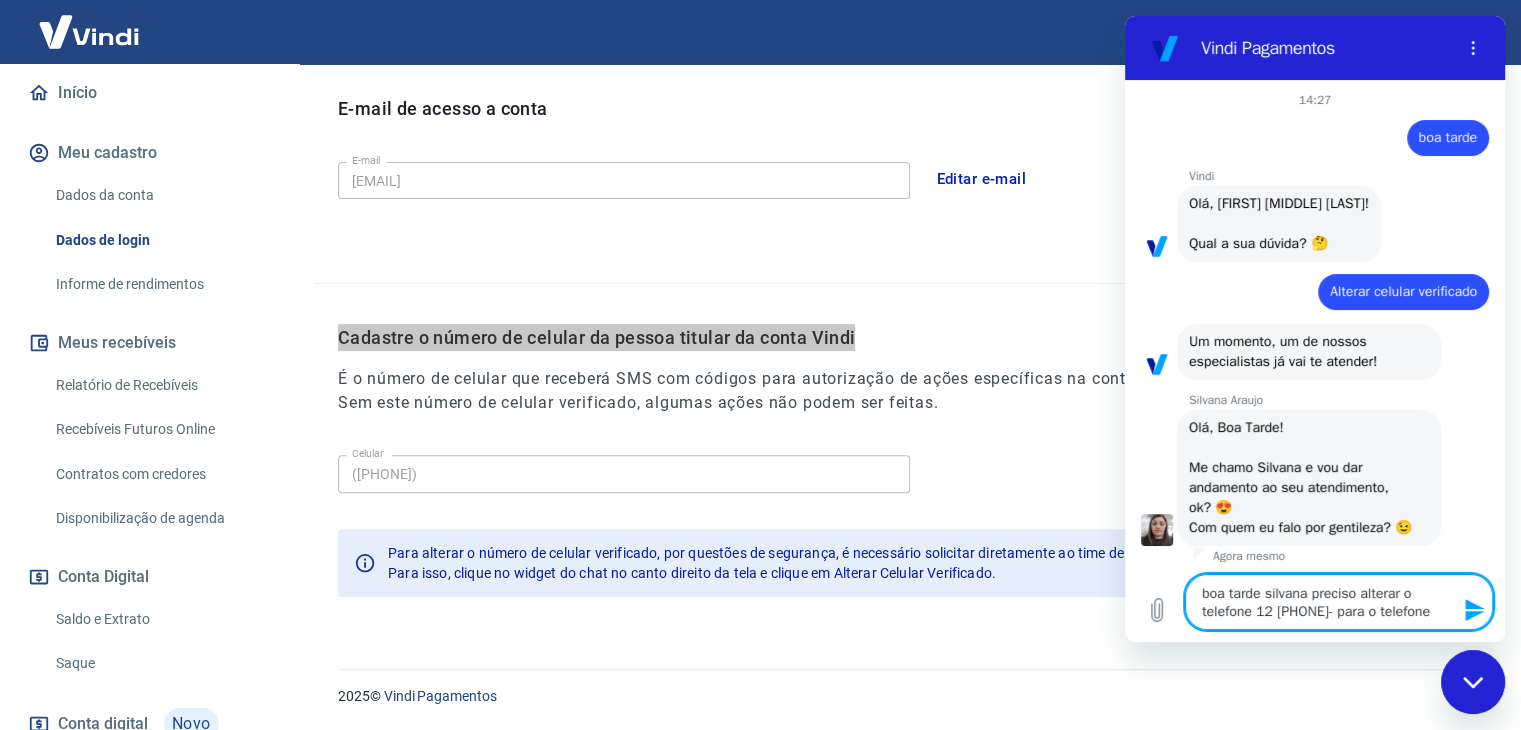 type on "boa tarde silvana preciso alterar o telefone 12 98265-2440 para o telefone" 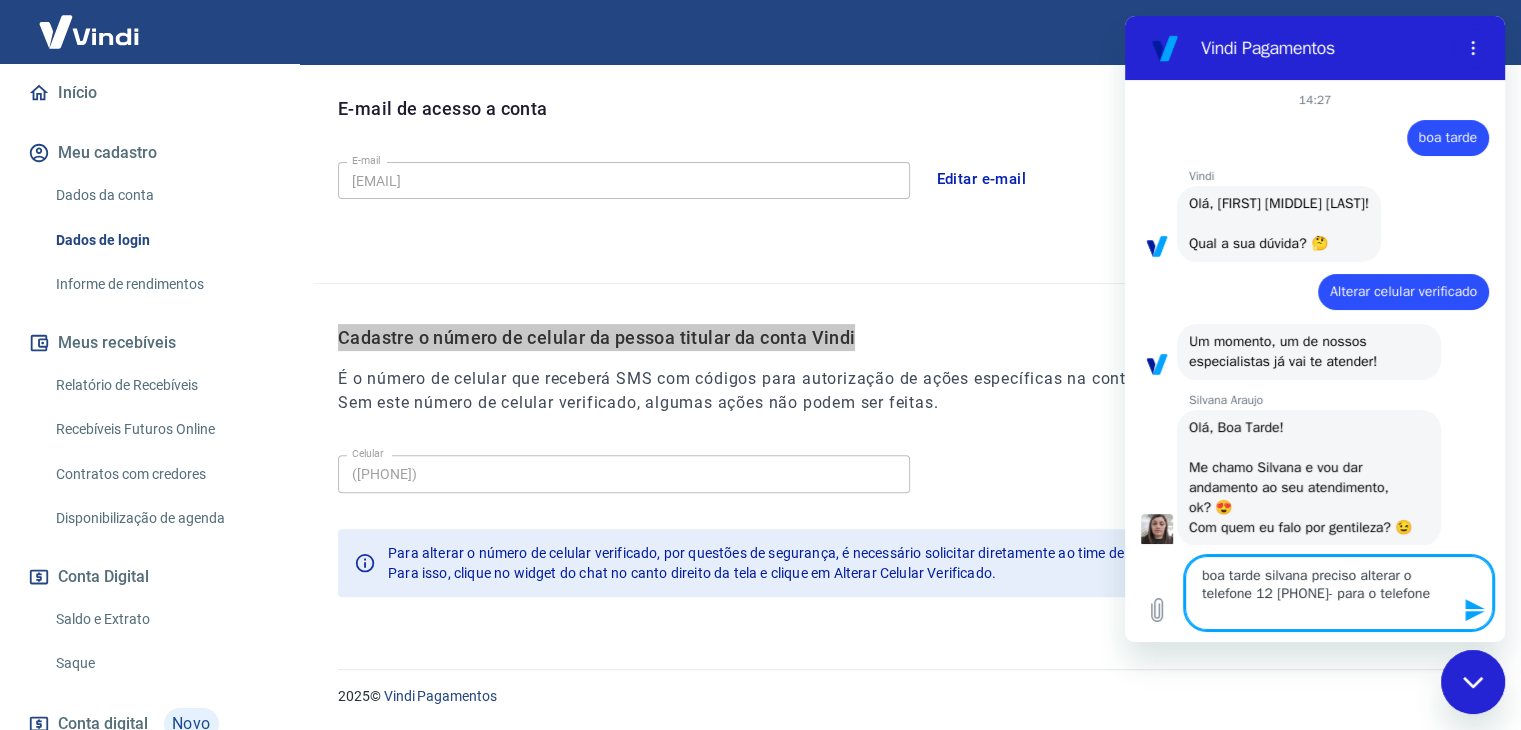 type on "boa tarde silvana preciso alterar o telefone 12 98265-2440 para o telefone 1" 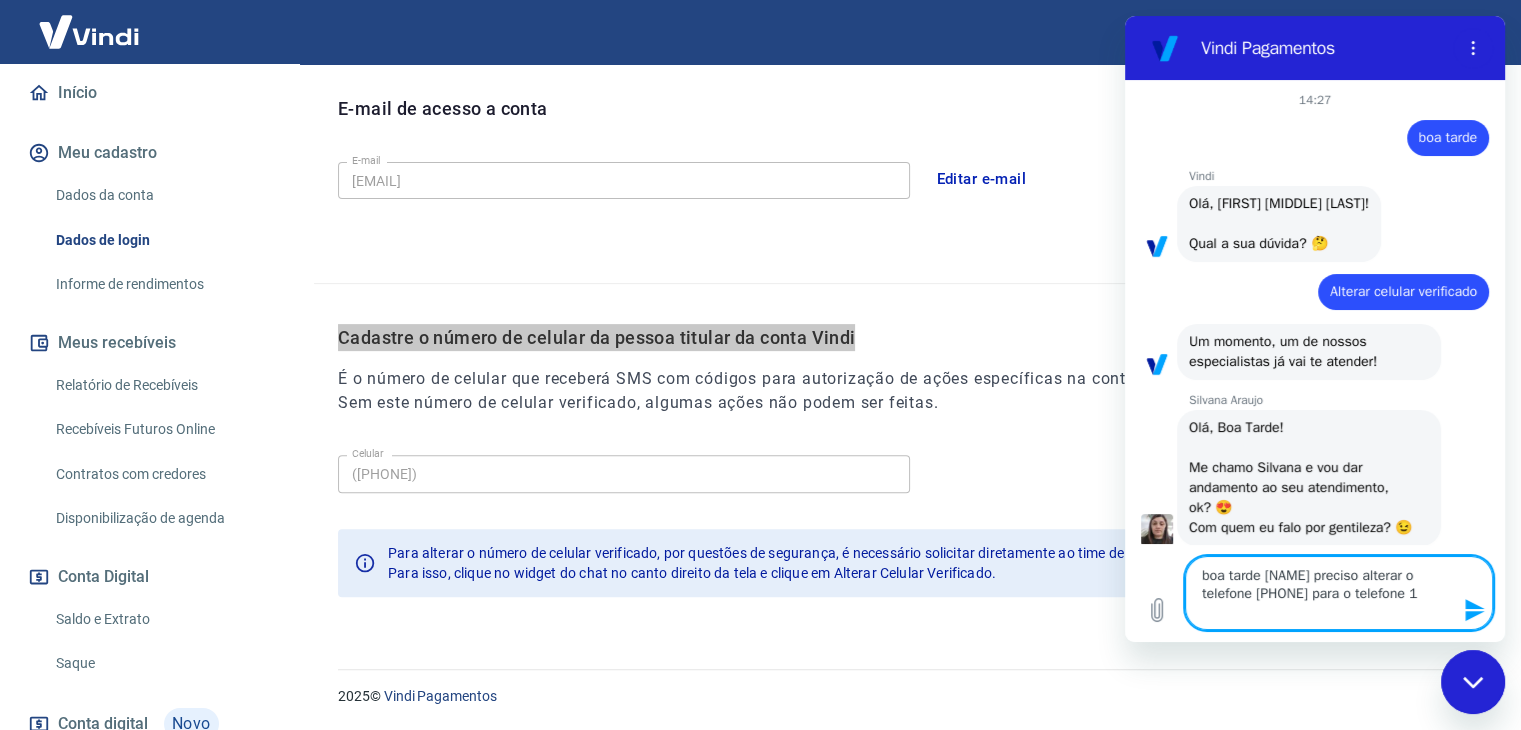type on "boa tarde silvana preciso alterar o telefone 12 98265-2440 para o telefone 12" 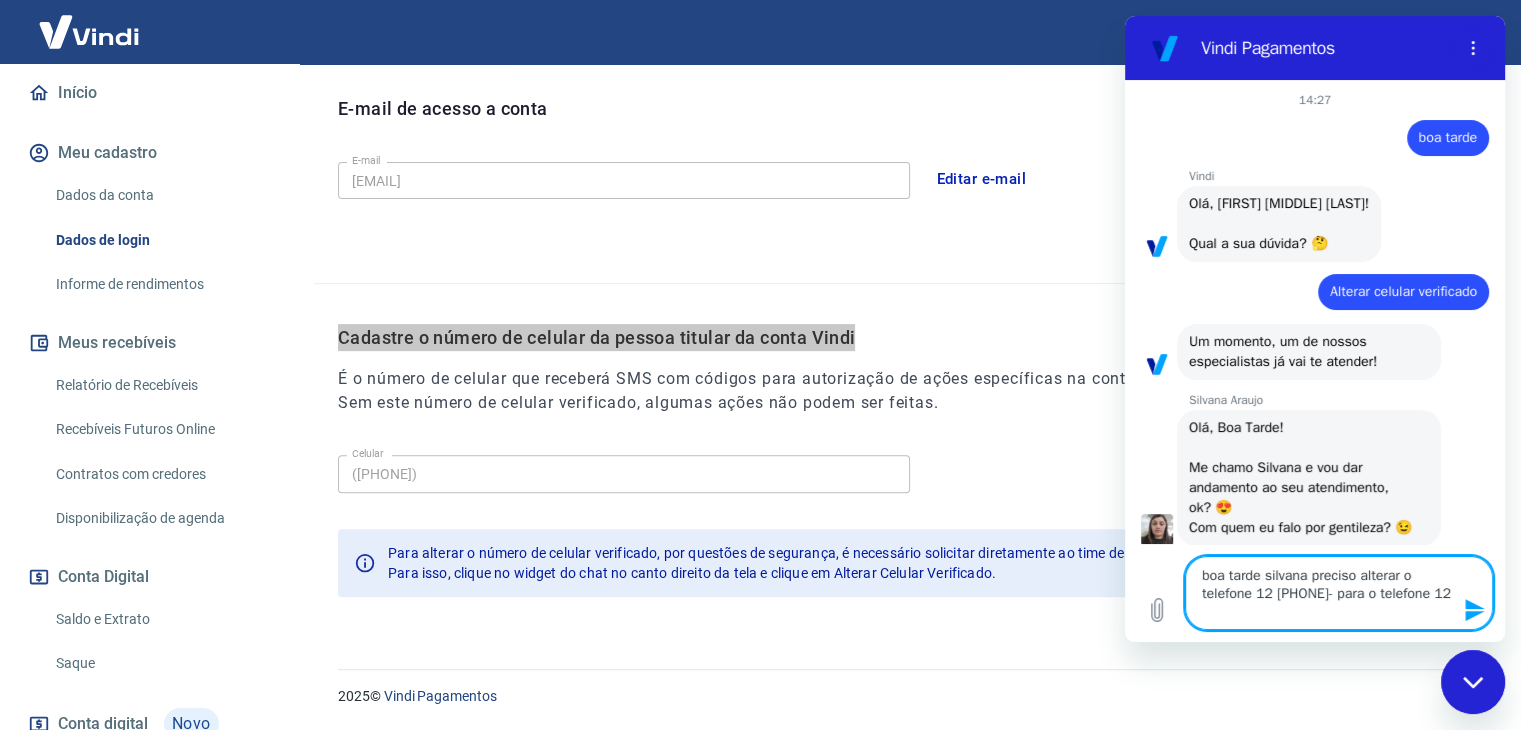 type on "boa tarde silvana preciso alterar o telefone 12 98265-2440 para o telefone 12" 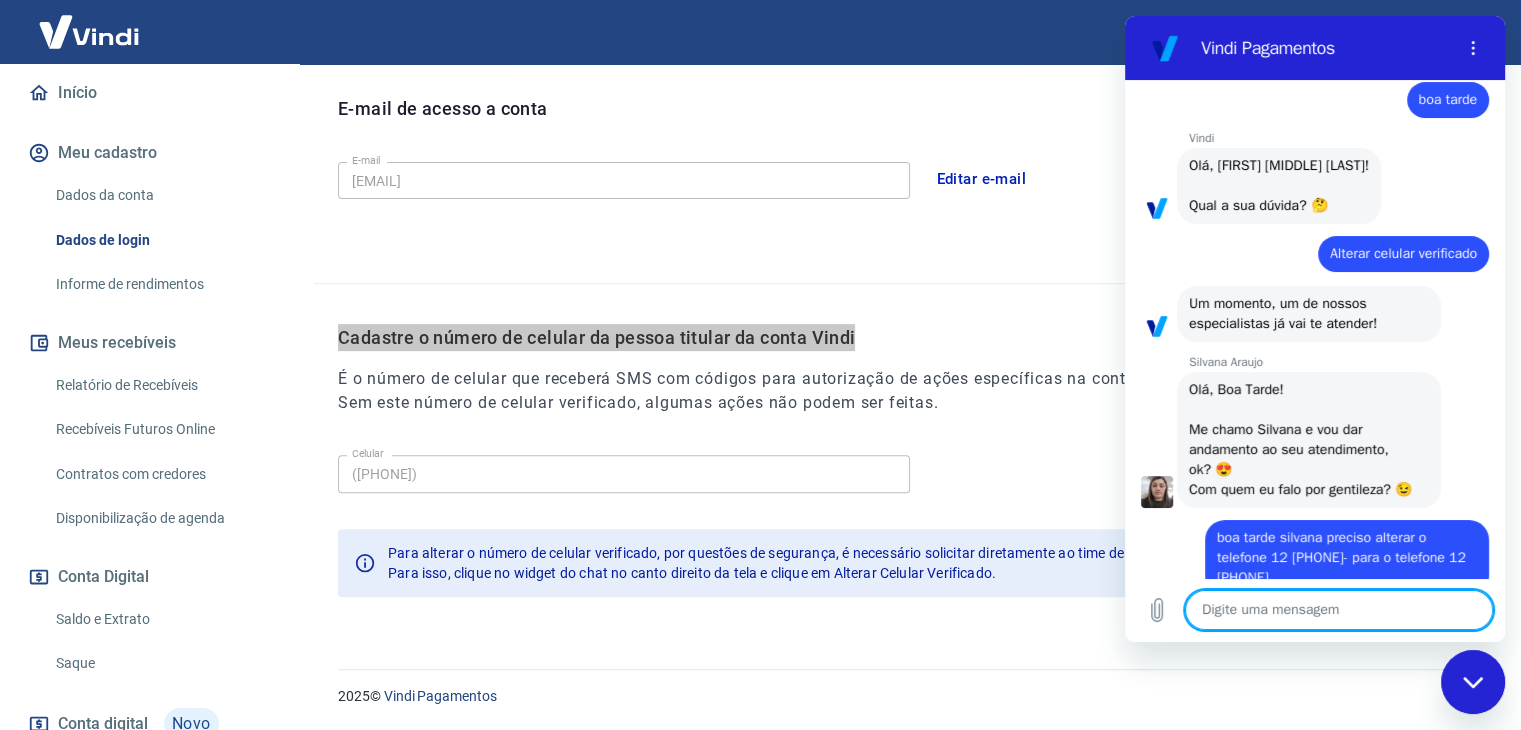scroll, scrollTop: 99, scrollLeft: 0, axis: vertical 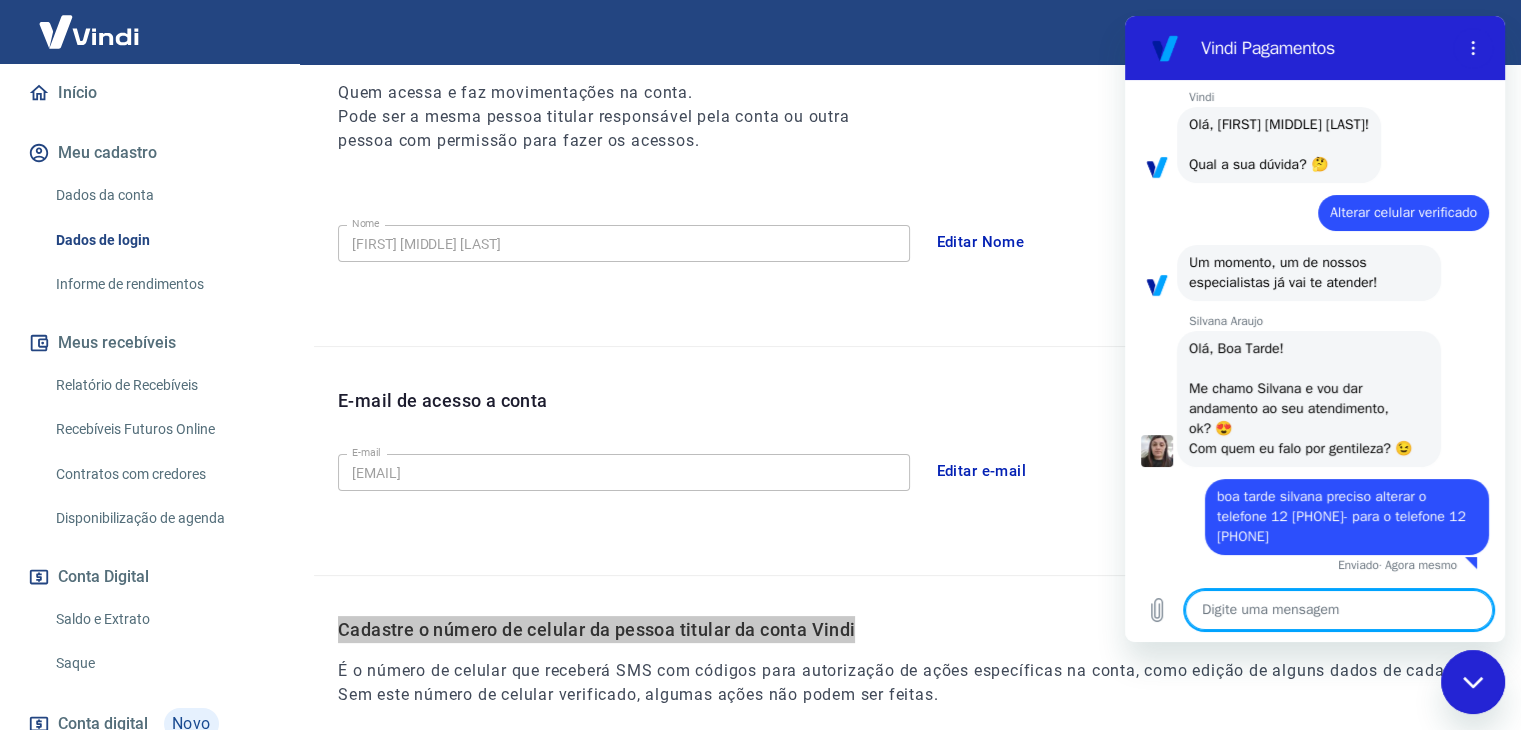 click at bounding box center (1339, 610) 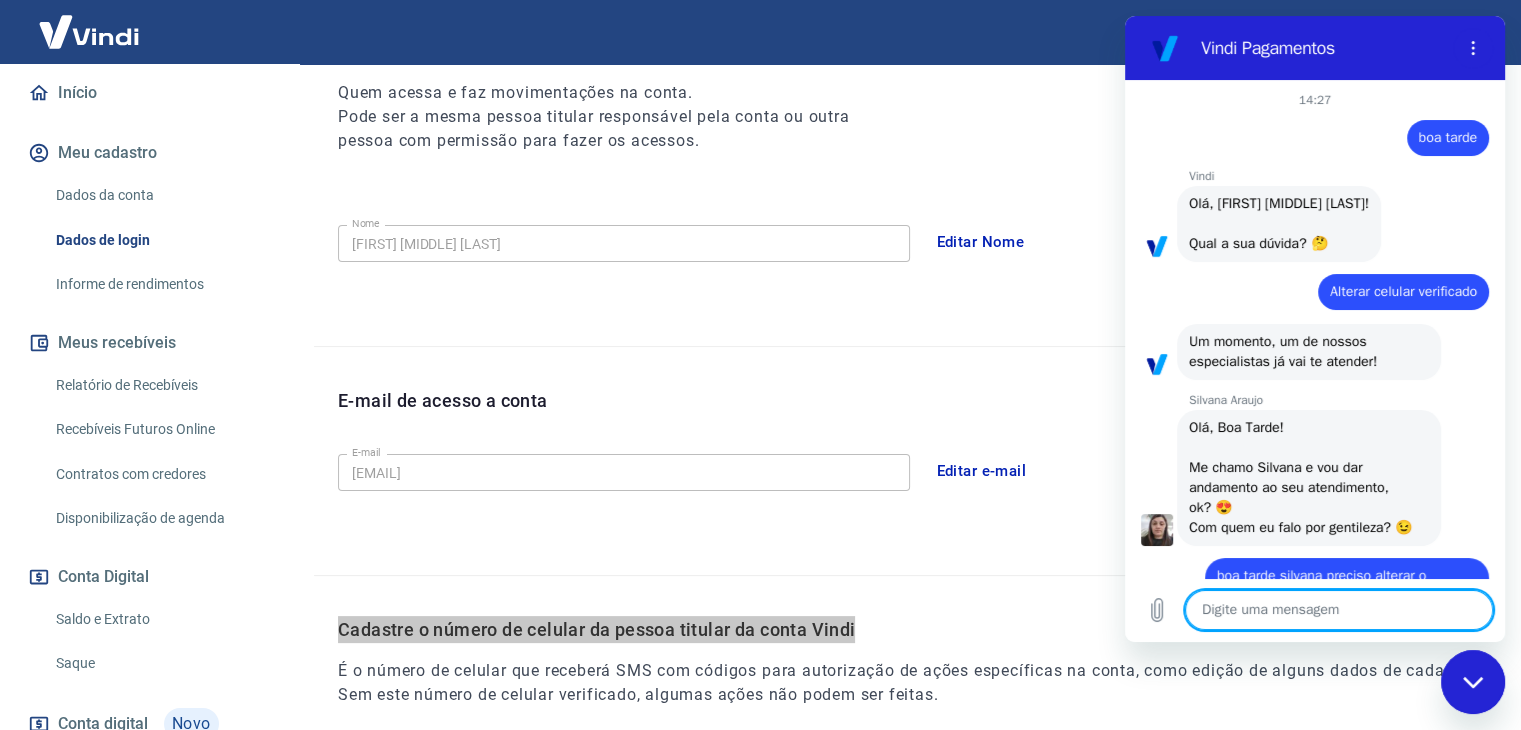 scroll, scrollTop: 137, scrollLeft: 0, axis: vertical 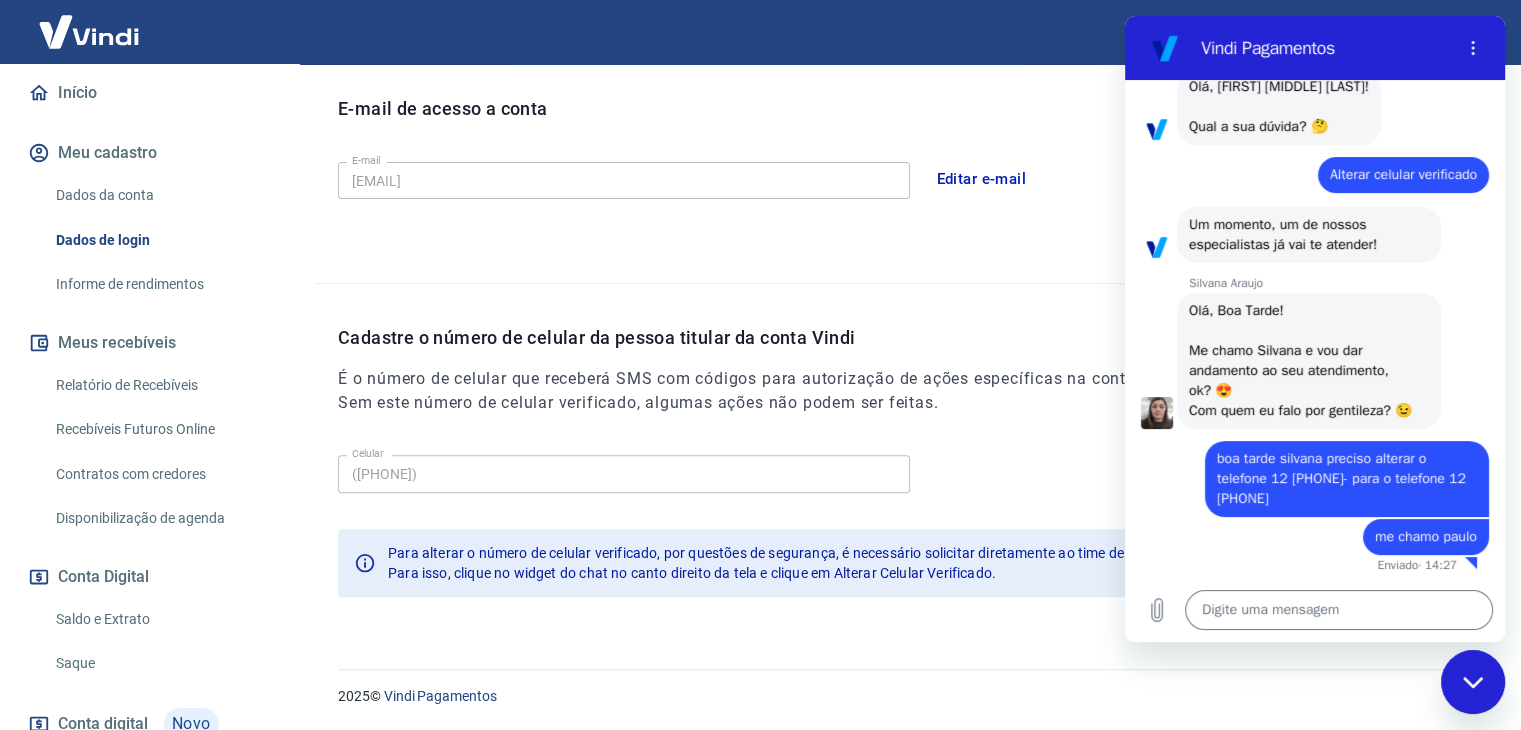 click on "É o número de celular que receberá SMS com códigos para autorização de ações específicas na conta, como edição de alguns dados de cadastro. Sem este número de celular verificado, algumas ações não podem ser feitas." at bounding box center (917, 391) 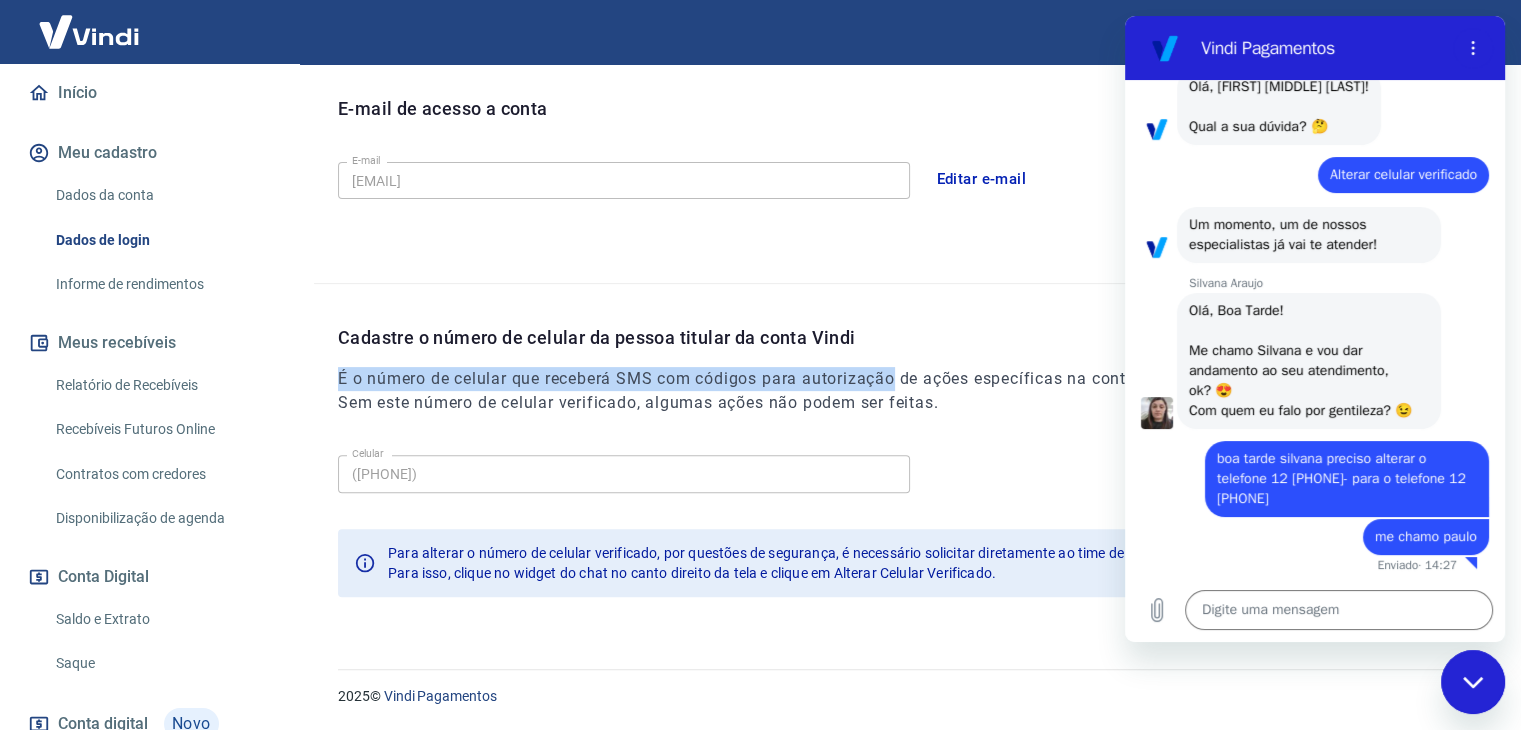 drag, startPoint x: 896, startPoint y: 375, endPoint x: 332, endPoint y: 374, distance: 564.0009 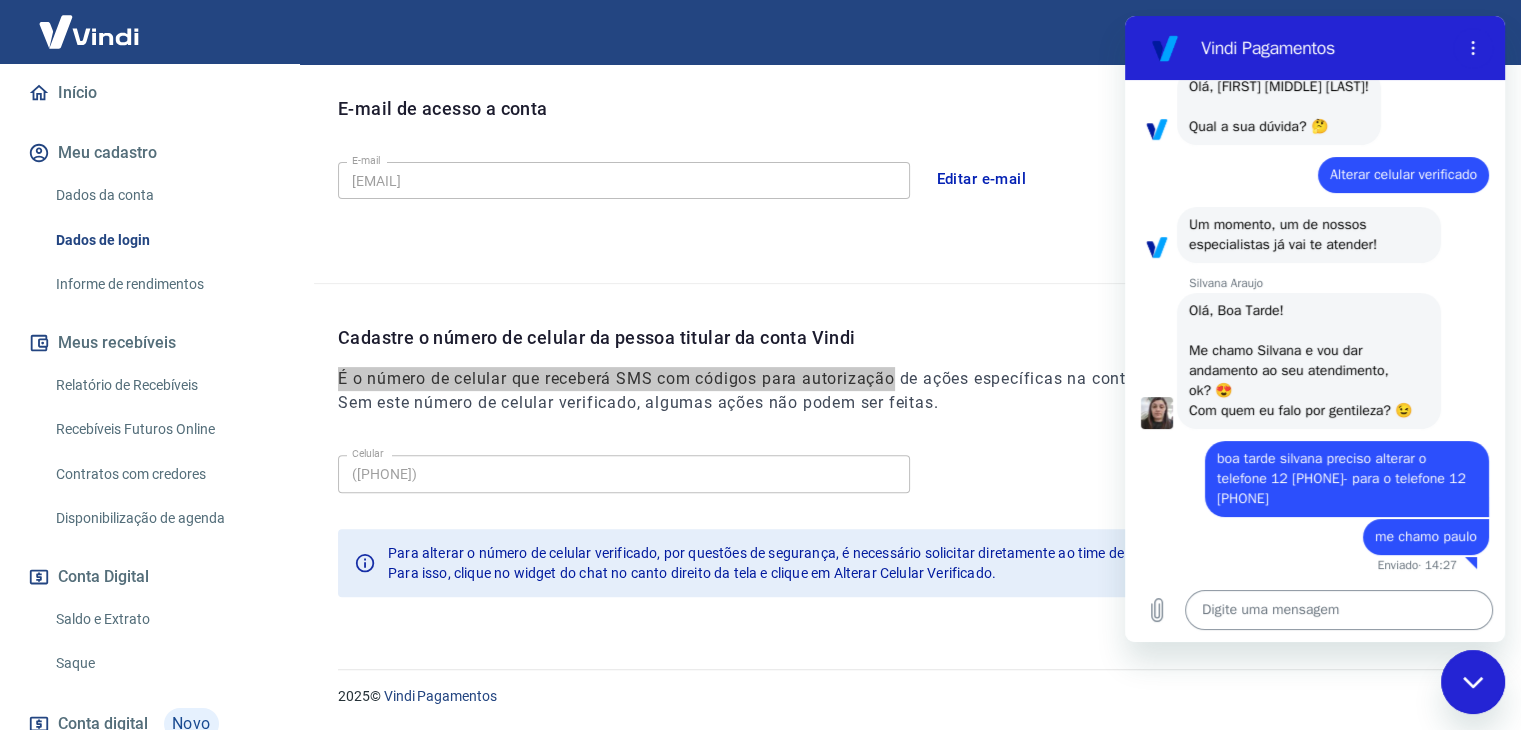 click at bounding box center (1339, 610) 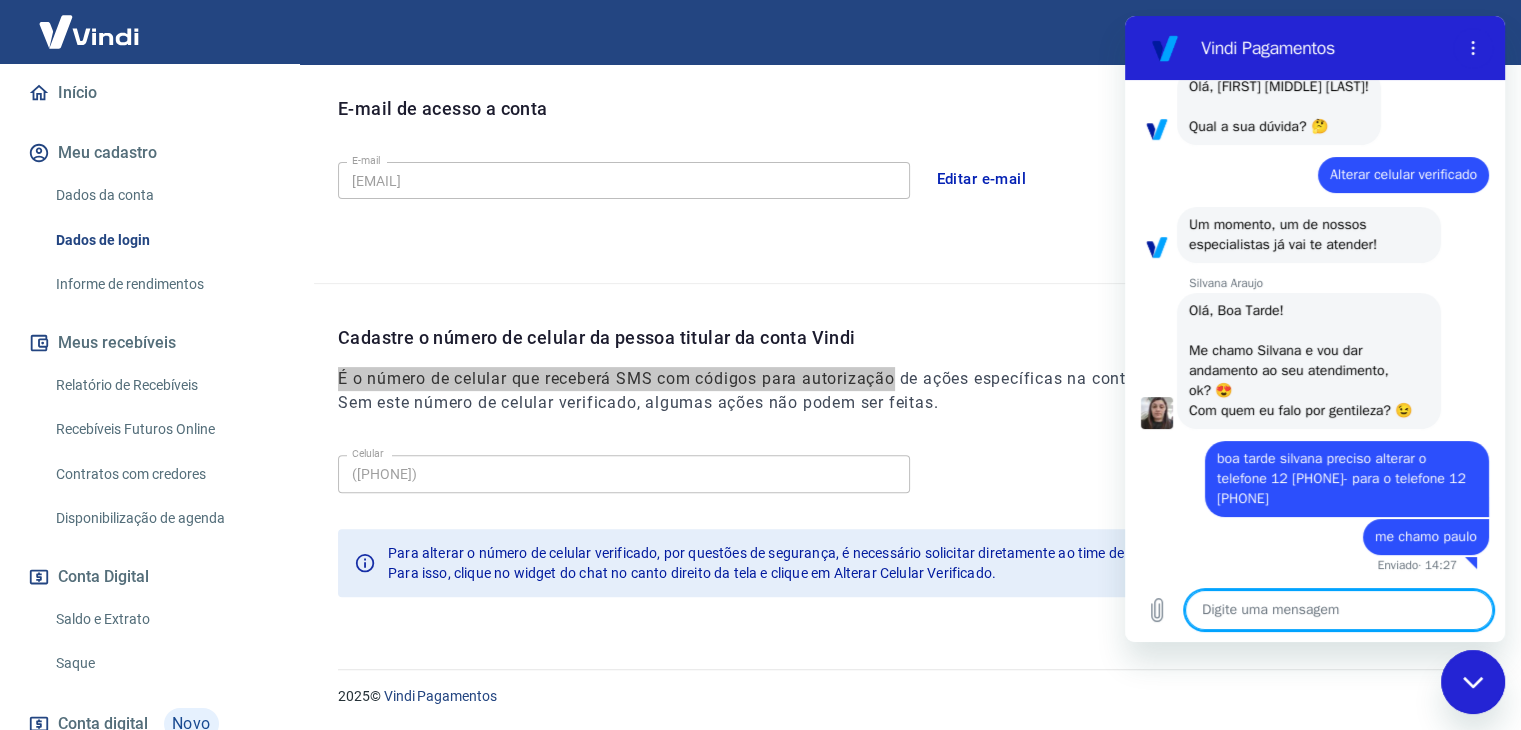 paste on "É o número de celular que receberá SMS com códigos para autorização" 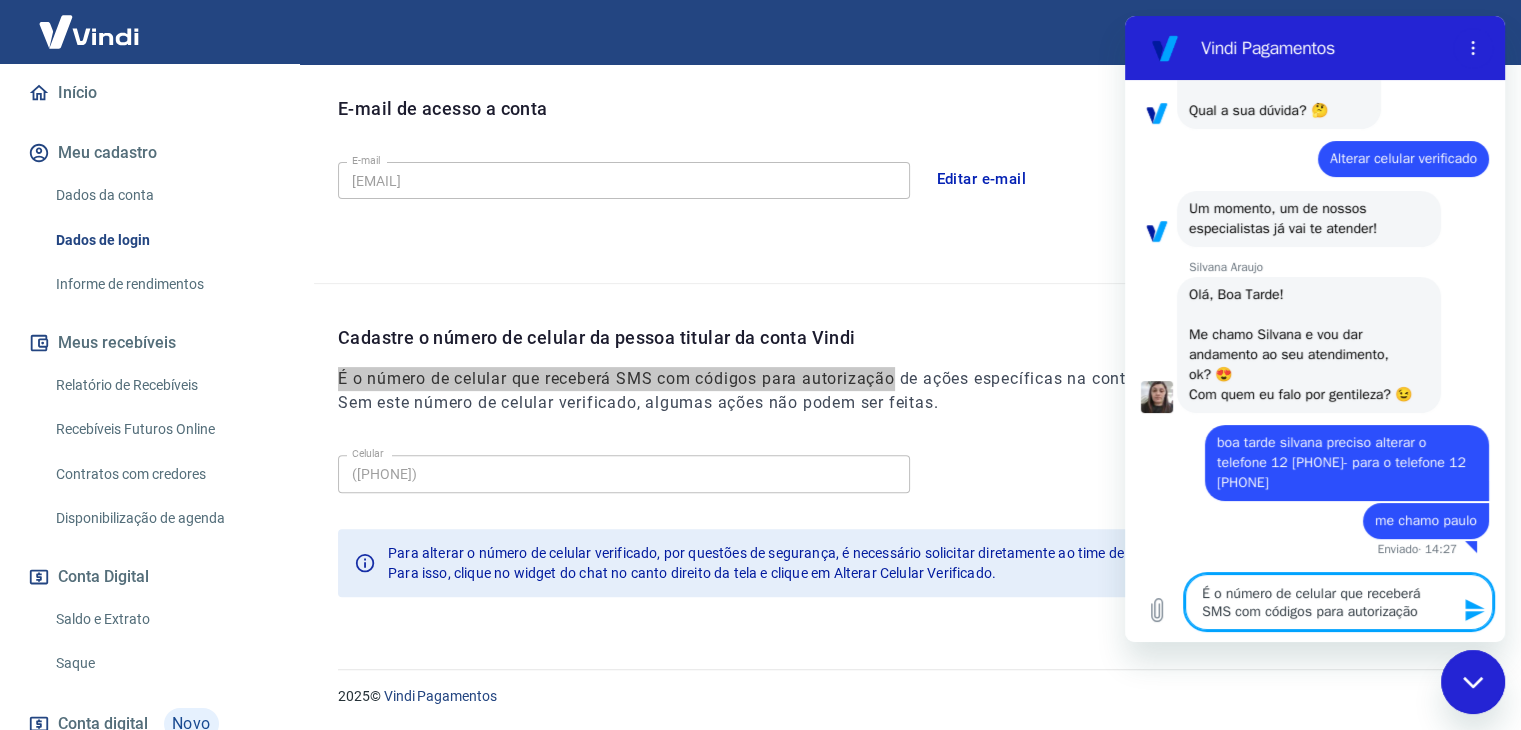 drag, startPoint x: 1214, startPoint y: 588, endPoint x: 1125, endPoint y: 601, distance: 89.94443 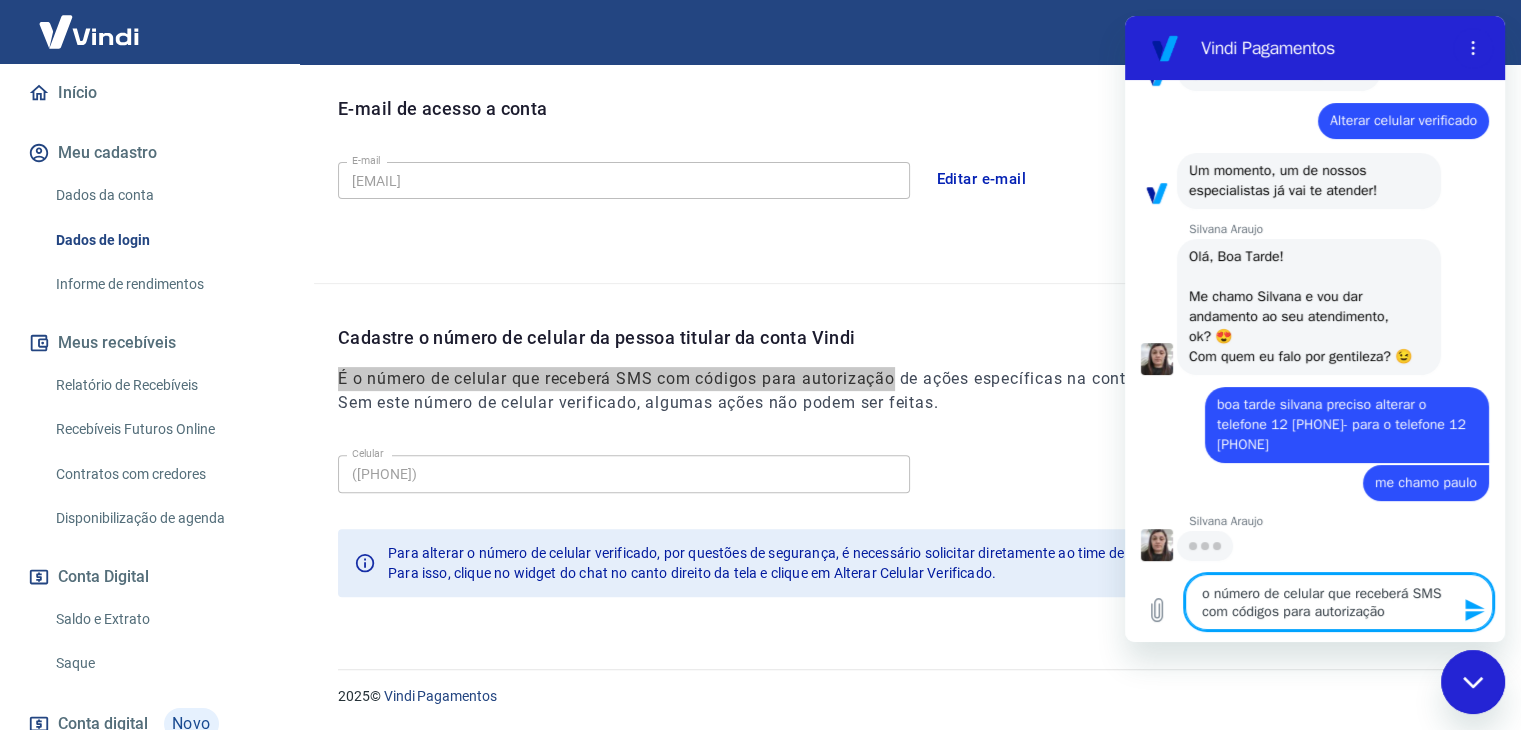 scroll, scrollTop: 191, scrollLeft: 0, axis: vertical 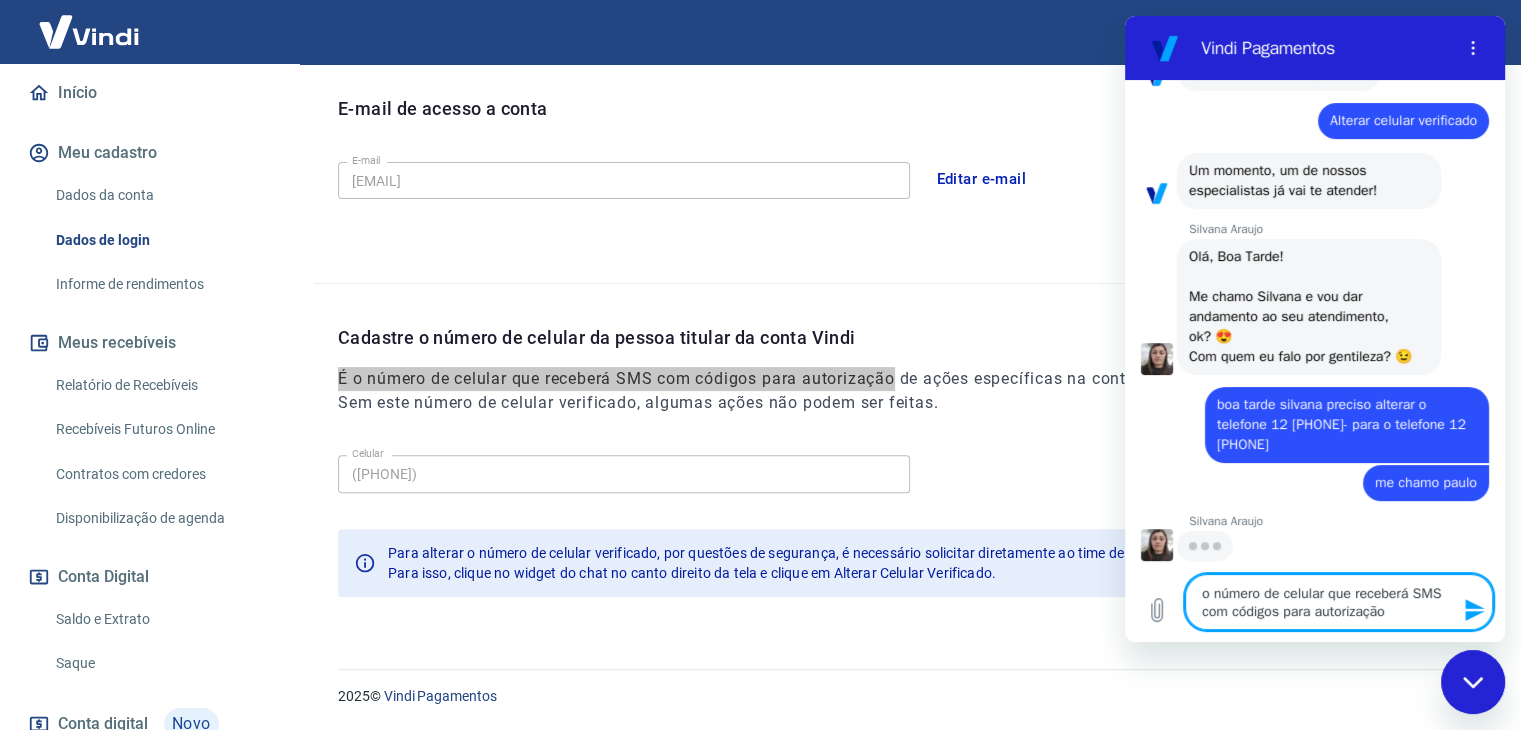 click on "o número de celular que receberá SMS com códigos para autorização" at bounding box center [1339, 602] 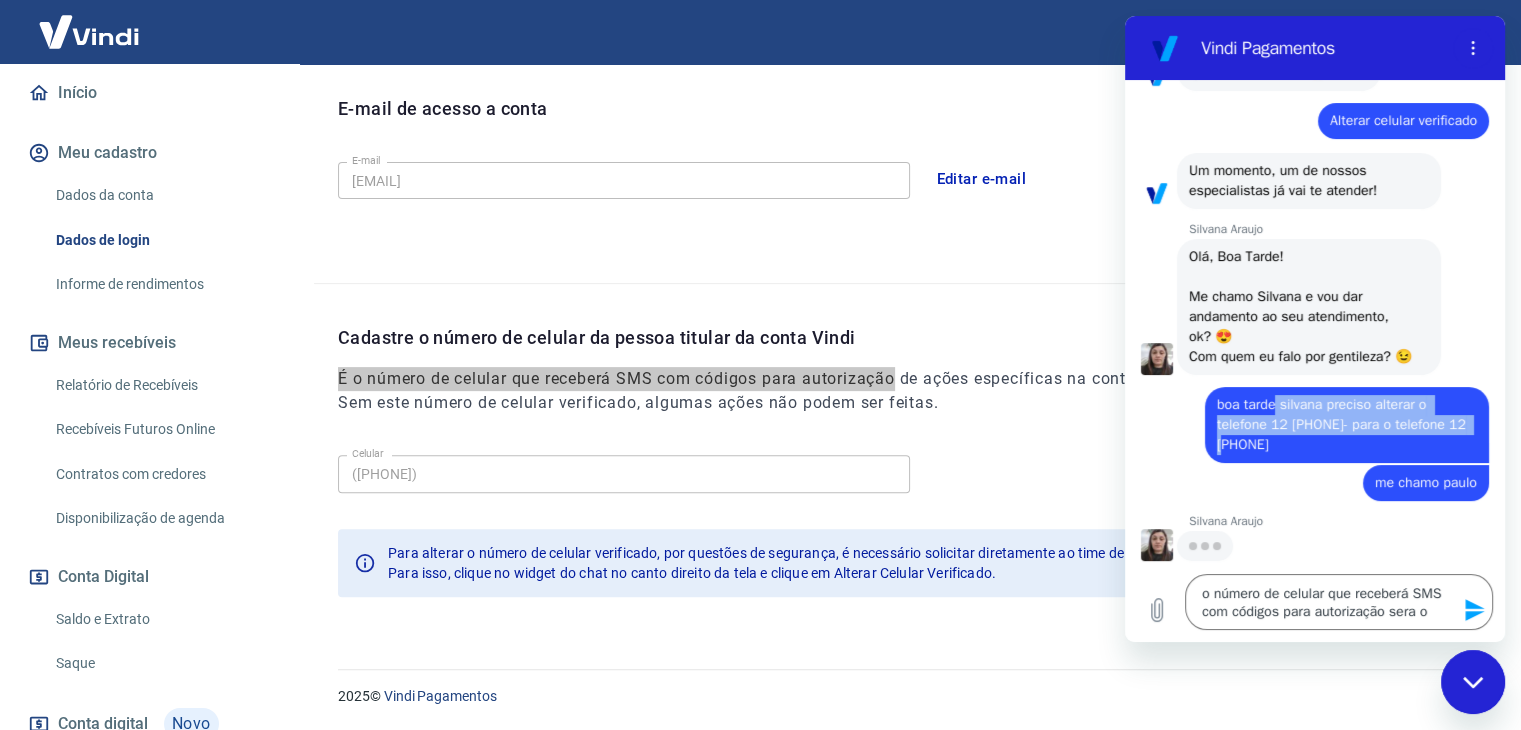 drag, startPoint x: 1276, startPoint y: 448, endPoint x: 1287, endPoint y: 450, distance: 11.18034 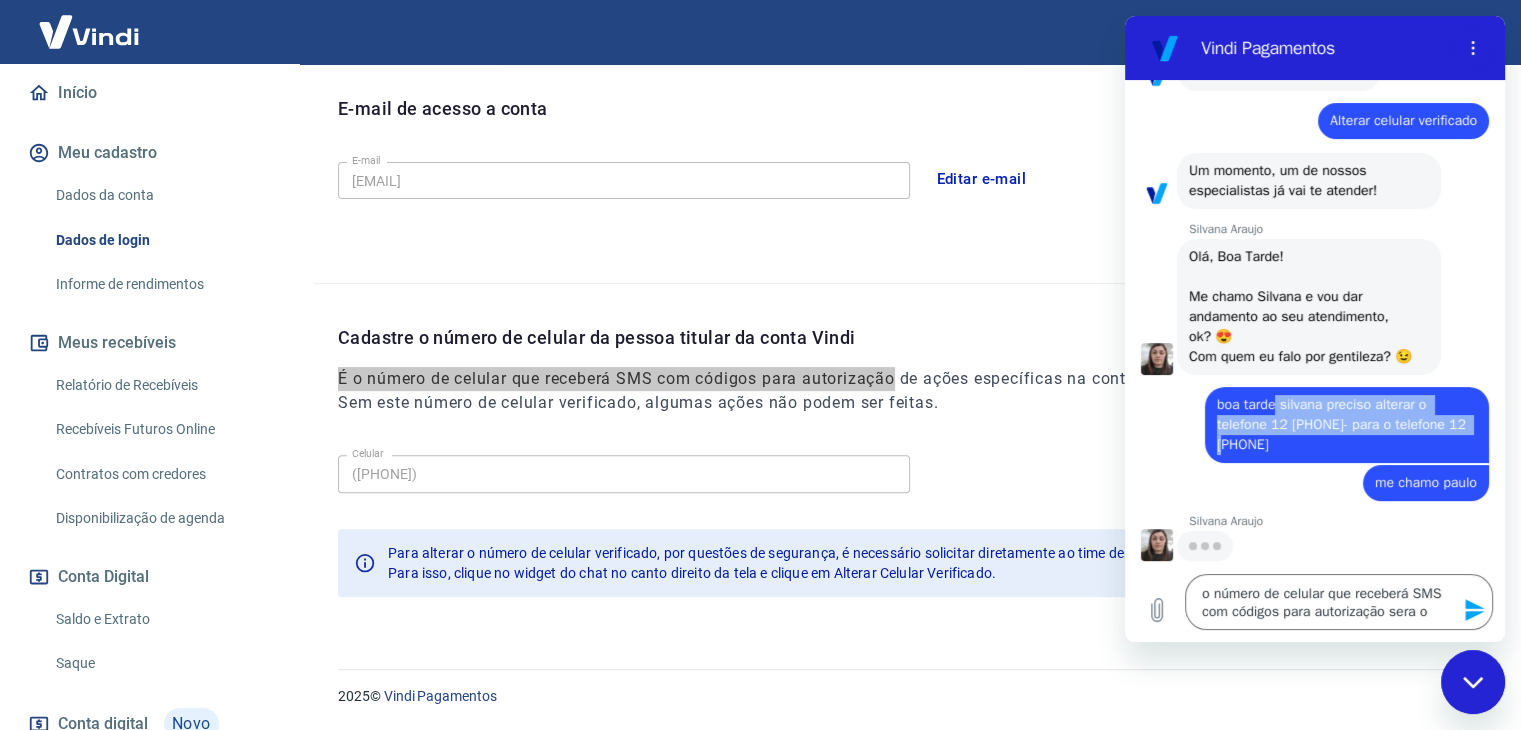 click on "boa tarde silvana preciso alterar o telefone 12 98265-2440 para o telefone 12 99751-1753" at bounding box center (1343, 424) 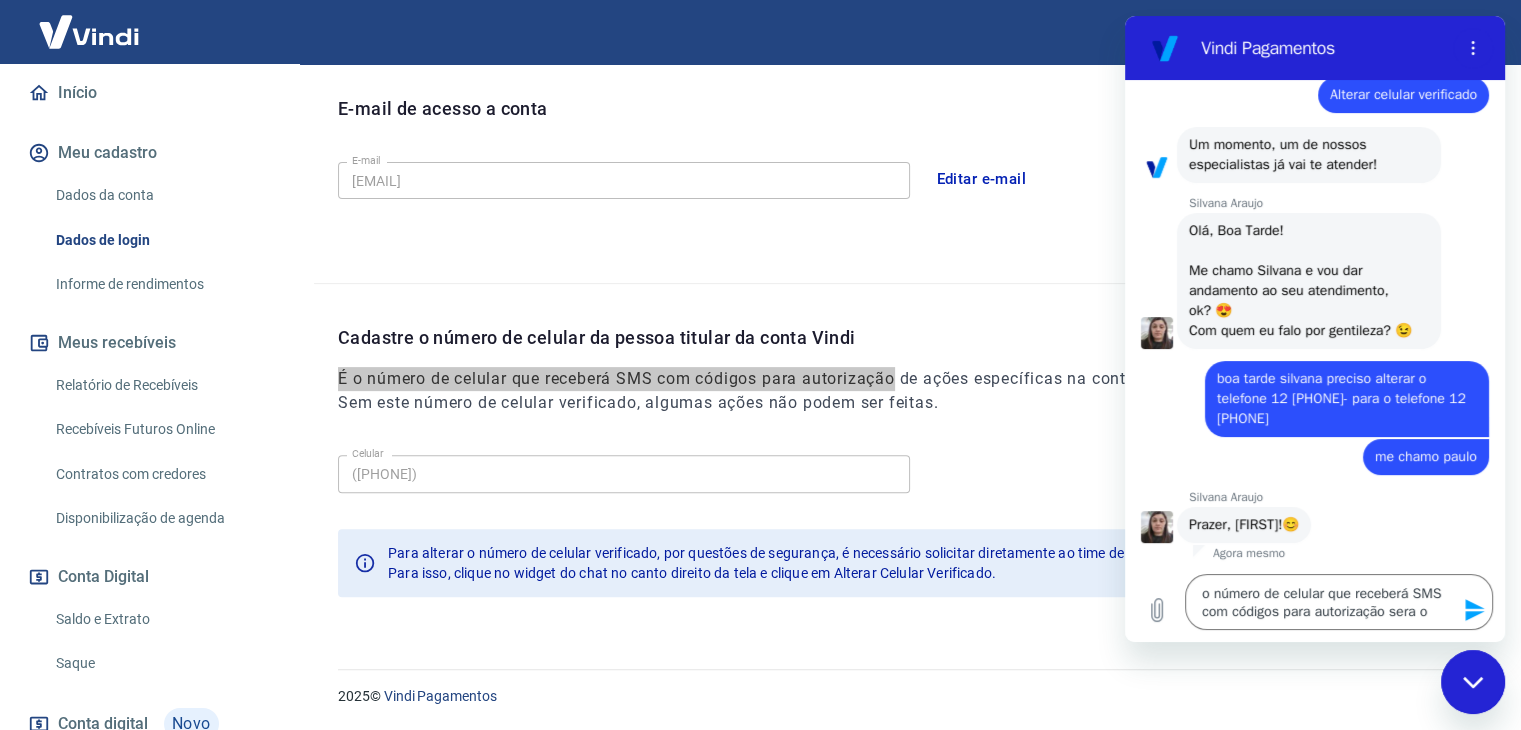 click on "14:27  diz:  boa tarde  Enviado  · 14:27 Vindi Vindi diz:  Olá, PAULO DE OLIVEIRA SANTOS!
Qual a sua dúvida? 🤔 14:27  diz:  Alterar celular verificado Enviado  · 14:27  diz:  Um momento, um de nossos especialistas já vai te atender! 14:27 Silvana Araujo Silvana Araujo diz:  Olá, Boa Tarde!   Me chamo Silvana e vou dar andamento ao seu atendimento, ok? 😍️ Com quem eu falo por gentileza? 😉️ 14:27  diz:  boa tarde silvana preciso alterar o telefone 12 98265-2440 para o telefone 12 99751-1753 Enviado  · 14:27  diz:  me chamo paulo  Enviado  · 14:27 Silvana Araujo Silvana Araujo diz:  Prazer, Paulo!😊️ Agora mesmo" at bounding box center [1315, 321] 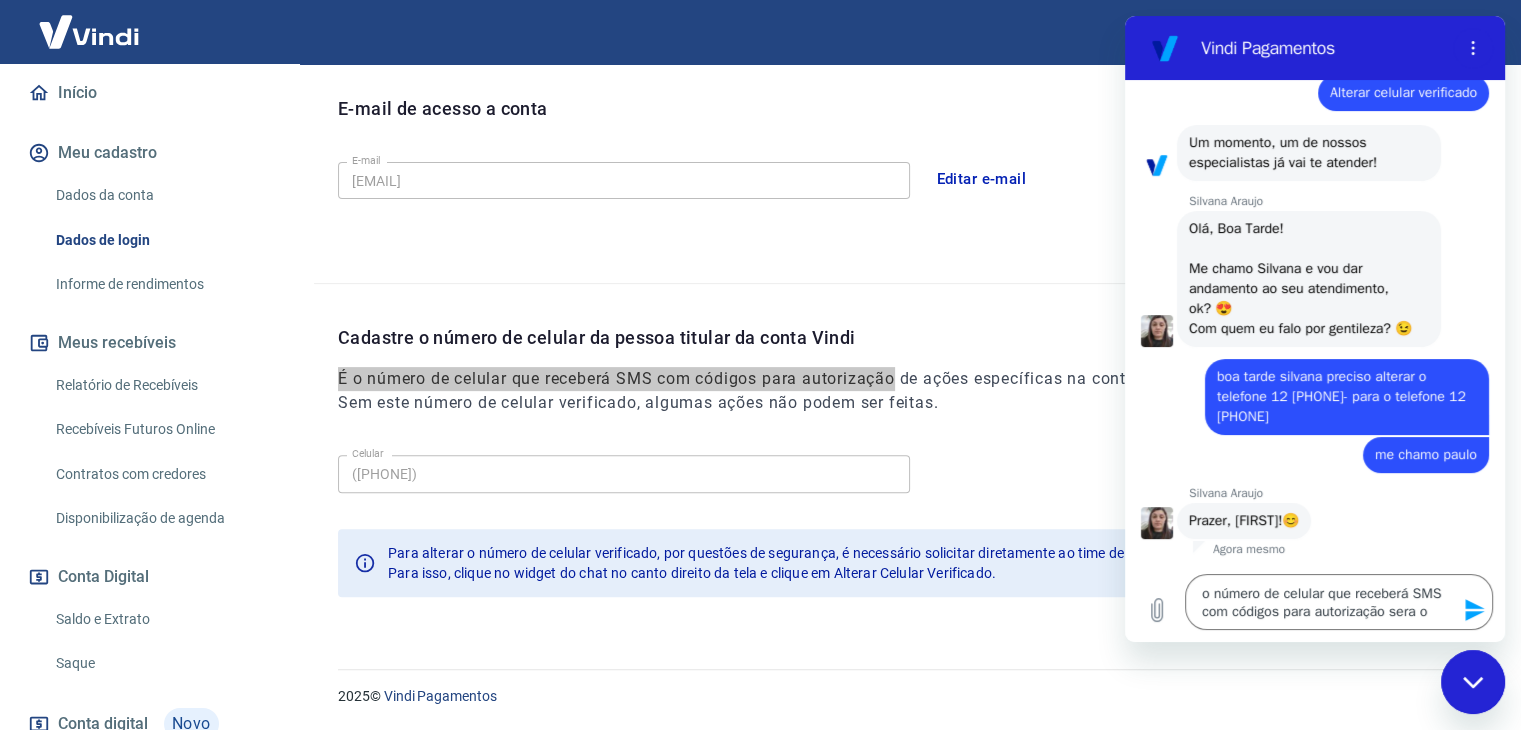 scroll, scrollTop: 219, scrollLeft: 0, axis: vertical 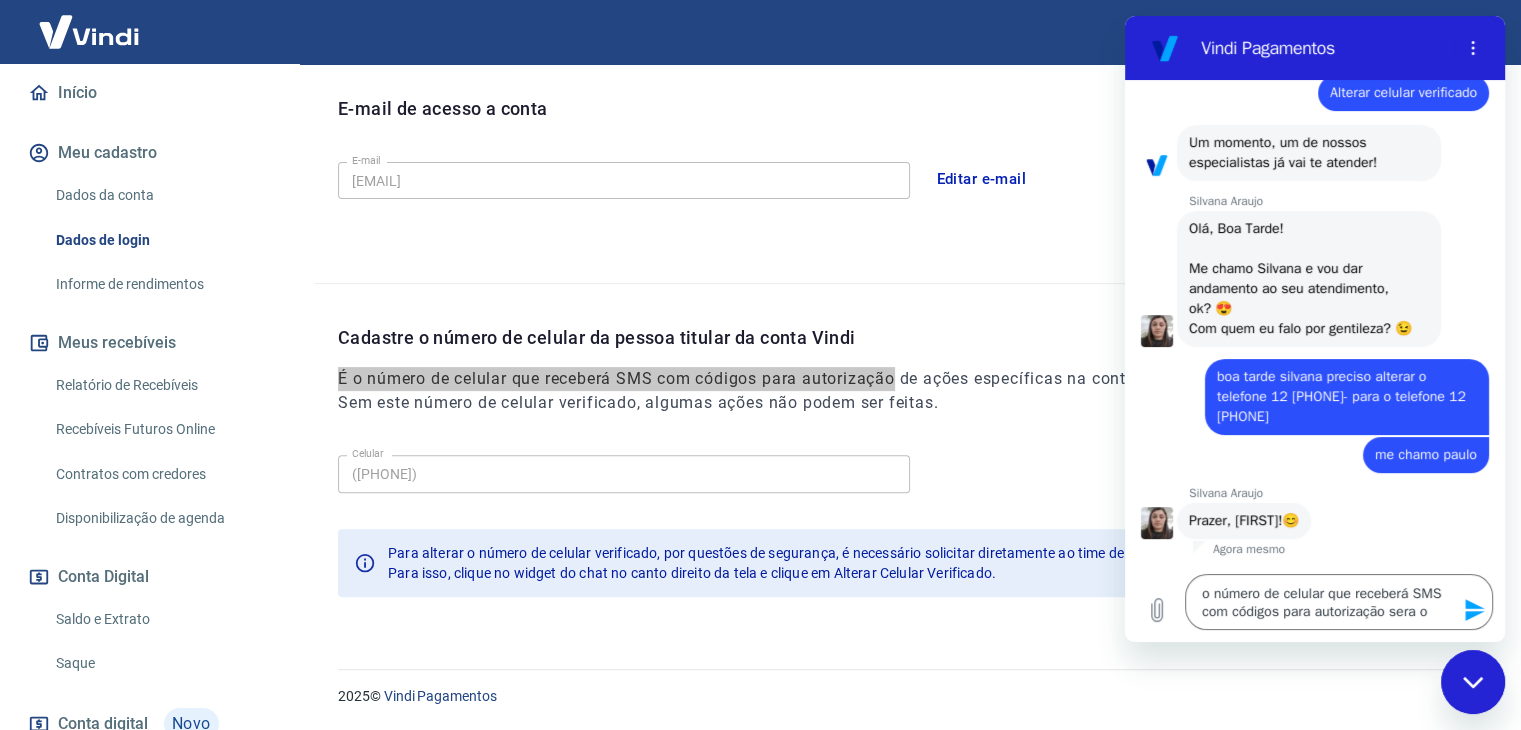 click on "boa tarde silvana preciso alterar o telefone 12 98265-2440 para o telefone 12 99751-1753" at bounding box center [1343, 396] 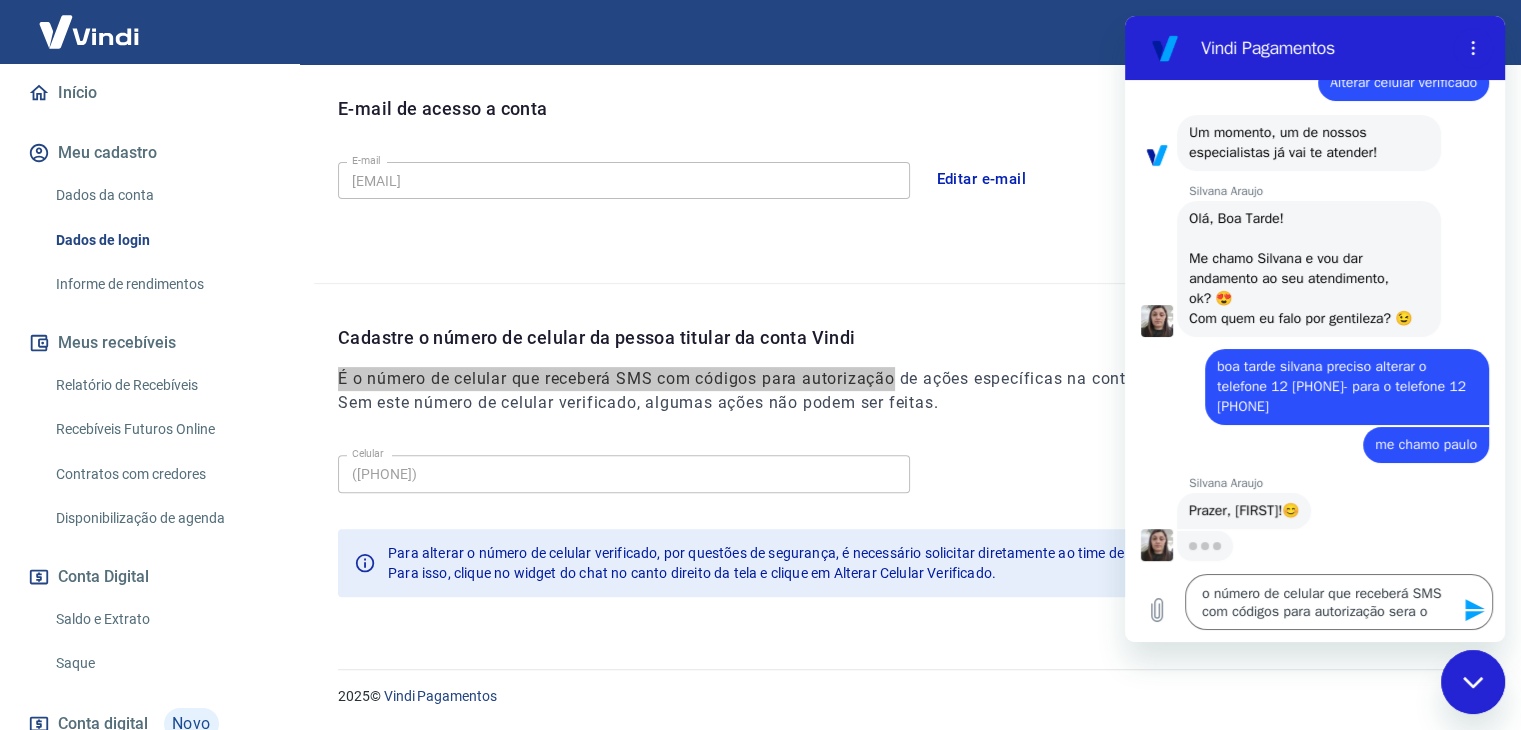scroll, scrollTop: 229, scrollLeft: 0, axis: vertical 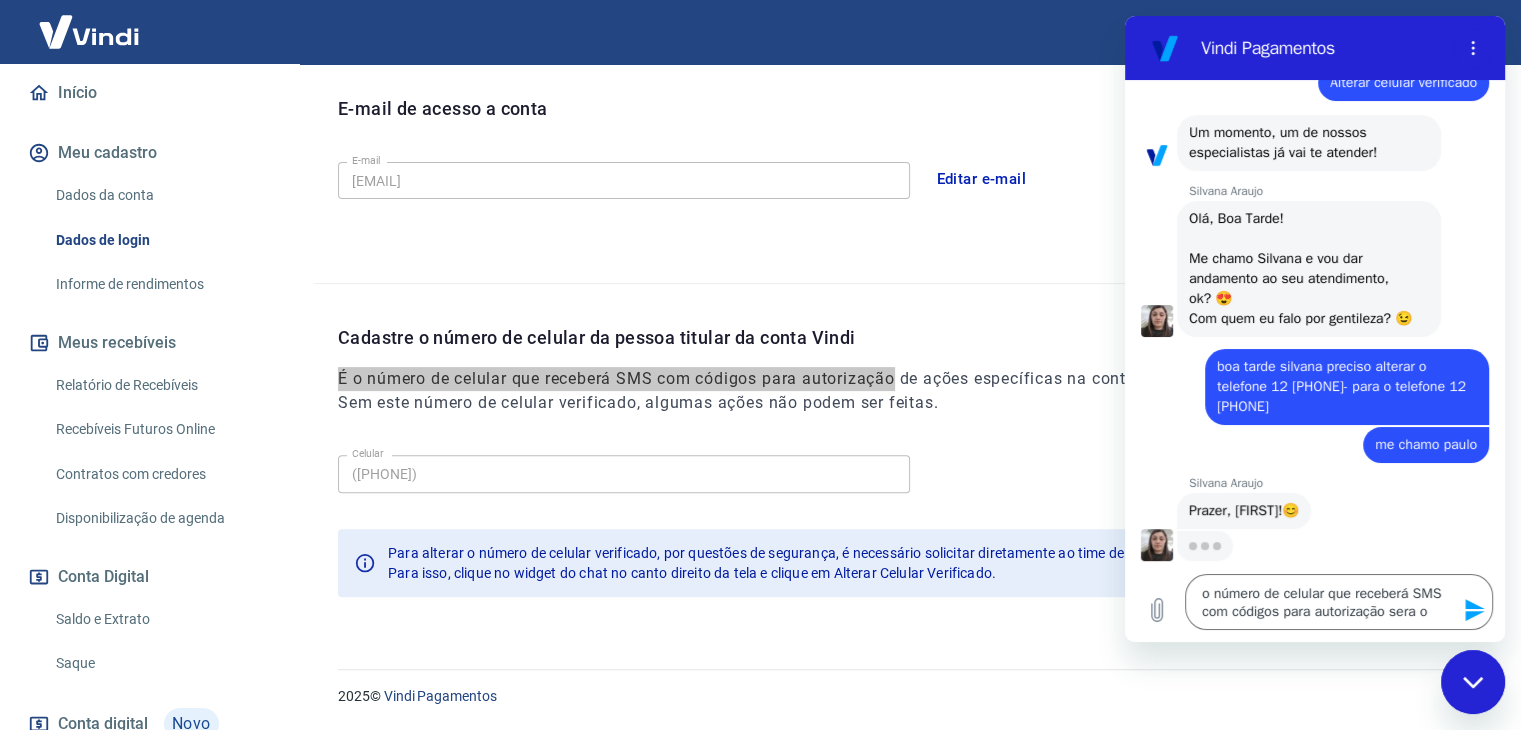 drag, startPoint x: 1272, startPoint y: 407, endPoint x: 1377, endPoint y: 417, distance: 105.47511 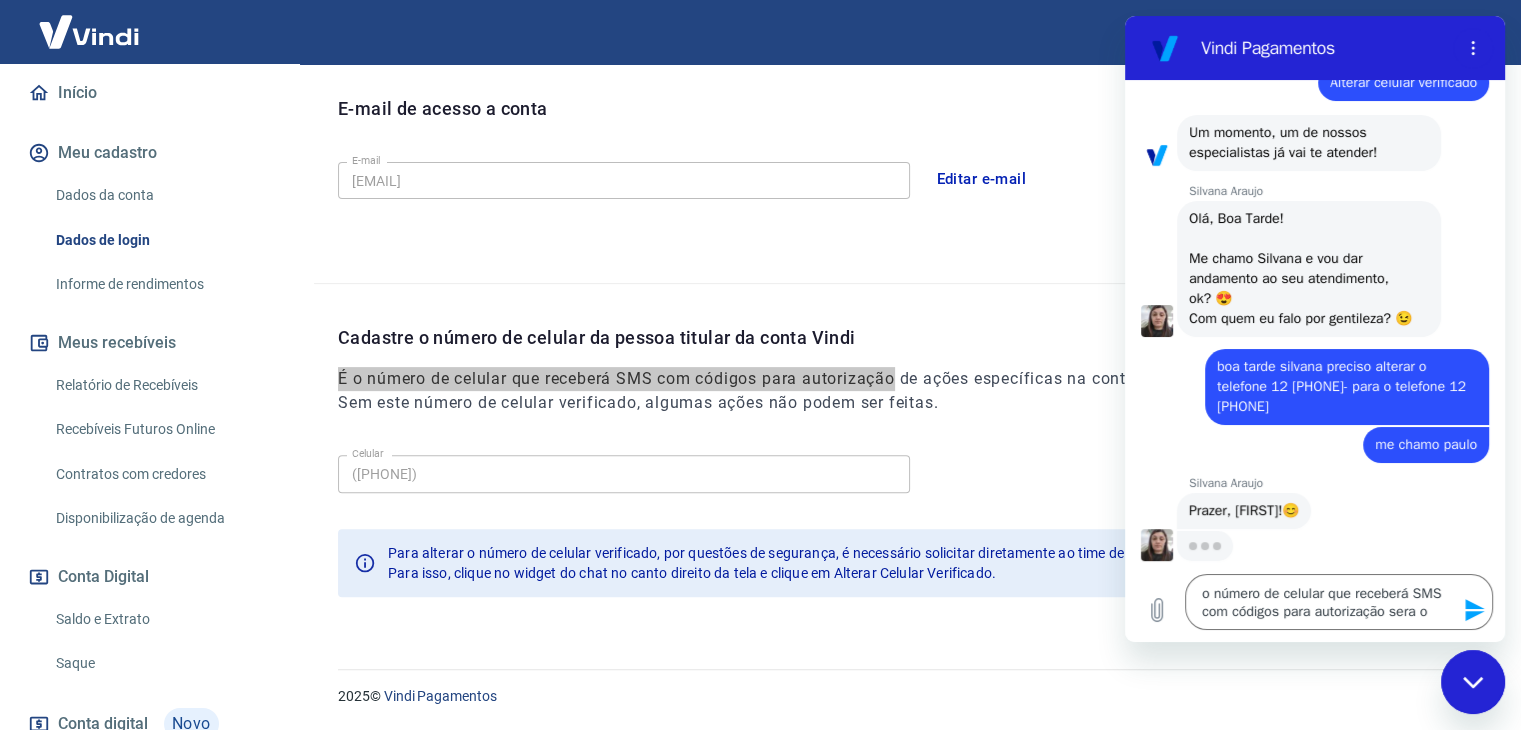 click on "diz:  boa tarde silvana preciso alterar o telefone 12 98265-2440 para o telefone 12 99751-1753" at bounding box center (1347, 387) 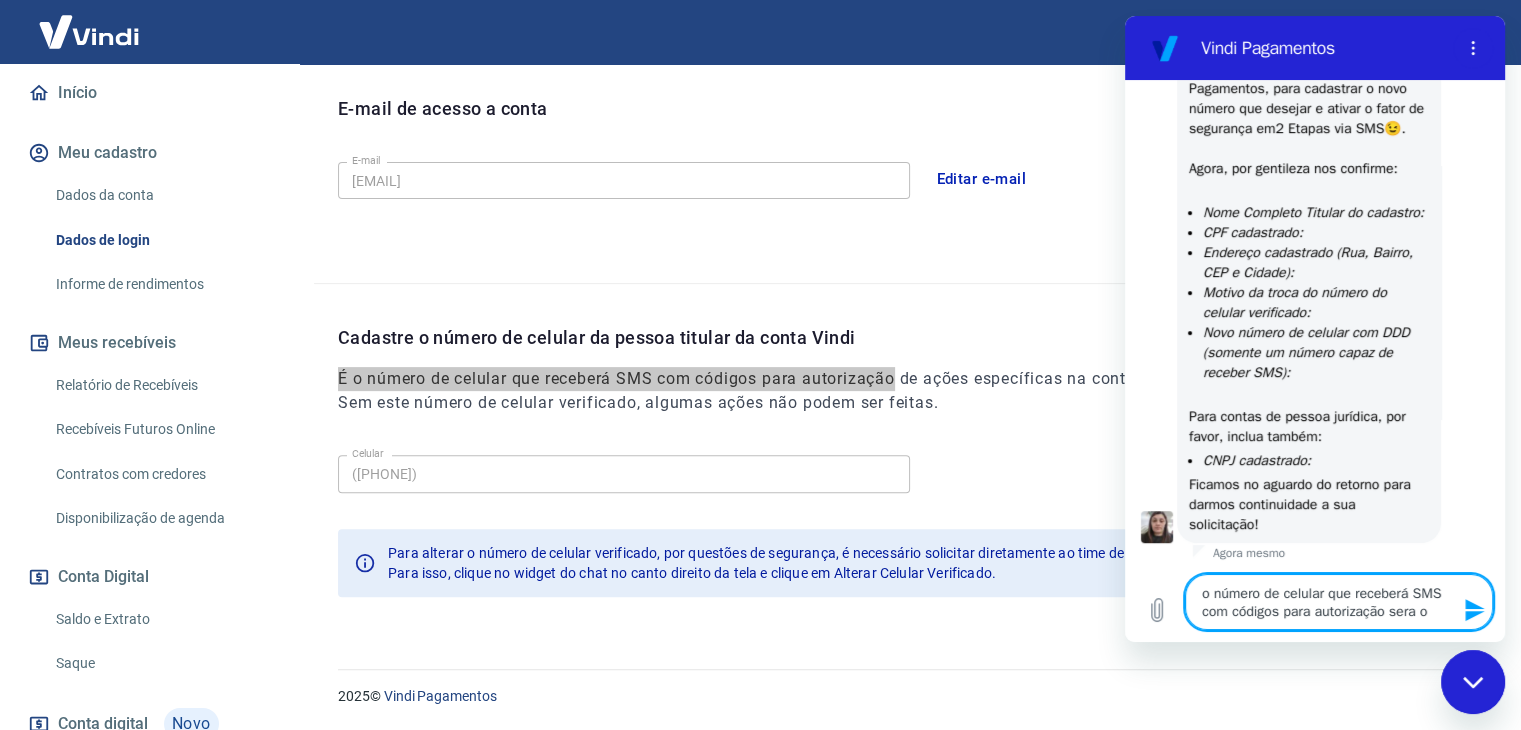 click on "o número de celular que receberá SMS com códigos para autorização sera o" at bounding box center (1339, 602) 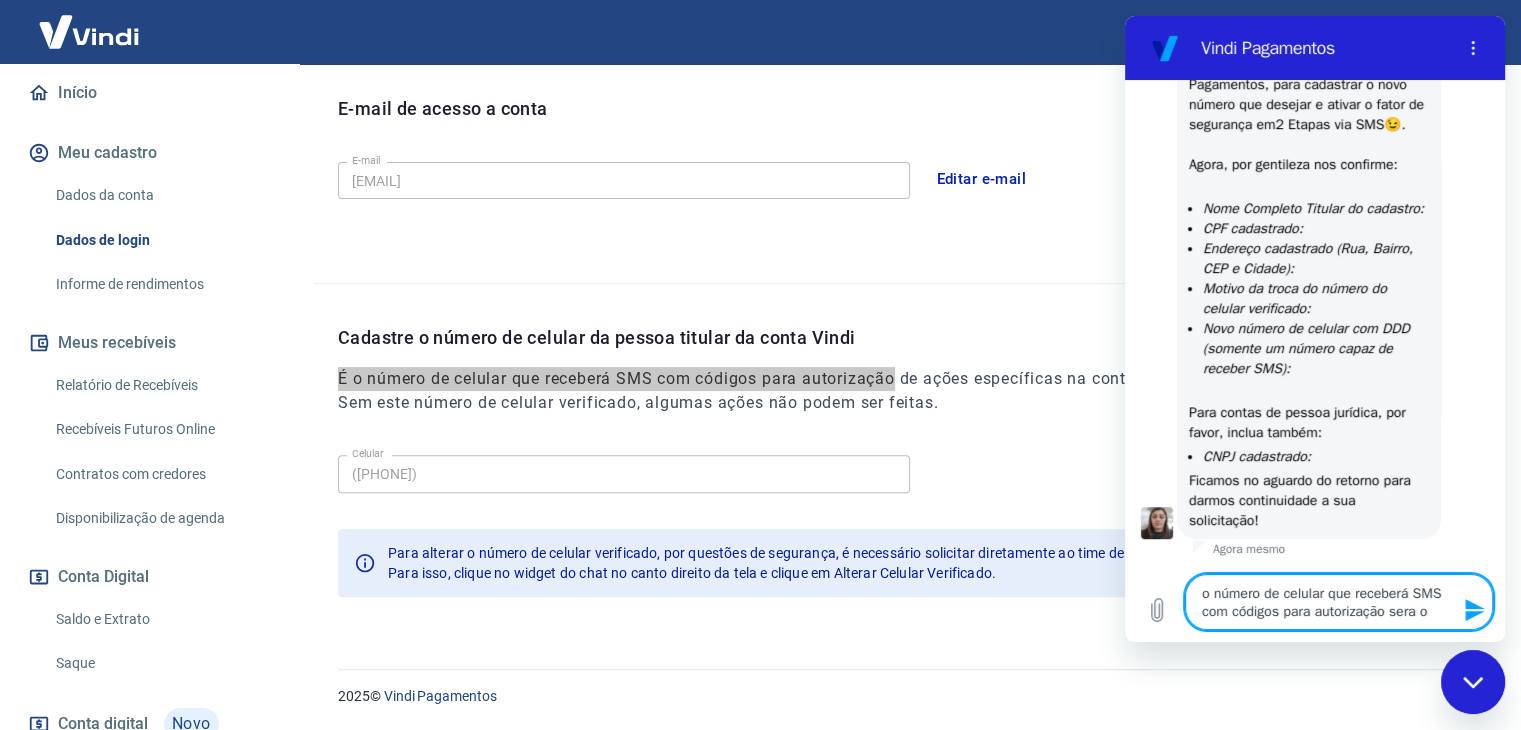 paste on "12 99751-1753" 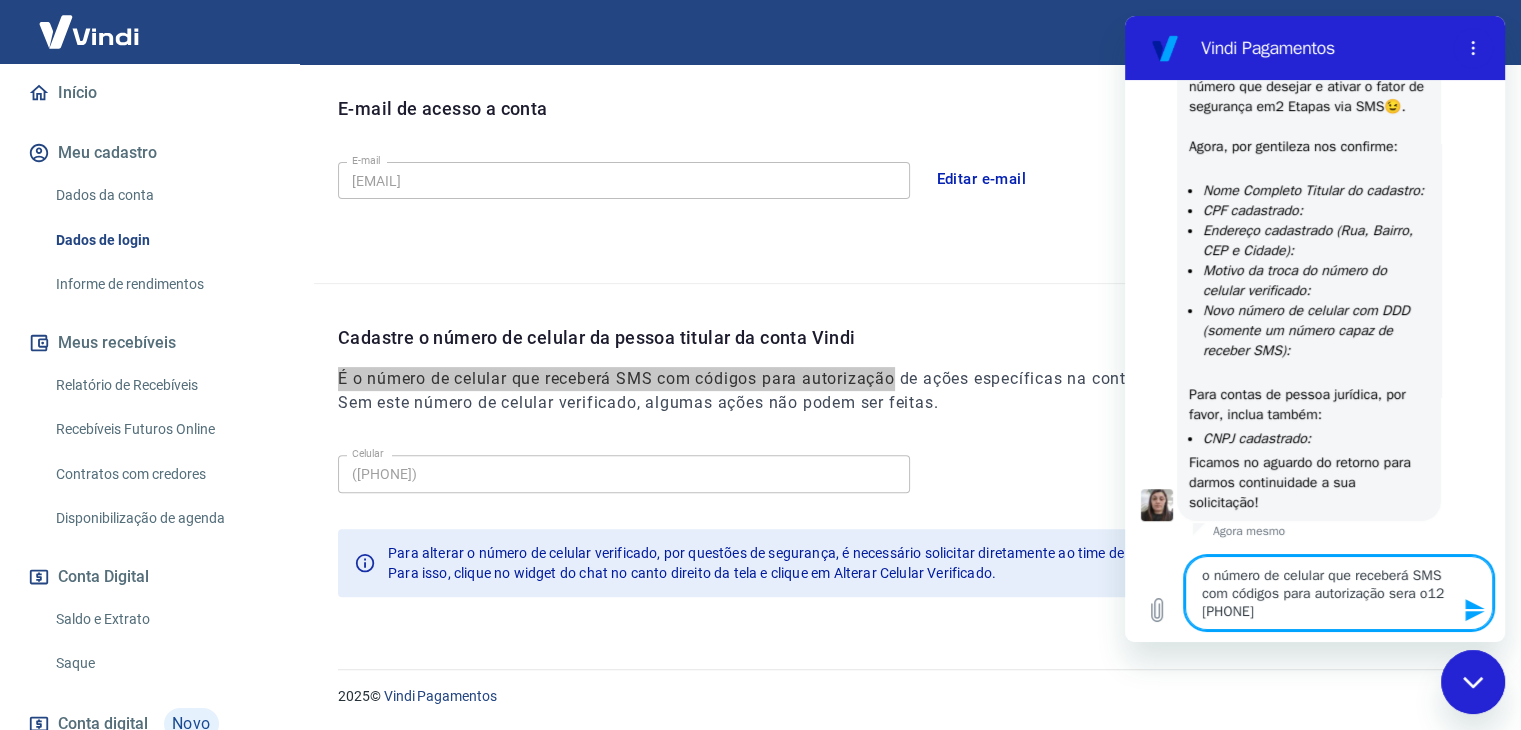 click on "o número de celular que receberá SMS com códigos para autorização sera o12 99751-1753" at bounding box center (1339, 593) 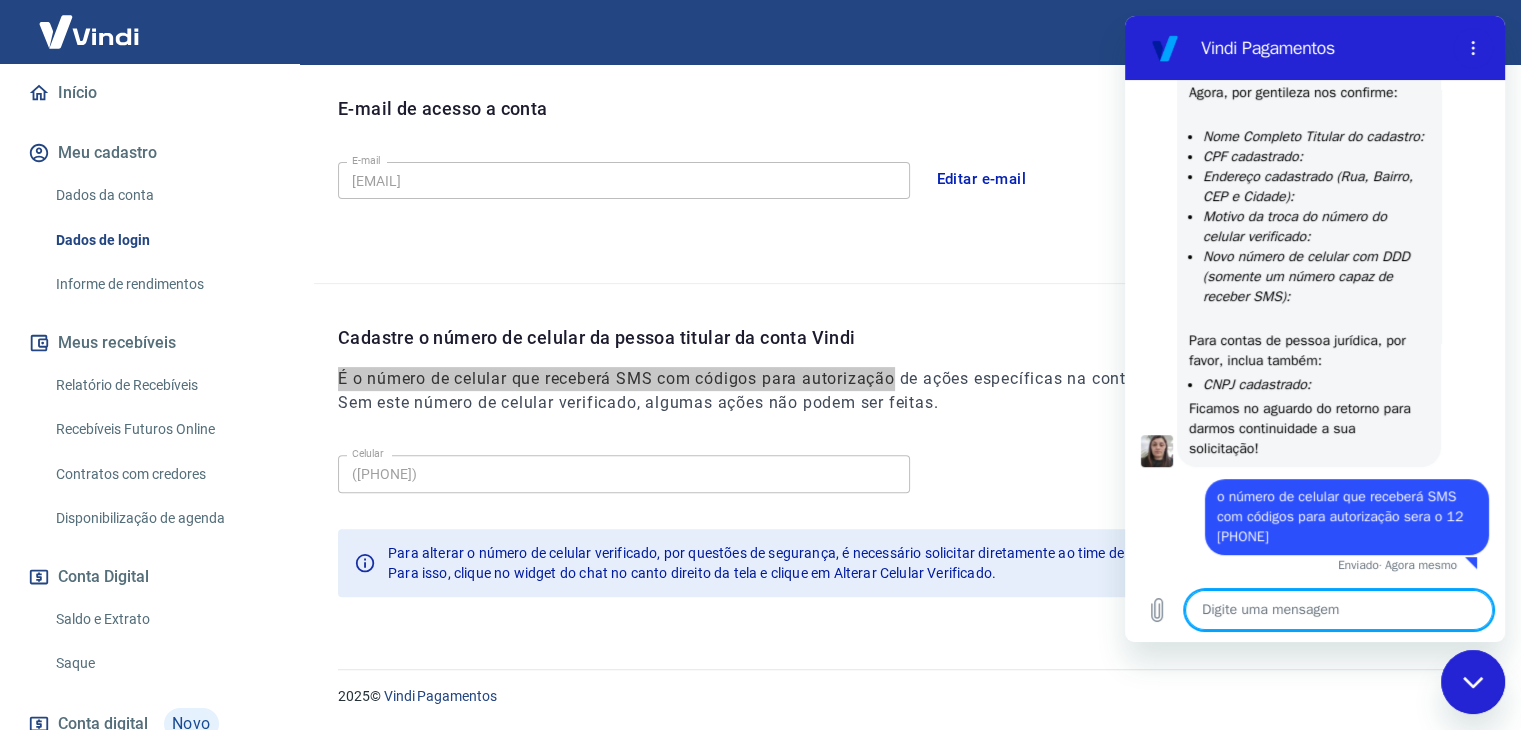 scroll, scrollTop: 928, scrollLeft: 0, axis: vertical 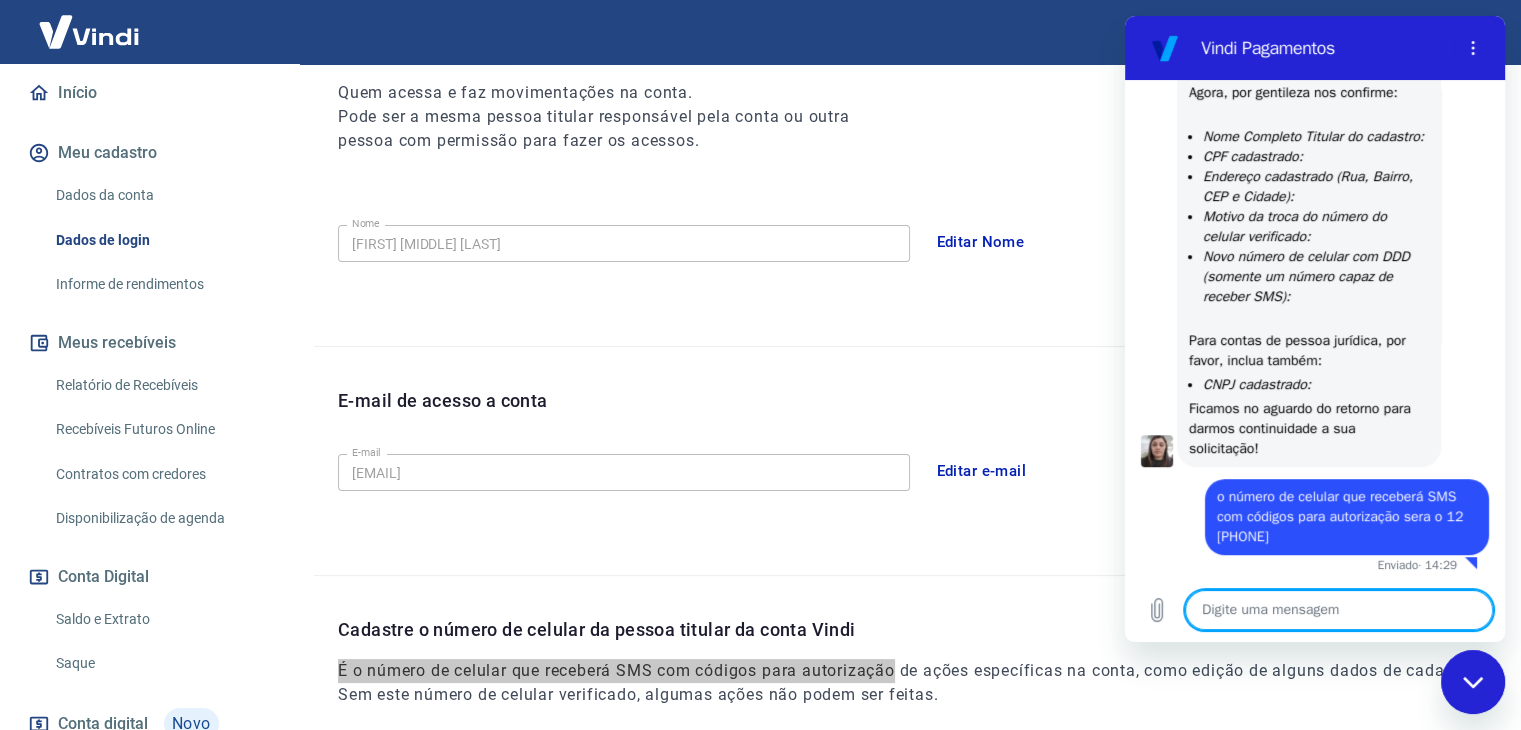 click at bounding box center (1339, 610) 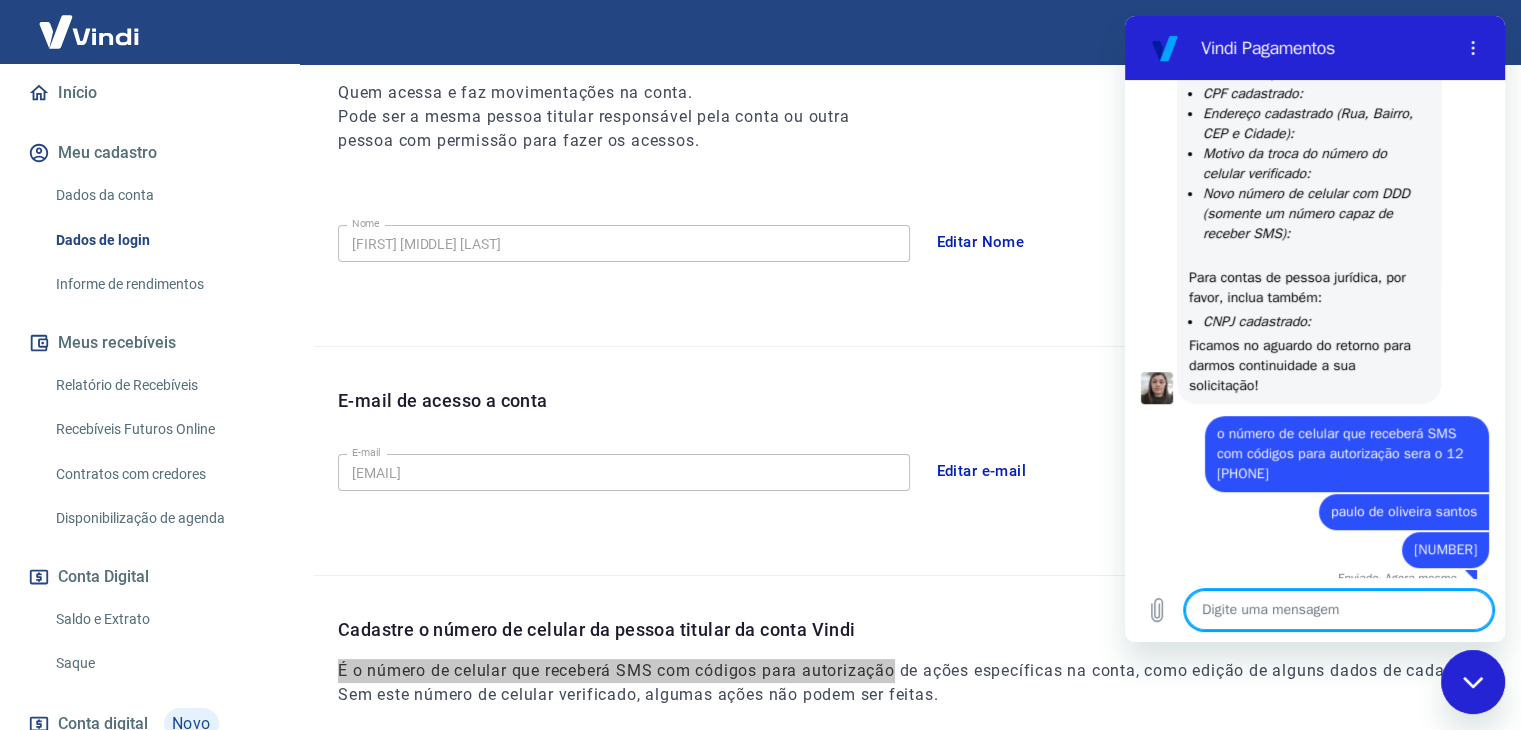 scroll, scrollTop: 968, scrollLeft: 0, axis: vertical 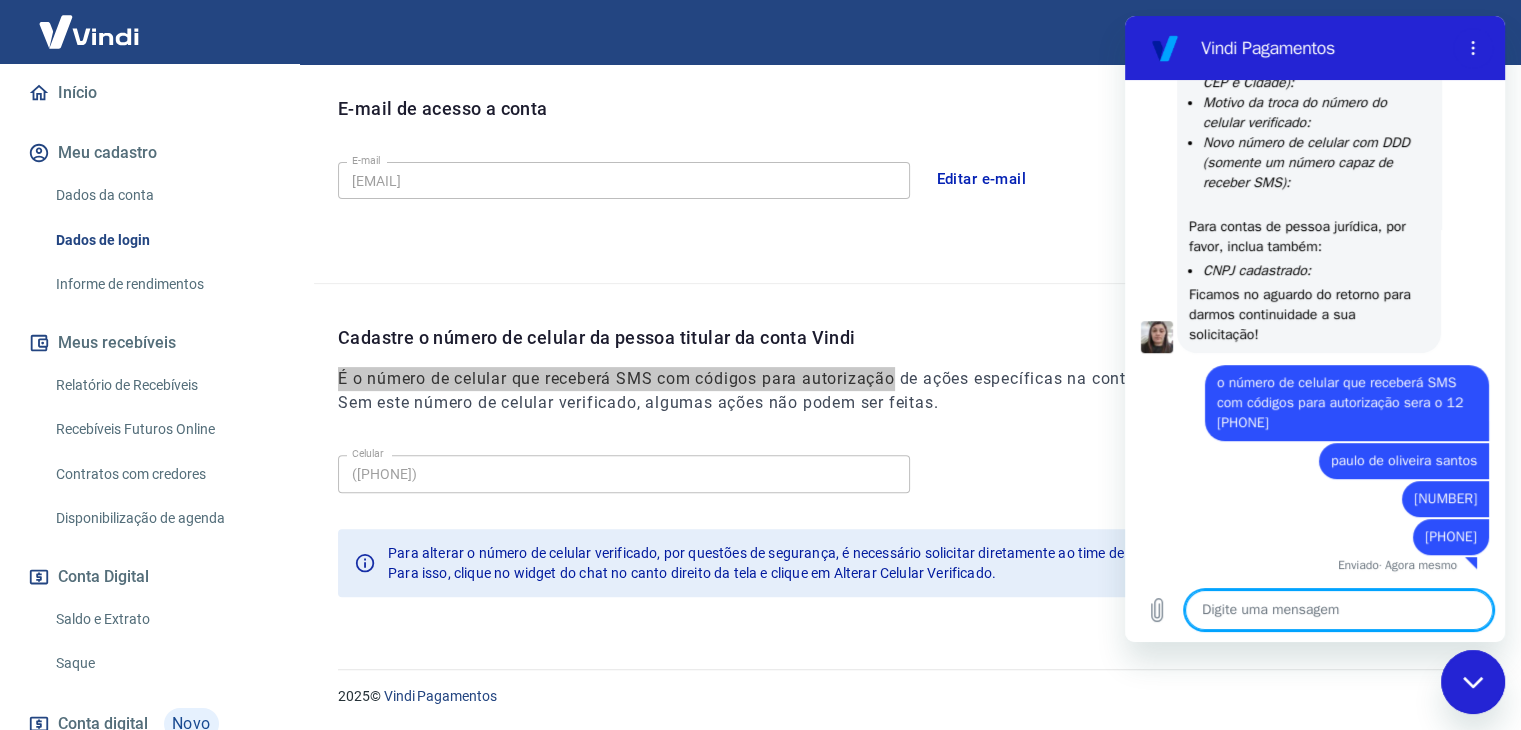 paste on "Avenida Tremembé" 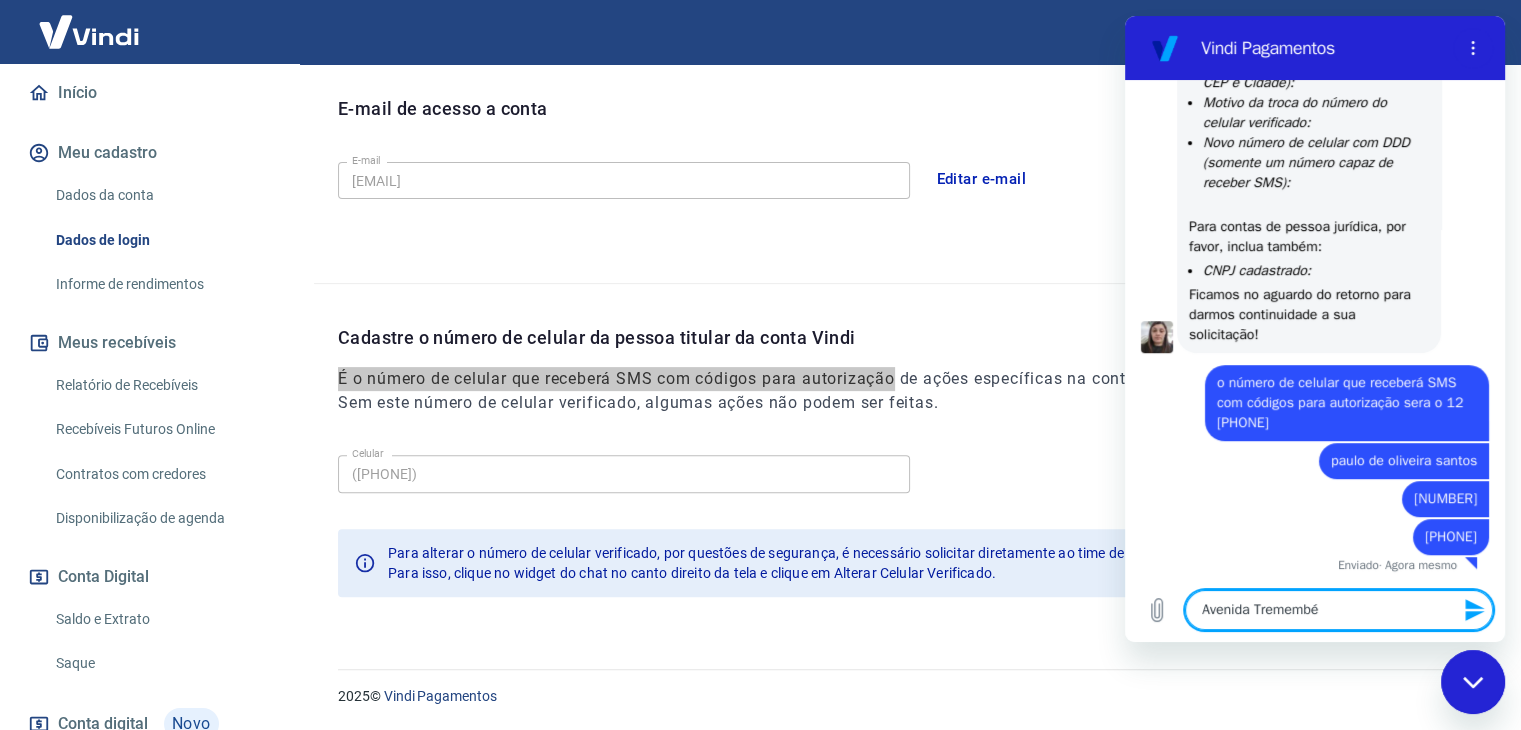 click on "Avenida Tremembé" at bounding box center [1339, 610] 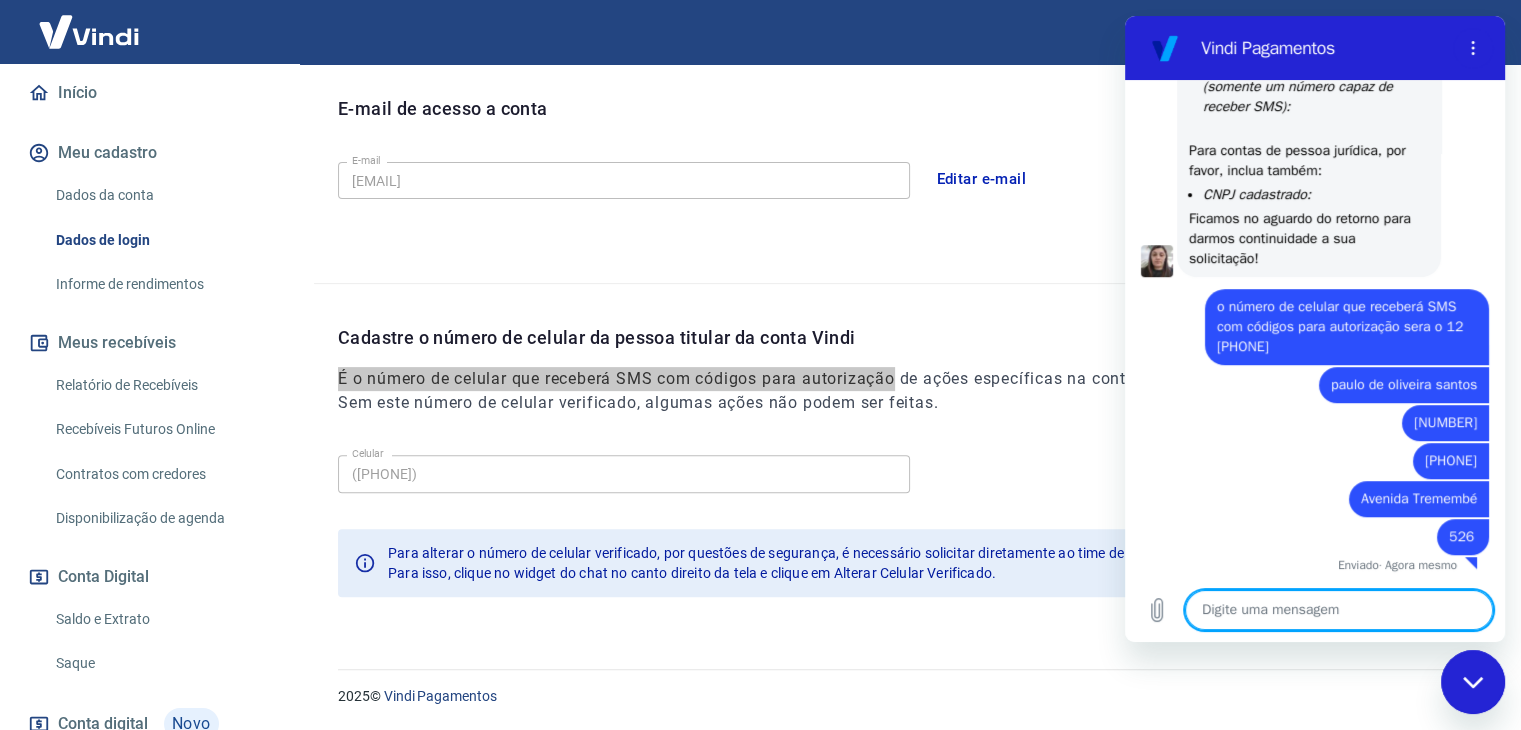 scroll, scrollTop: 1195, scrollLeft: 0, axis: vertical 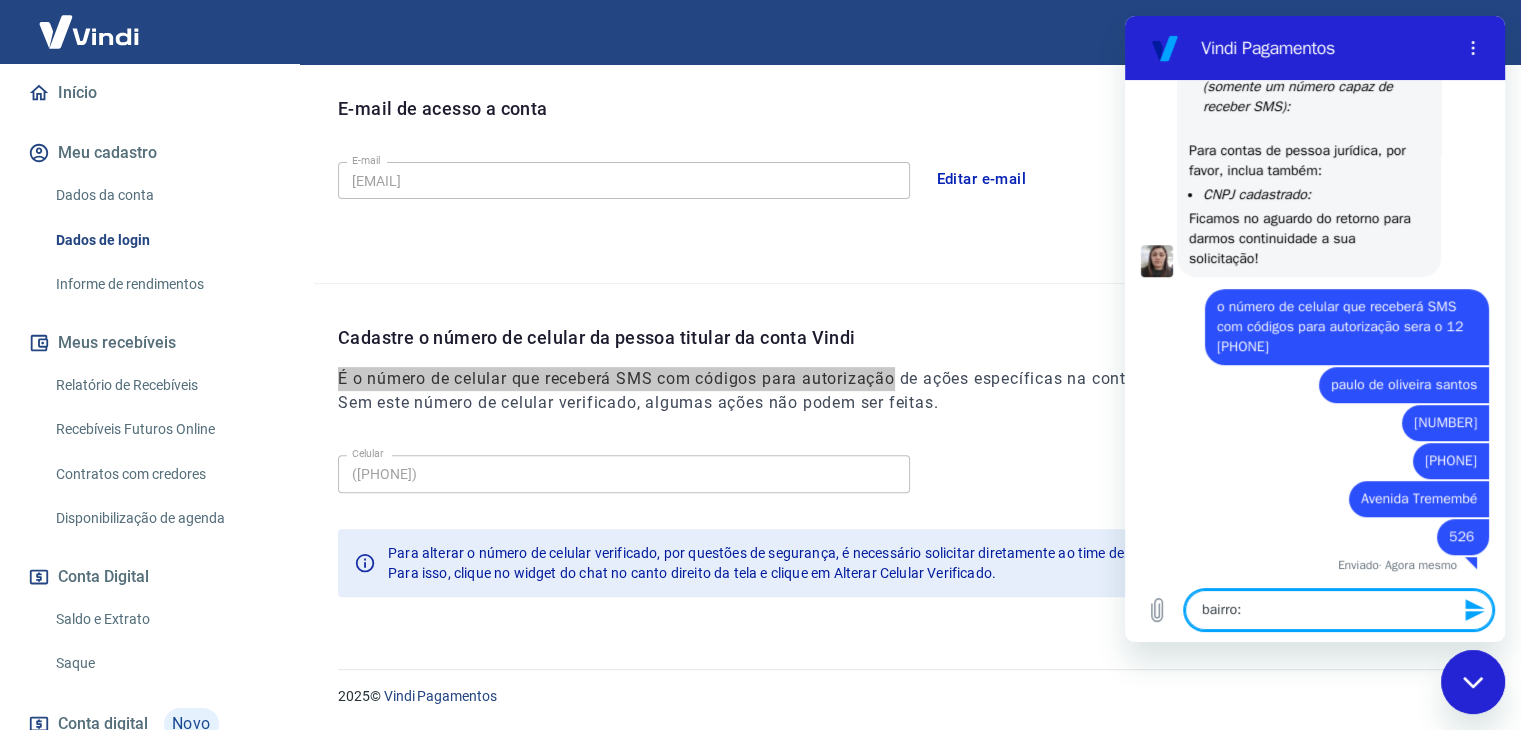 paste on "Loteamento Parque Nossa Senhora da Glória" 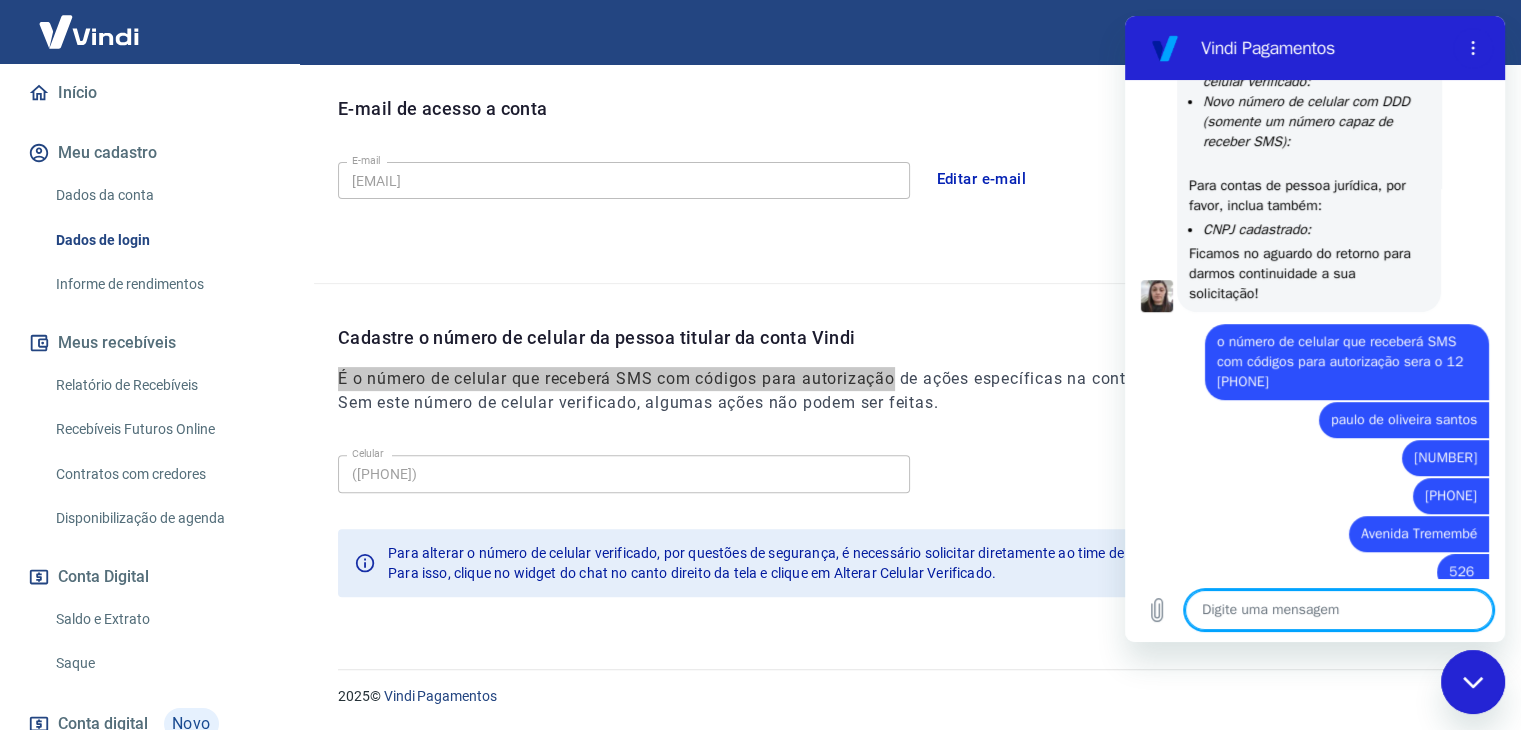 scroll, scrollTop: 1049, scrollLeft: 0, axis: vertical 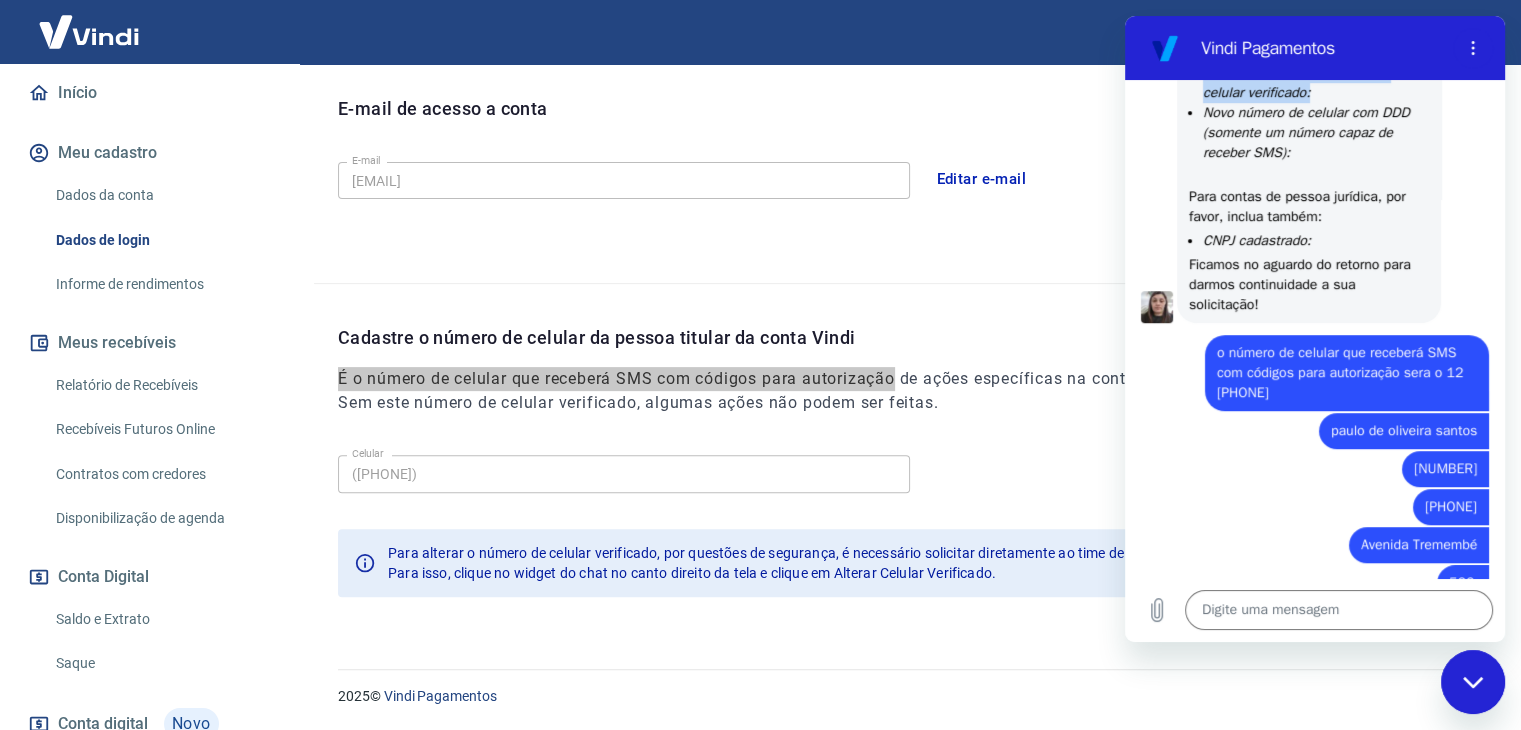 drag, startPoint x: 1328, startPoint y: 195, endPoint x: 1205, endPoint y: 177, distance: 124.3101 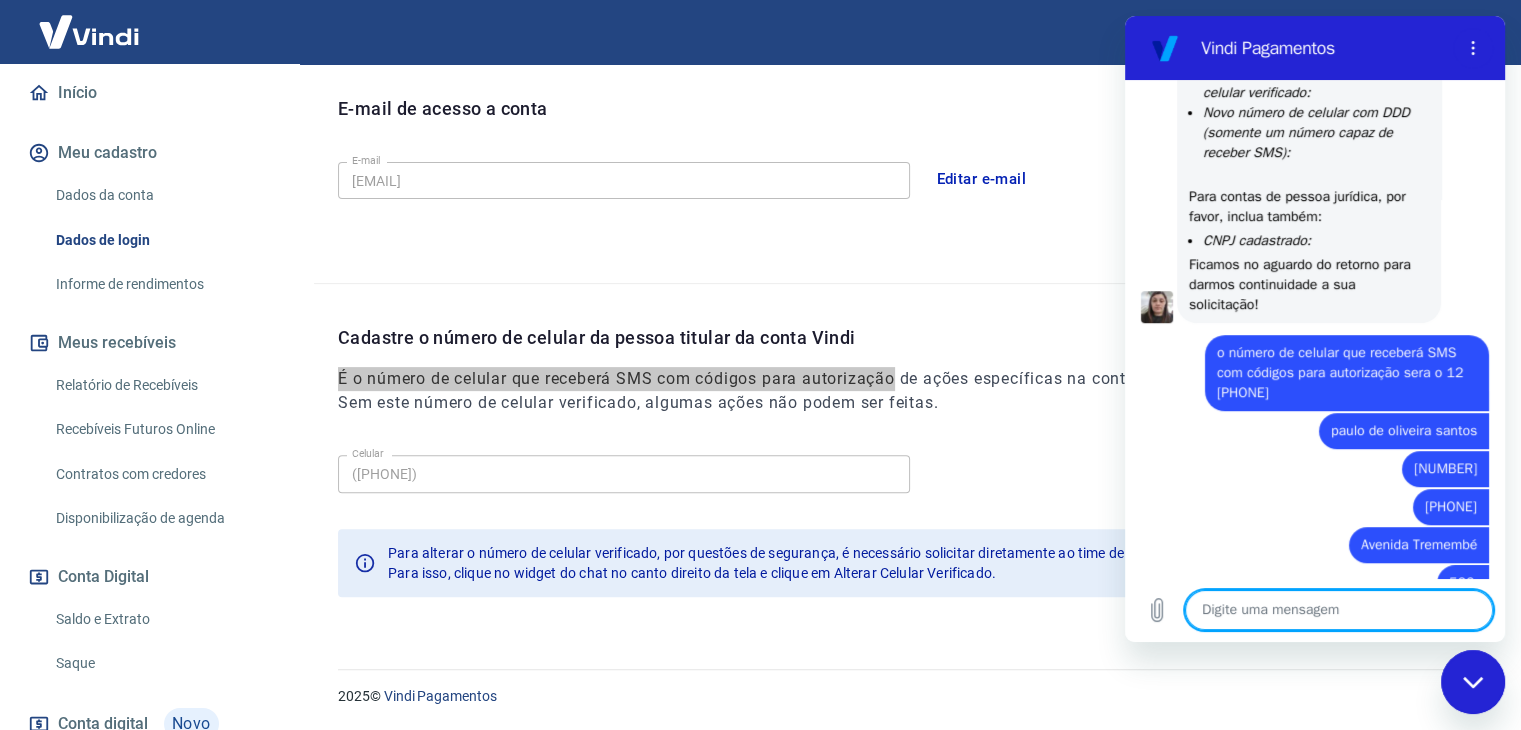 click at bounding box center [1339, 610] 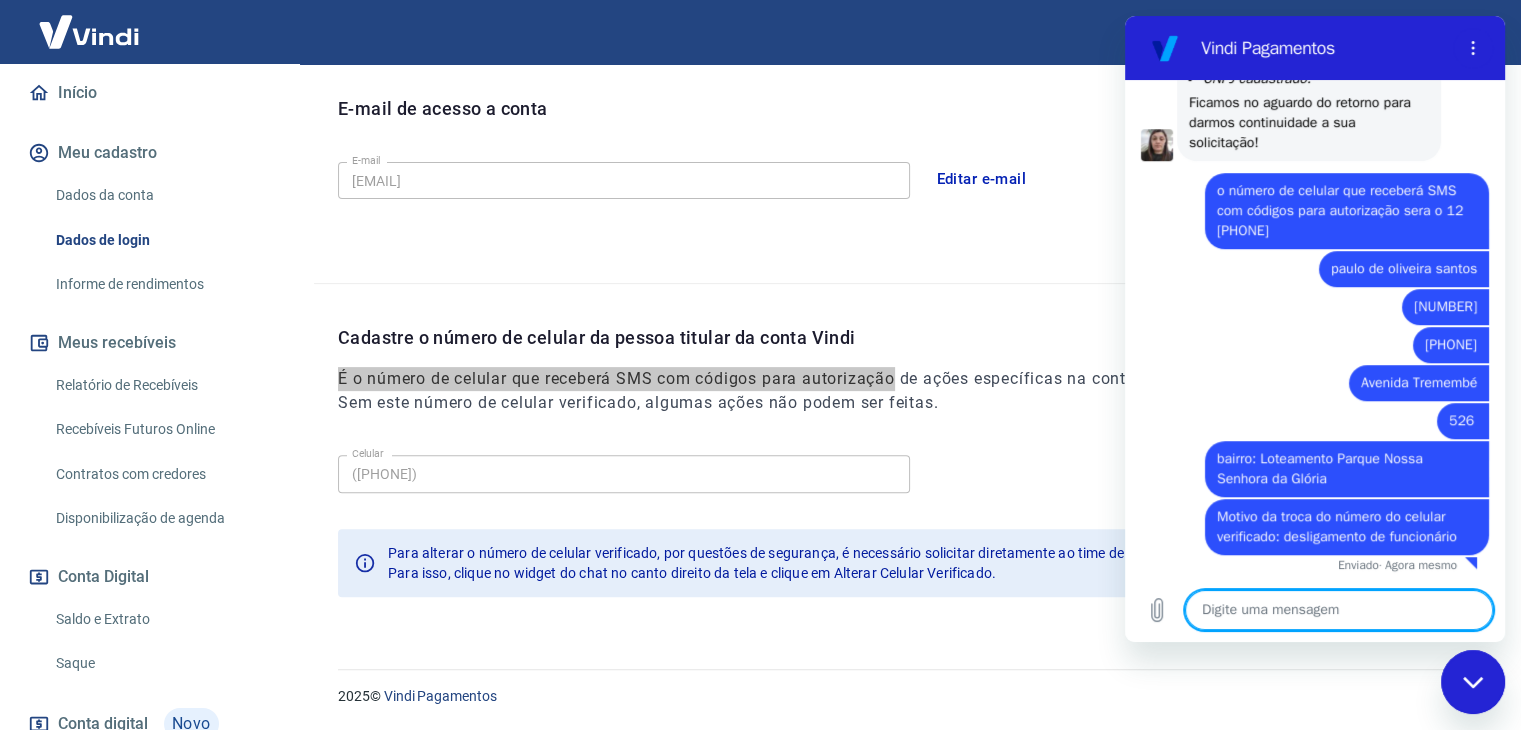 scroll, scrollTop: 1219, scrollLeft: 0, axis: vertical 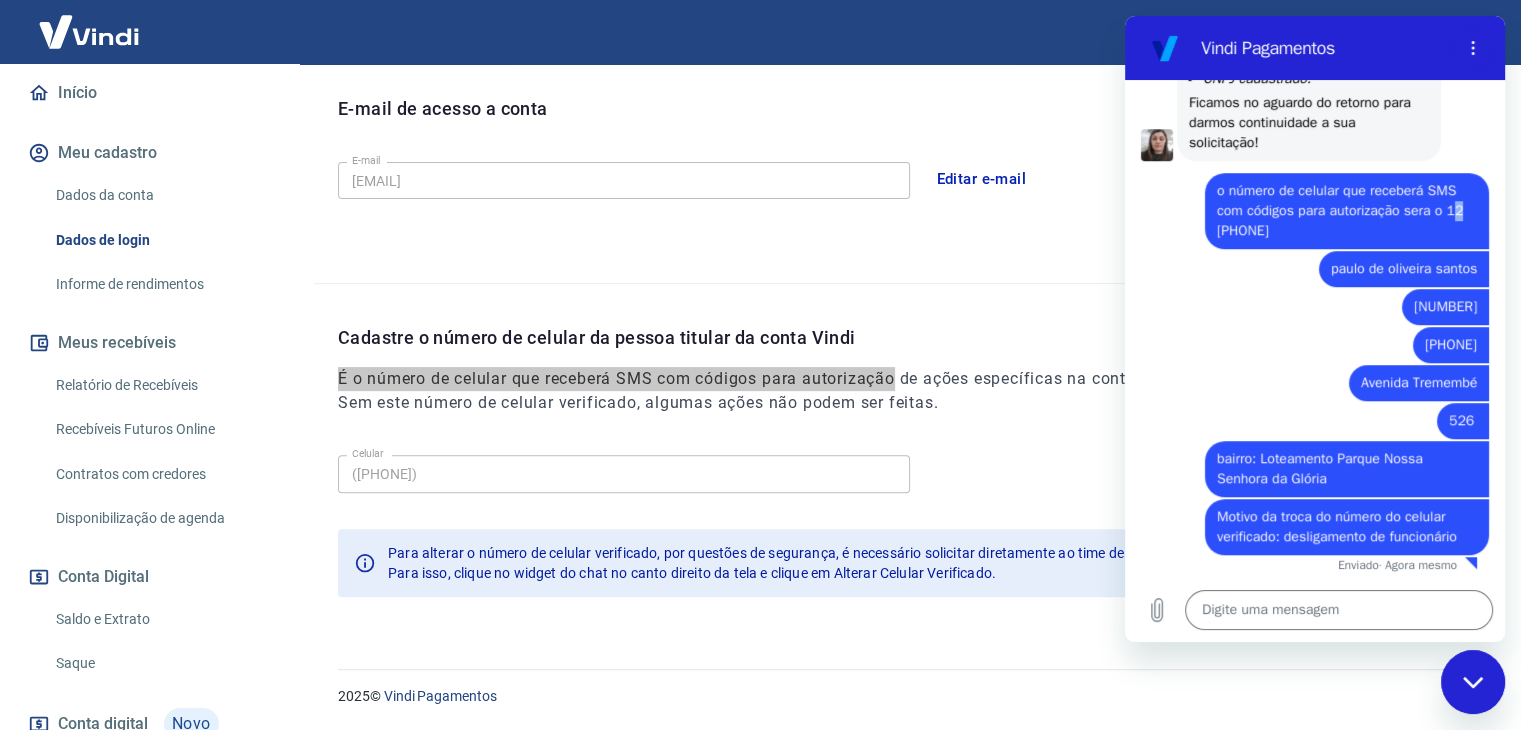 click on "o número de celular que receberá SMS com códigos para autorização sera o 12 99751-1753" at bounding box center (1342, 210) 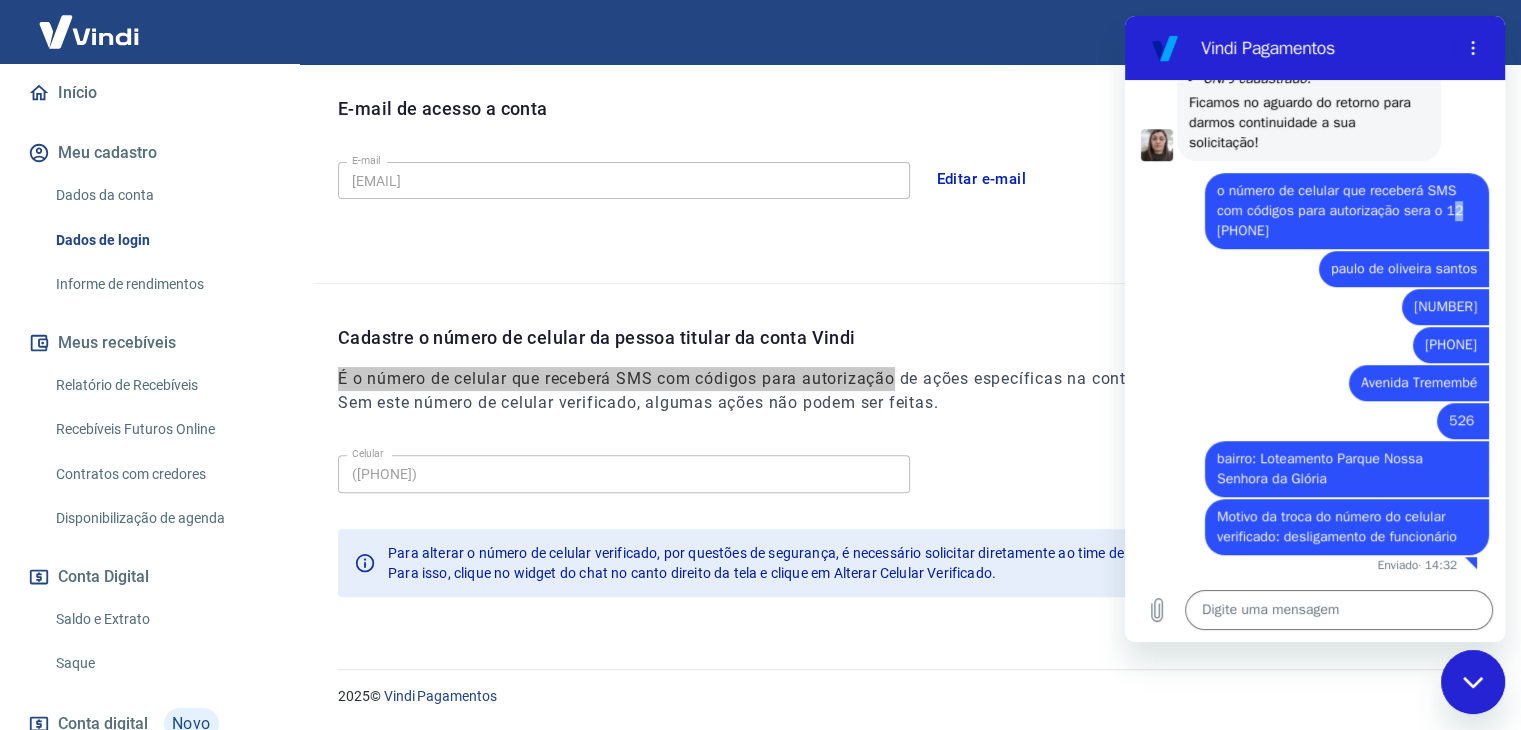 scroll, scrollTop: 1331, scrollLeft: 0, axis: vertical 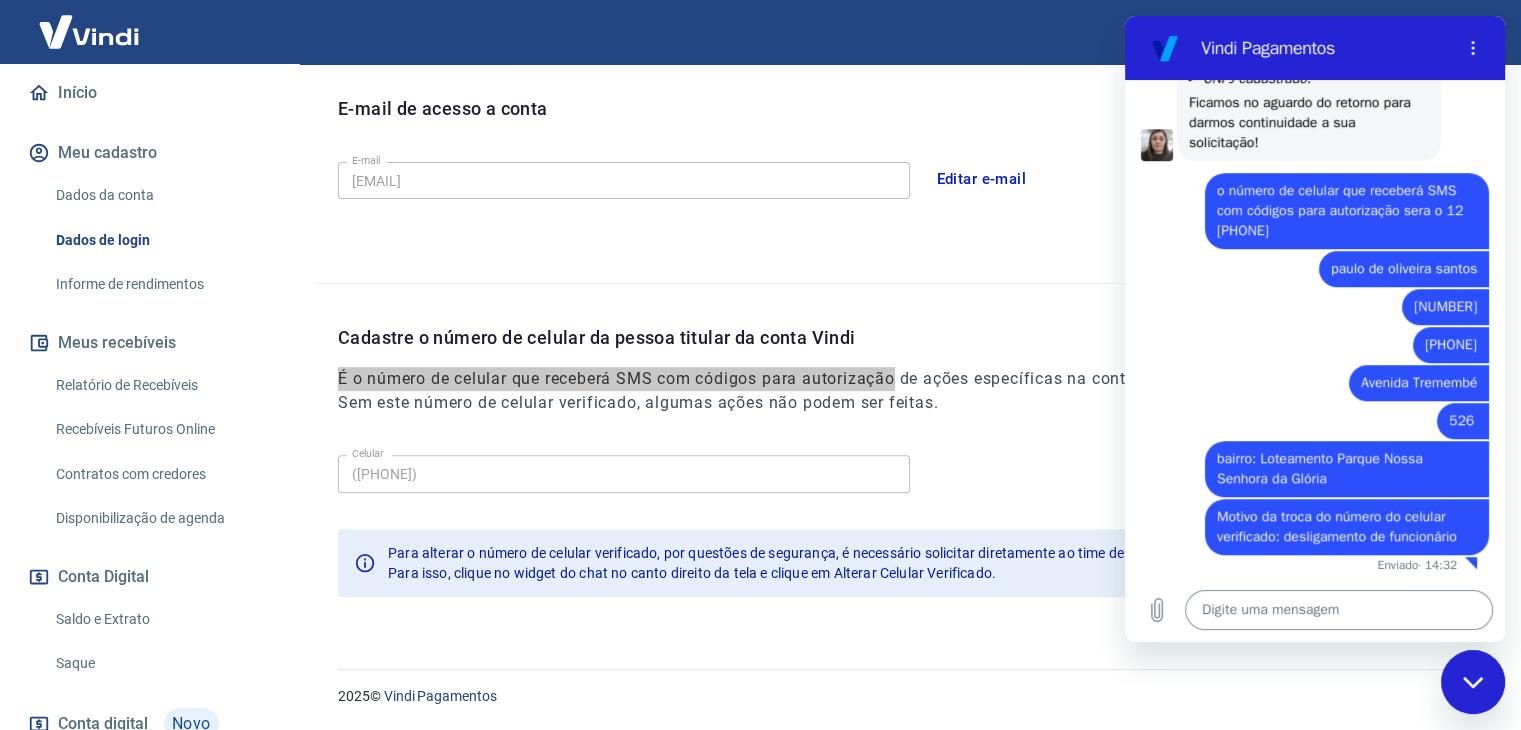 click at bounding box center (1339, 610) 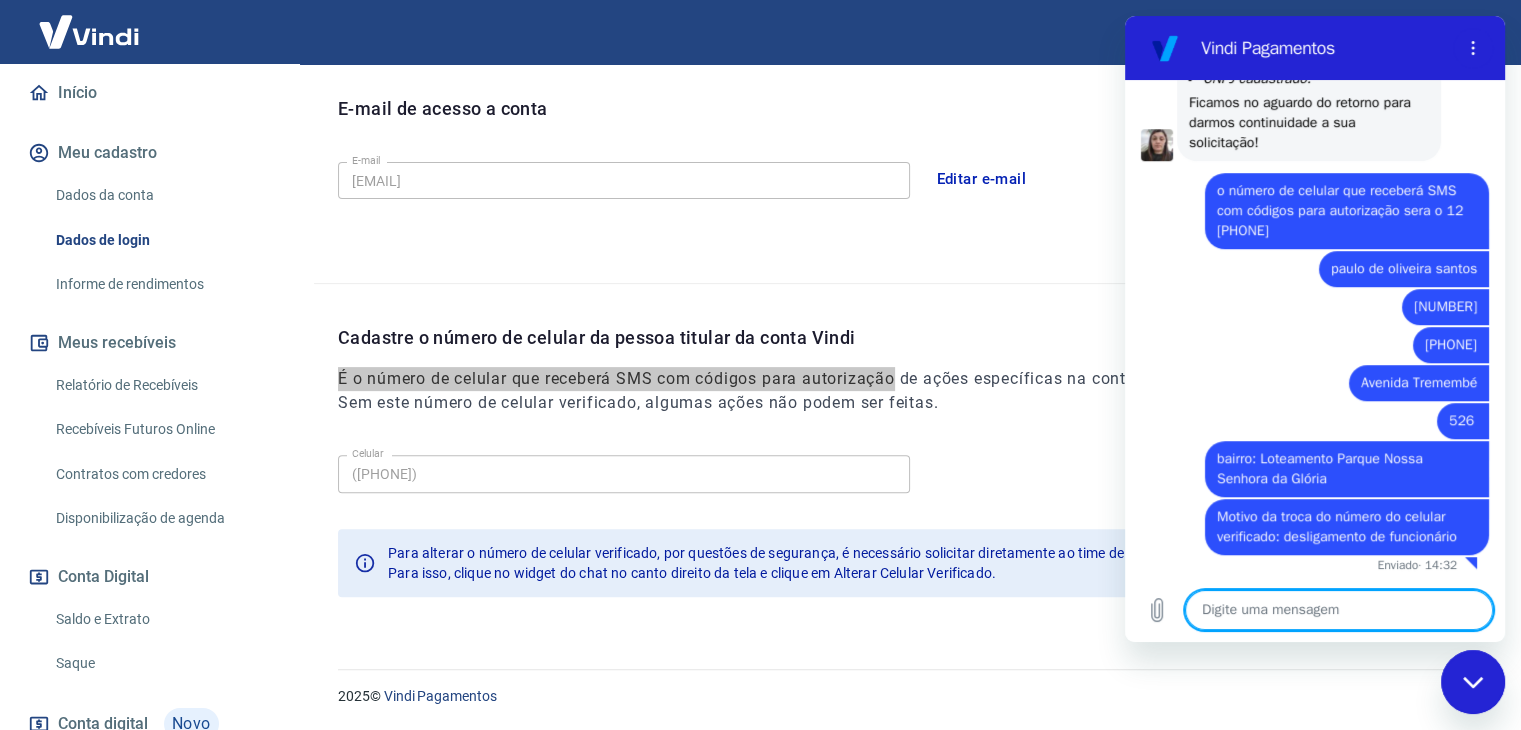 paste on "12 99751-175" 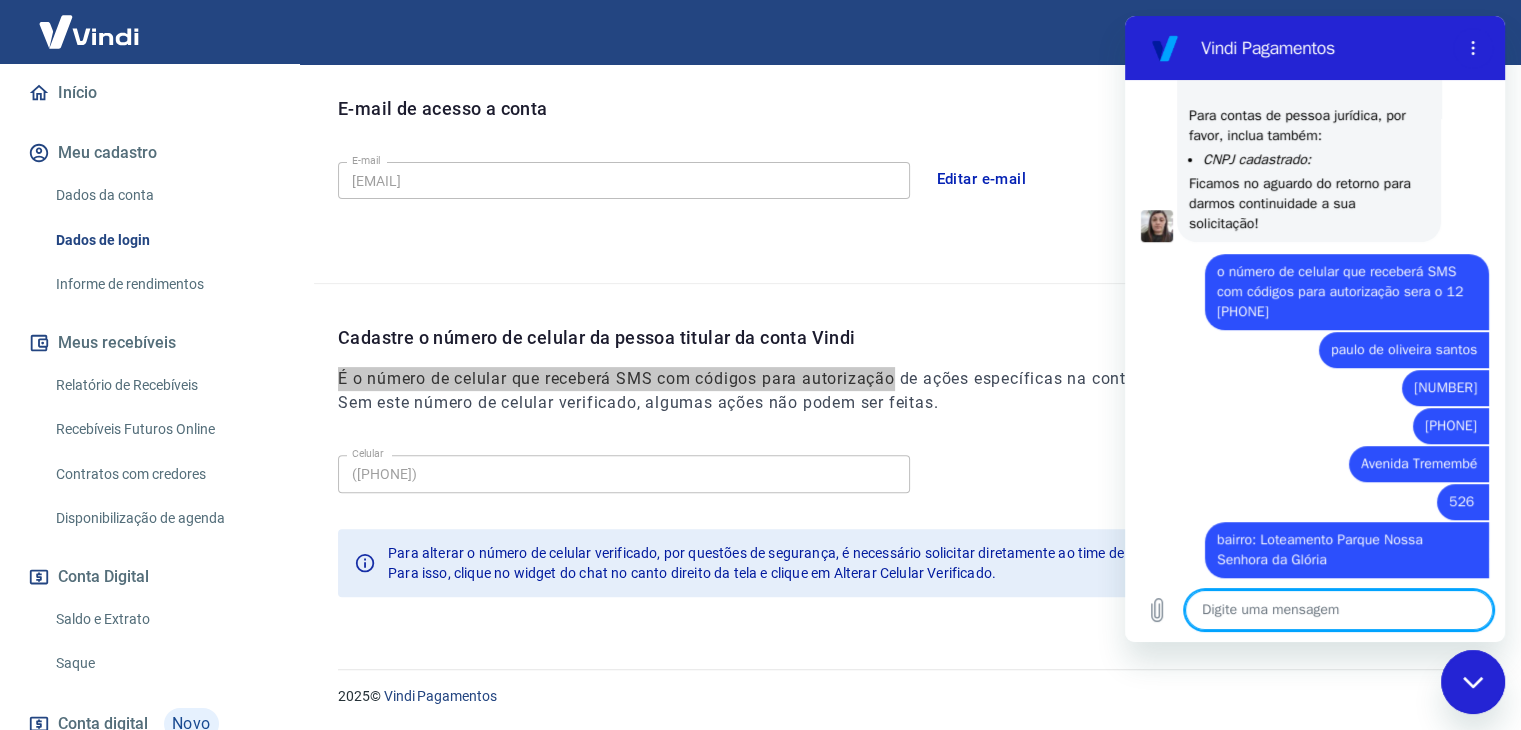 scroll, scrollTop: 1098, scrollLeft: 0, axis: vertical 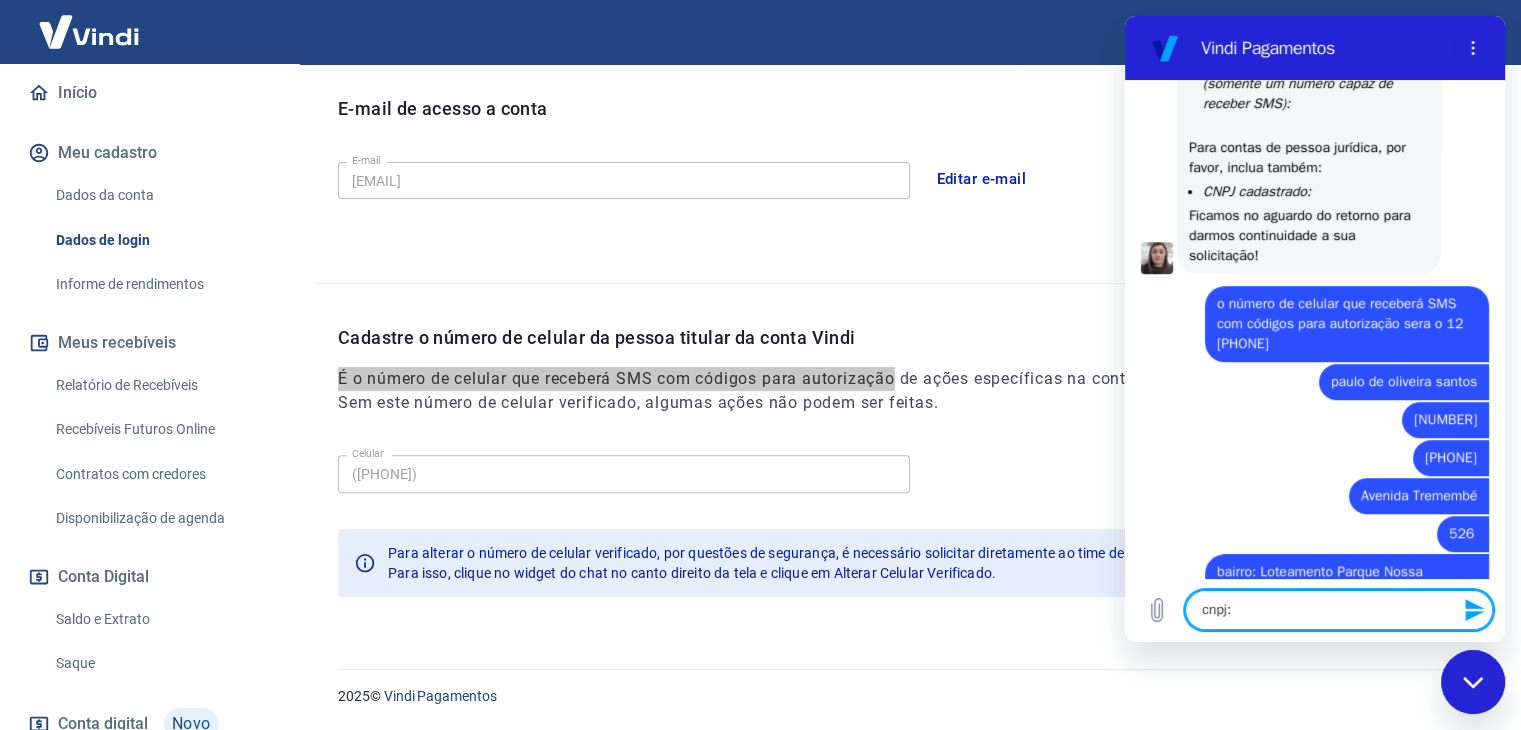paste on "03.539.537/0001-12" 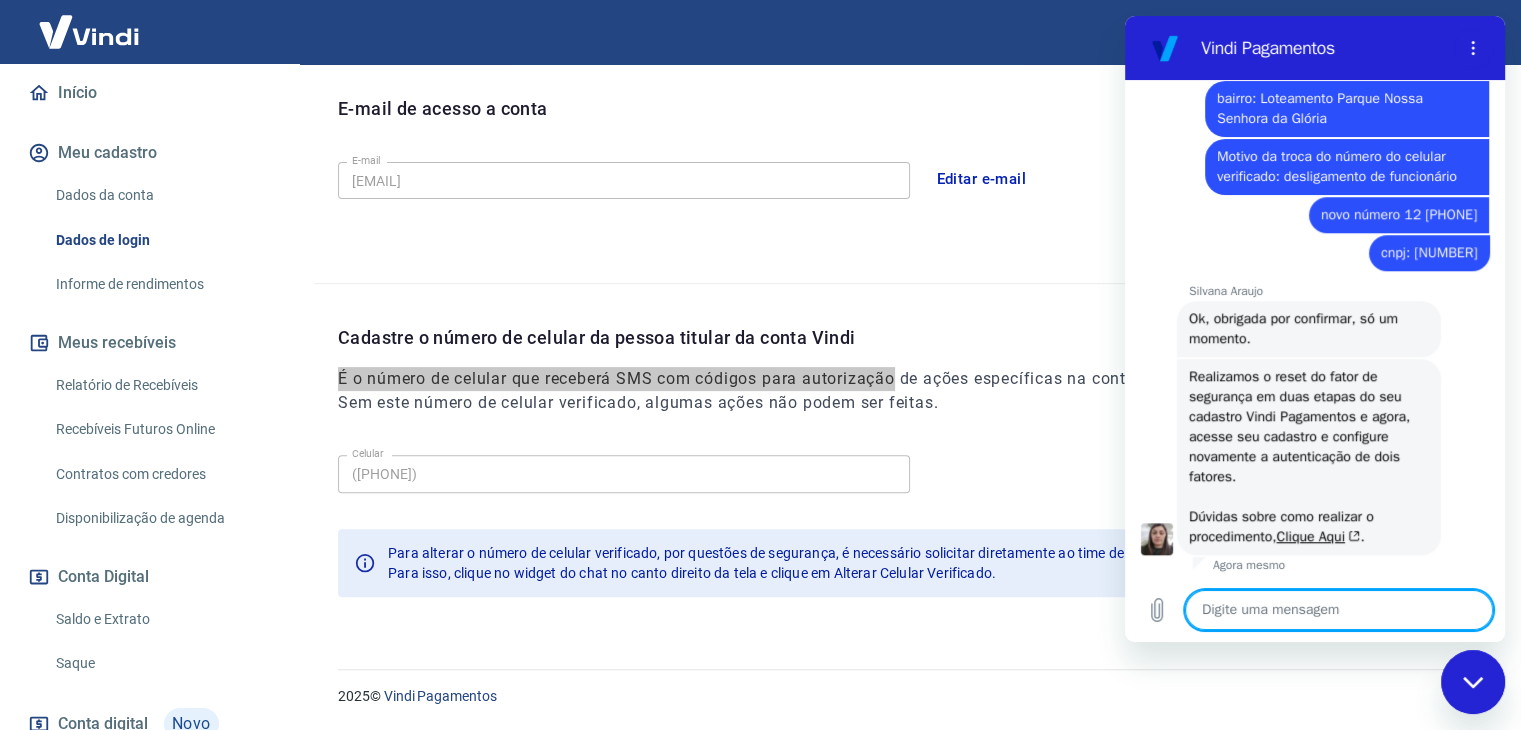 scroll, scrollTop: 1691, scrollLeft: 0, axis: vertical 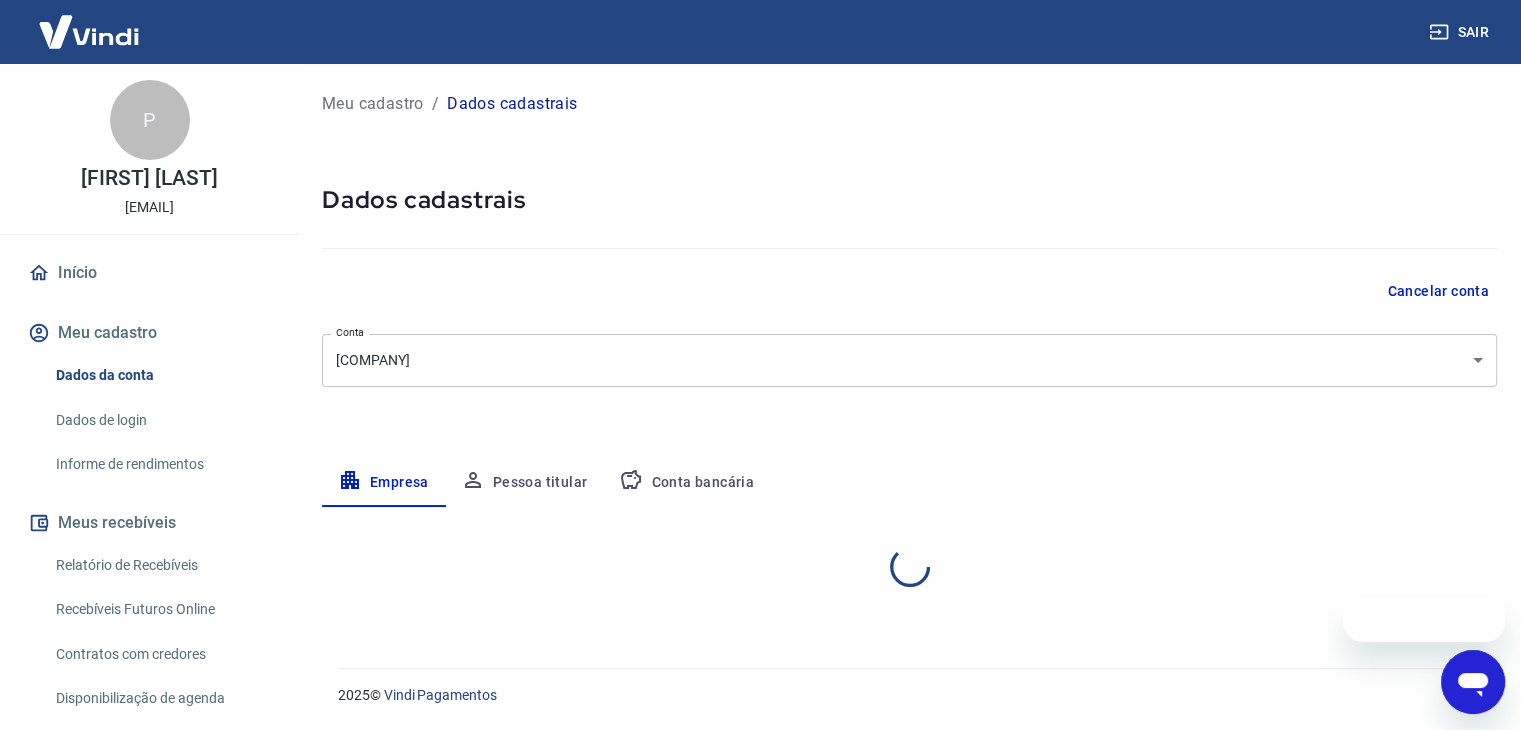 select on "SP" 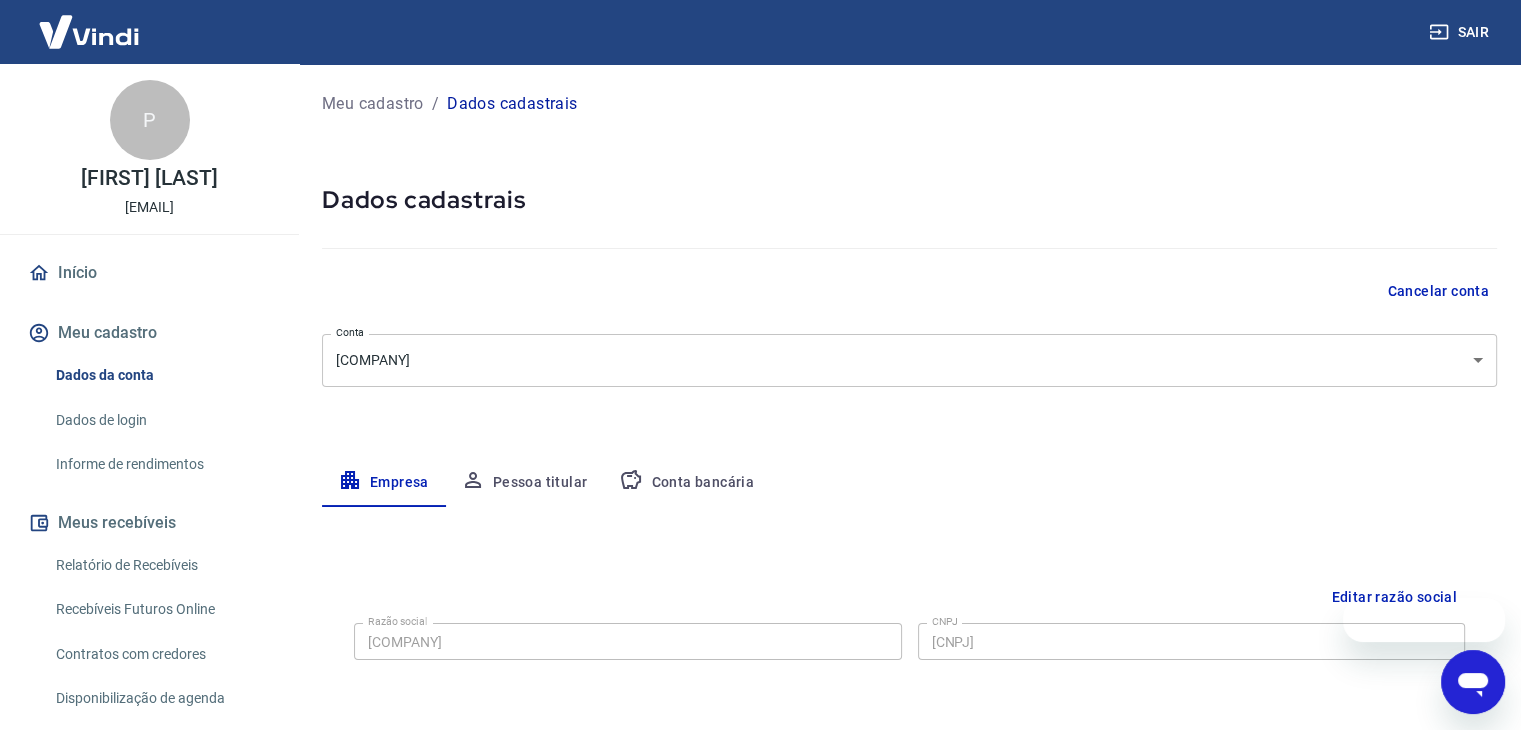 scroll, scrollTop: 0, scrollLeft: 0, axis: both 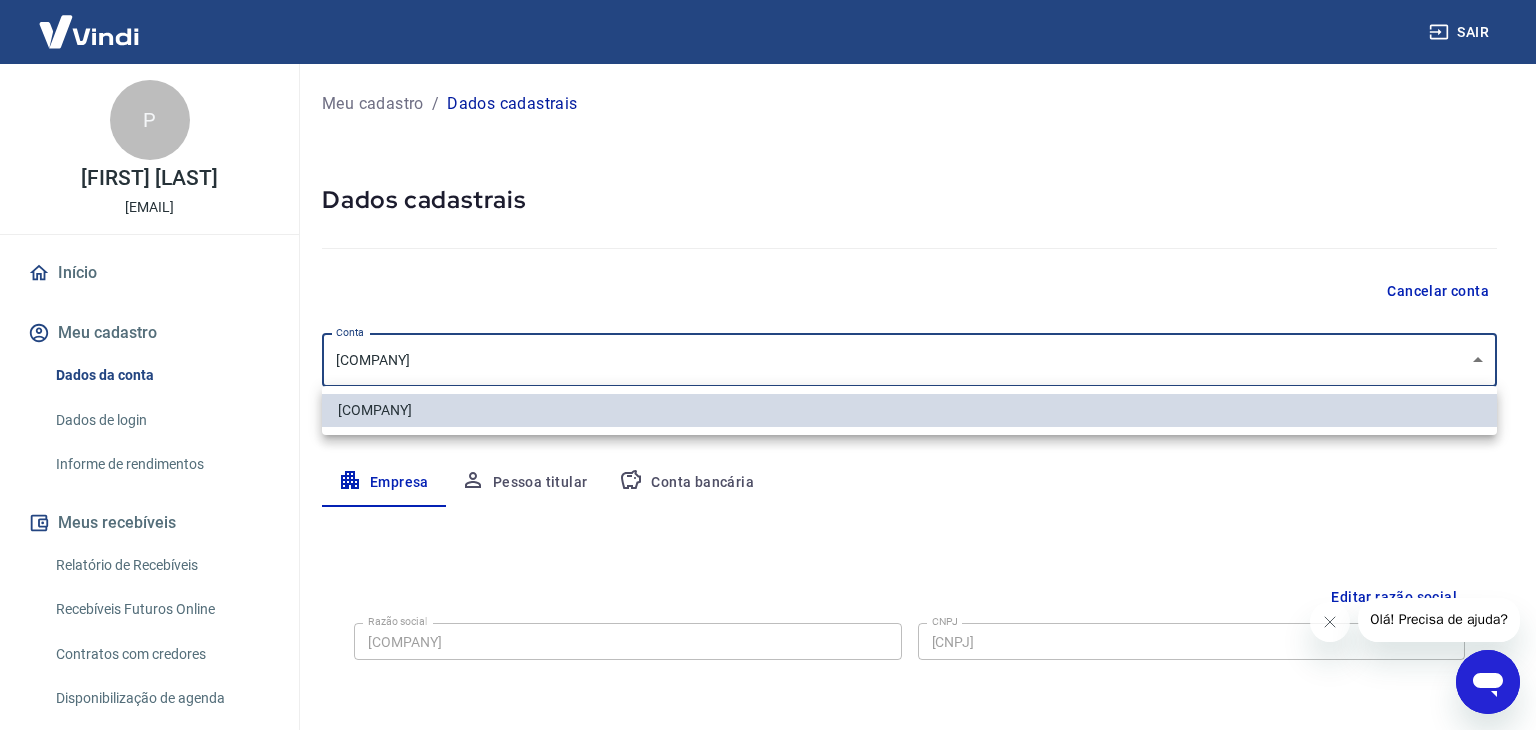 click on "Sair P PAULO DE OLIVEIRA SANTOS pauloracoes02@gmail.com Início Meu cadastro Dados da conta Dados de login Informe de rendimentos Meus recebíveis Relatório de Recebíveis Recebíveis Futuros Online Contratos com credores Disponibilização de agenda Conta Digital Saldo e Extrato Saque Conta digital Novo Segurança Fale conosco Meu cadastro / Dados cadastrais Dados cadastrais Cancelar conta Conta PAULO DE OLIVEIRA SANTOS RACOES LTDA [object Object] Conta Empresa Pessoa titular Conta bancária Editar razão social Razão social PAULO DE OLIVEIRA SANTOS RACOES LTDA Razão social CNPJ 03.539.537/0001-12 CNPJ Endereço da empresa Editar endereço CEP 12120-206 CEP Rua Avenida Tremembé Rua Número 526 Número Complemento Complemento Bairro Loteamento Parque Nossa Senhora da Glória Bairro Cidade Tremembé Cidade Estado Acre Alagoas Amapá Amazonas Bahia Ceará Distrito Federal Espírito Santo Goiás Maranhão Mato Grosso Mato Grosso do Sul Minas Gerais Pará Paraíba Paraná Pernambuco Piauí Rio de Janeiro 2025" at bounding box center [768, 365] 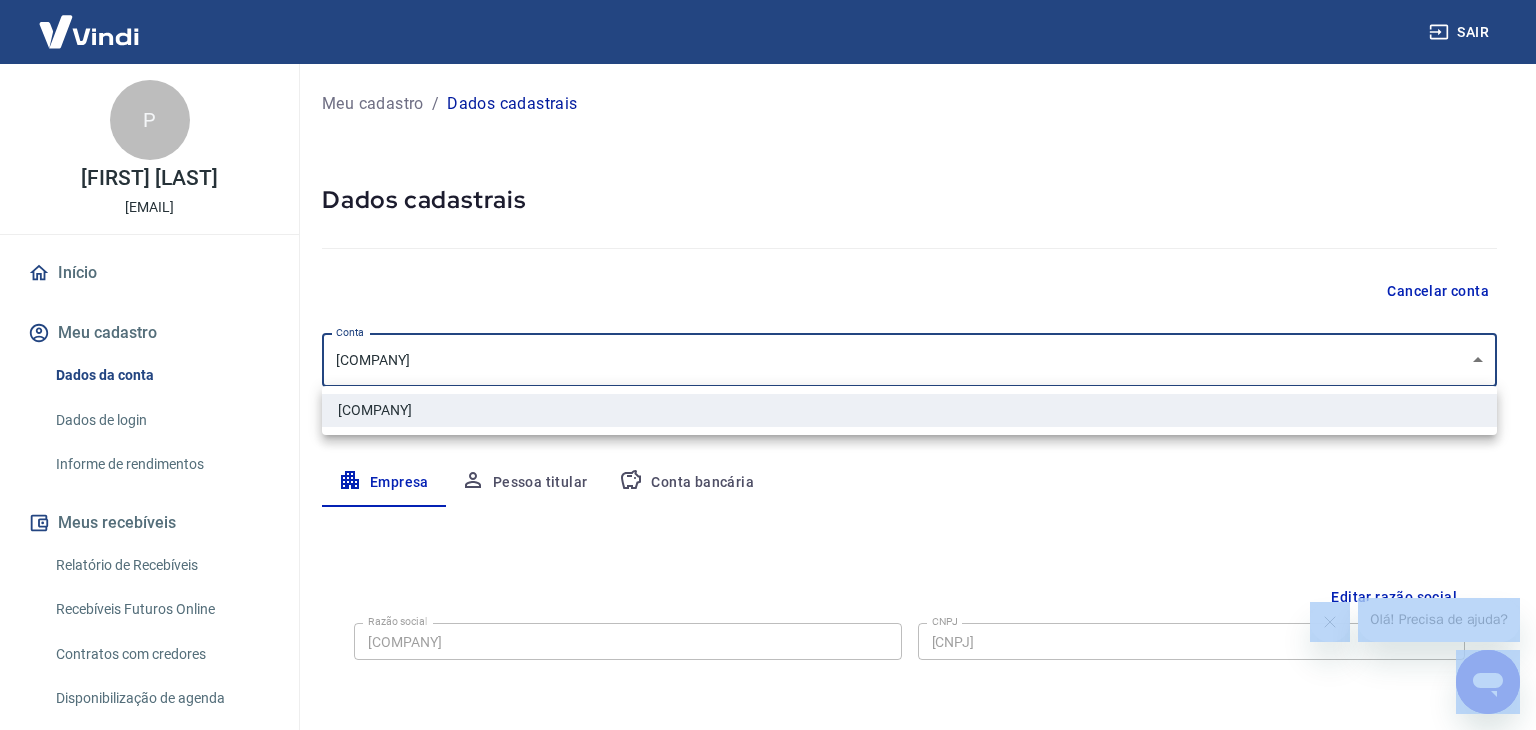 click at bounding box center [768, 365] 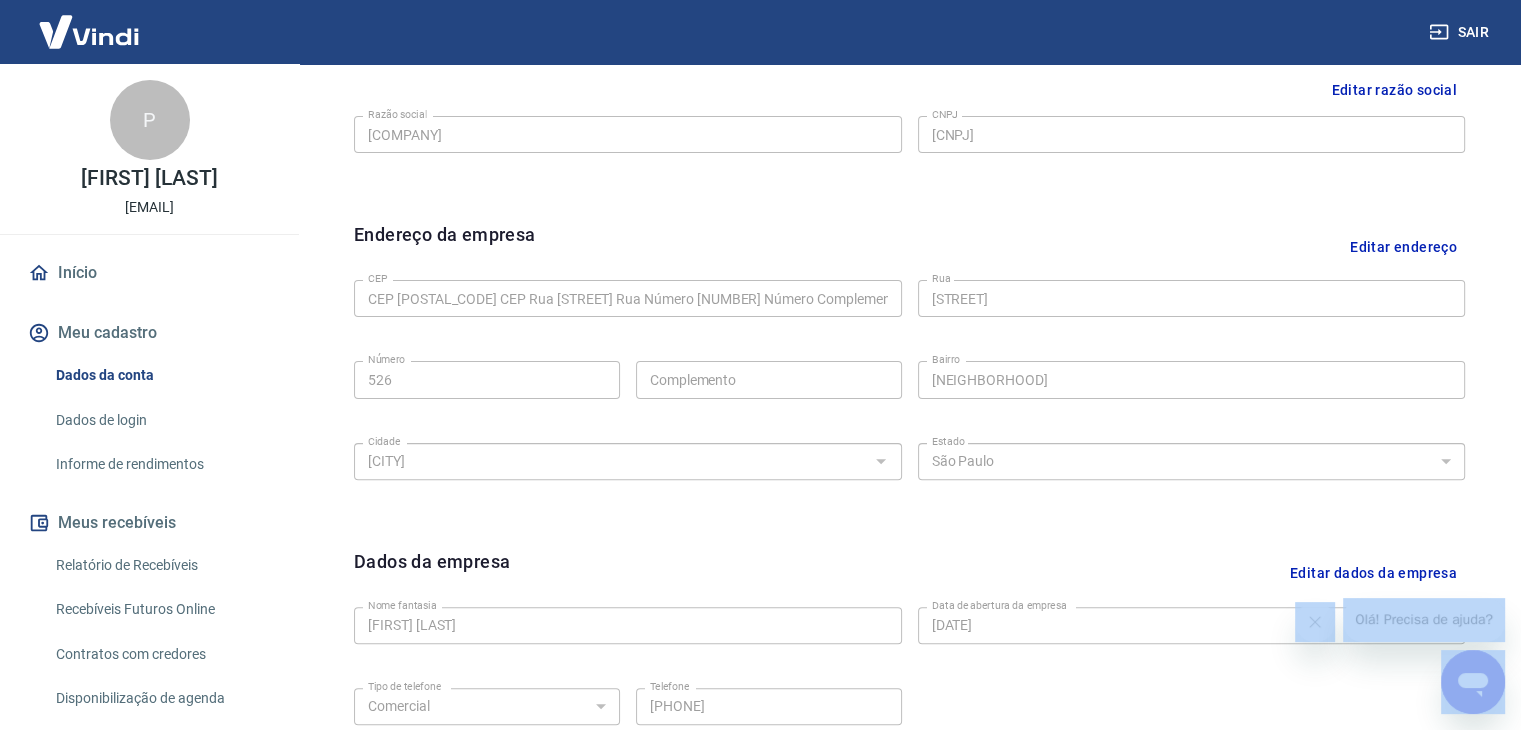 scroll, scrollTop: 502, scrollLeft: 0, axis: vertical 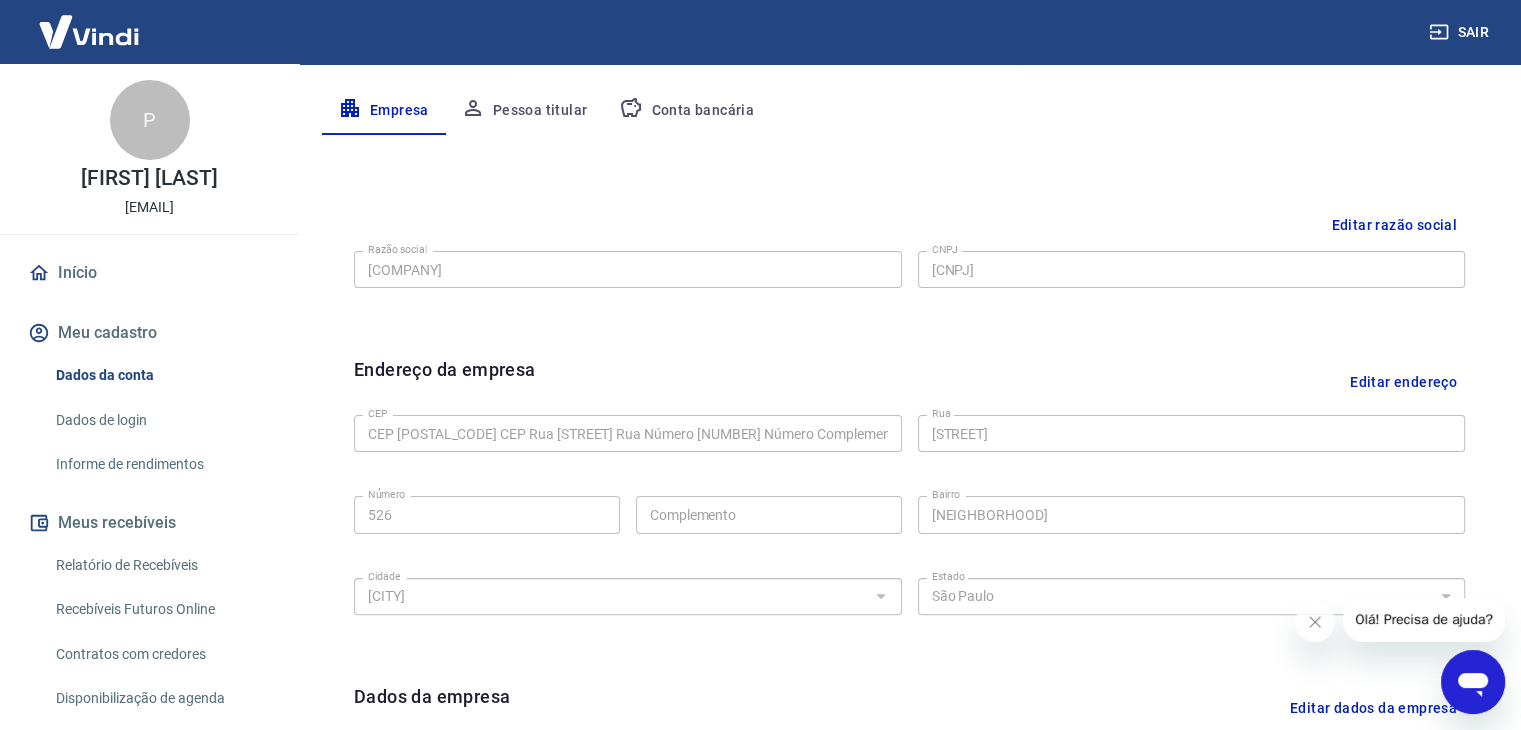 click on "Sair P PAULO DE OLIVEIRA SANTOS pauloracoes02@gmail.com Início Meu cadastro Dados da conta Dados de login Informe de rendimentos Meus recebíveis Relatório de Recebíveis Recebíveis Futuros Online Contratos com credores Disponibilização de agenda Conta Digital Saldo e Extrato Saque Conta digital Novo Segurança Fale conosco Meu cadastro / Dados cadastrais Dados cadastrais Cancelar conta Conta PAULO DE OLIVEIRA SANTOS RACOES LTDA [object Object] Conta Empresa Pessoa titular Conta bancária Editar razão social Razão social PAULO DE OLIVEIRA SANTOS RACOES LTDA Razão social CNPJ 03.539.537/0001-12 CNPJ Endereço da empresa Editar endereço CEP 12120-206 CEP Rua Avenida Tremembé Rua Número 526 Número Complemento Complemento Bairro Loteamento Parque Nossa Senhora da Glória Bairro Cidade Tremembé Cidade Estado Acre Alagoas Amapá Amazonas Bahia Ceará Distrito Federal Espírito Santo Goiás Maranhão Mato Grosso Mato Grosso do Sul Minas Gerais Pará Paraíba Paraná Pernambuco Piauí Rio de Janeiro 2025" at bounding box center (760, -7) 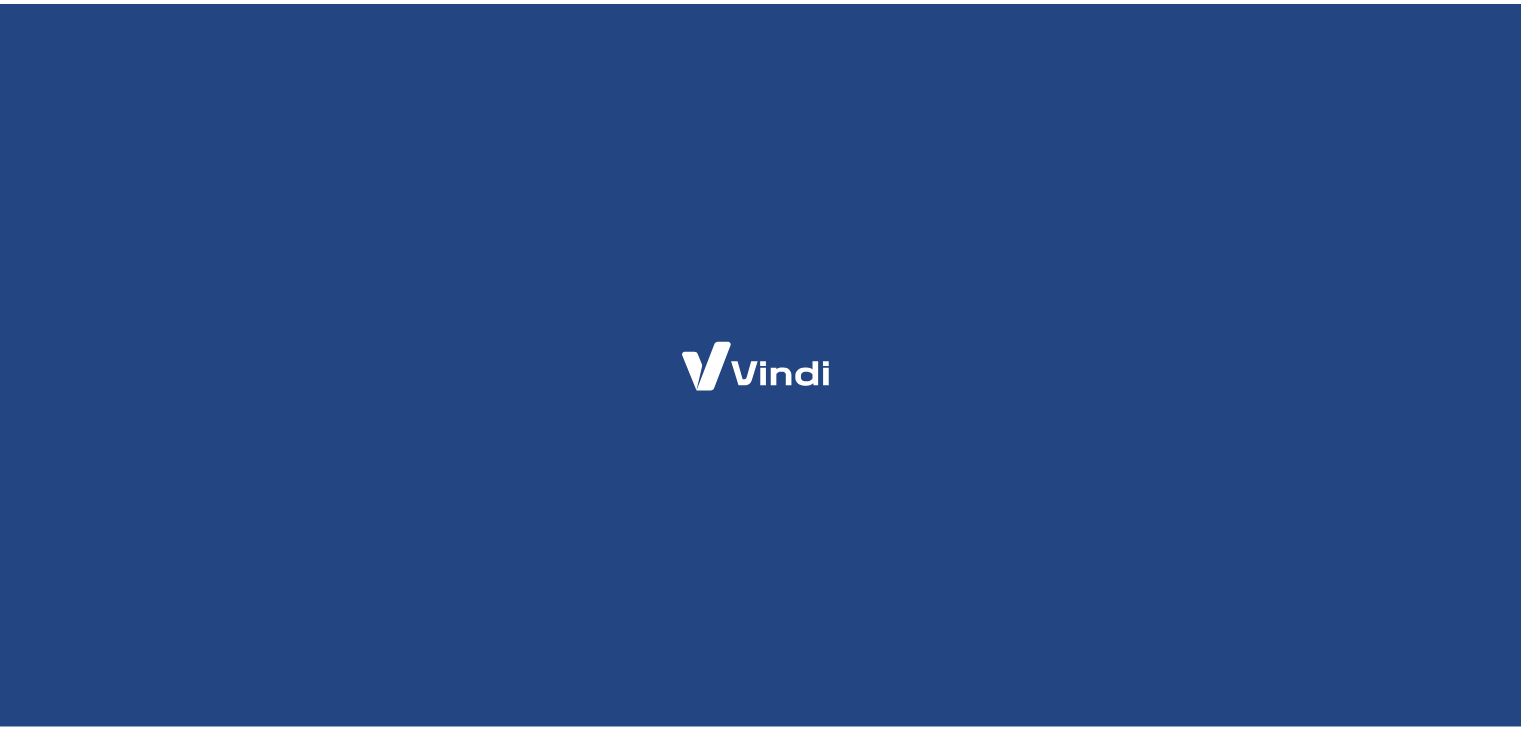 scroll, scrollTop: 0, scrollLeft: 0, axis: both 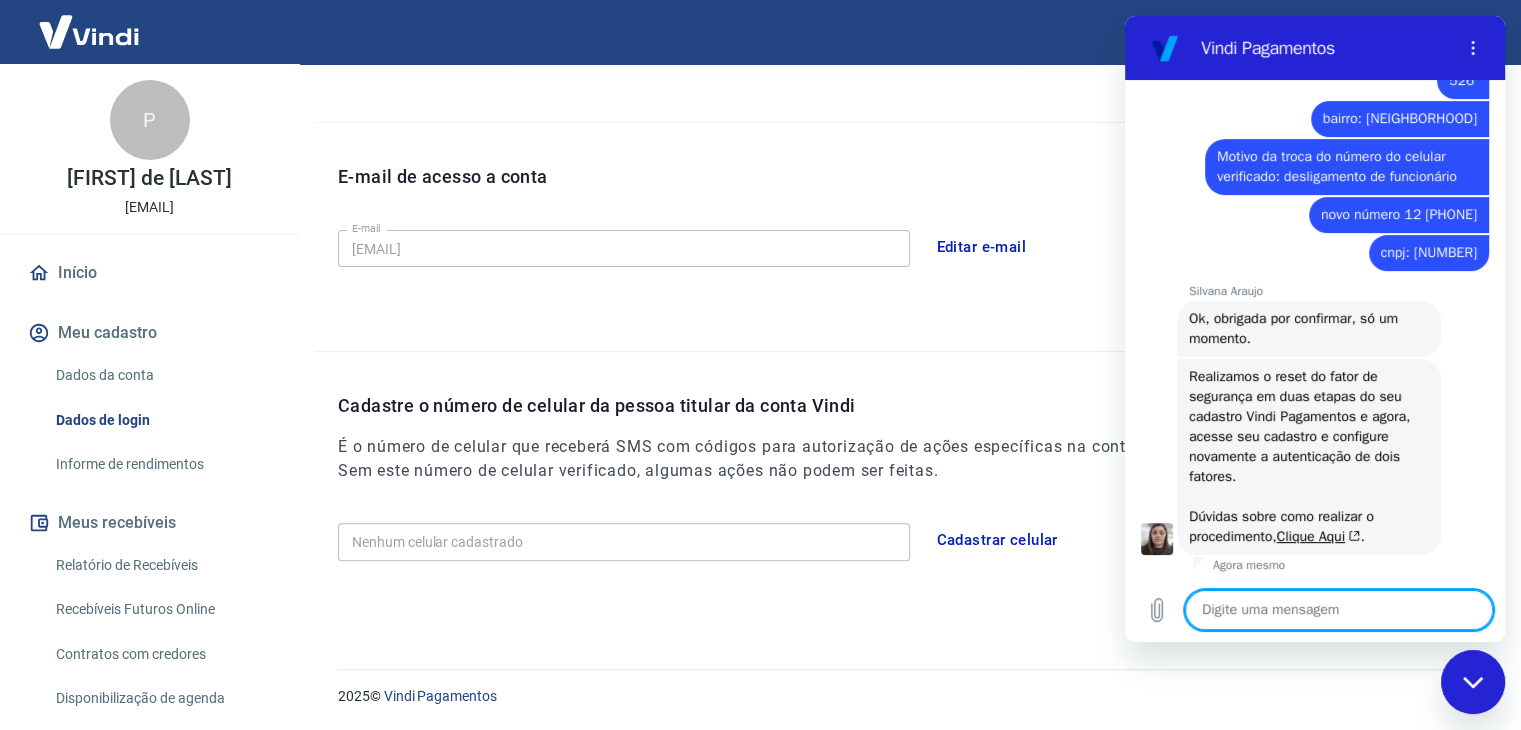 click at bounding box center [1339, 610] 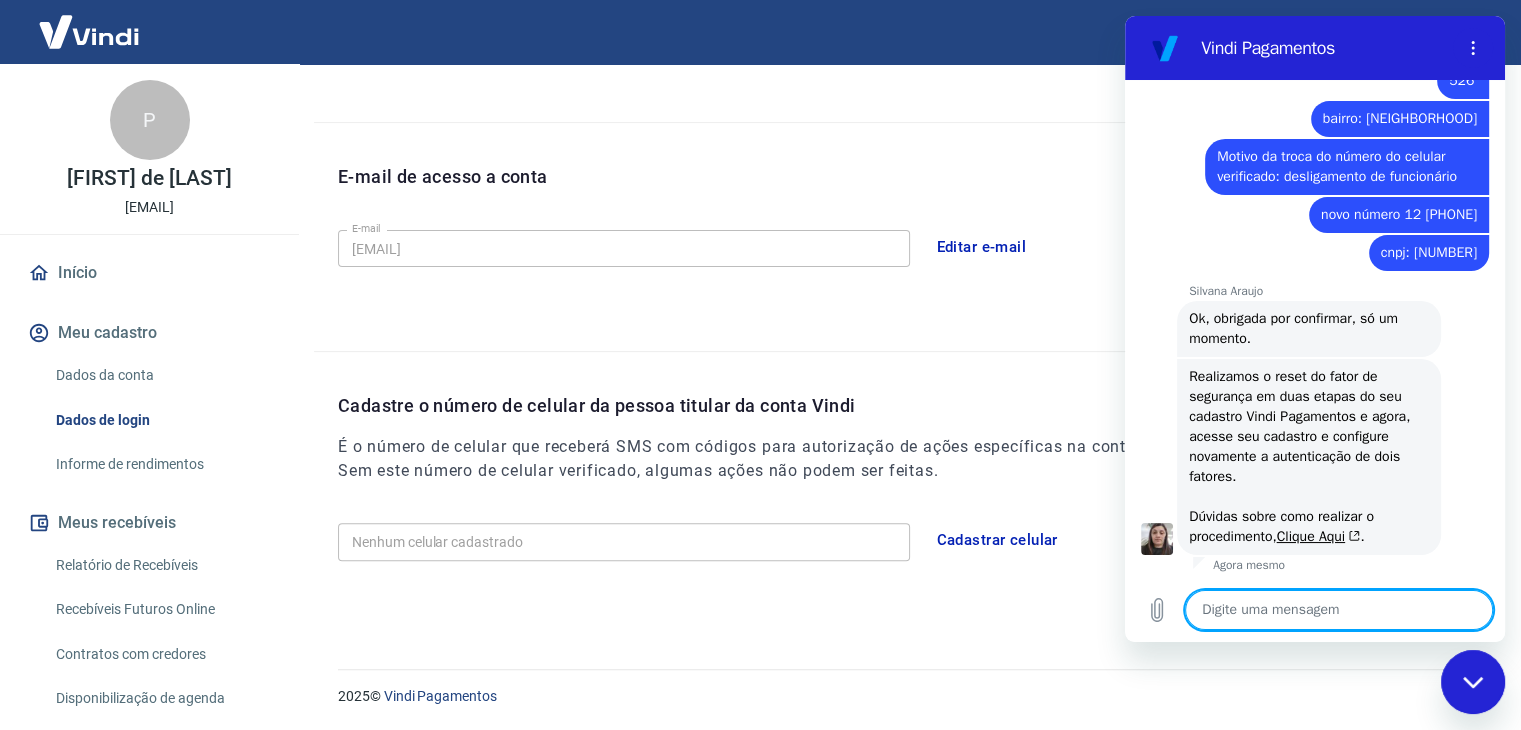 type on "o" 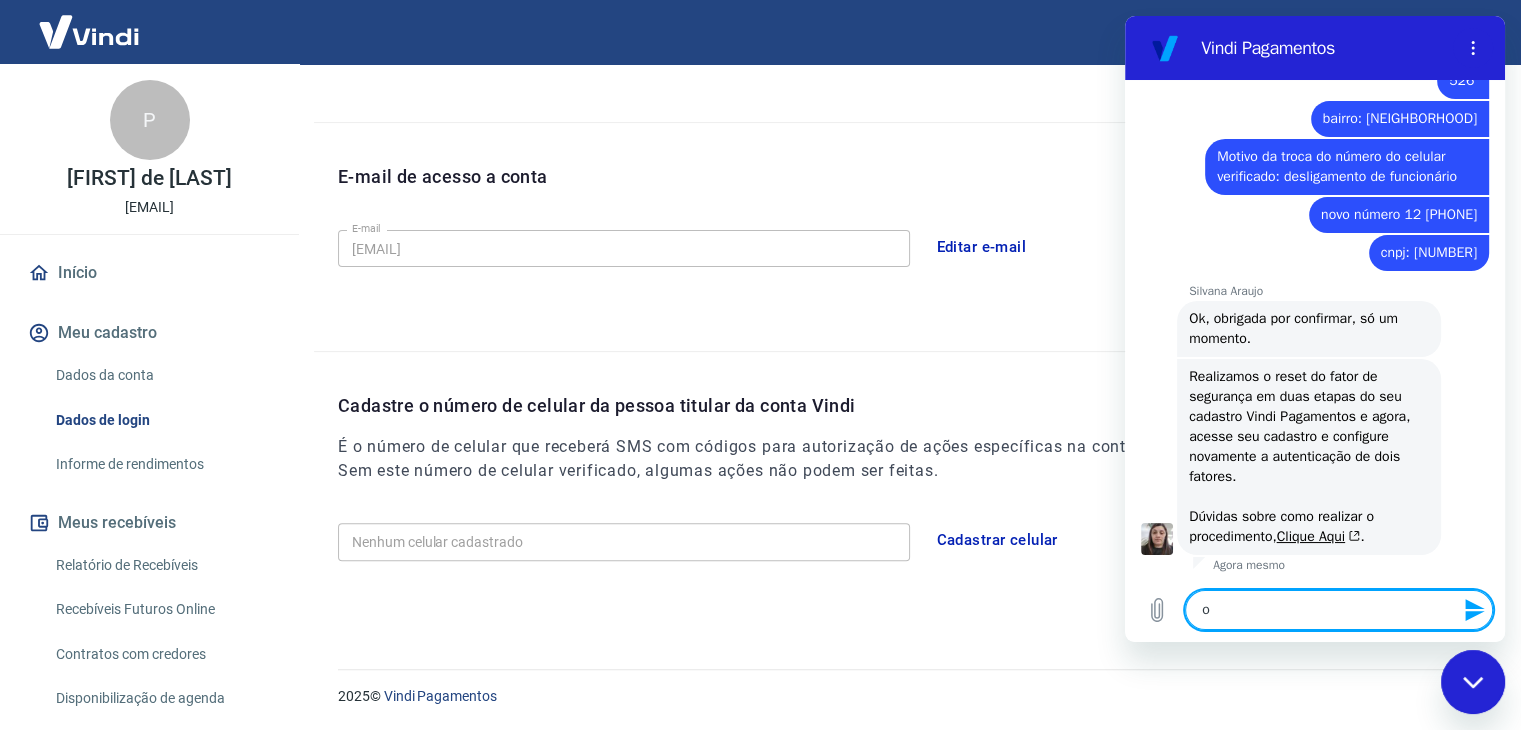 type on "ob" 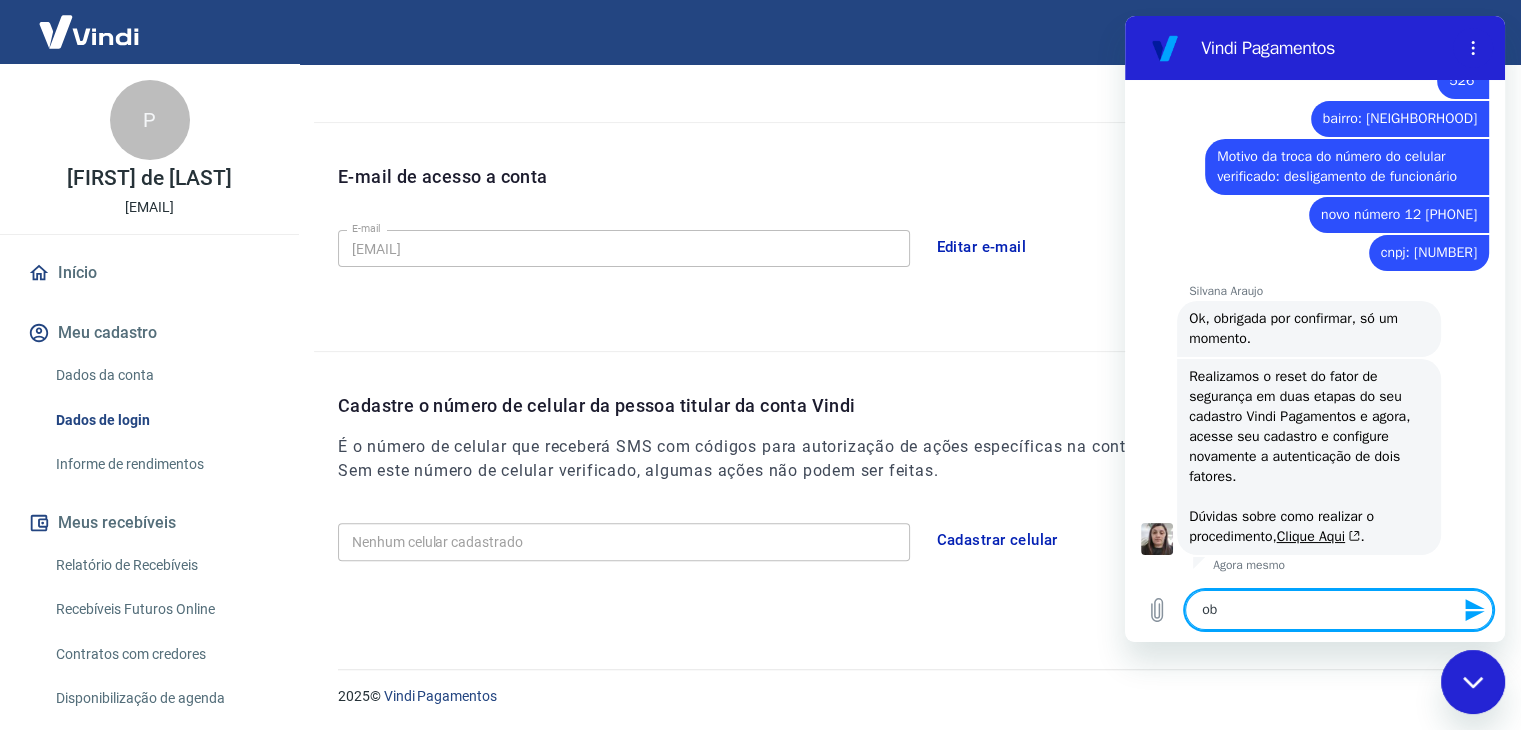 type on "obr" 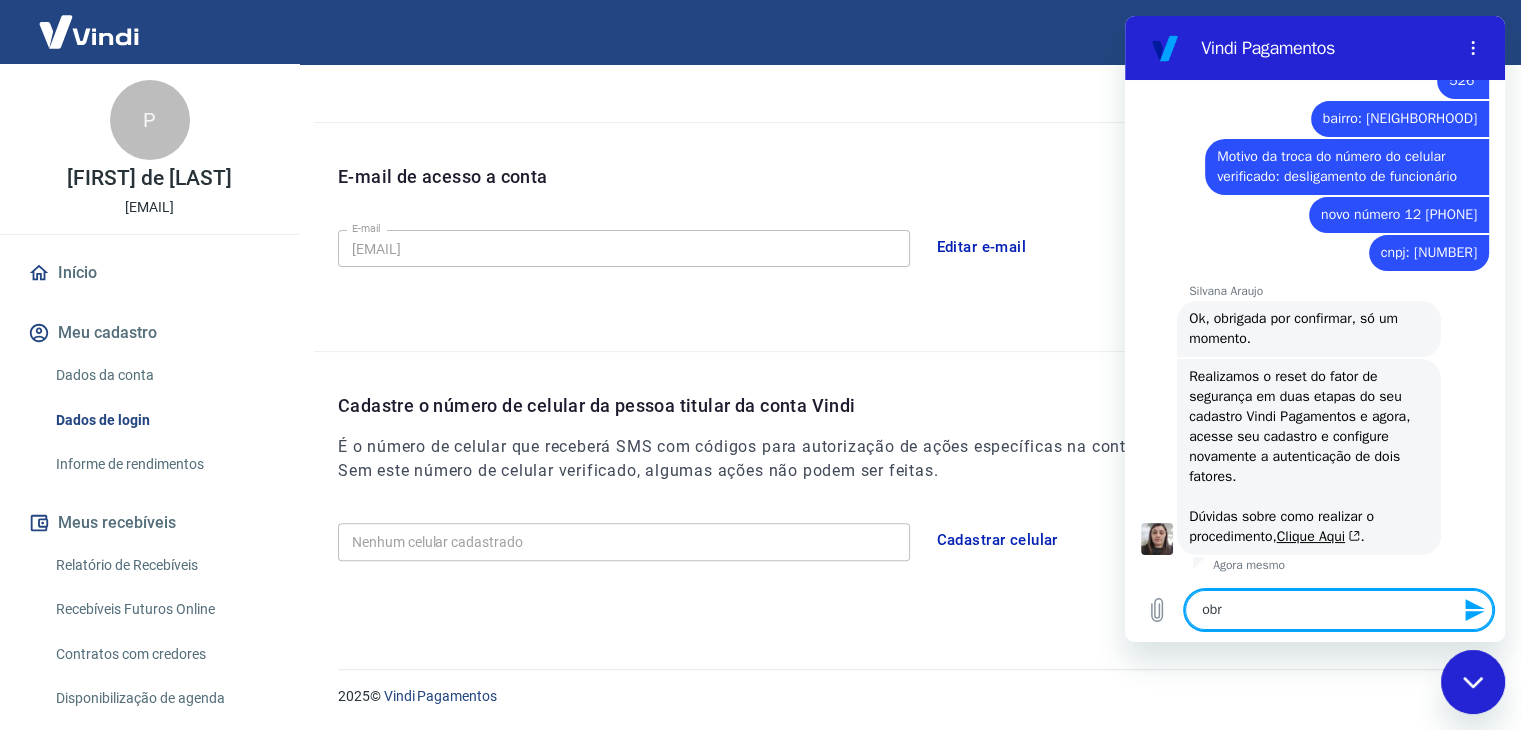 type on "obri" 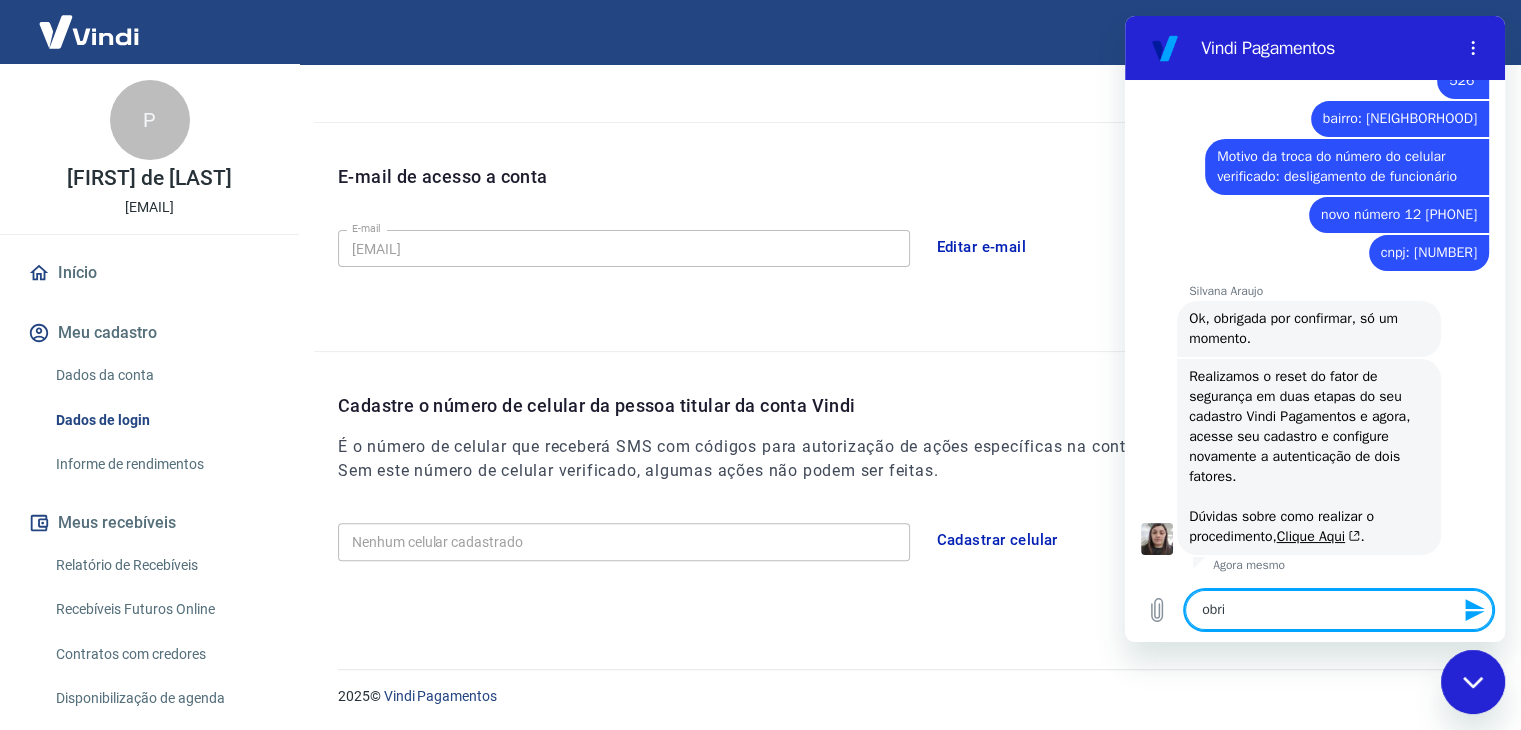 type on "x" 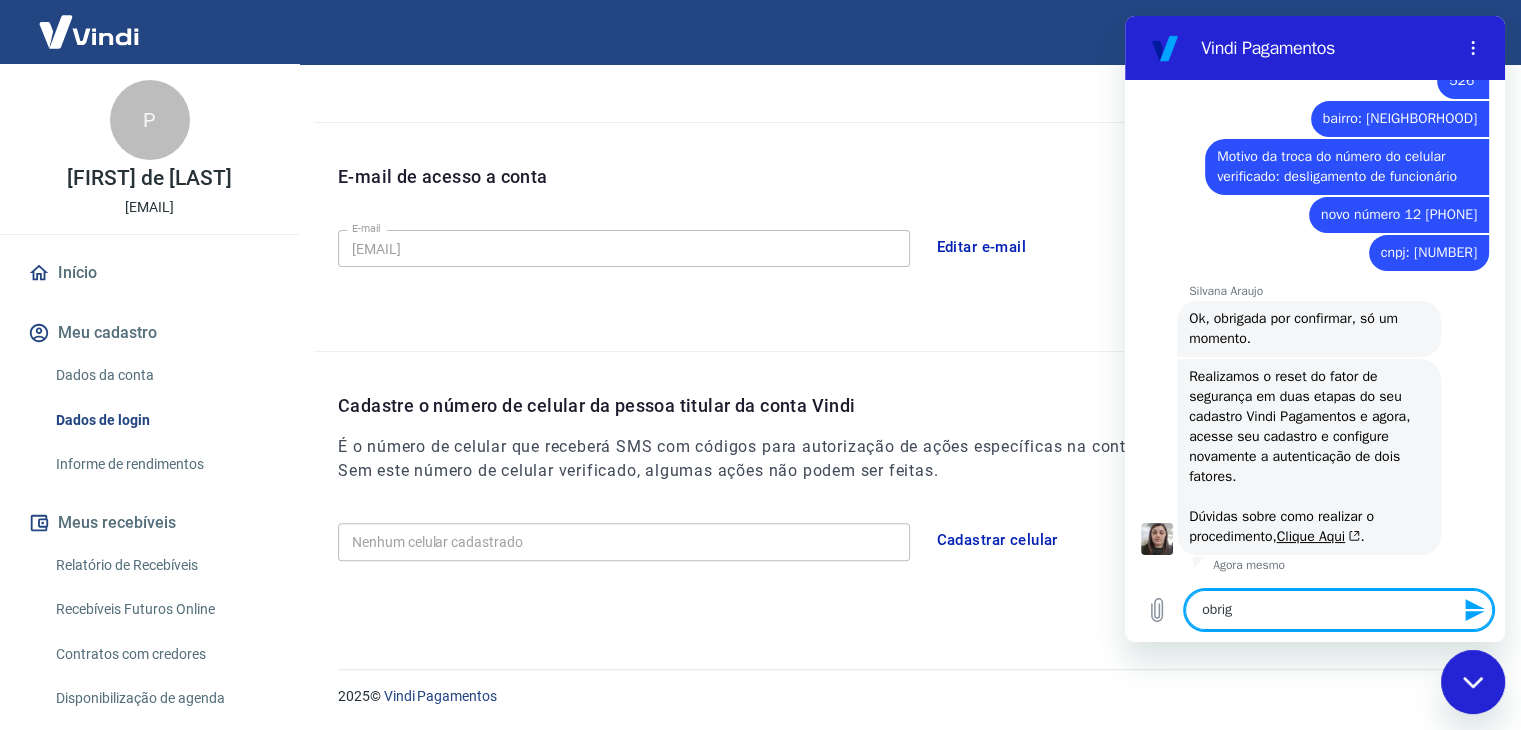 type on "obriga" 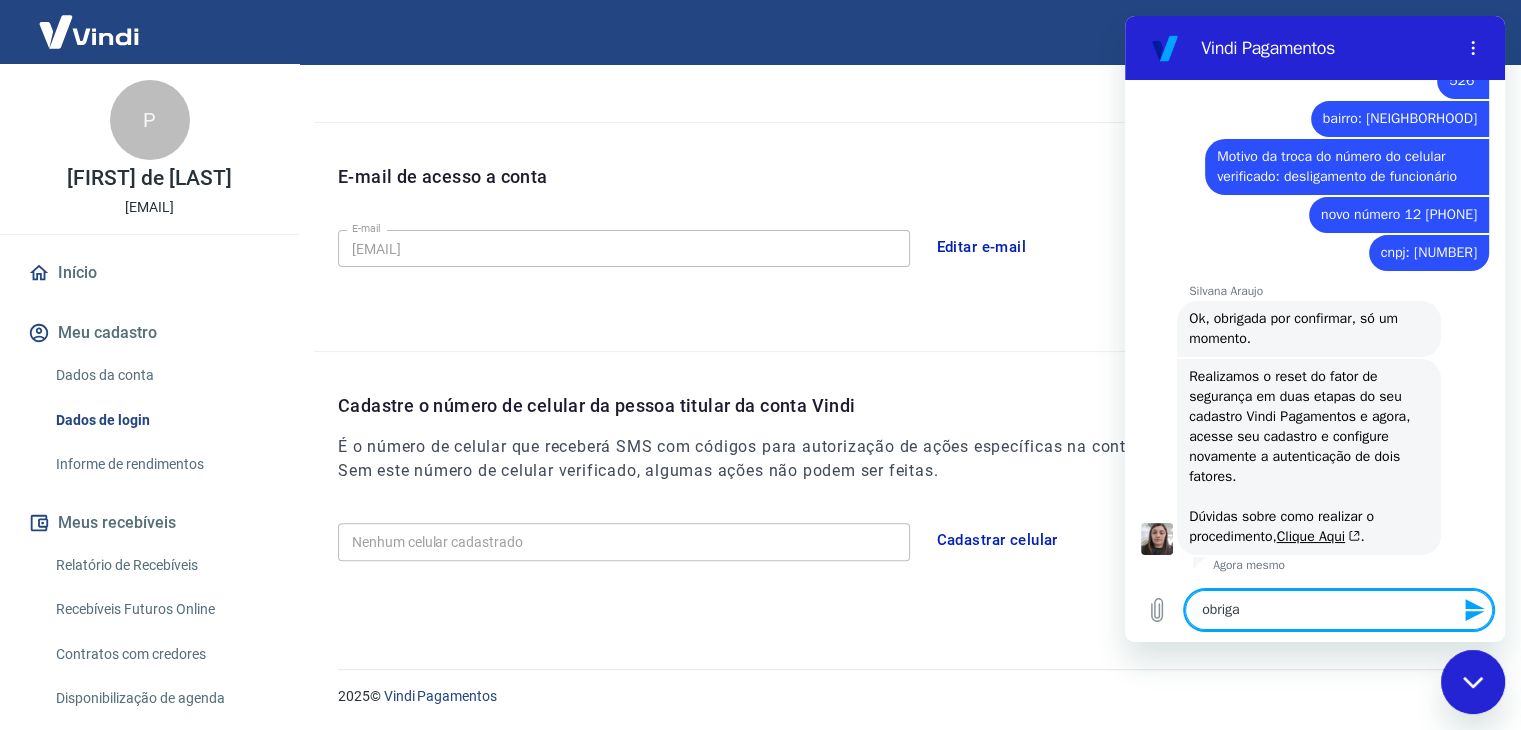 type on "obrigad" 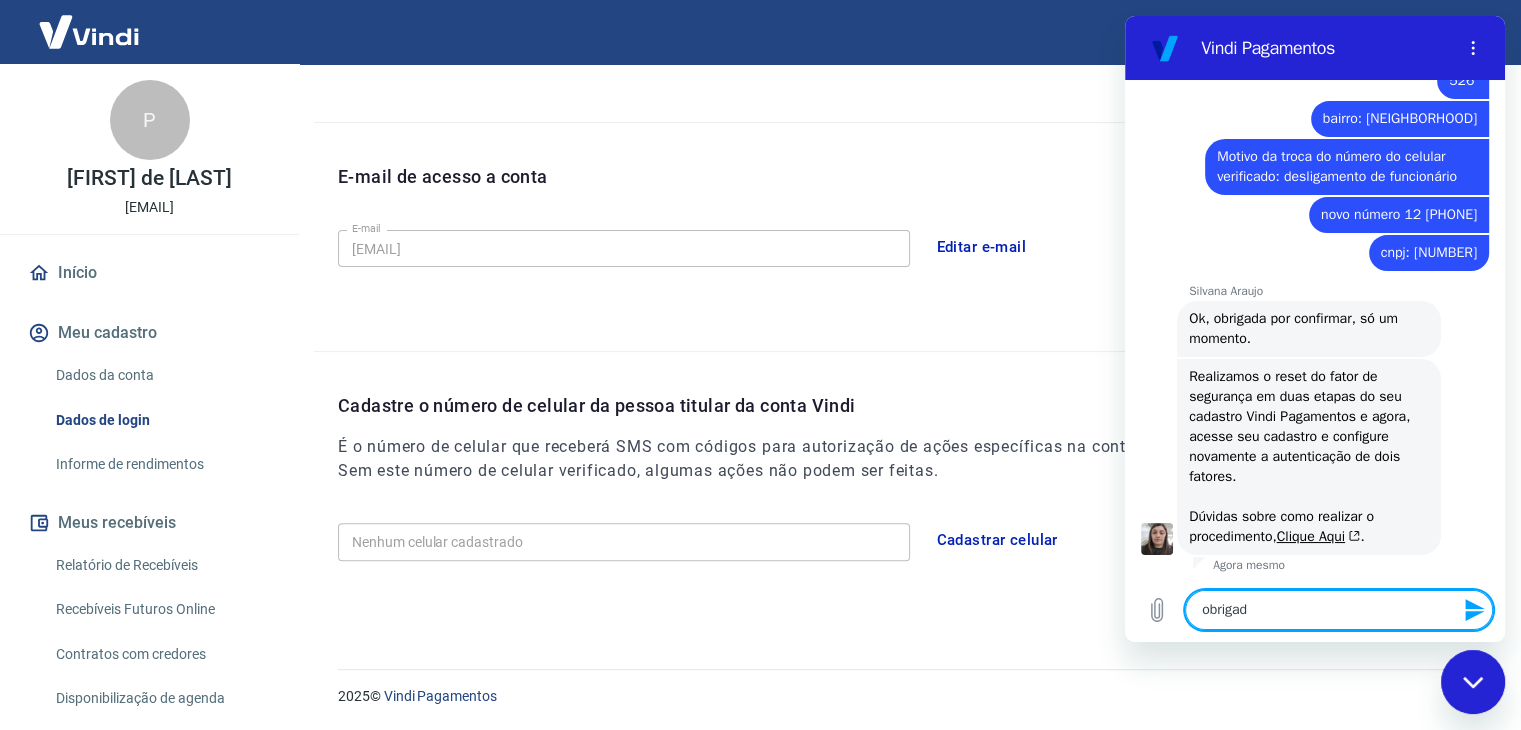 type on "obrigado" 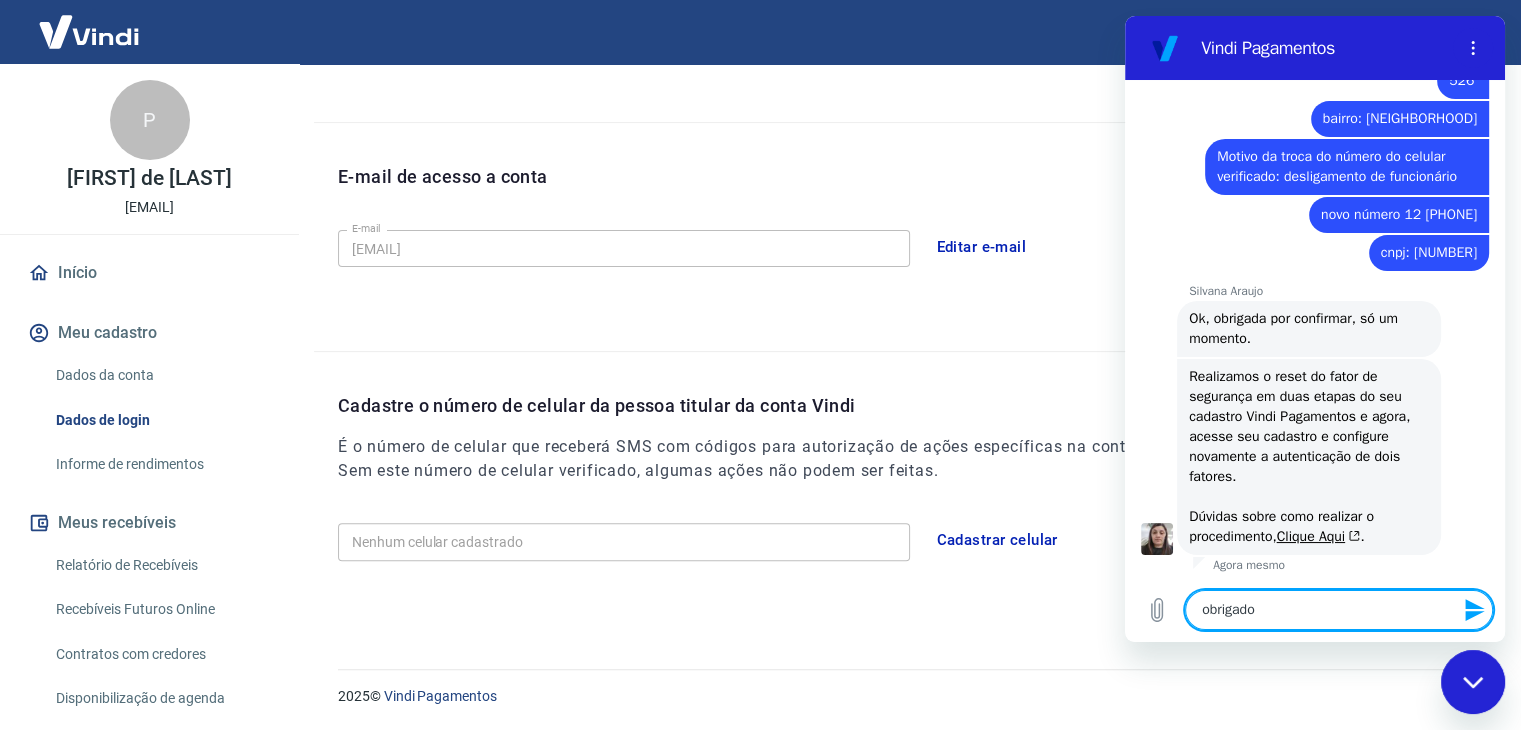 type 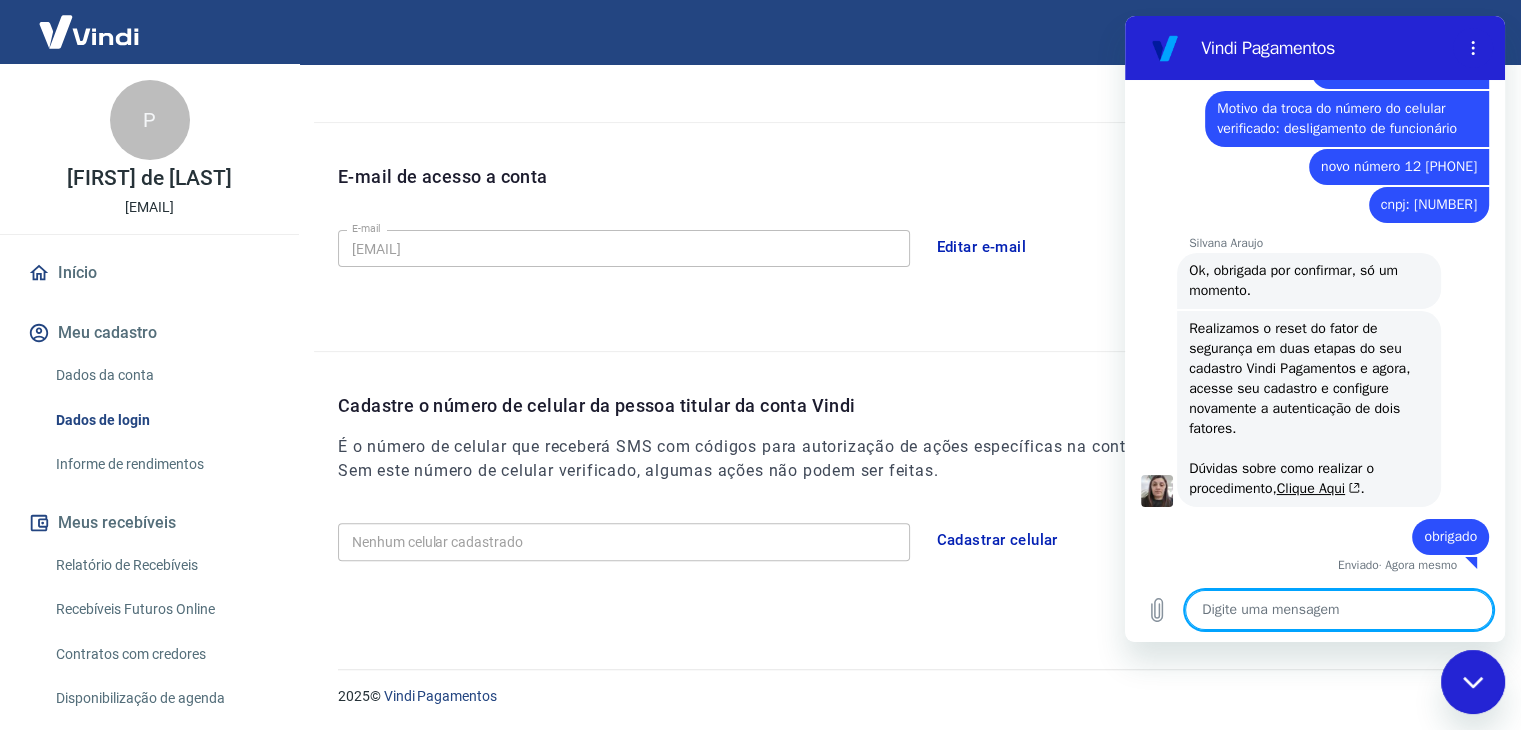 scroll, scrollTop: 1739, scrollLeft: 0, axis: vertical 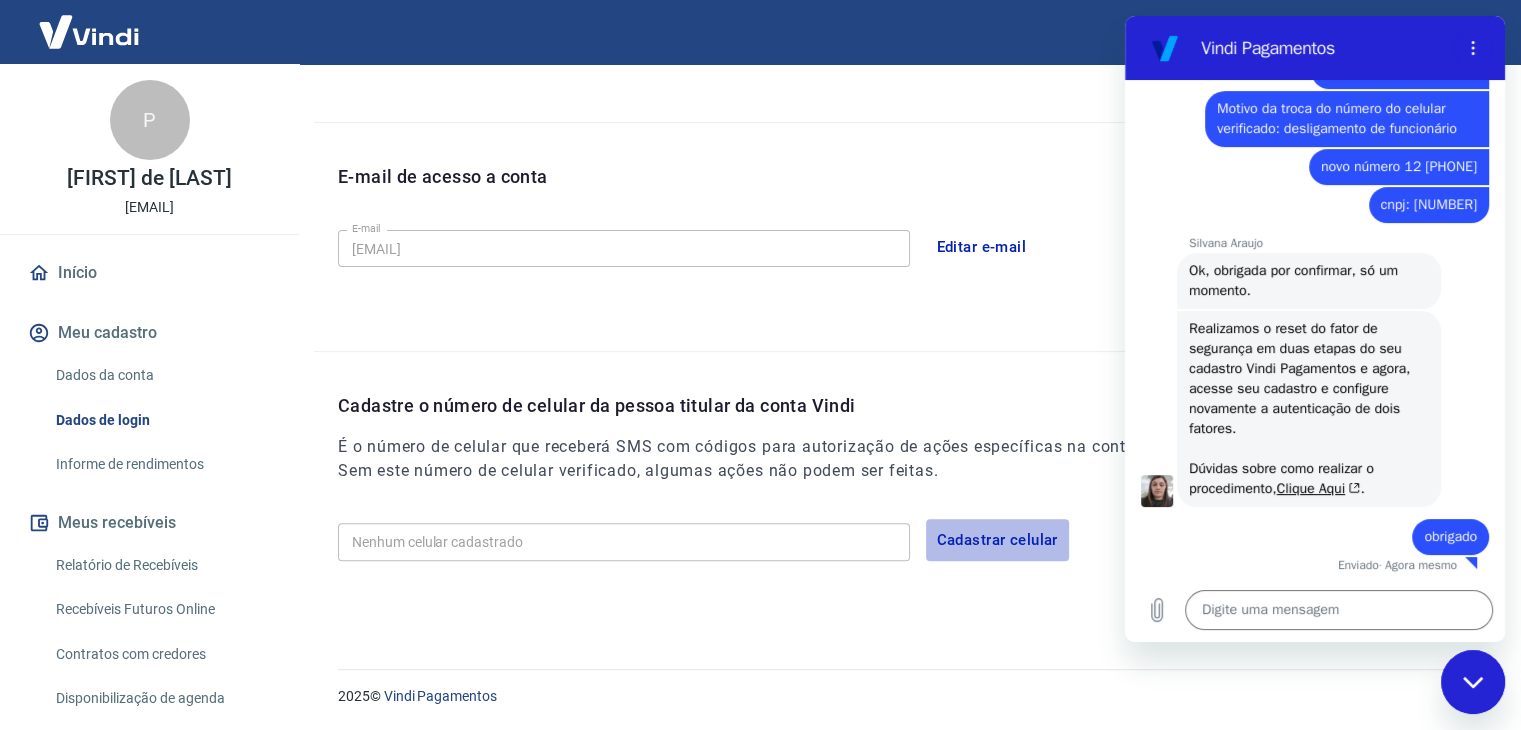 click on "Cadastrar celular" at bounding box center [997, 540] 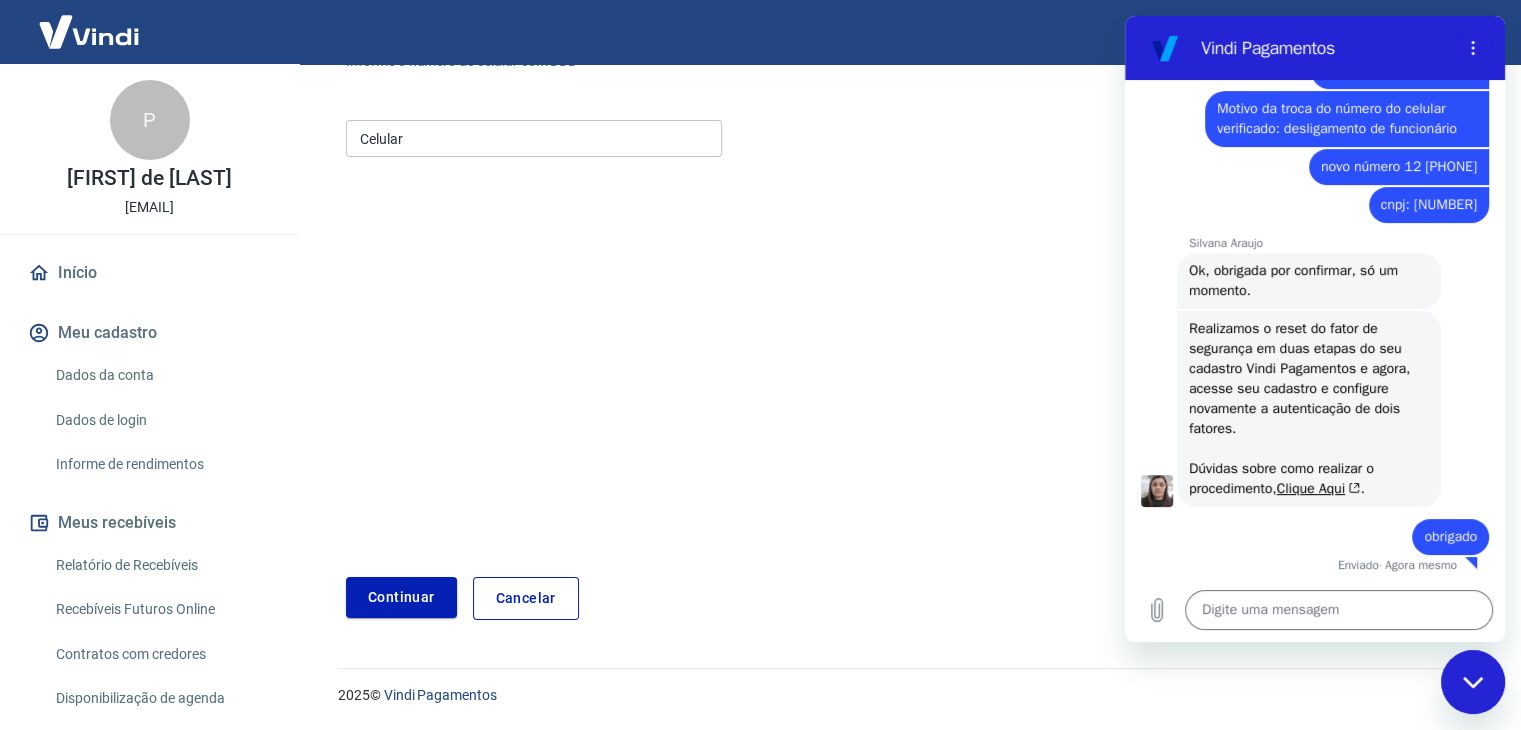 scroll, scrollTop: 216, scrollLeft: 0, axis: vertical 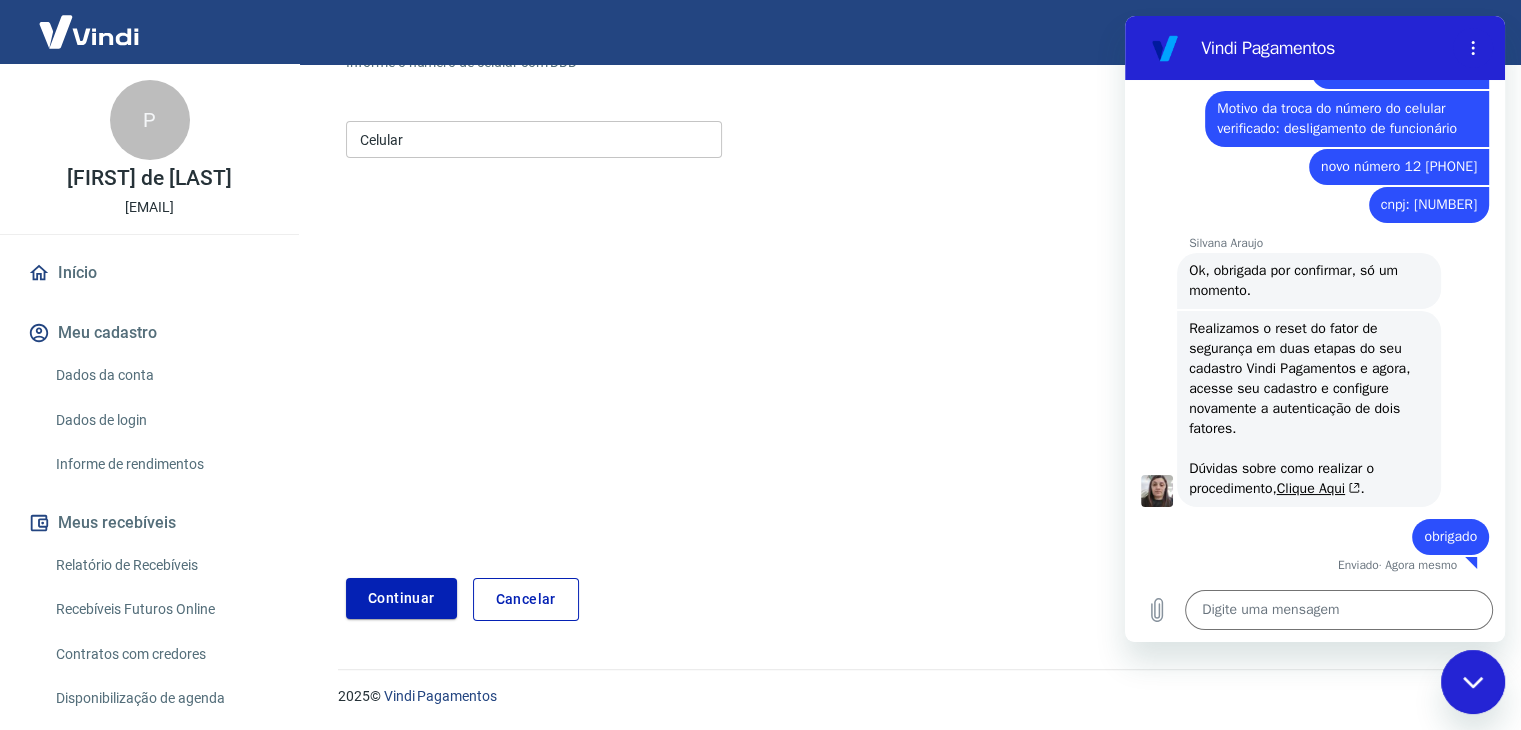 type on "x" 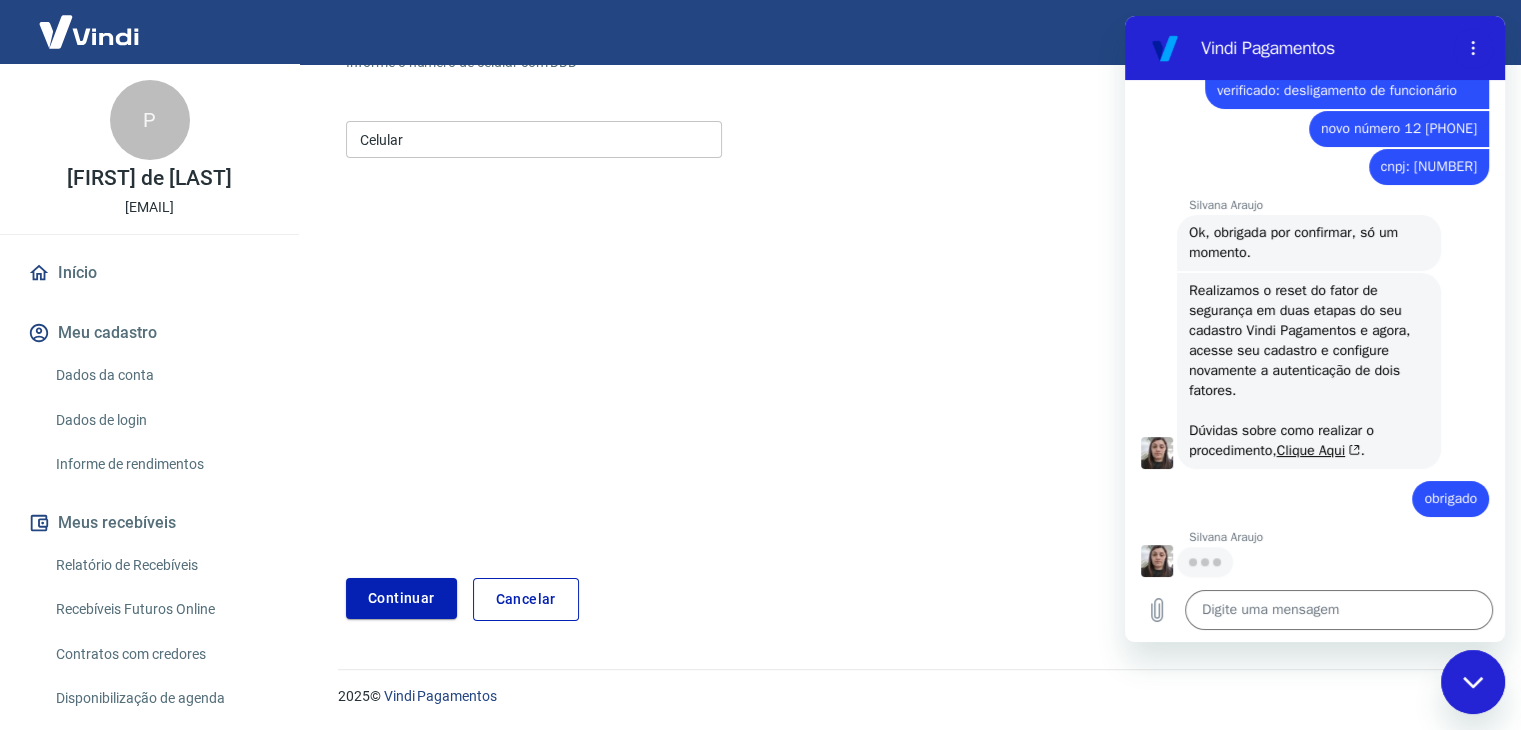 scroll, scrollTop: 1777, scrollLeft: 0, axis: vertical 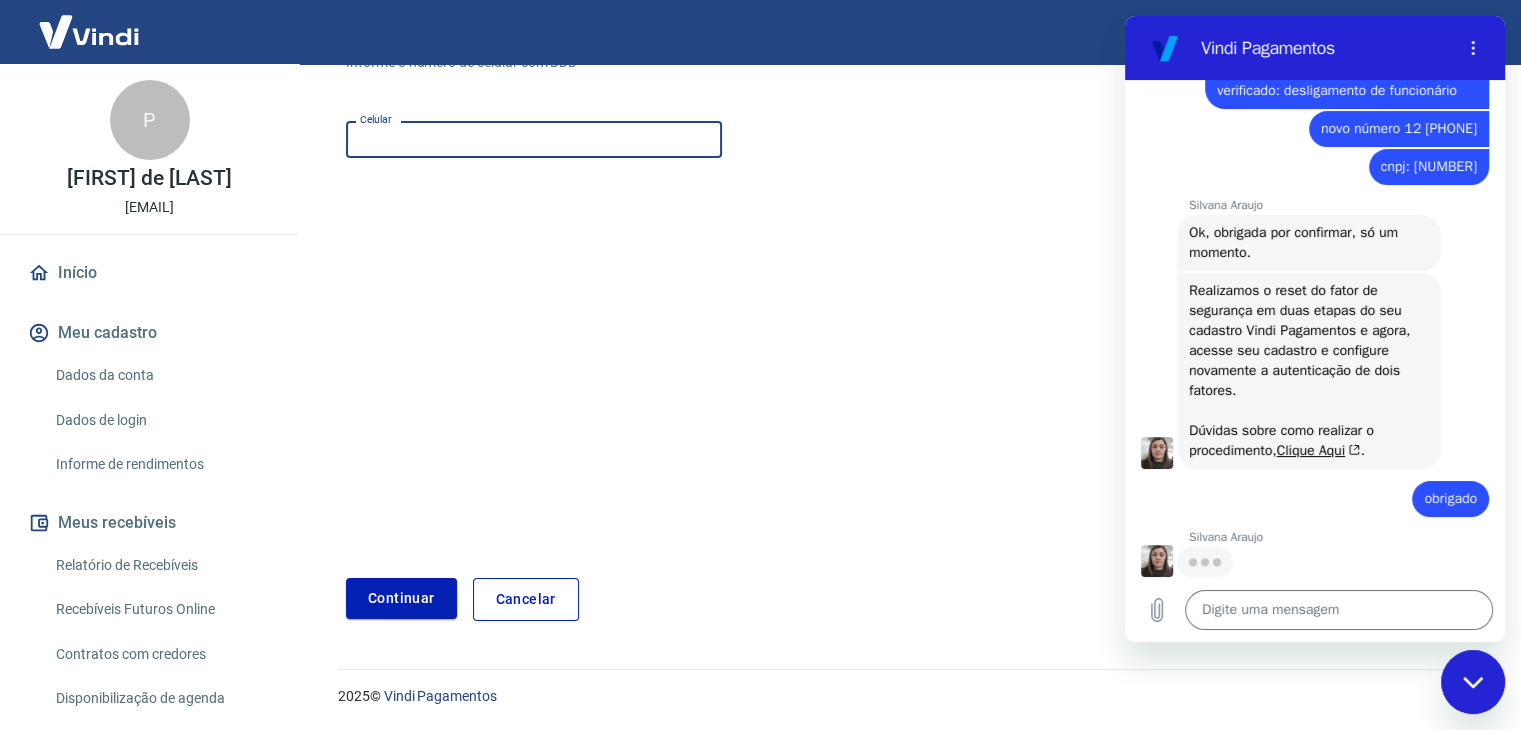 click on "Celular" at bounding box center (534, 139) 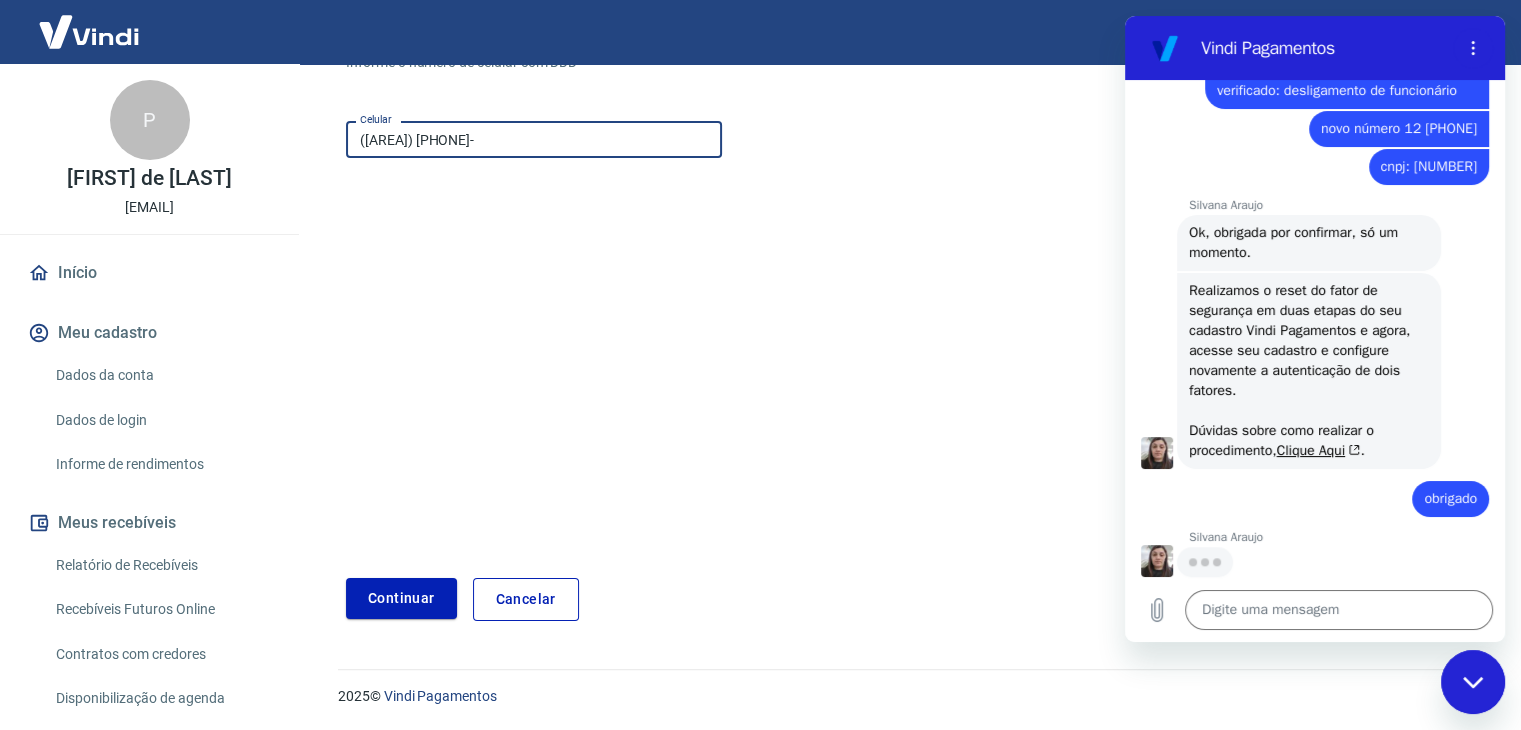 type on "(12) 99751-1753" 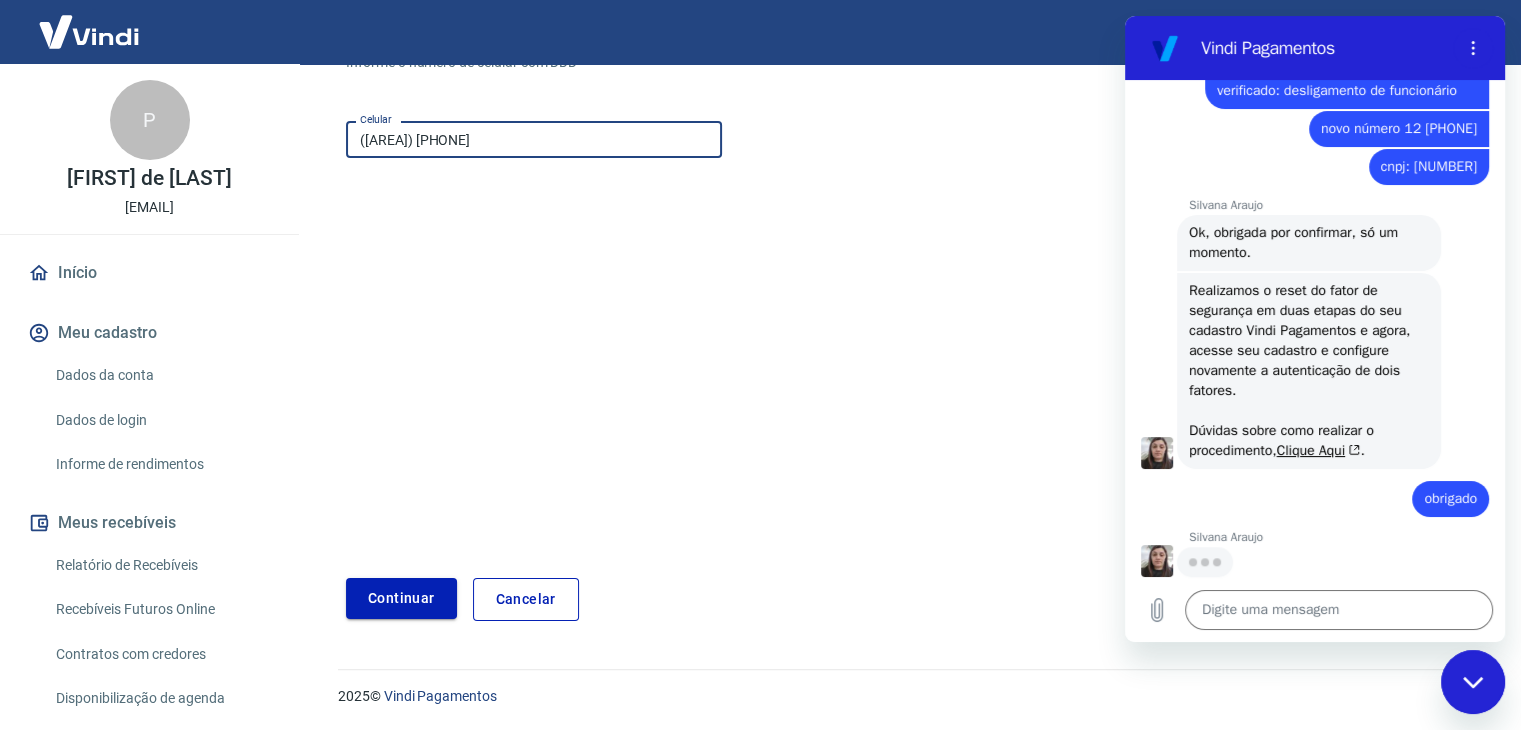 type on "x" 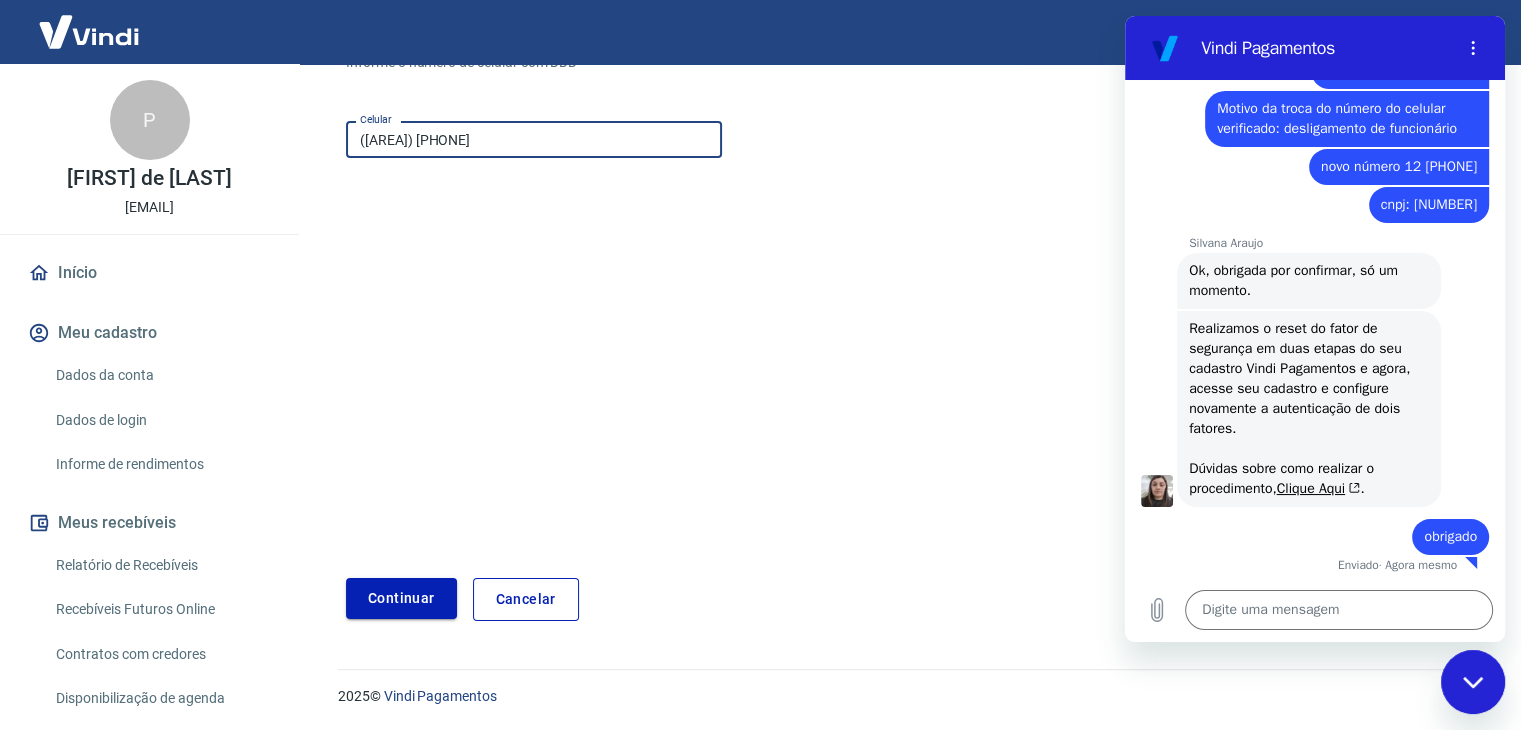 type on "(12) 99751-1753" 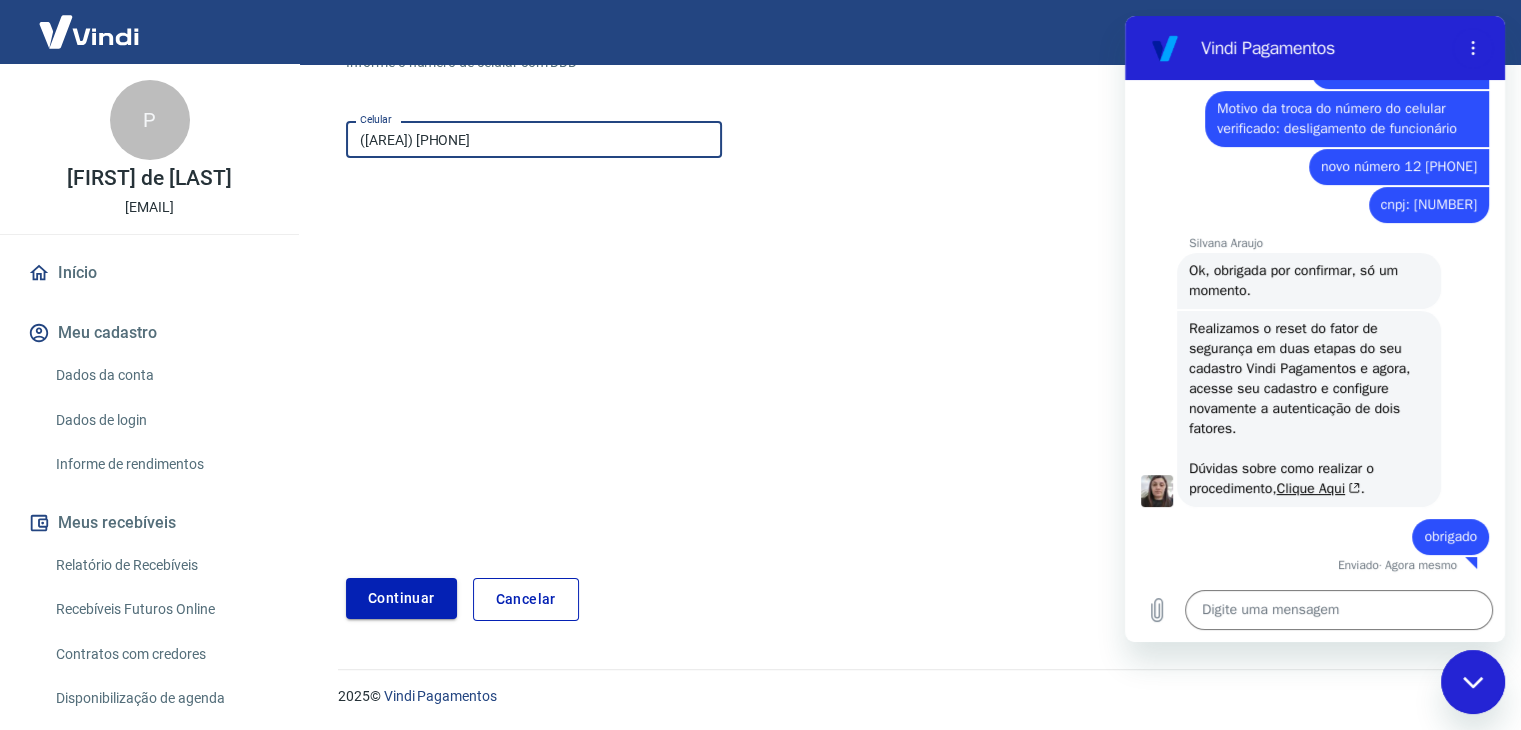 type on "x" 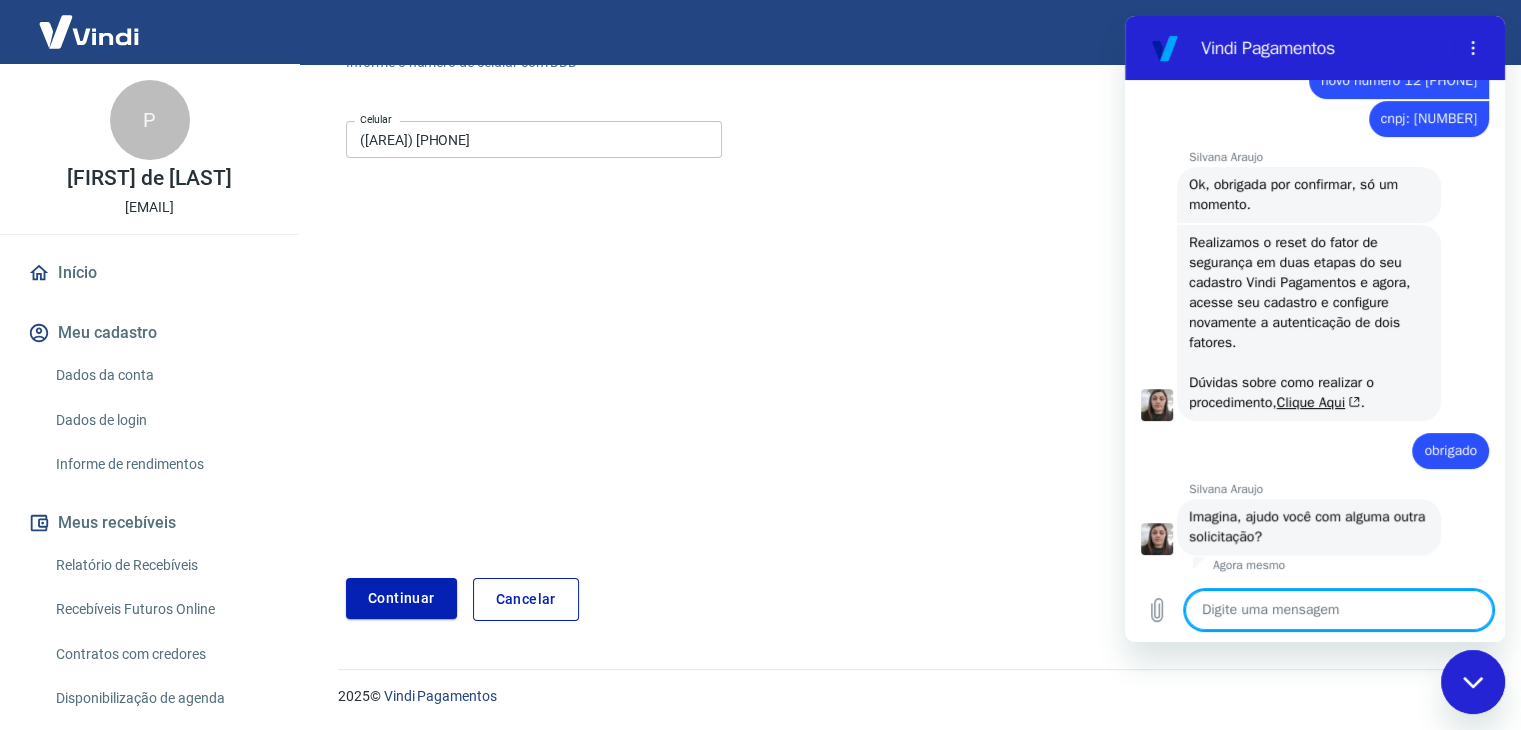 scroll, scrollTop: 1825, scrollLeft: 0, axis: vertical 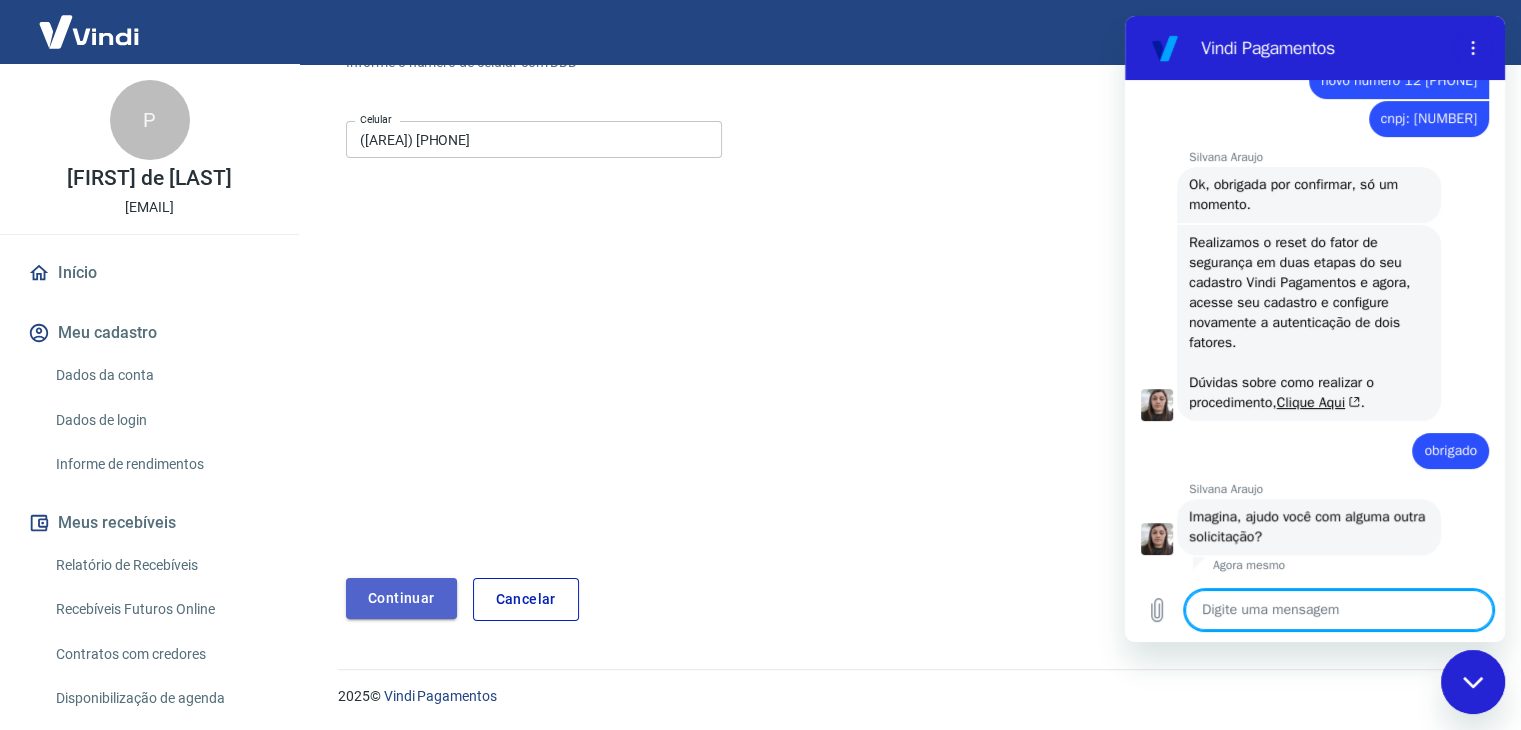 click on "Continuar" at bounding box center [401, 598] 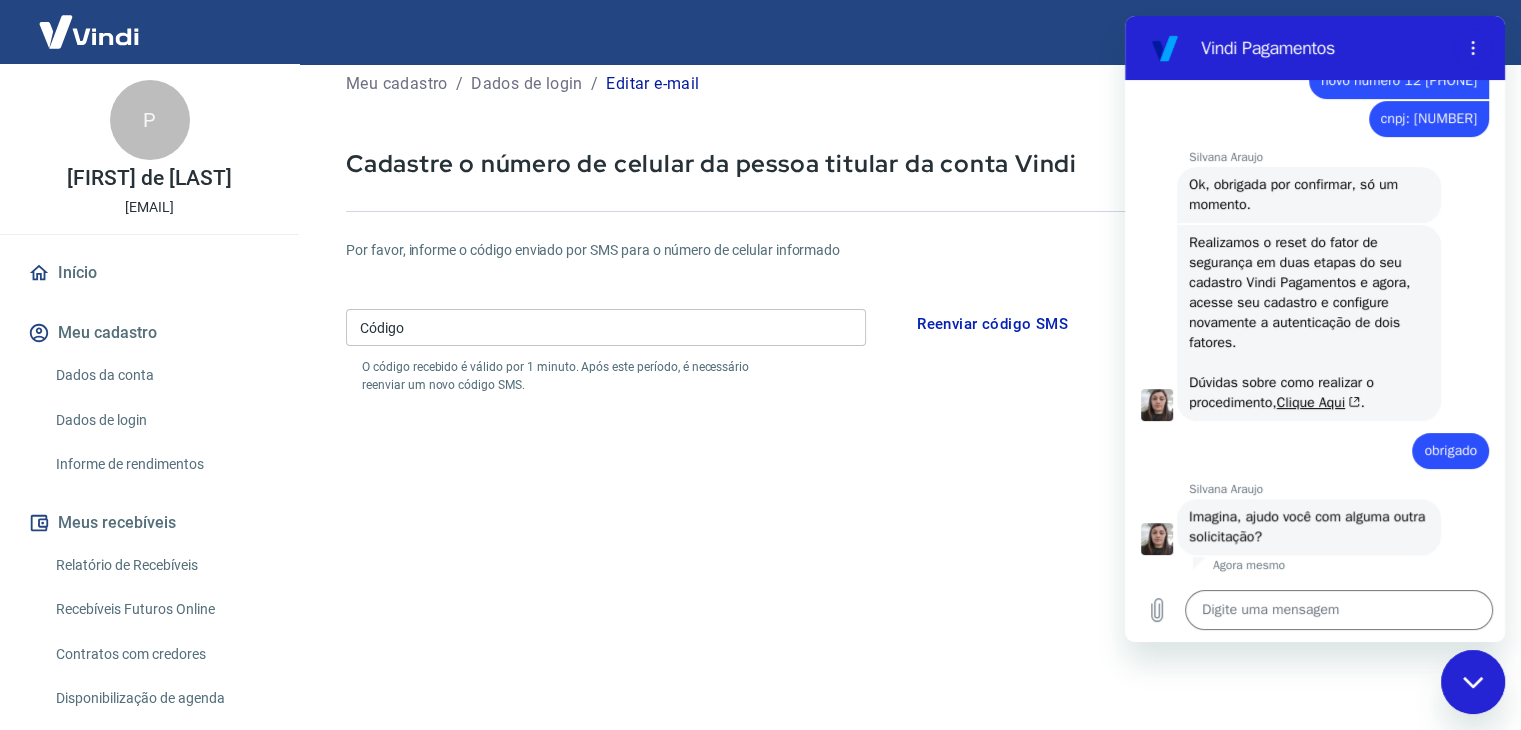 scroll, scrollTop: 45, scrollLeft: 0, axis: vertical 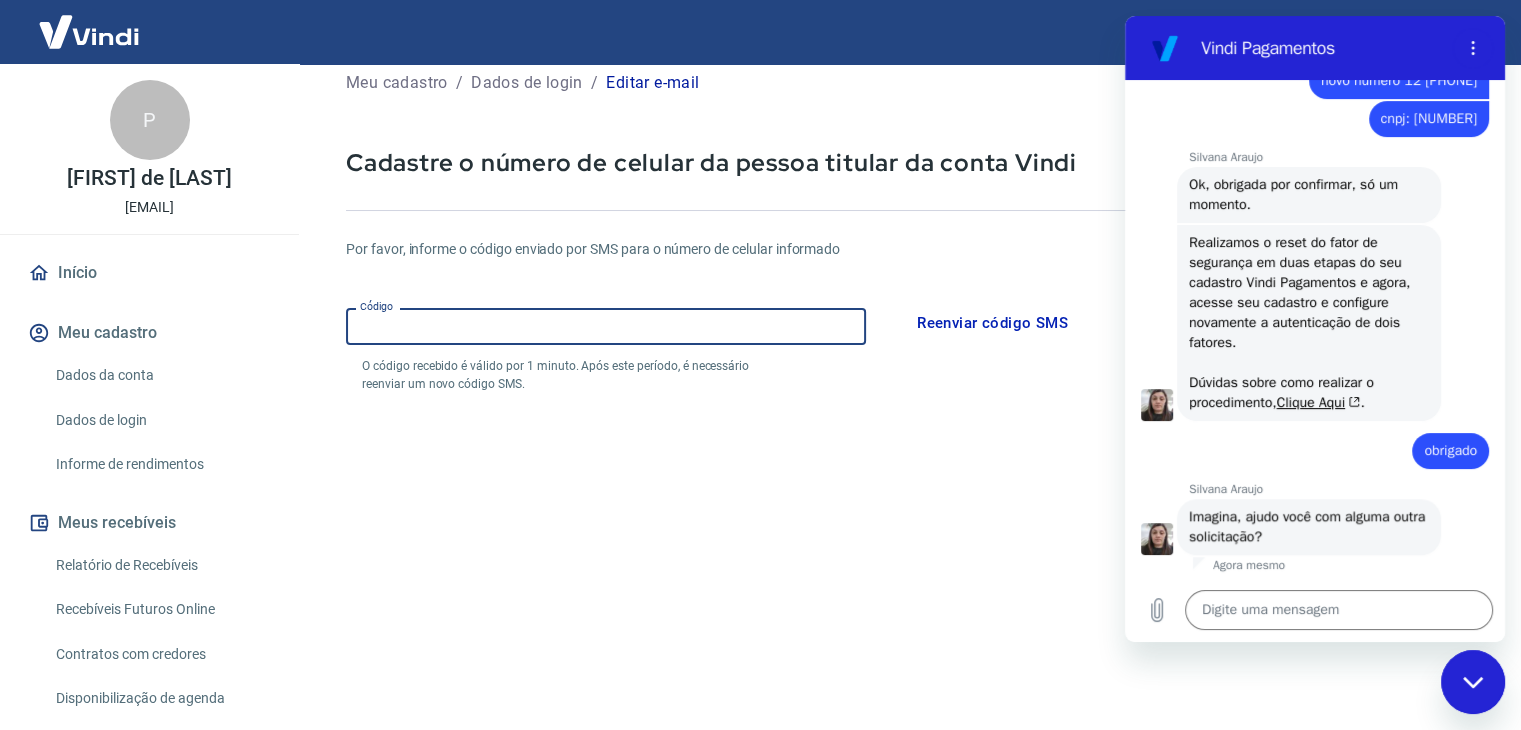 click on "Código" at bounding box center (606, 326) 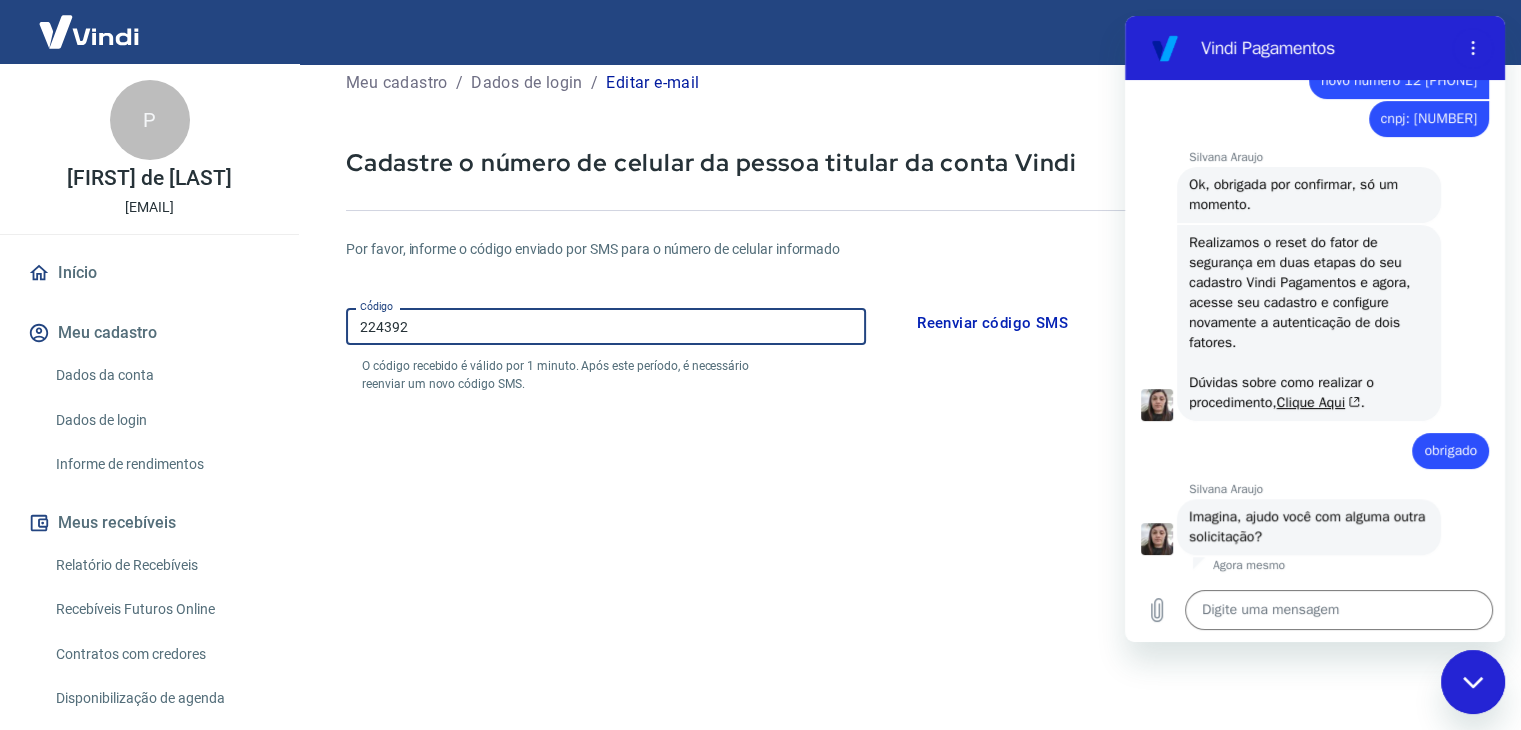 scroll, scrollTop: 196, scrollLeft: 0, axis: vertical 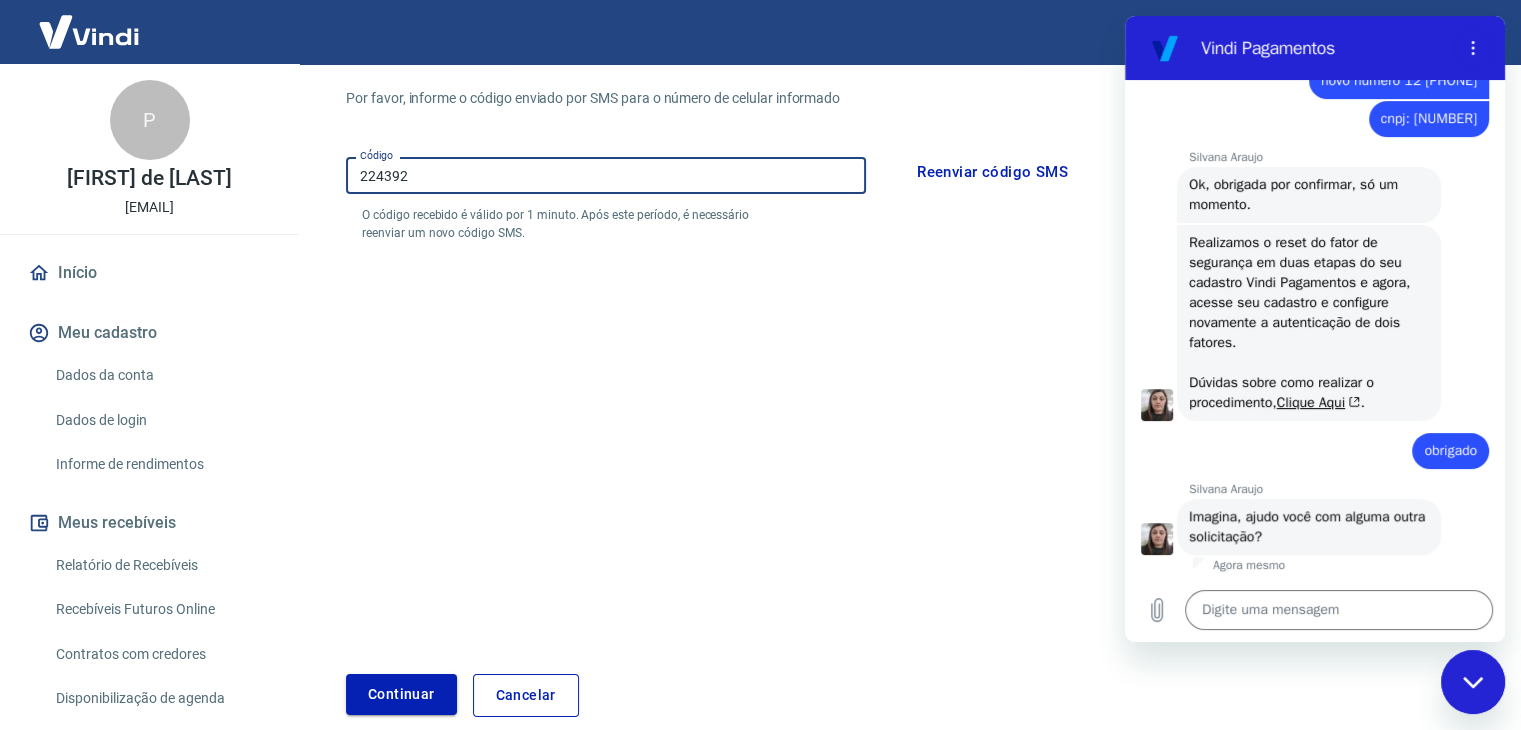 type on "224392" 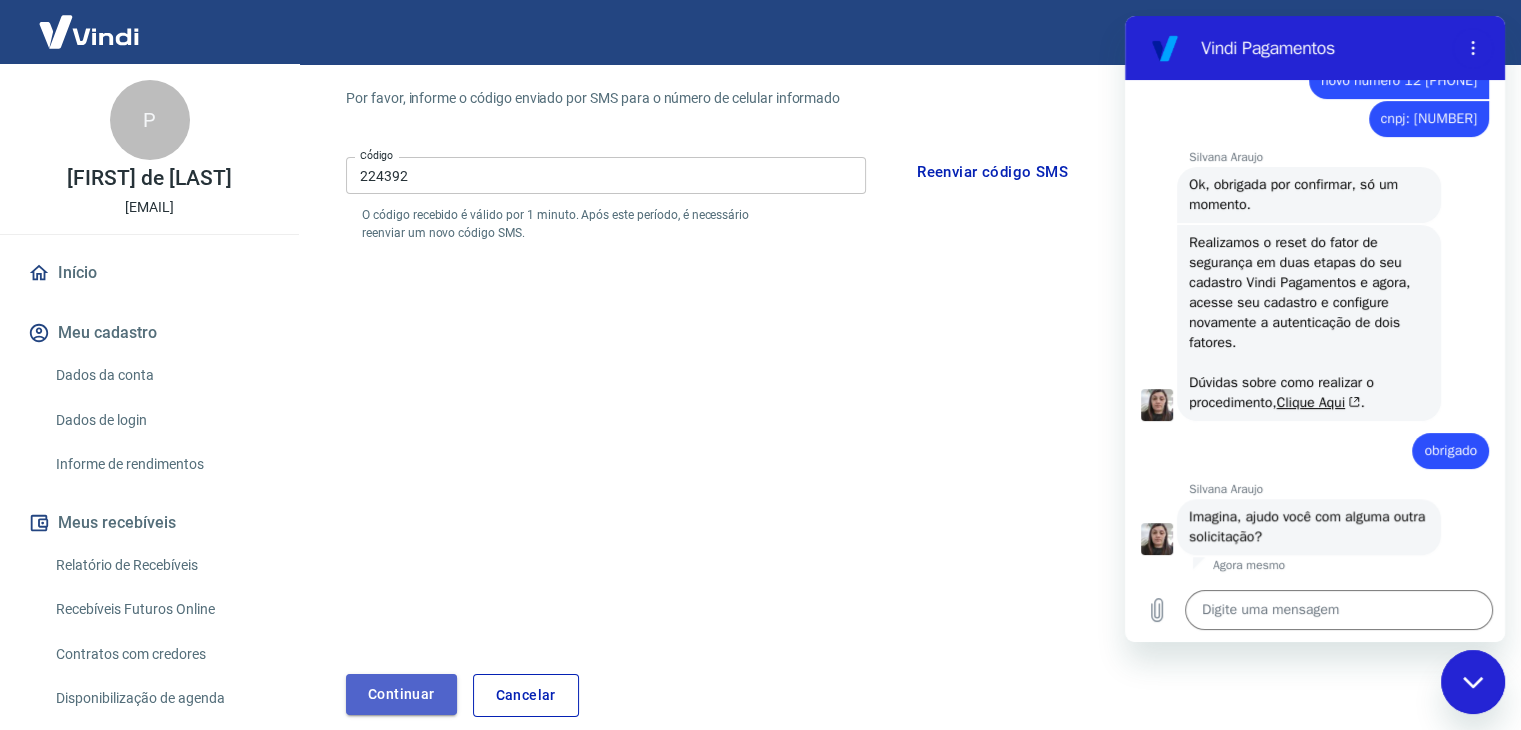 click on "Continuar" at bounding box center [401, 694] 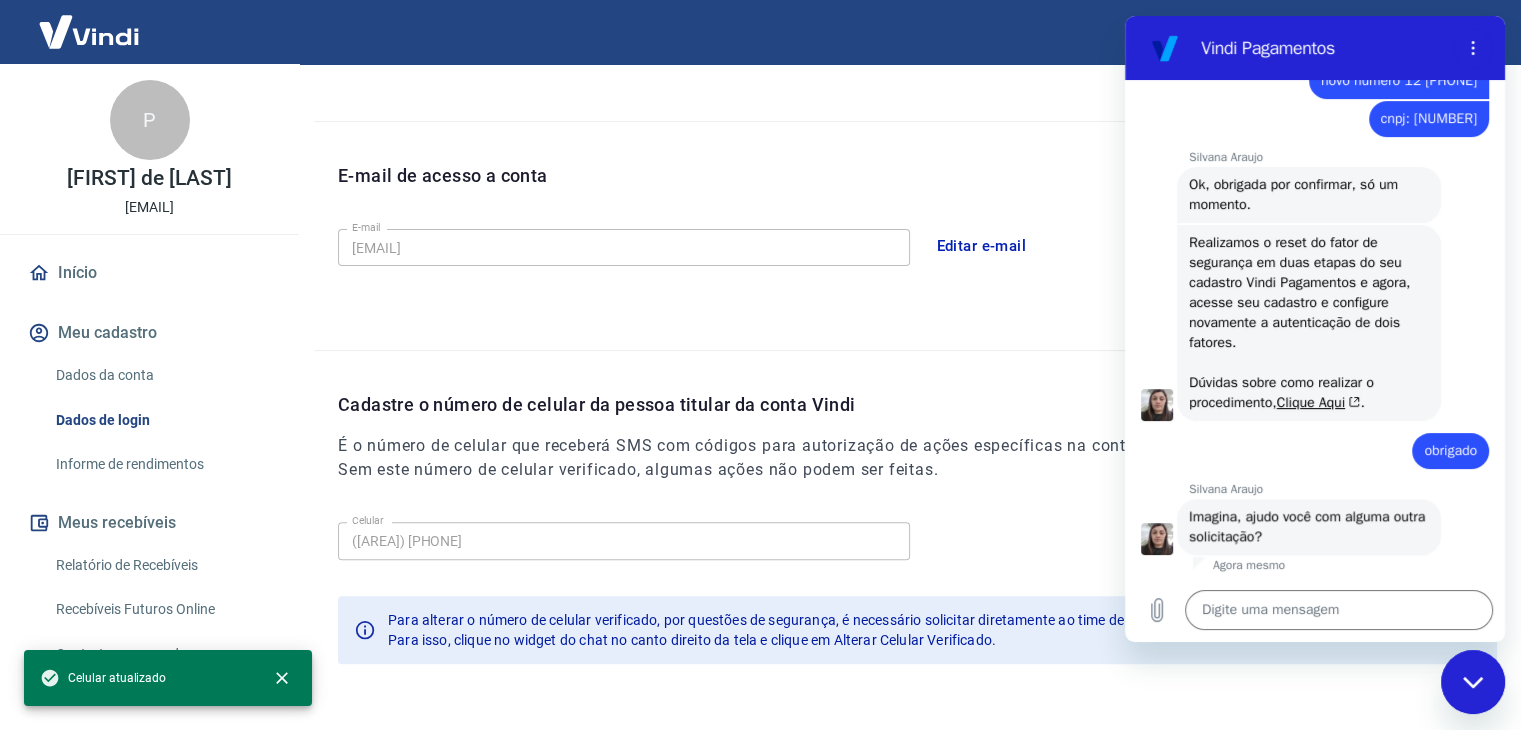 scroll, scrollTop: 550, scrollLeft: 0, axis: vertical 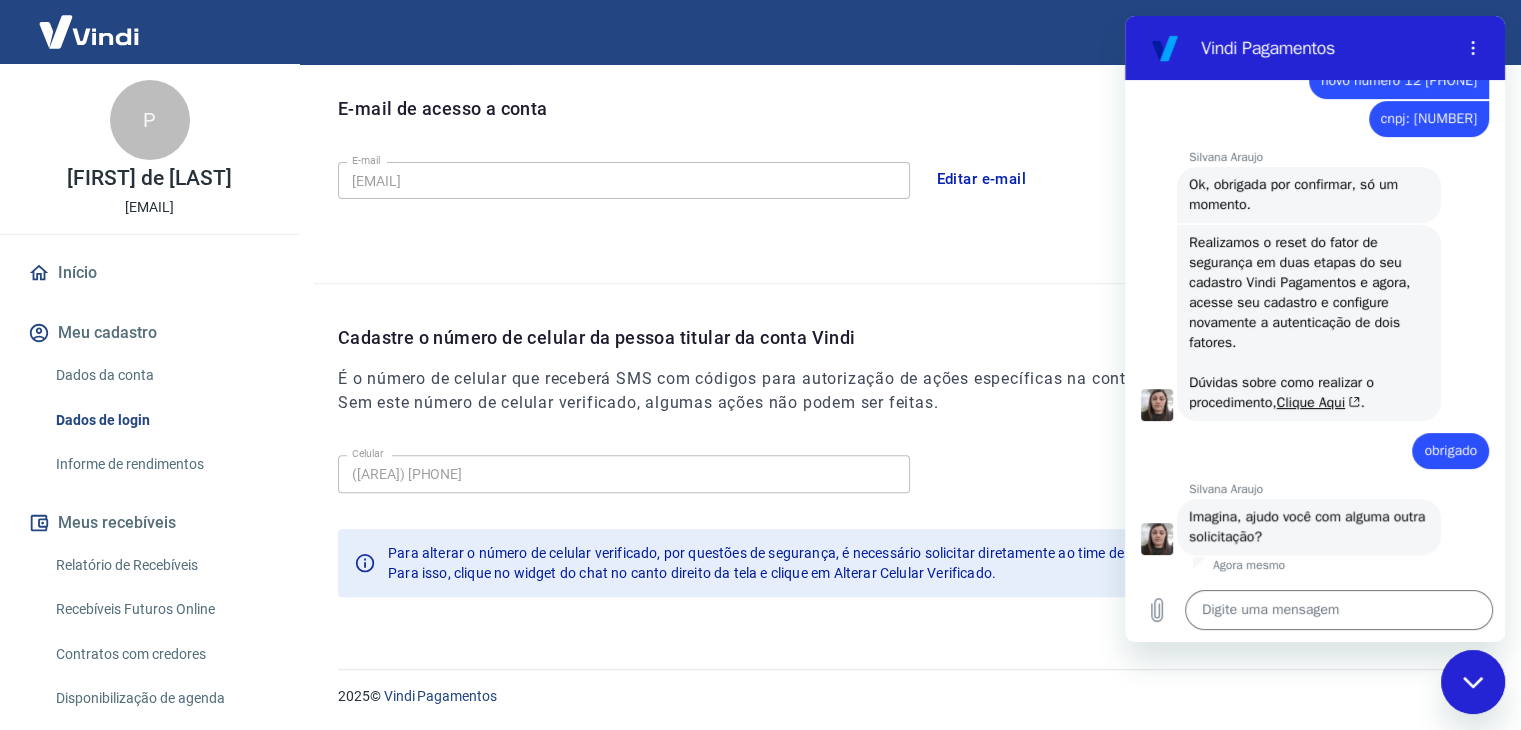 click at bounding box center [1473, 682] 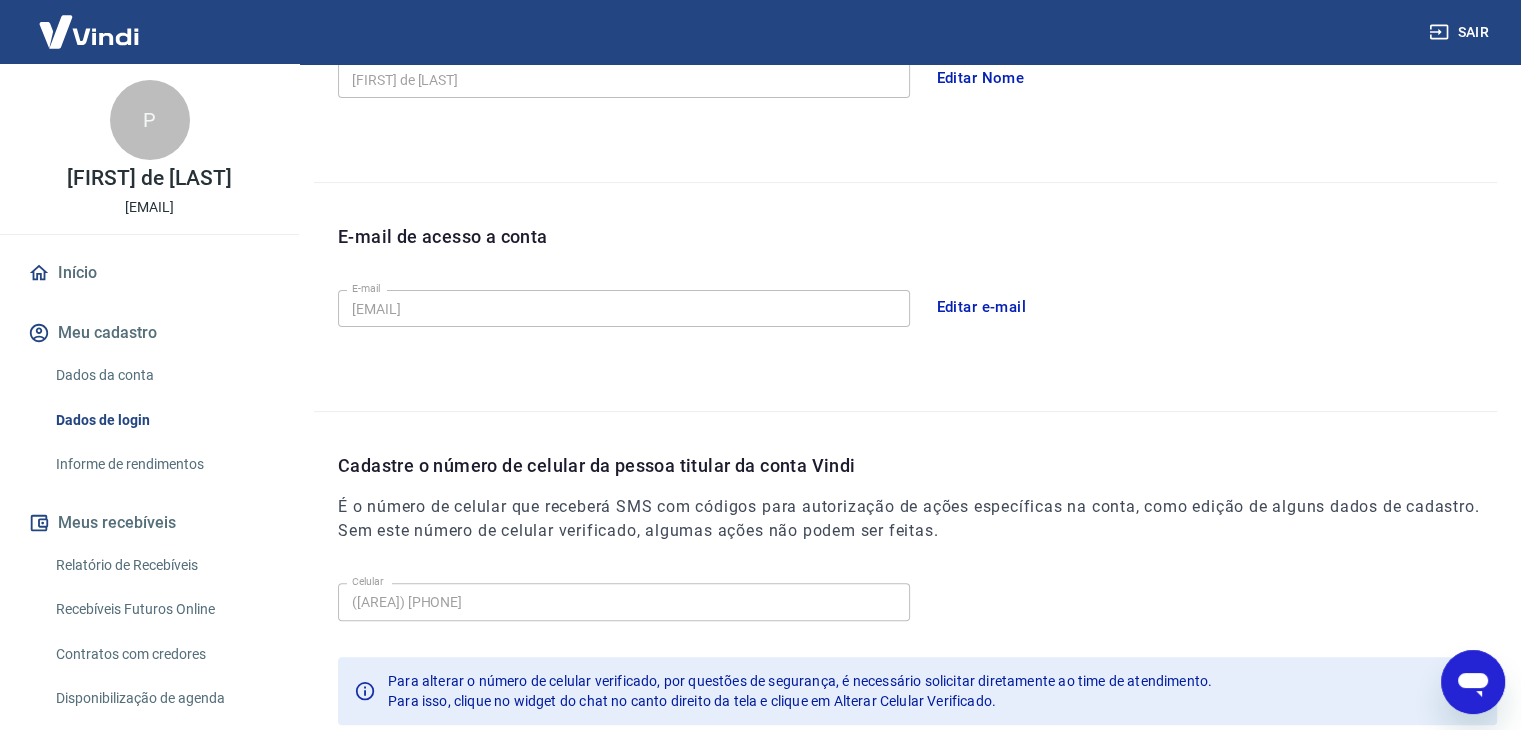 scroll, scrollTop: 550, scrollLeft: 0, axis: vertical 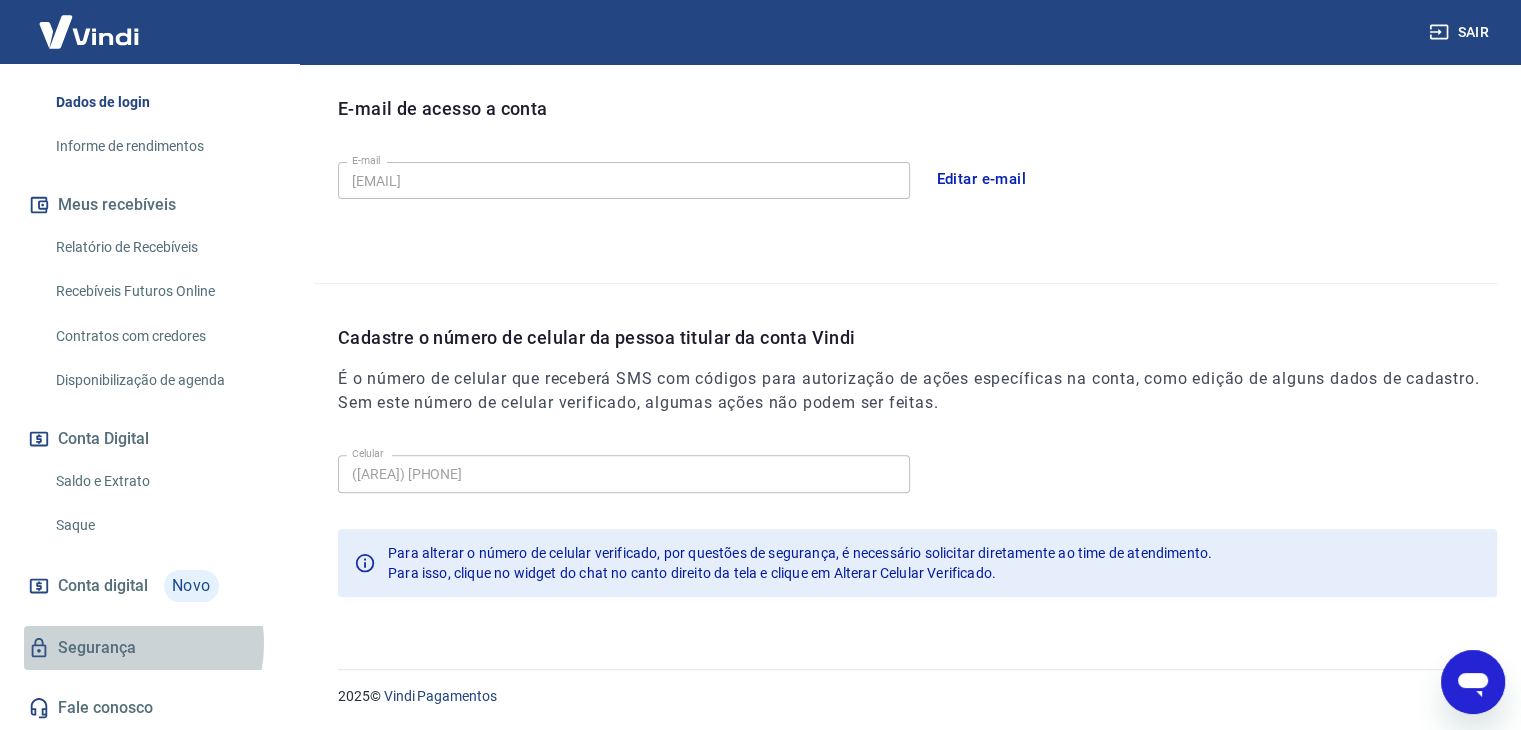 click on "Segurança" at bounding box center [149, 648] 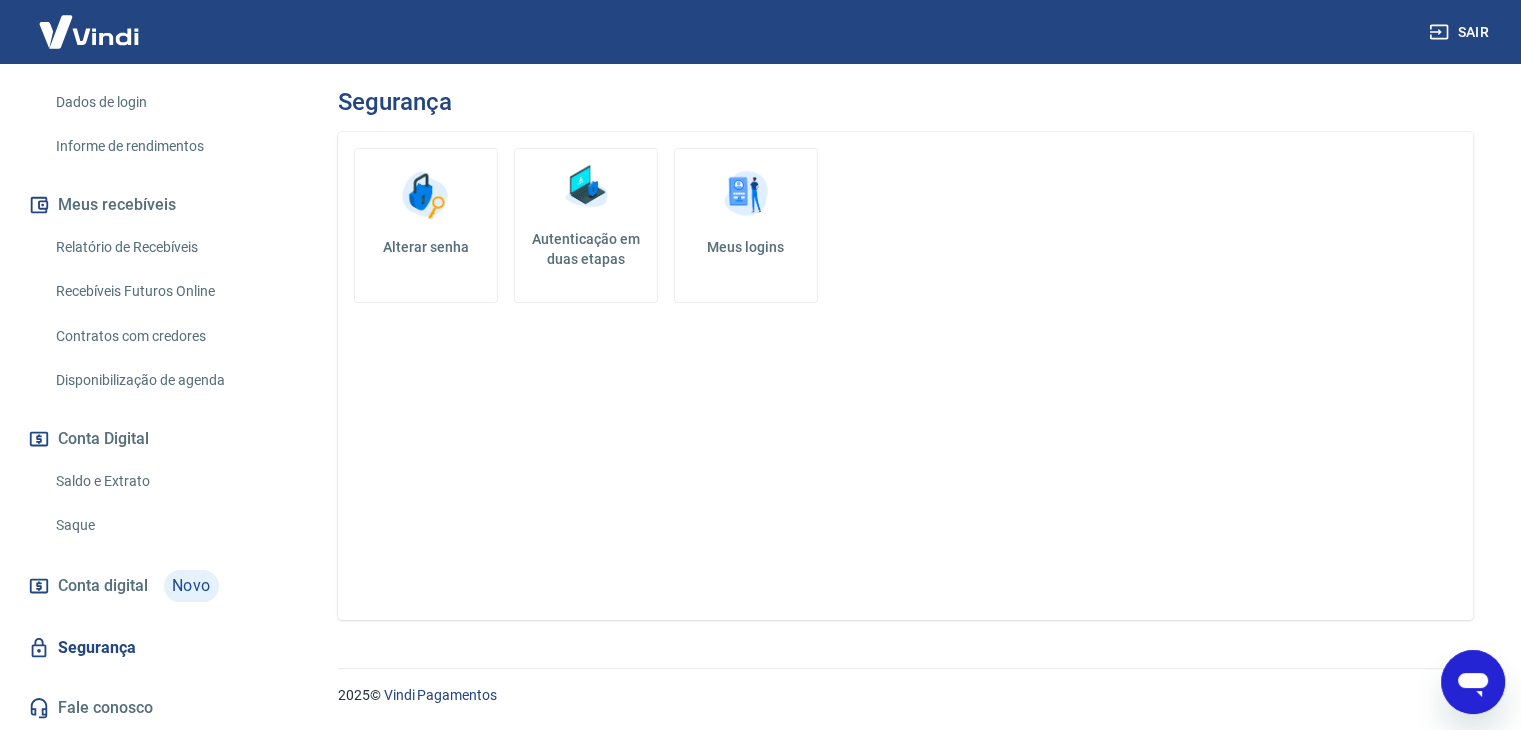 scroll, scrollTop: 0, scrollLeft: 0, axis: both 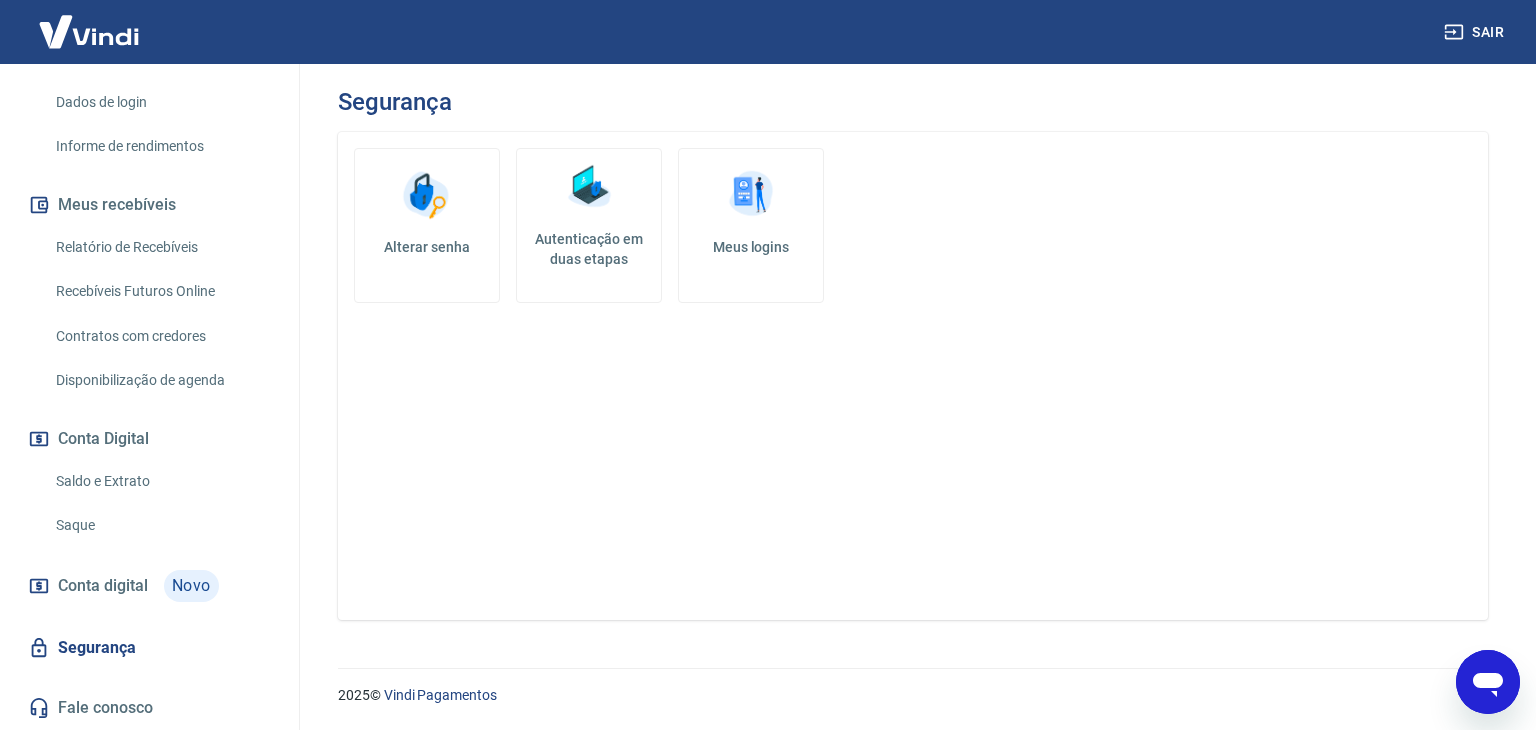 click on "Autenticação em duas etapas" at bounding box center [589, 225] 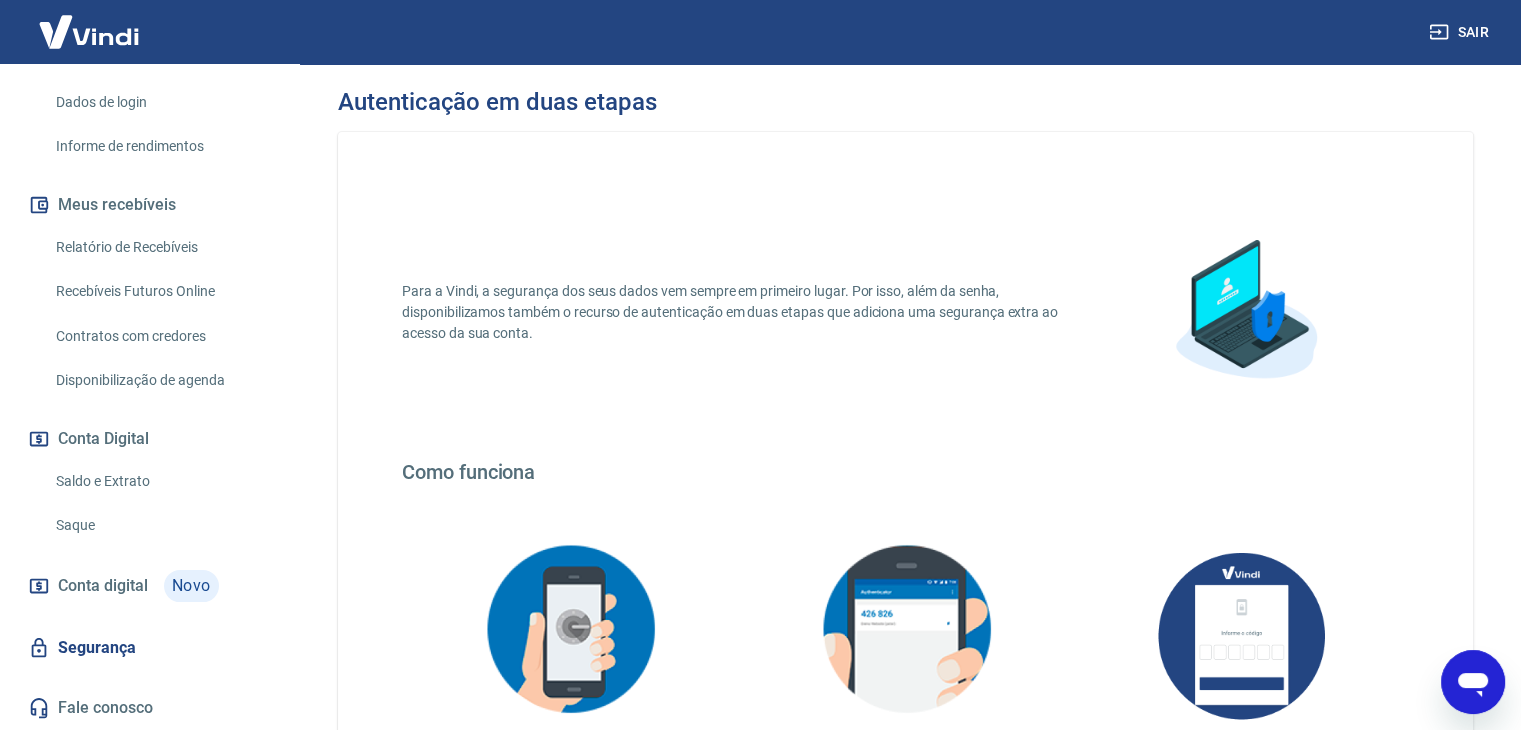 scroll, scrollTop: 354, scrollLeft: 0, axis: vertical 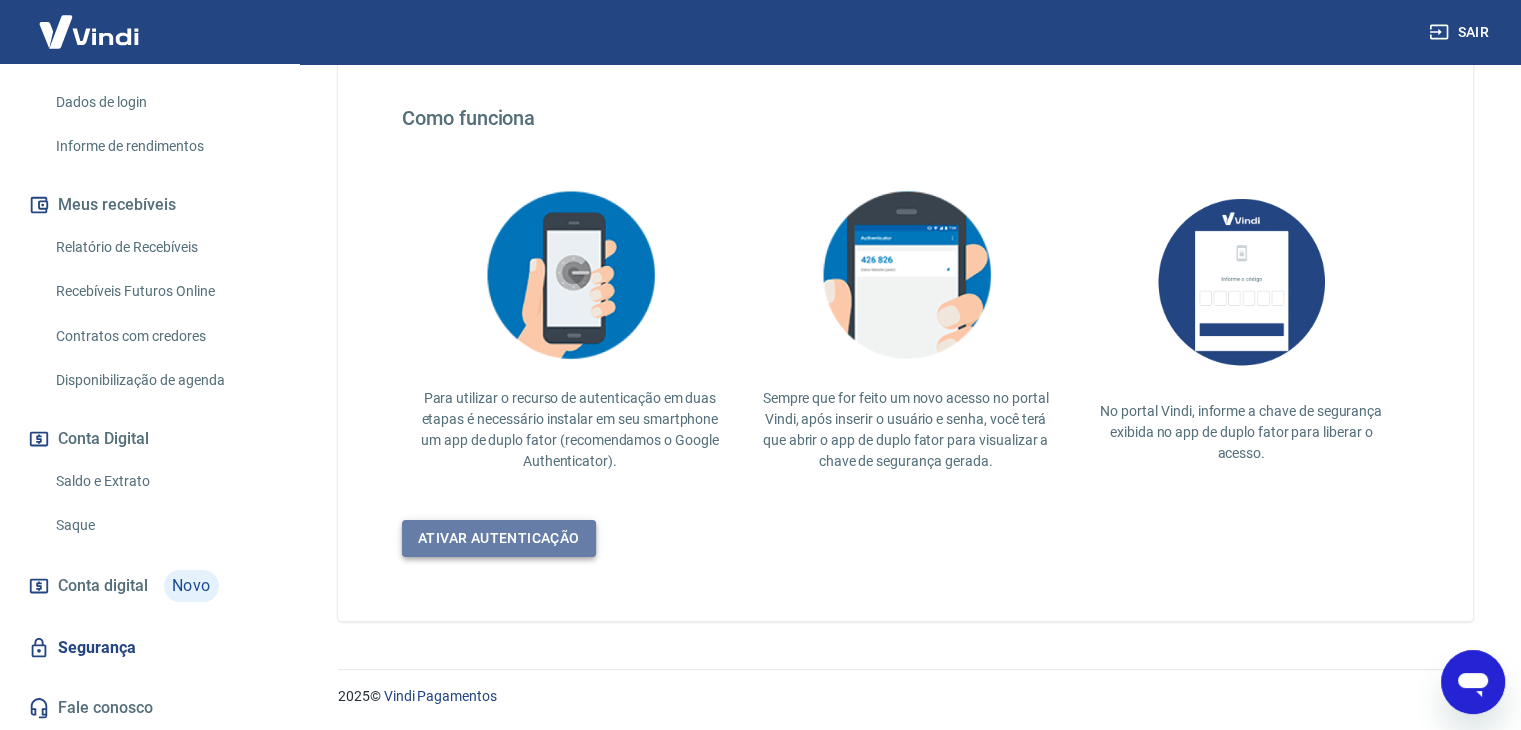click on "Ativar autenticação" at bounding box center [499, 538] 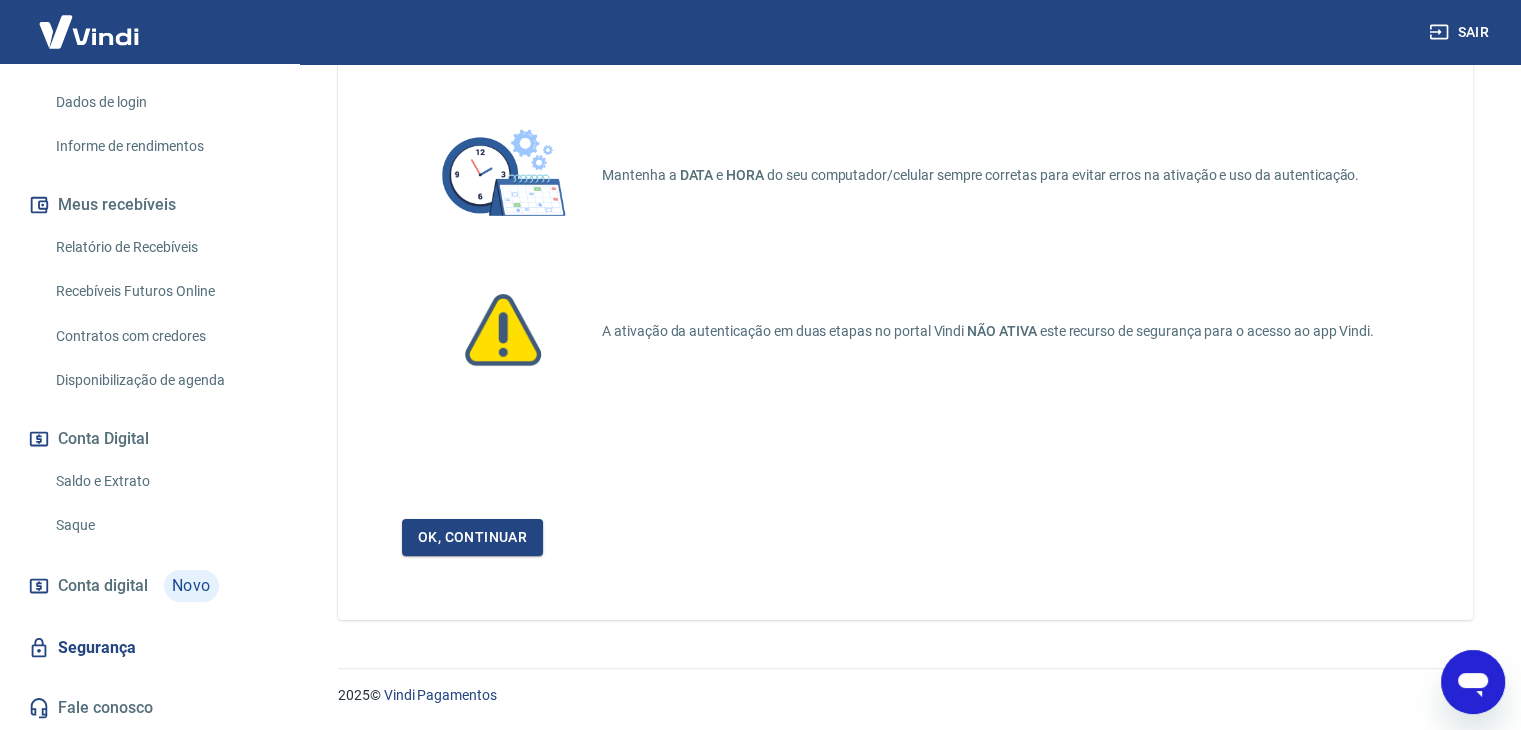 scroll, scrollTop: 0, scrollLeft: 0, axis: both 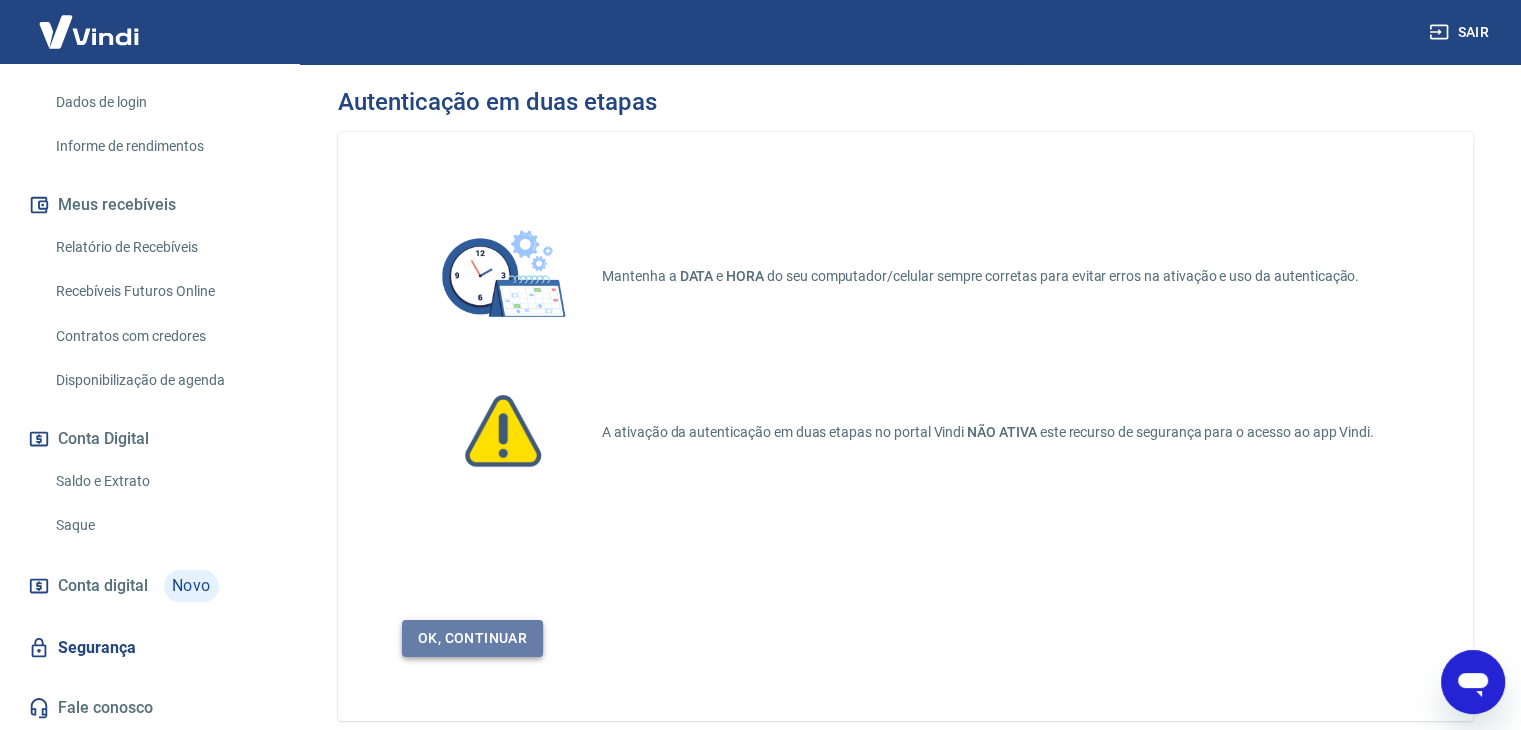click on "Ok, continuar" at bounding box center (472, 638) 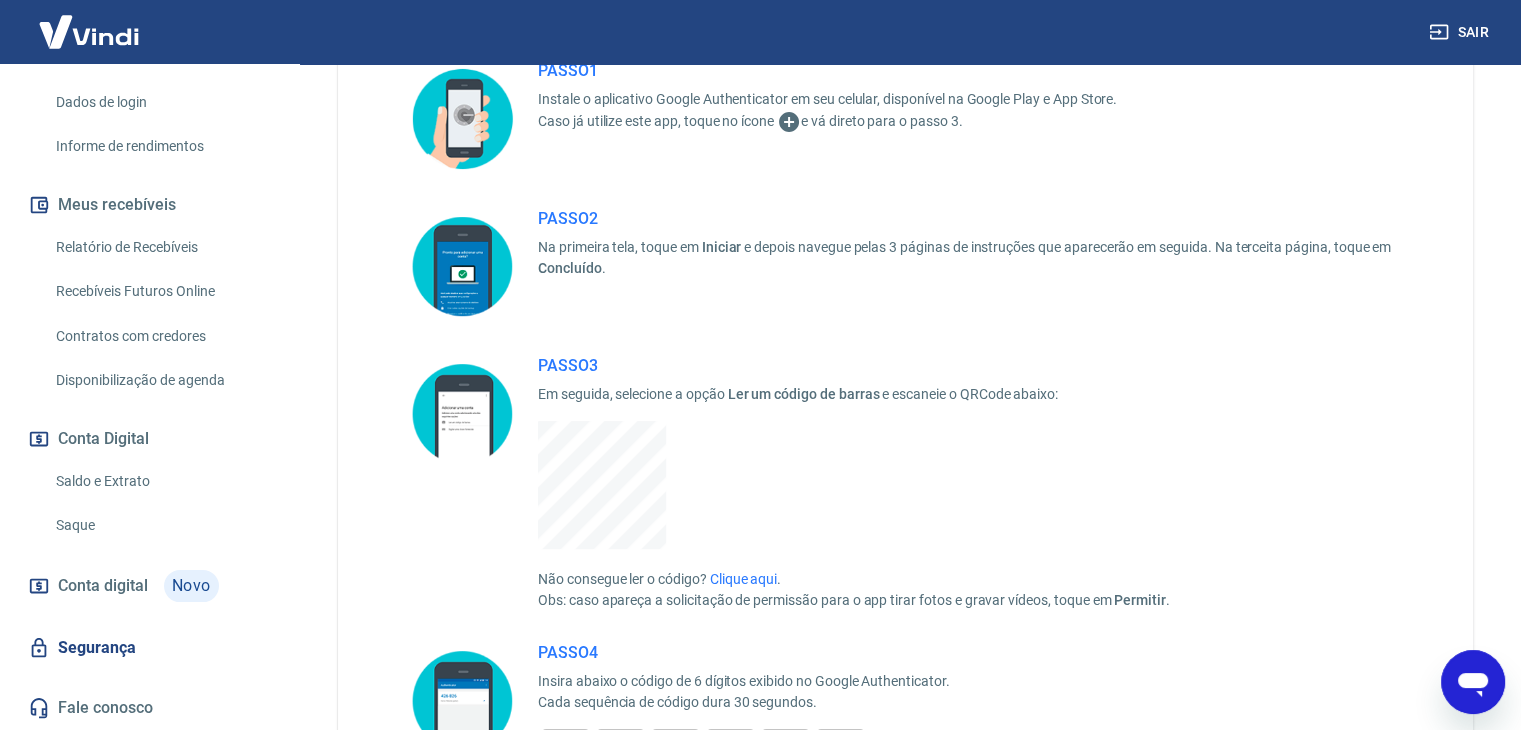 scroll, scrollTop: 444, scrollLeft: 0, axis: vertical 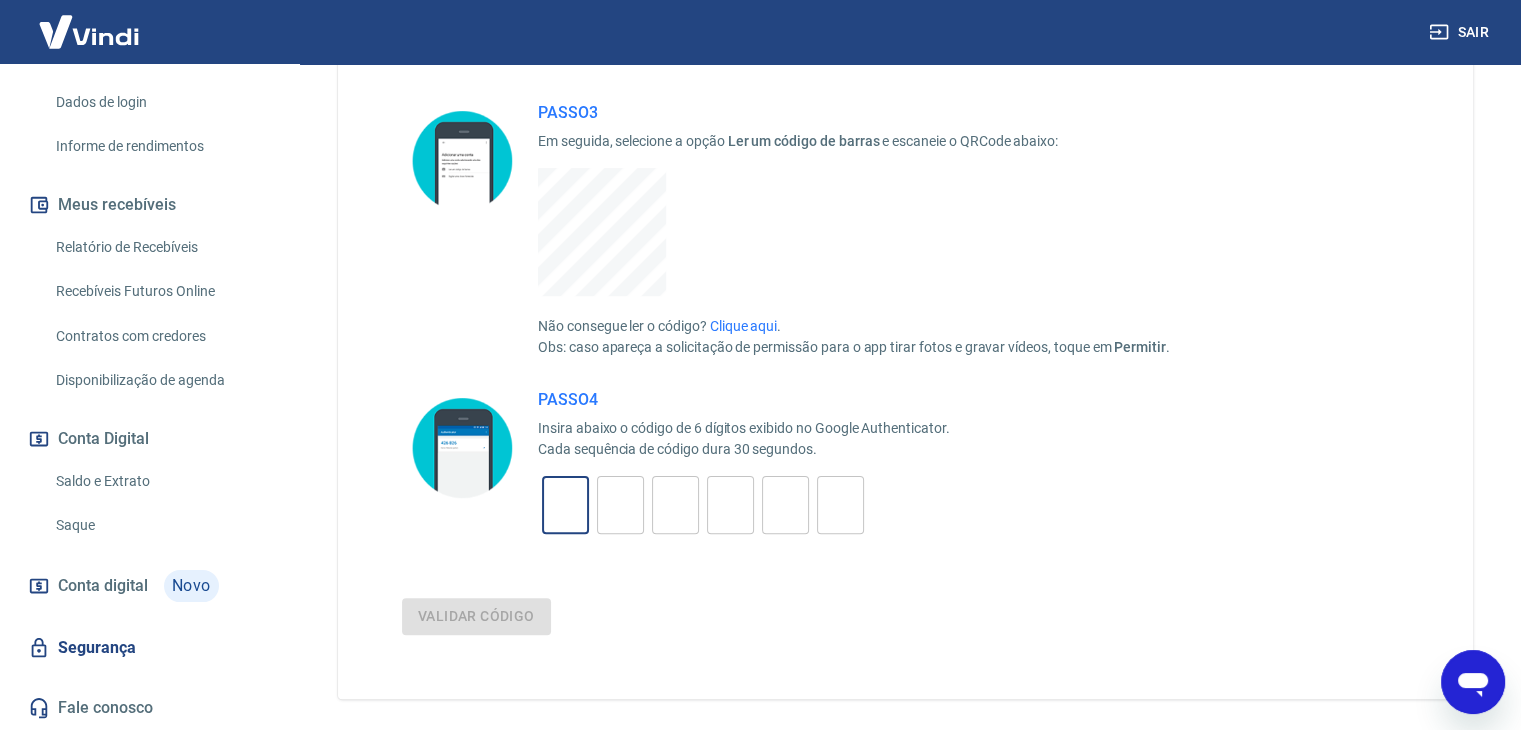 click at bounding box center [565, 505] 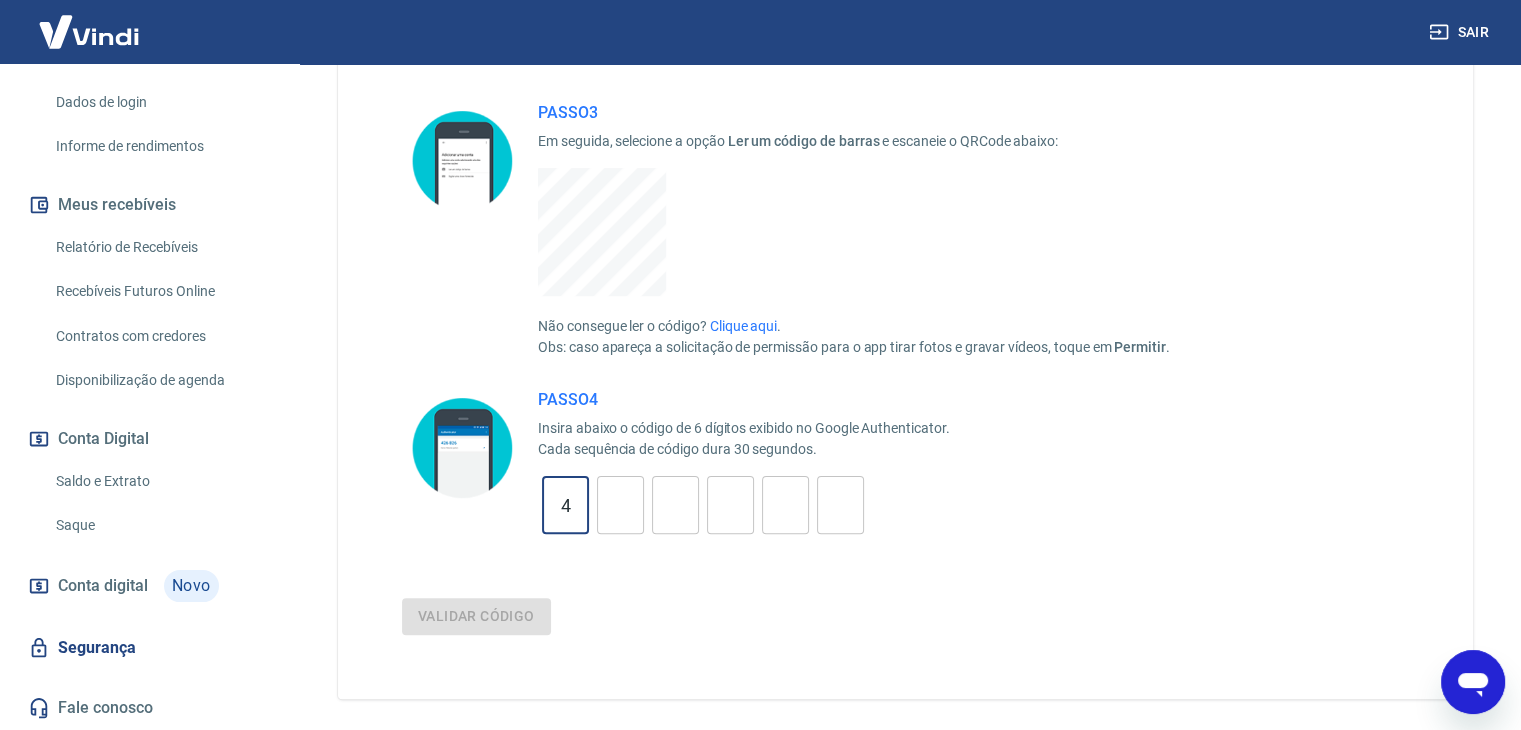 type on "4" 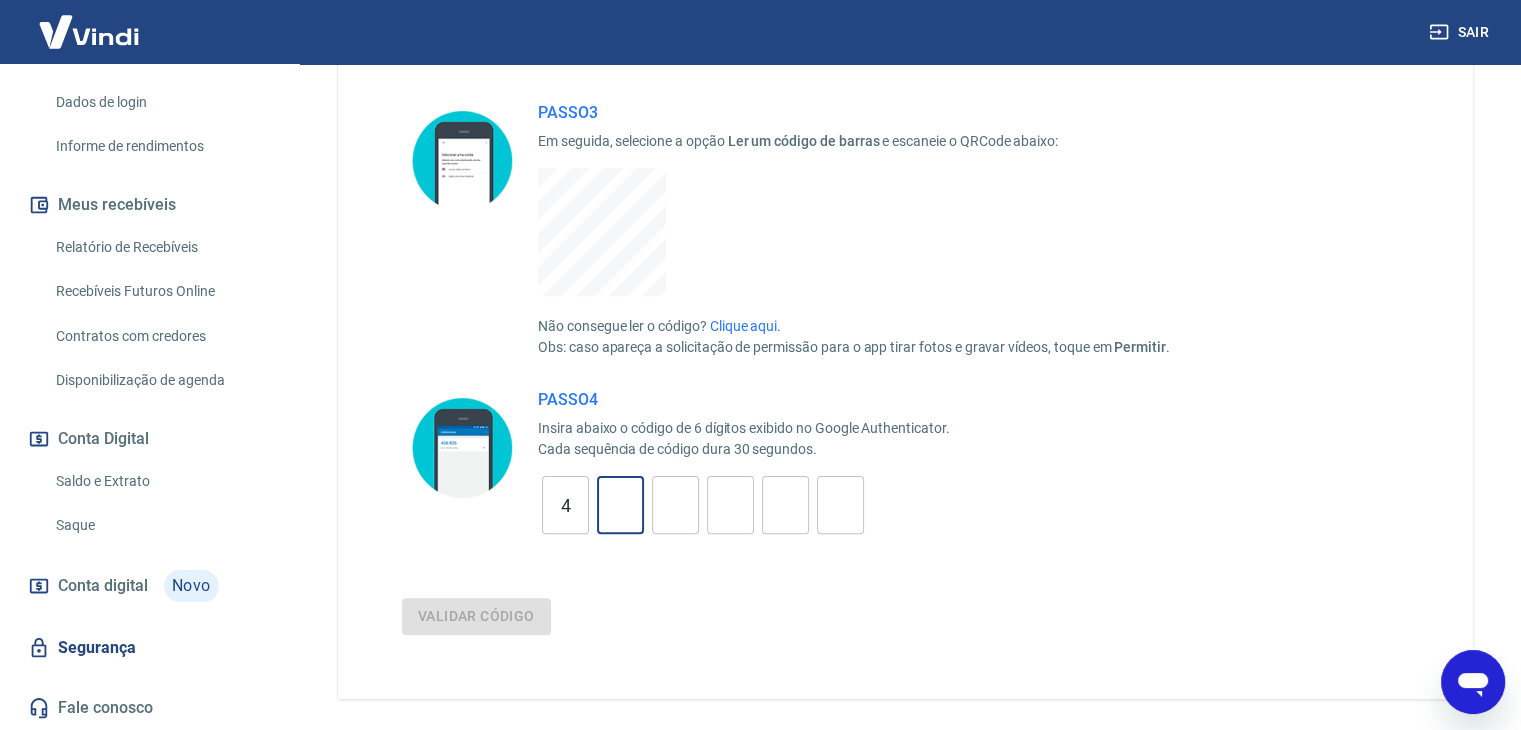 type on "7" 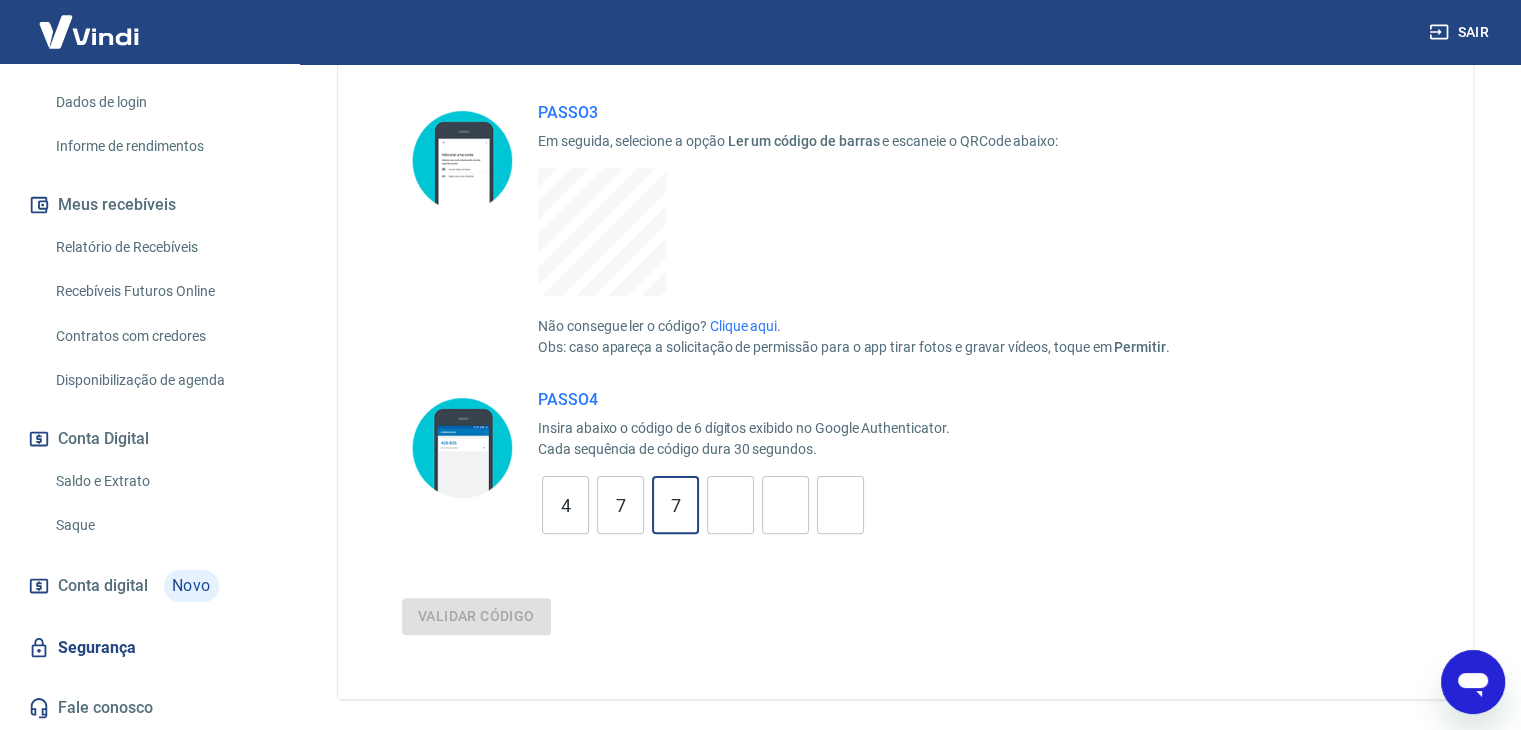 type on "7" 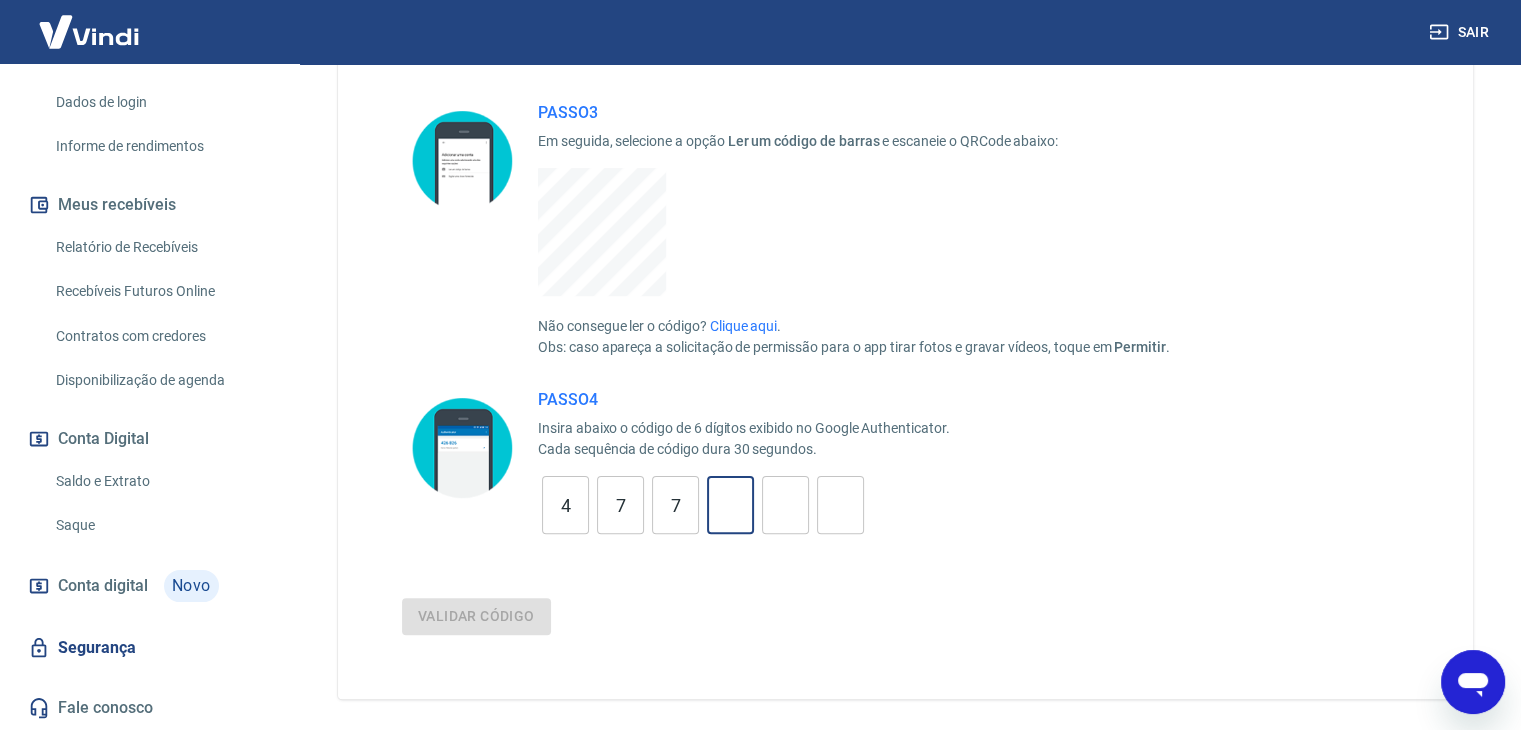 type on "1" 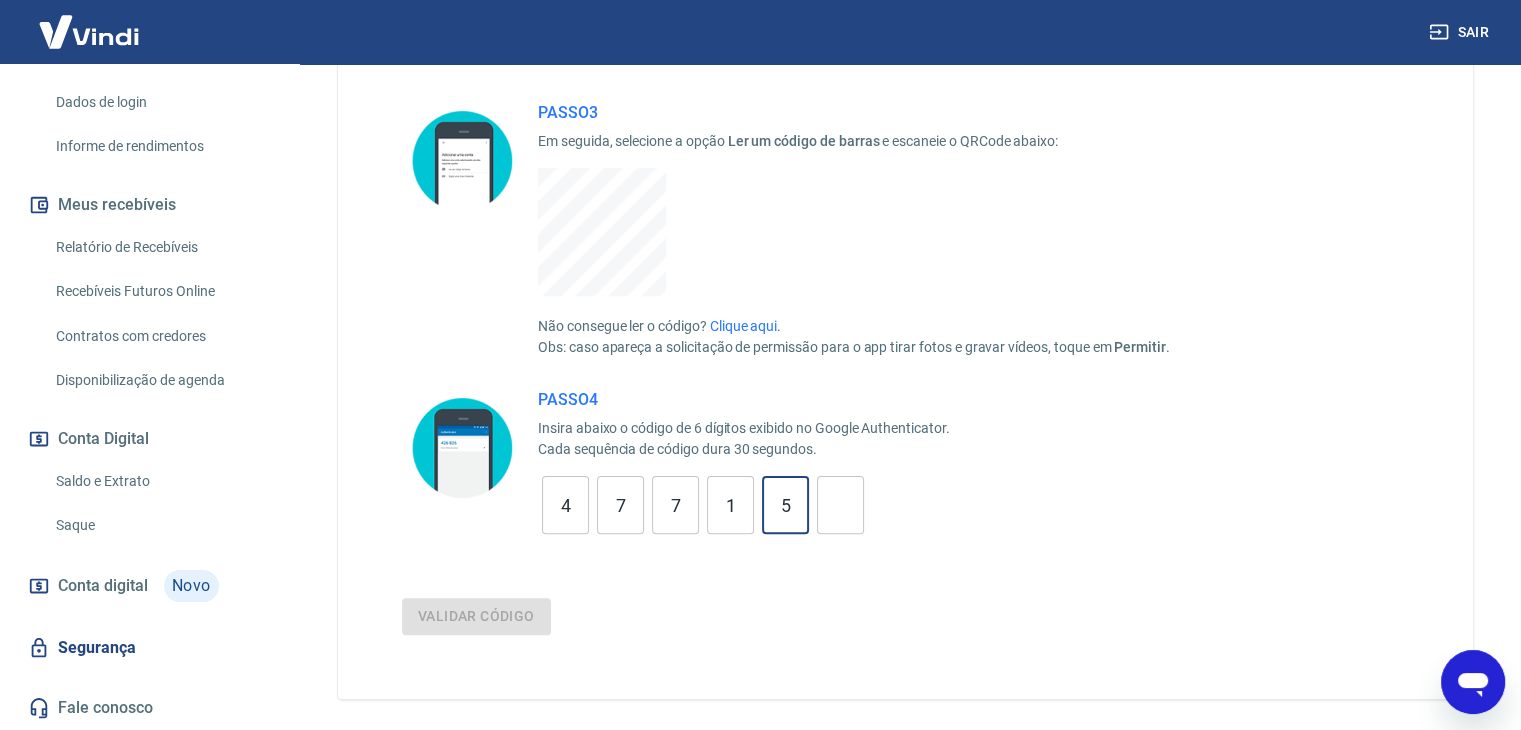 type on "5" 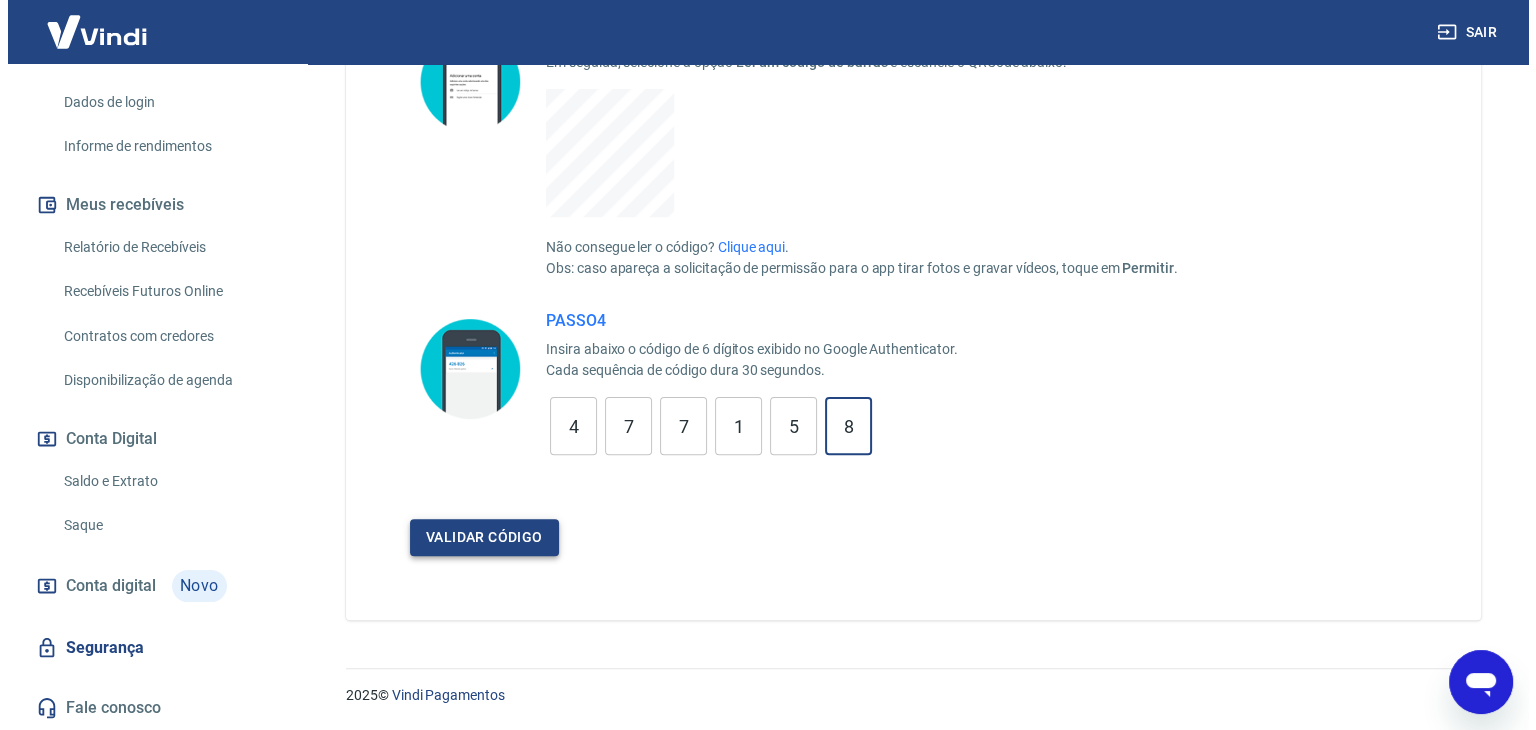 scroll, scrollTop: 523, scrollLeft: 0, axis: vertical 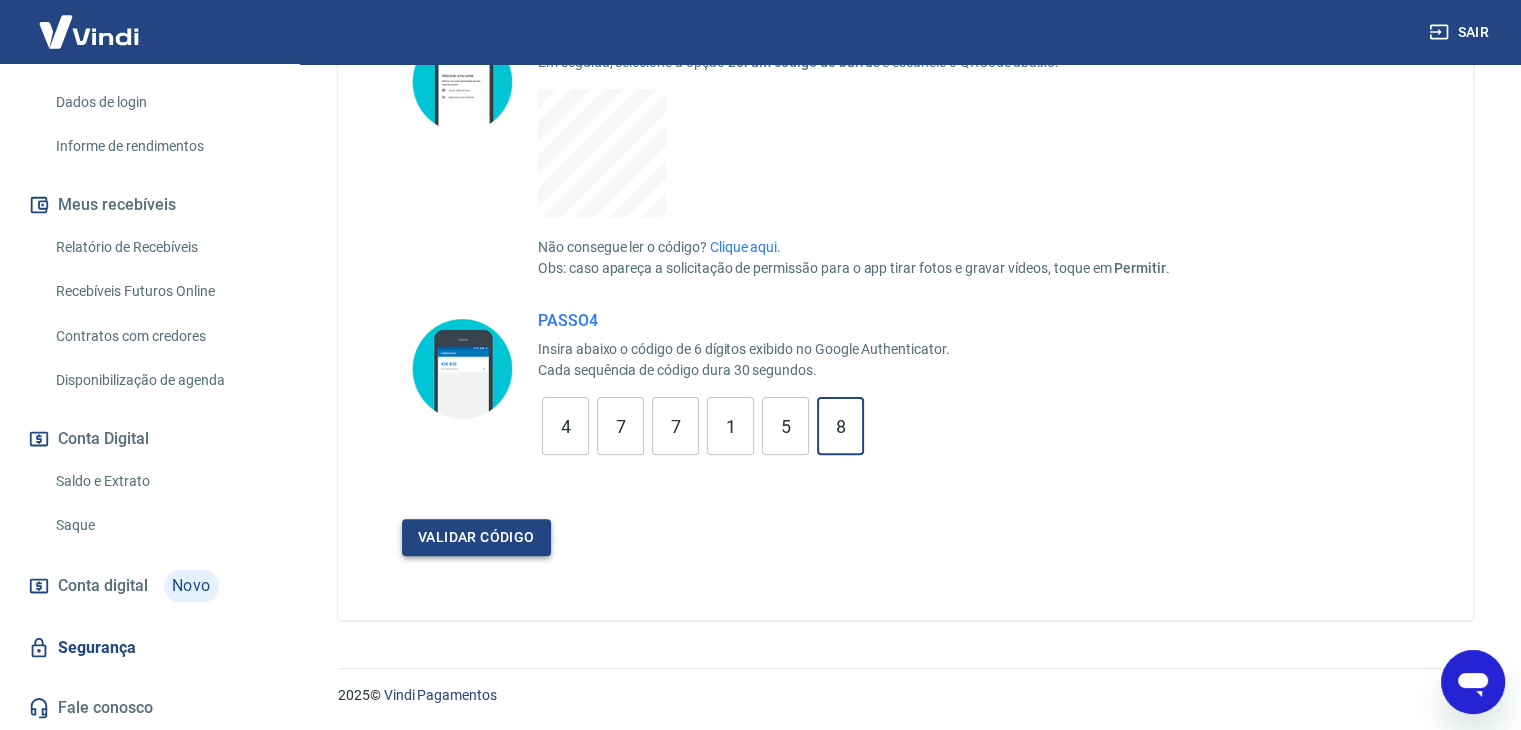 type on "8" 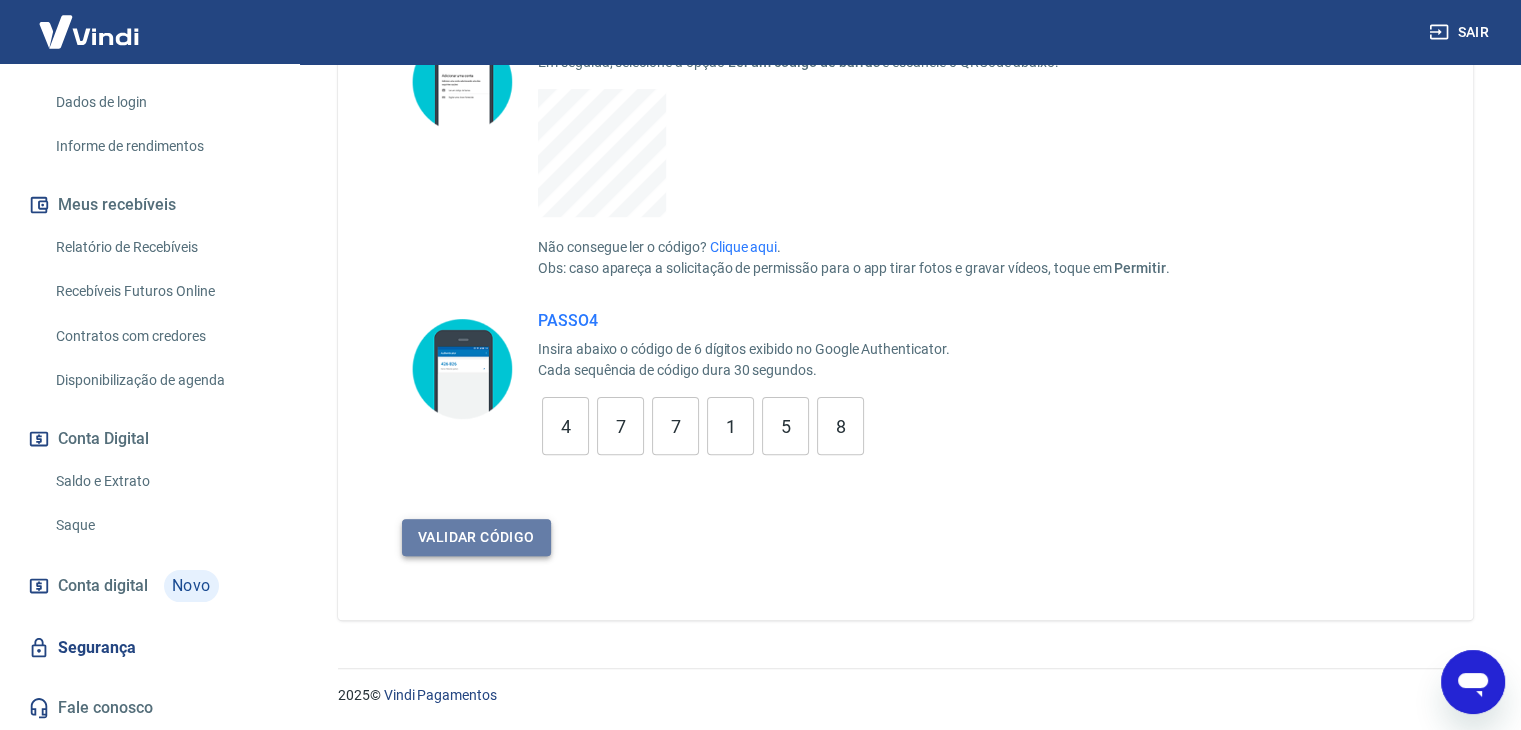 click on "Validar código" at bounding box center [476, 537] 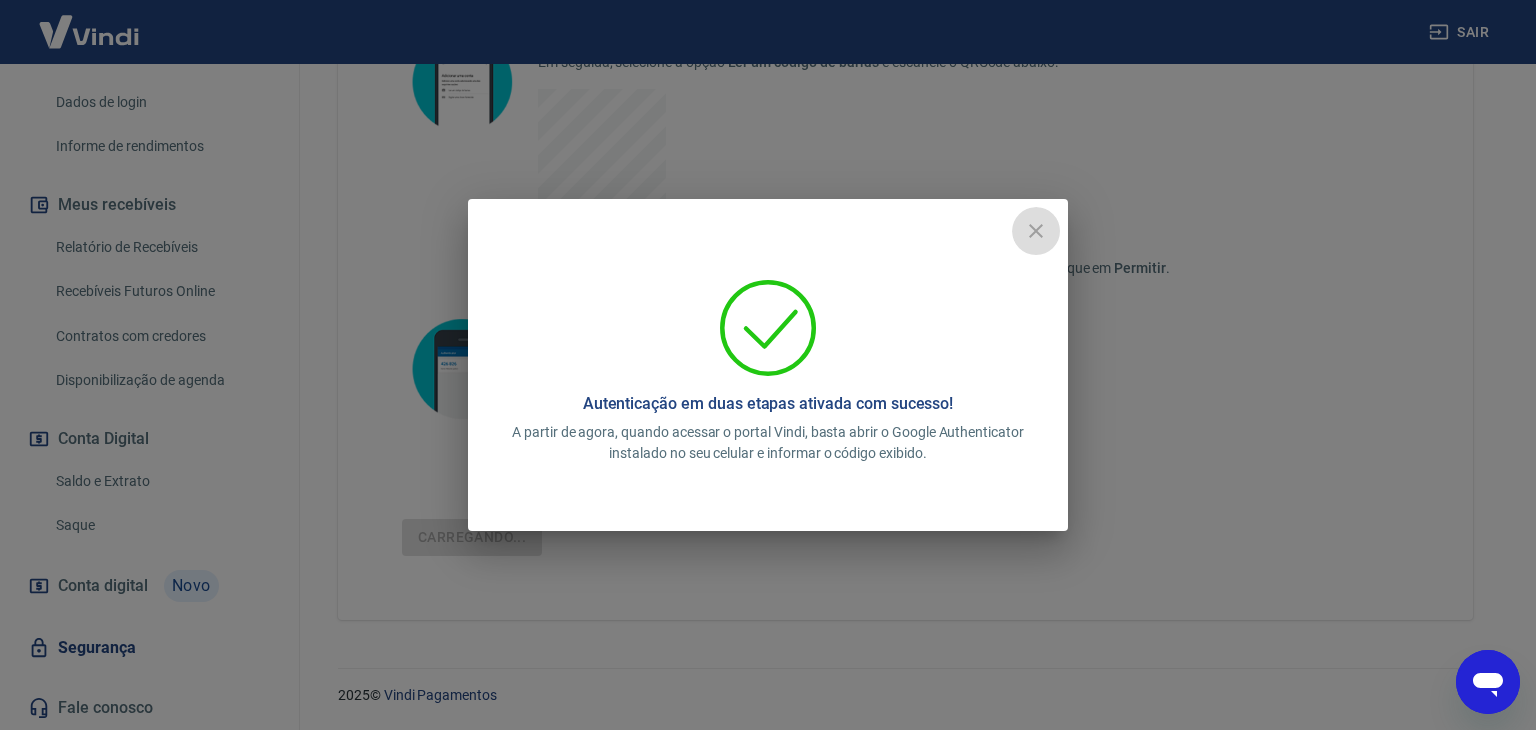 click 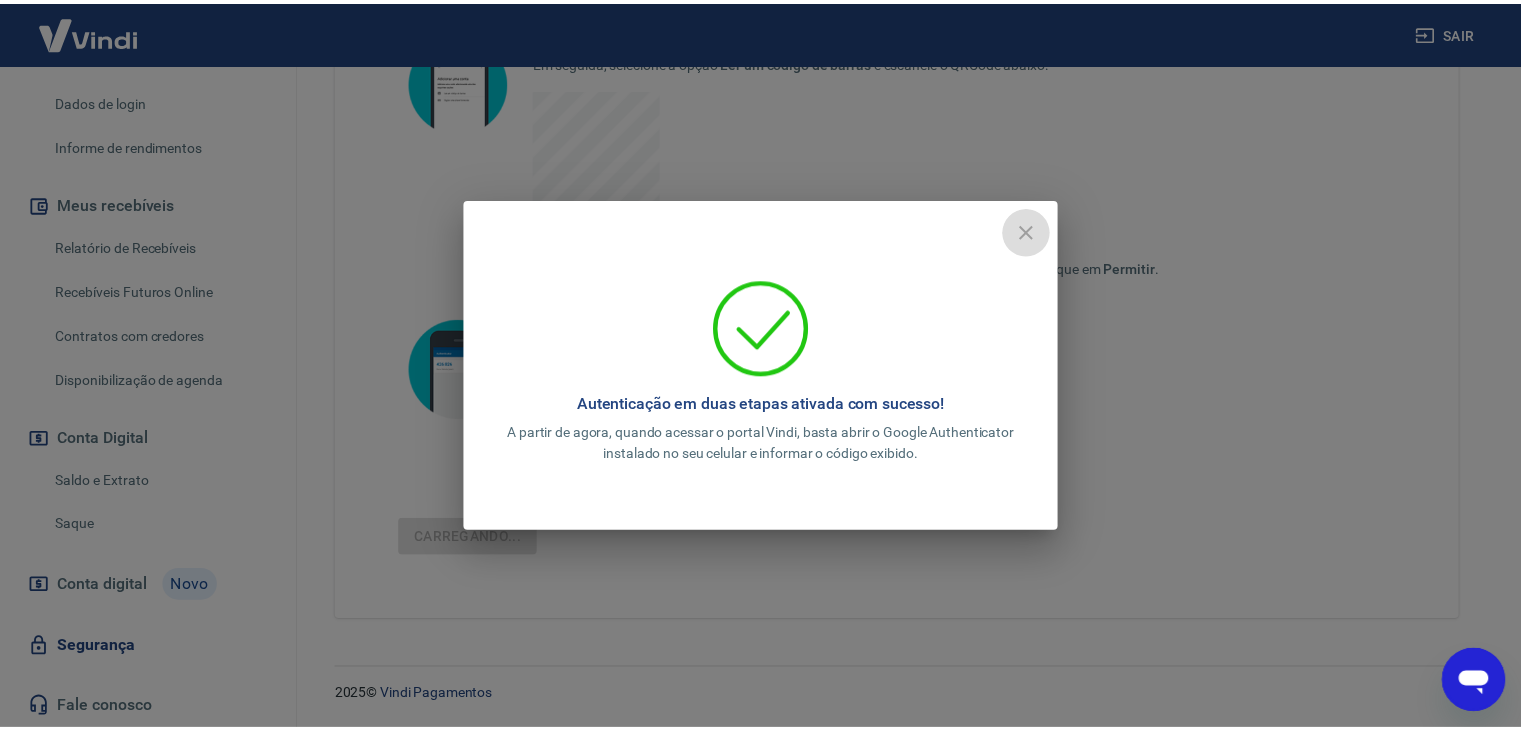 scroll, scrollTop: 353, scrollLeft: 0, axis: vertical 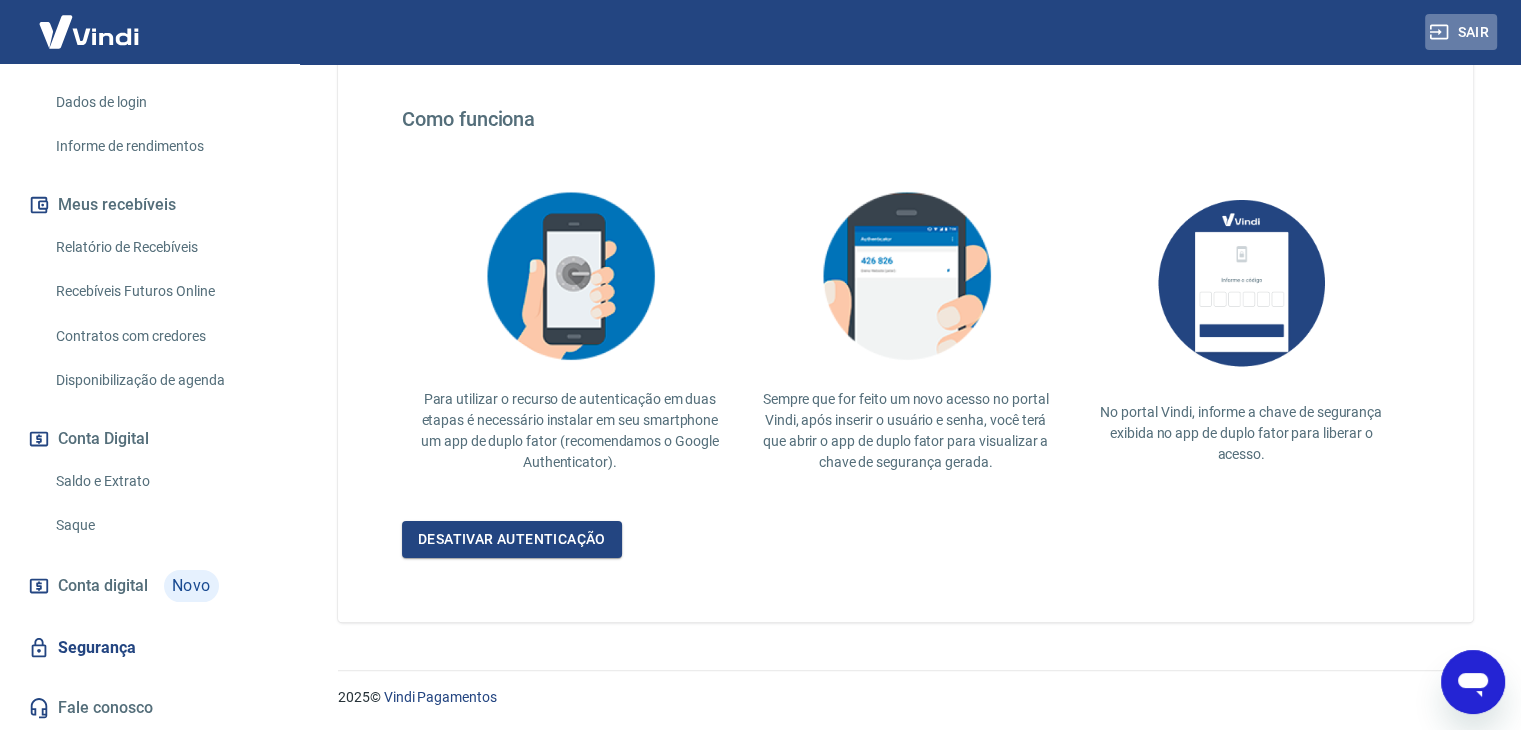 click on "Sair" at bounding box center (1461, 32) 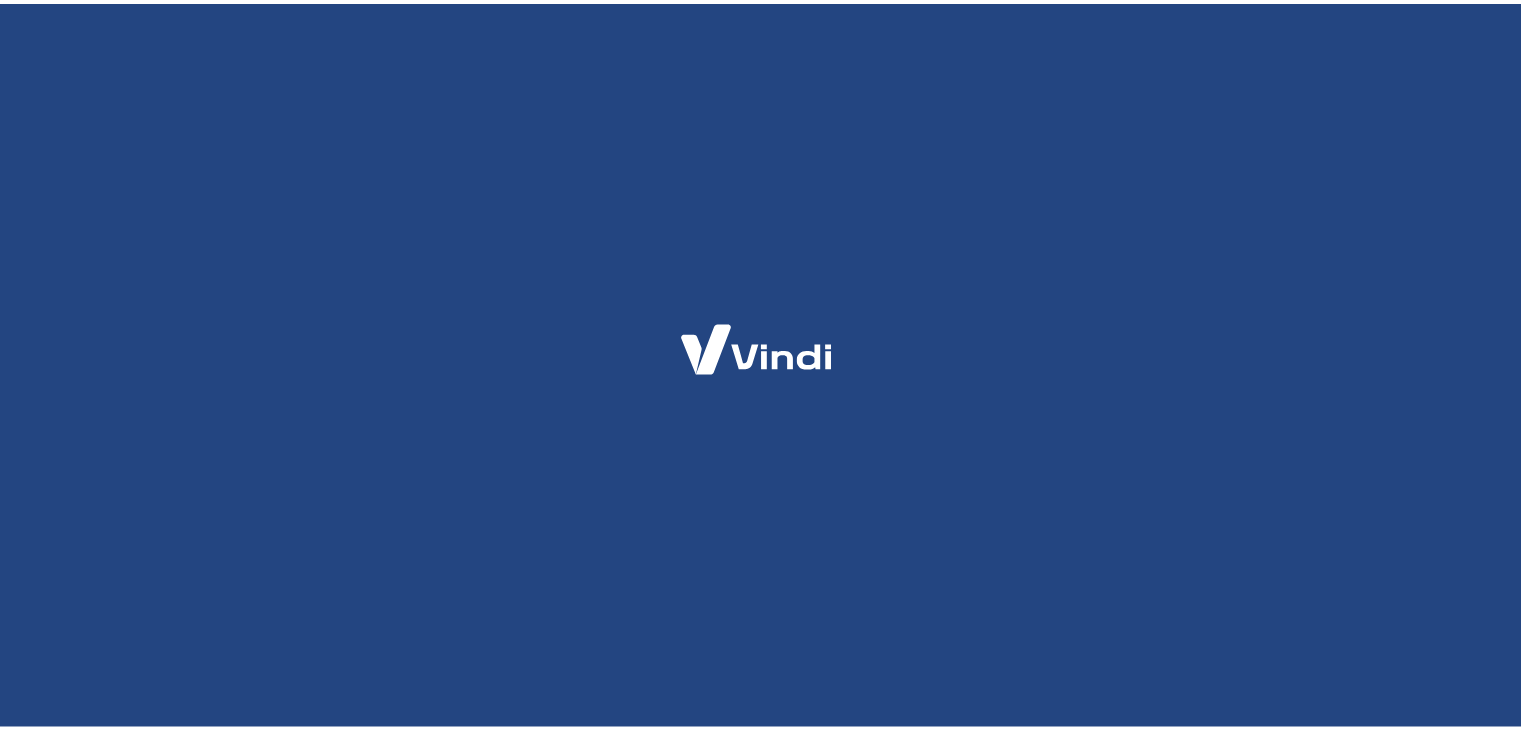 scroll, scrollTop: 0, scrollLeft: 0, axis: both 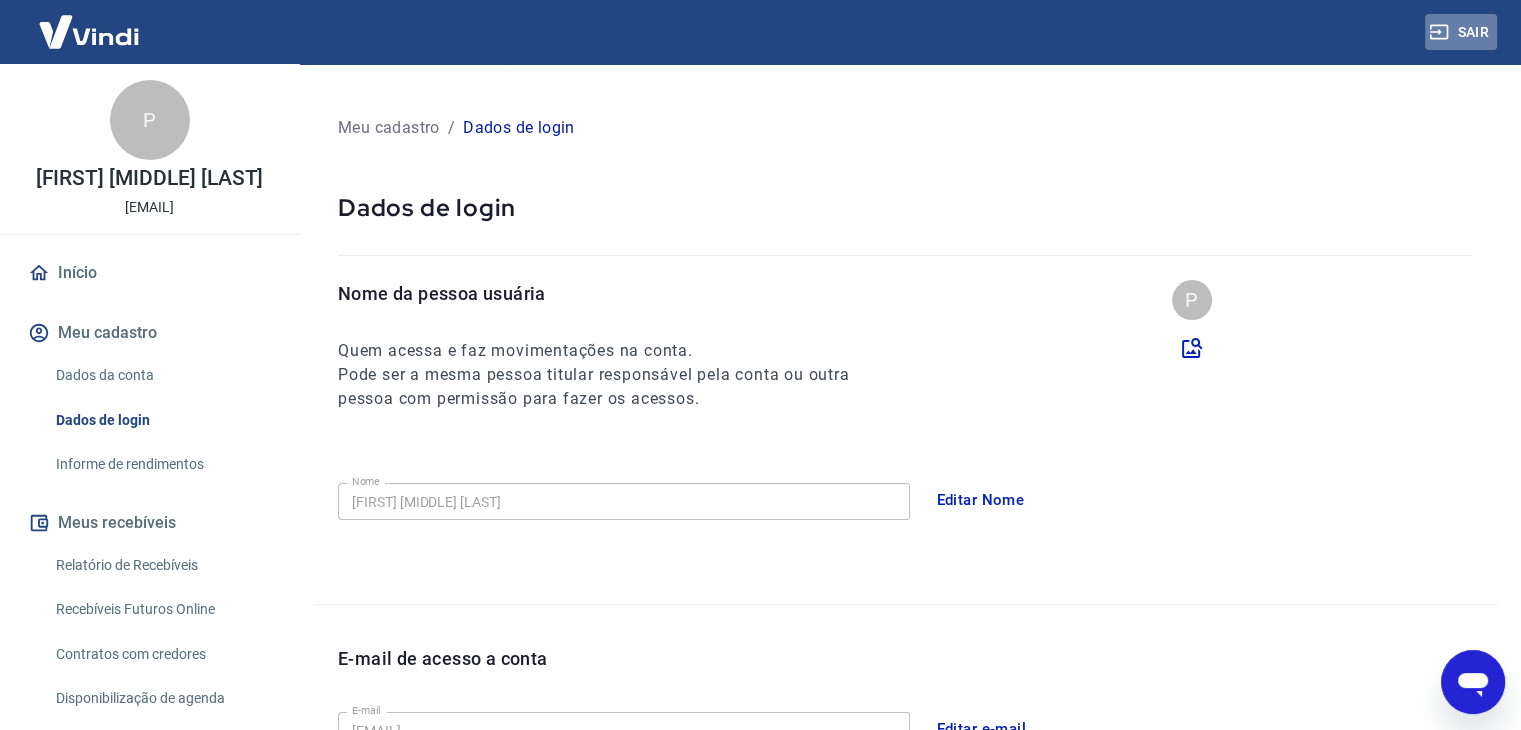 click on "Sair" at bounding box center (1461, 32) 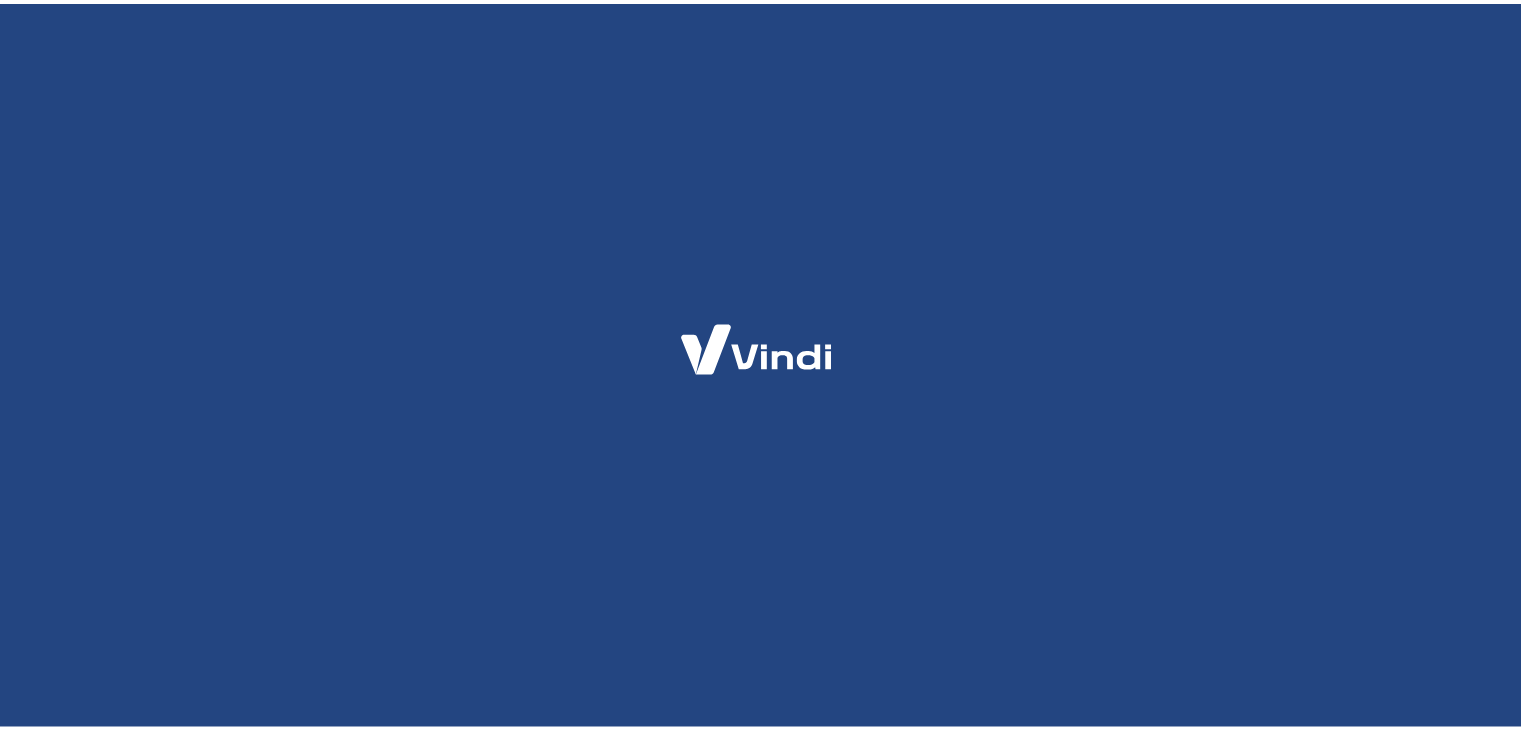 scroll, scrollTop: 0, scrollLeft: 0, axis: both 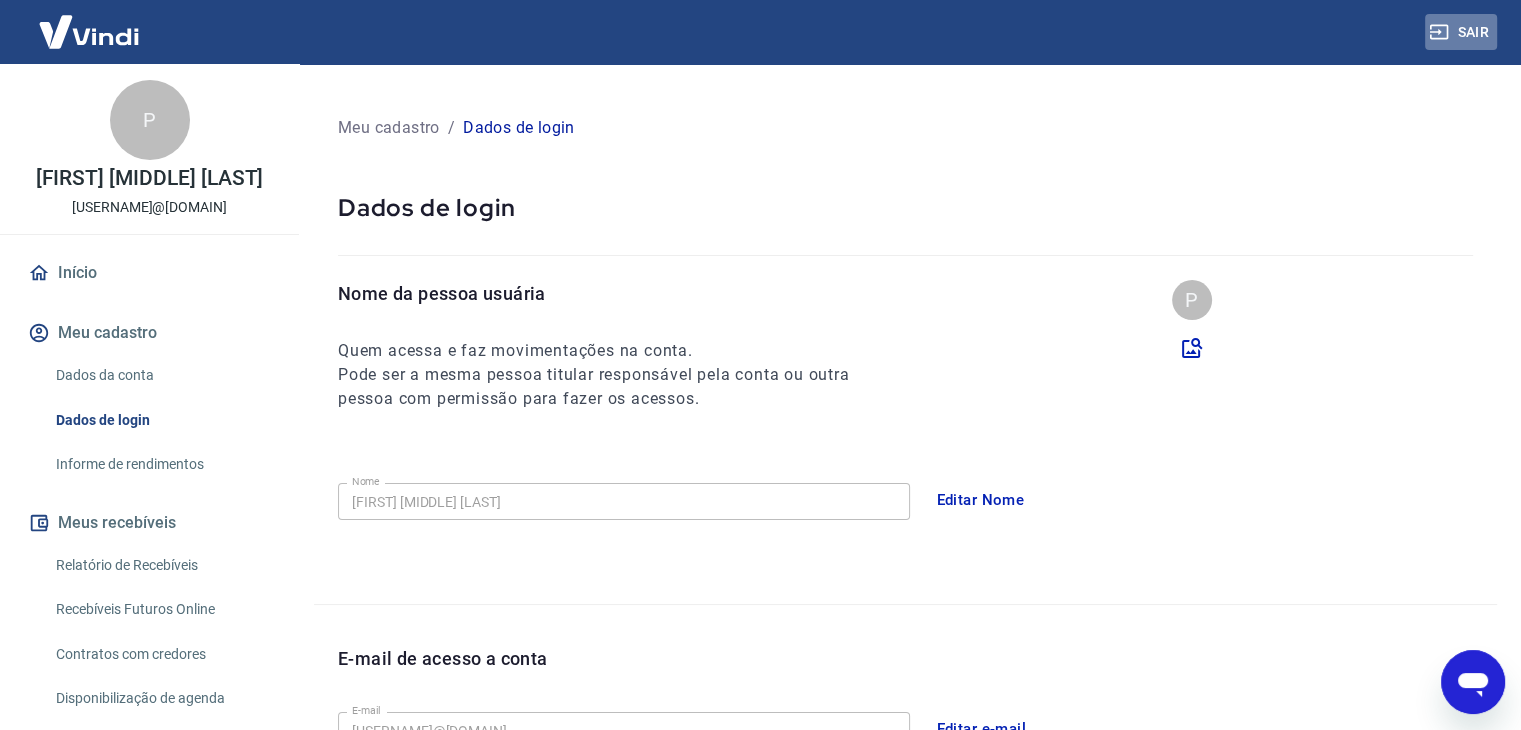 click on "Sair" at bounding box center [1461, 32] 